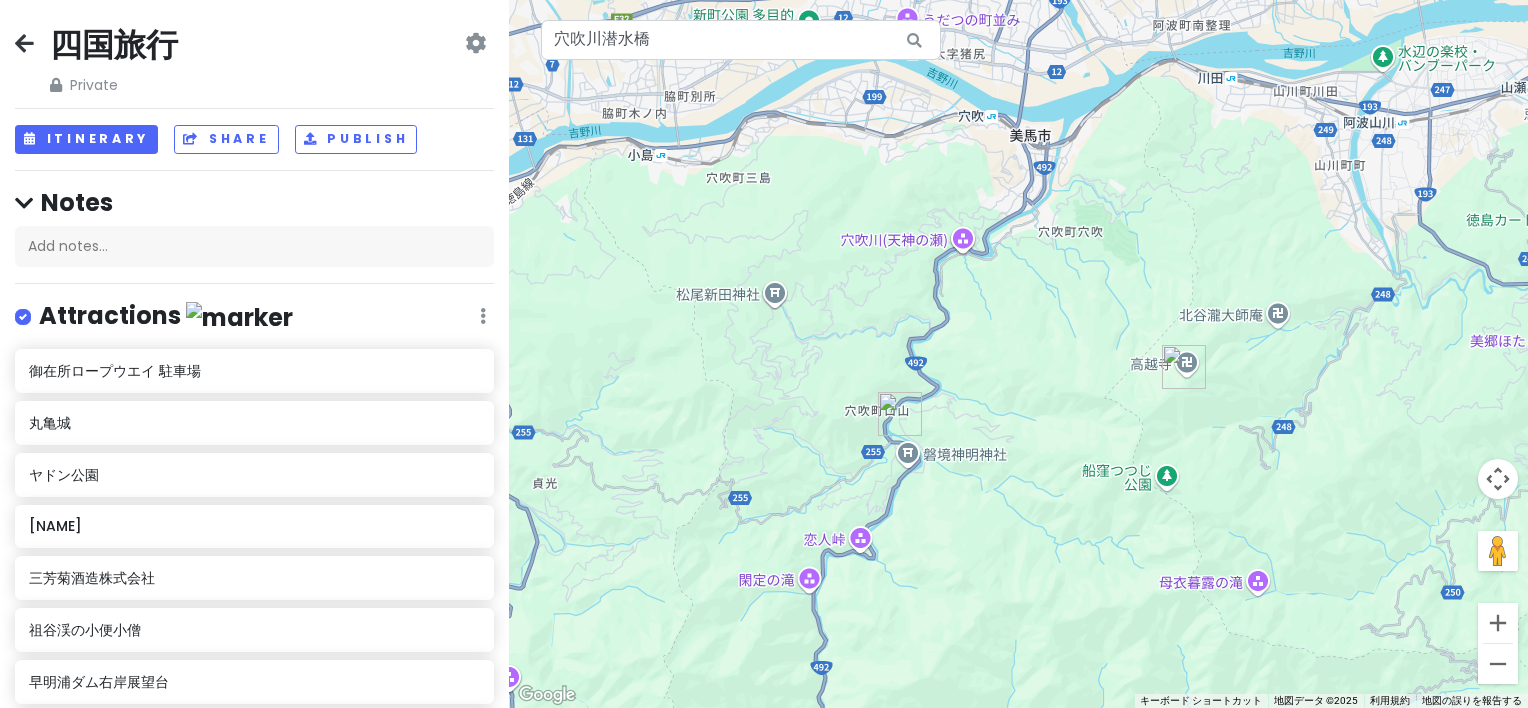 scroll, scrollTop: 0, scrollLeft: 0, axis: both 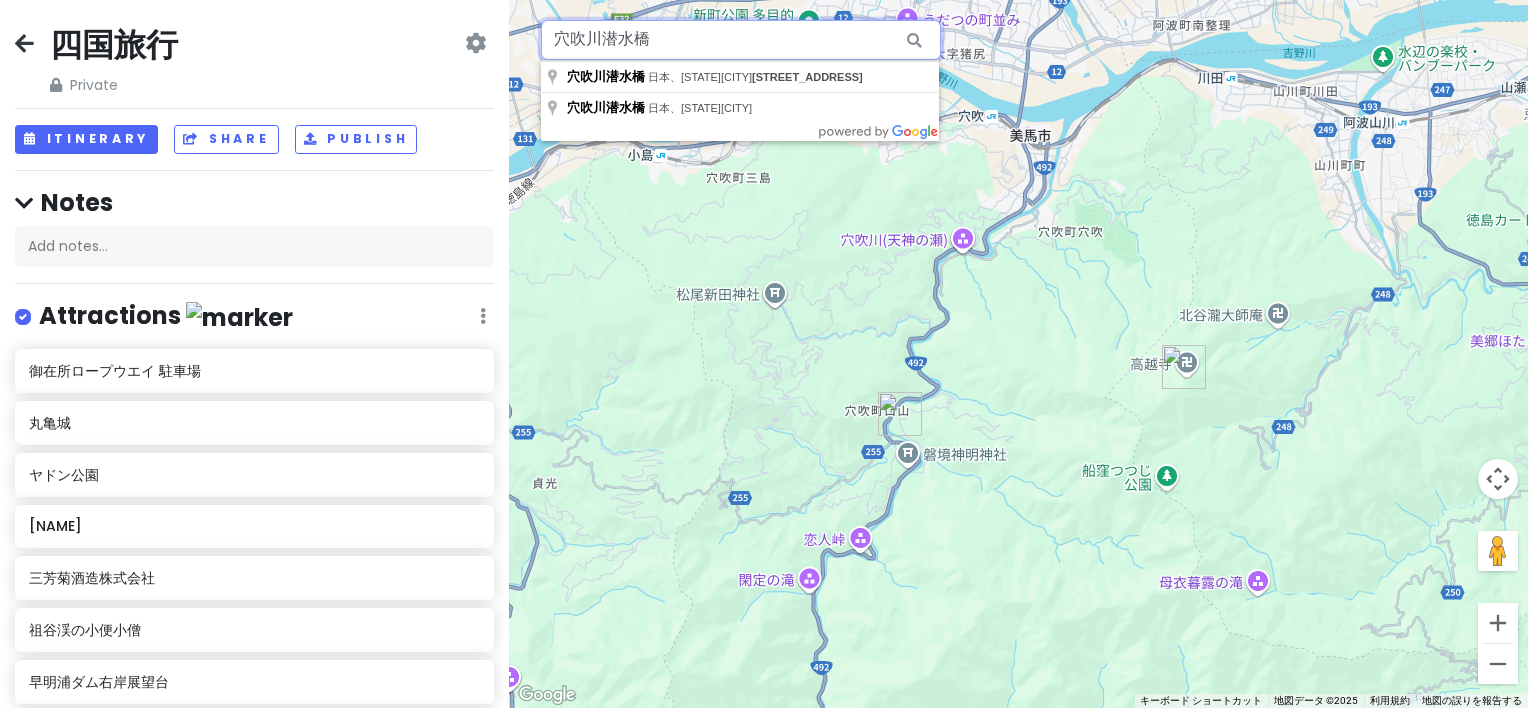 drag, startPoint x: 705, startPoint y: 40, endPoint x: 484, endPoint y: 40, distance: 221 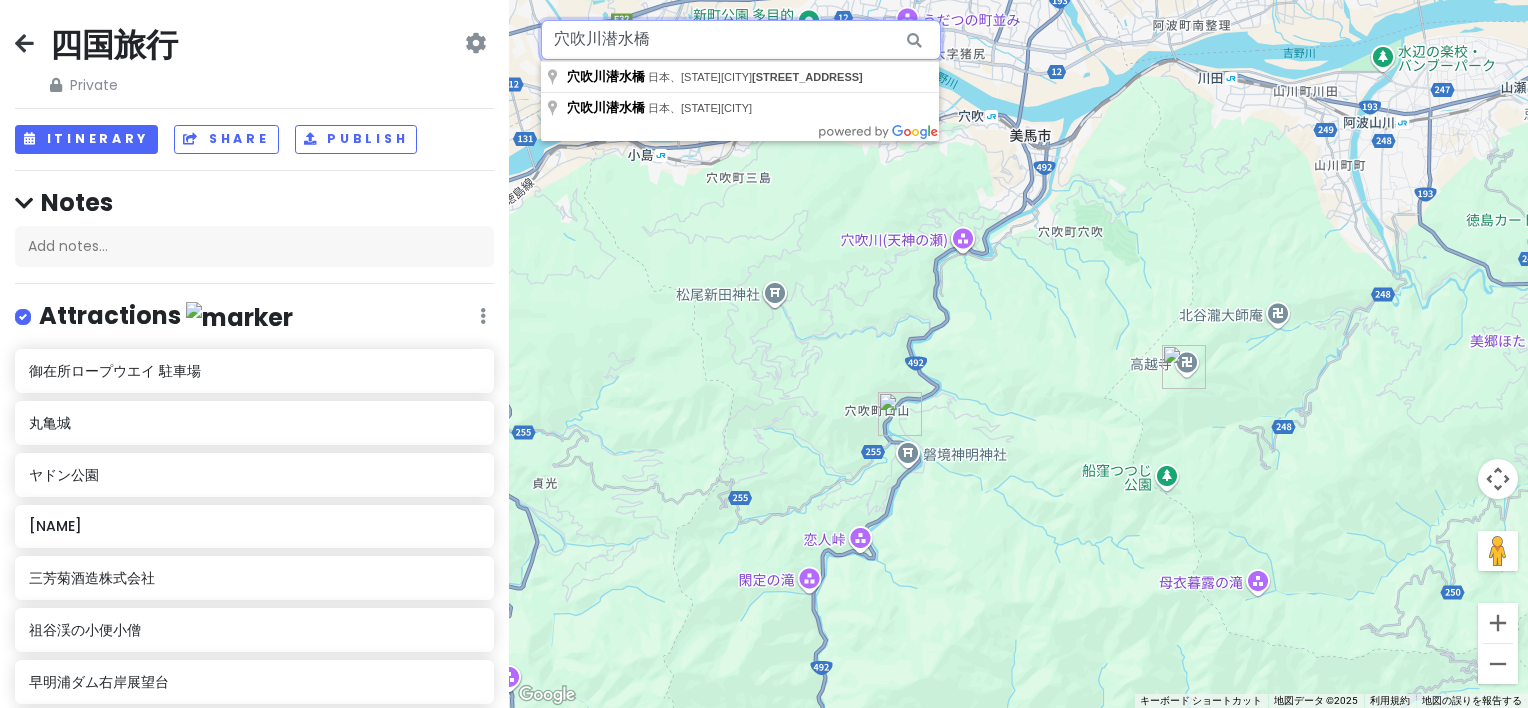 paste on "そば処小木曽製粉所 飯田天竜峡店" 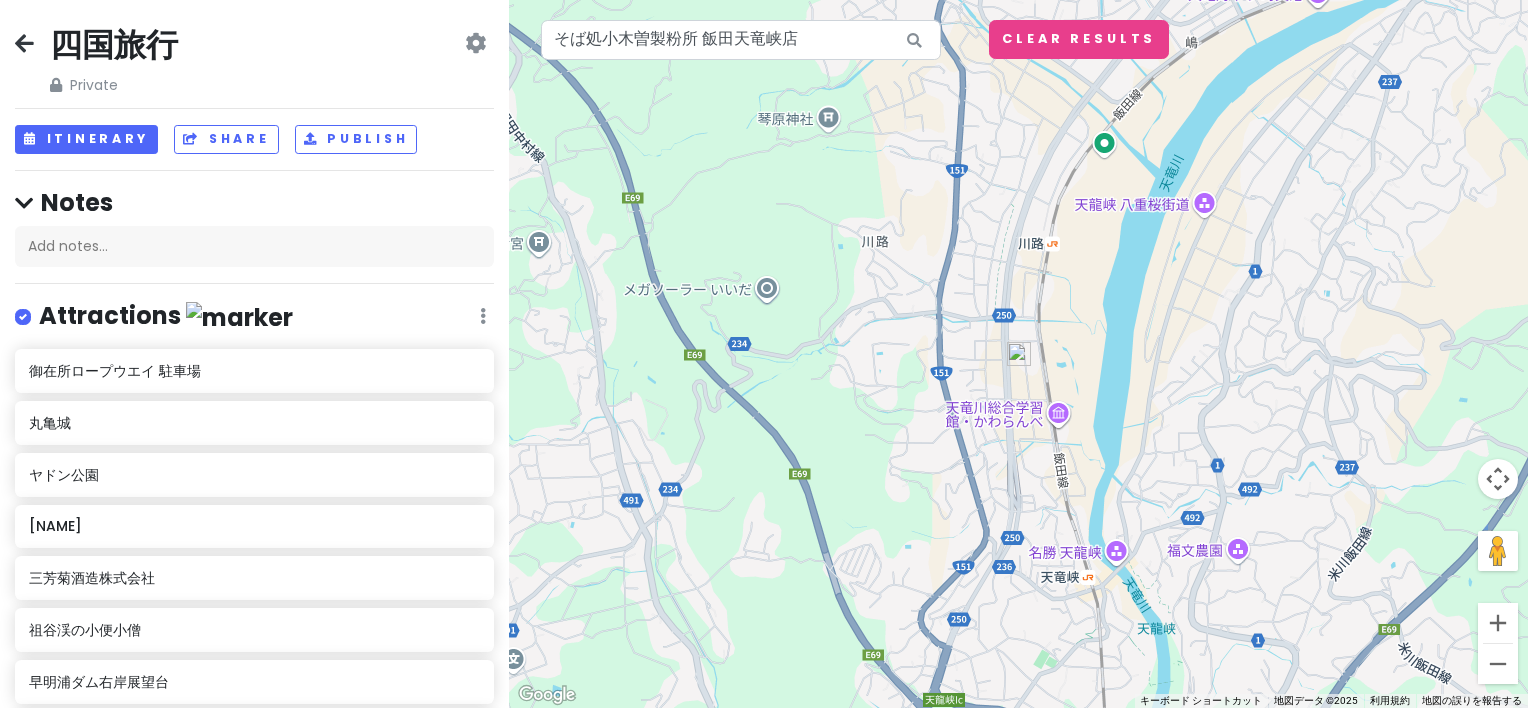 click at bounding box center (1019, 354) 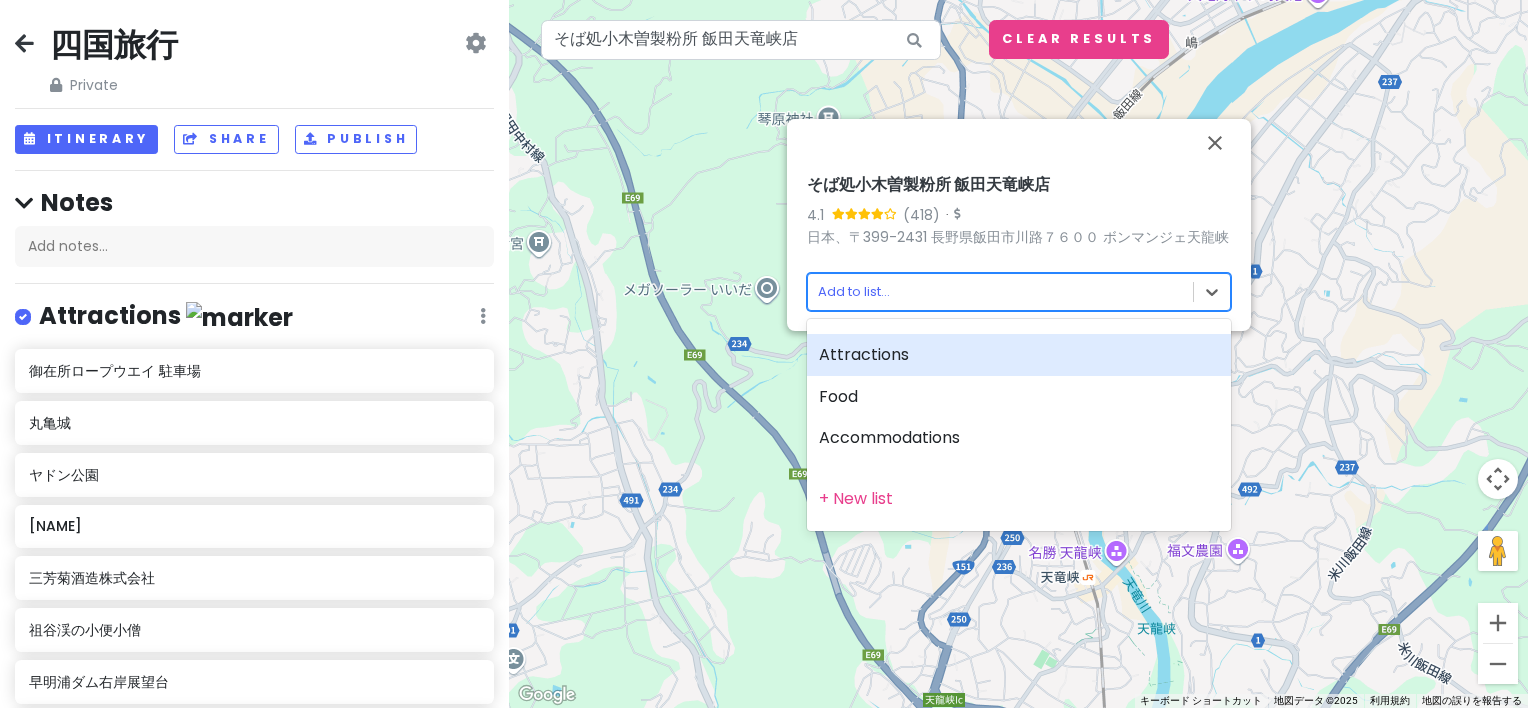 click on "四国旅行 Private Change Dates Make a Copy Delete Trip Go Pro ⚡️ Give Feedback 💡 Support Scout ☕️ Itinerary Share Publish Notes Add notes... Attractions   Edit Reorder Delete List 御在所ロープウエイ 駐車場 丸亀城 ヤドン公園 銭形展望台 三芳菊酒造株式会社 祖谷渓の小便小僧 早明浦ダム右岸展望台 道の駅 土佐さめうら 高越山 橋の科学館 ニジゲンノモリ ゴジラ迎撃作戦 神戸・灘 昔の酒蔵 沢の鶴資料館 「桂月」-KEIGETSU- 土佐酒造株式会社 ひの字渓谷展望所 穴吹川潜水橋 Food   Edit Reorder Delete List 道の駅 大杉 Accommodations   Edit Reorder Delete List Find hotels on Booking.com + Add a section ← 左へ移動 → 右へ移動 ↑ 上へ移動 ↓ 下へ移動 + ズームイン - ズームアウト Home ビューを 75% 左へ移動 End ビューを 75% 右へ移動 Page Up ビューを 75% 上へ移動 Page Down ビューを 75% 下へ移動 4.1        (418)    ·" at bounding box center (764, 354) 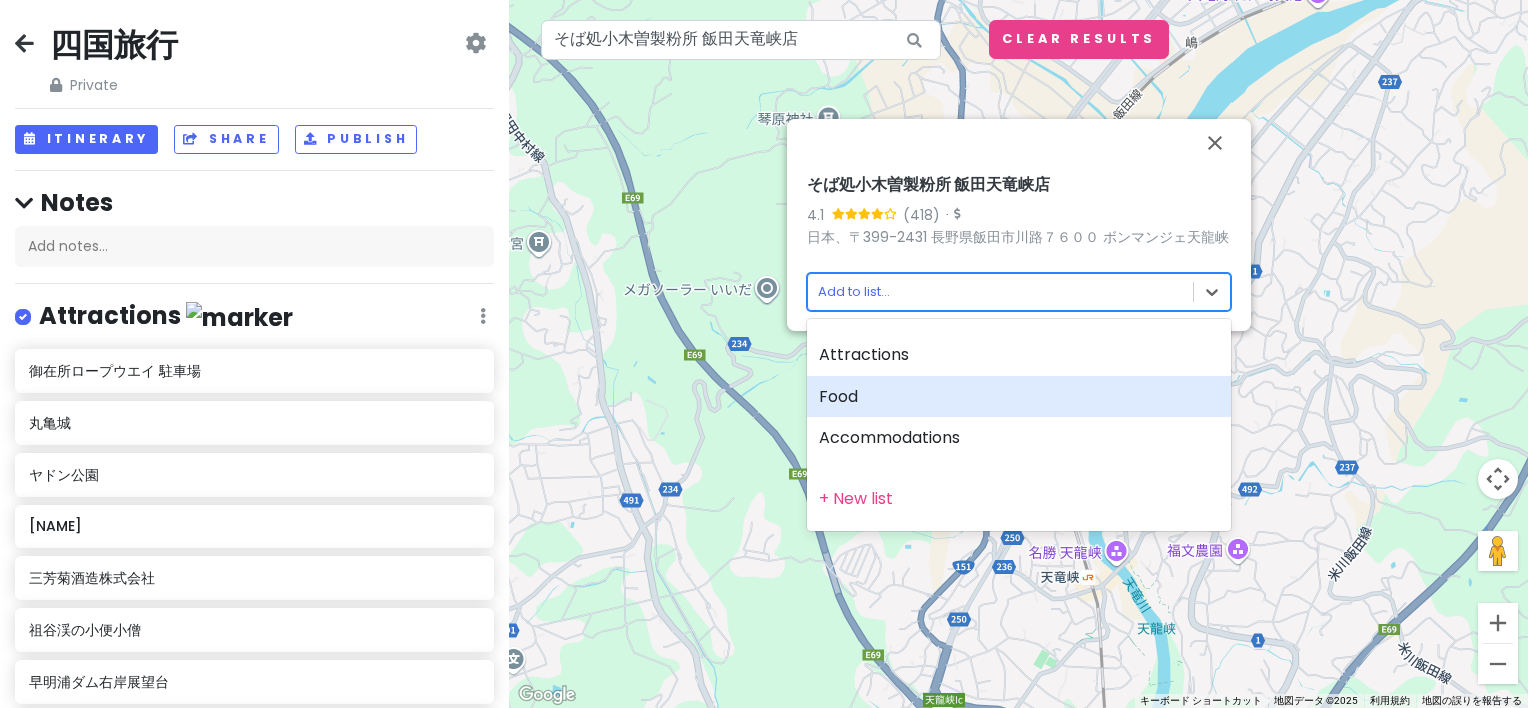 click on "Food" at bounding box center [1019, 397] 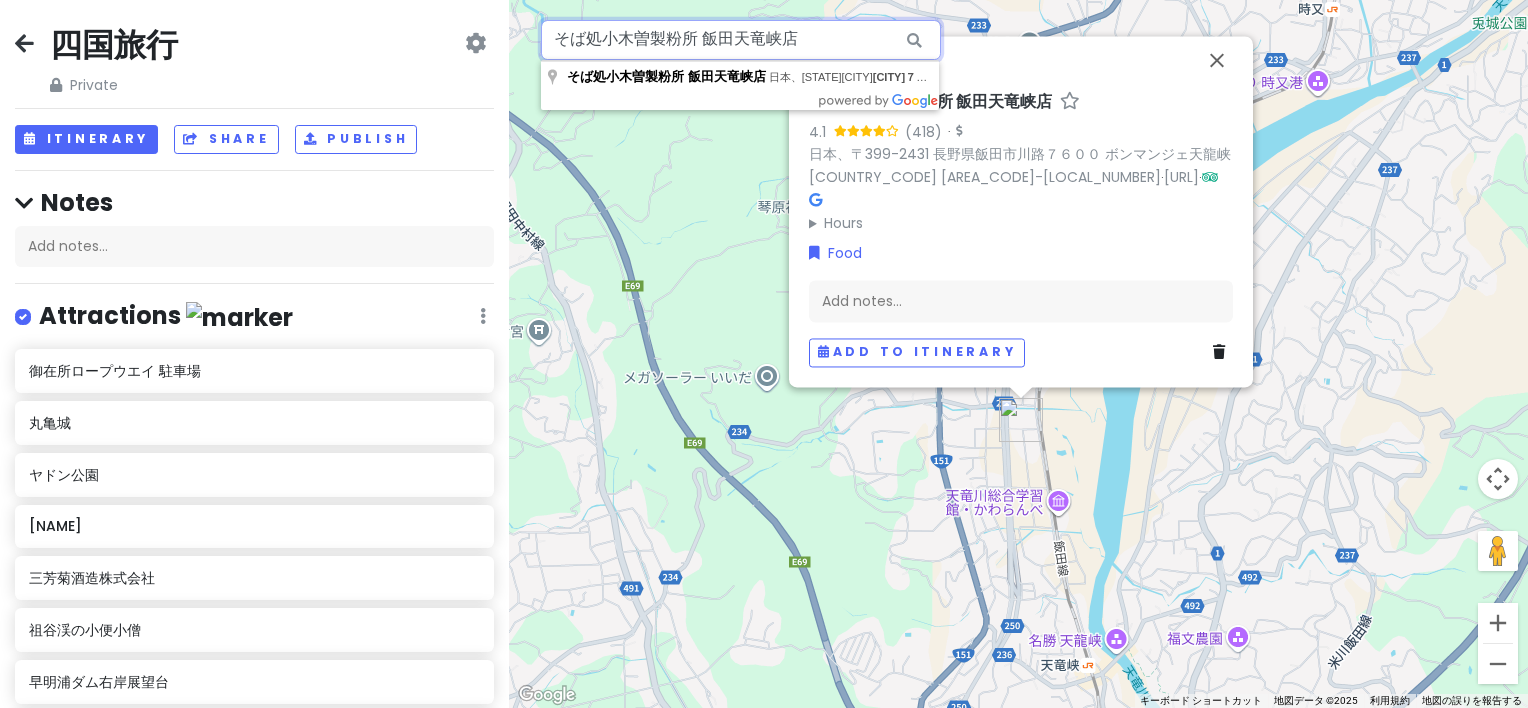 click on "そば処小木曽製粉所 飯田天竜峡店" at bounding box center [741, 40] 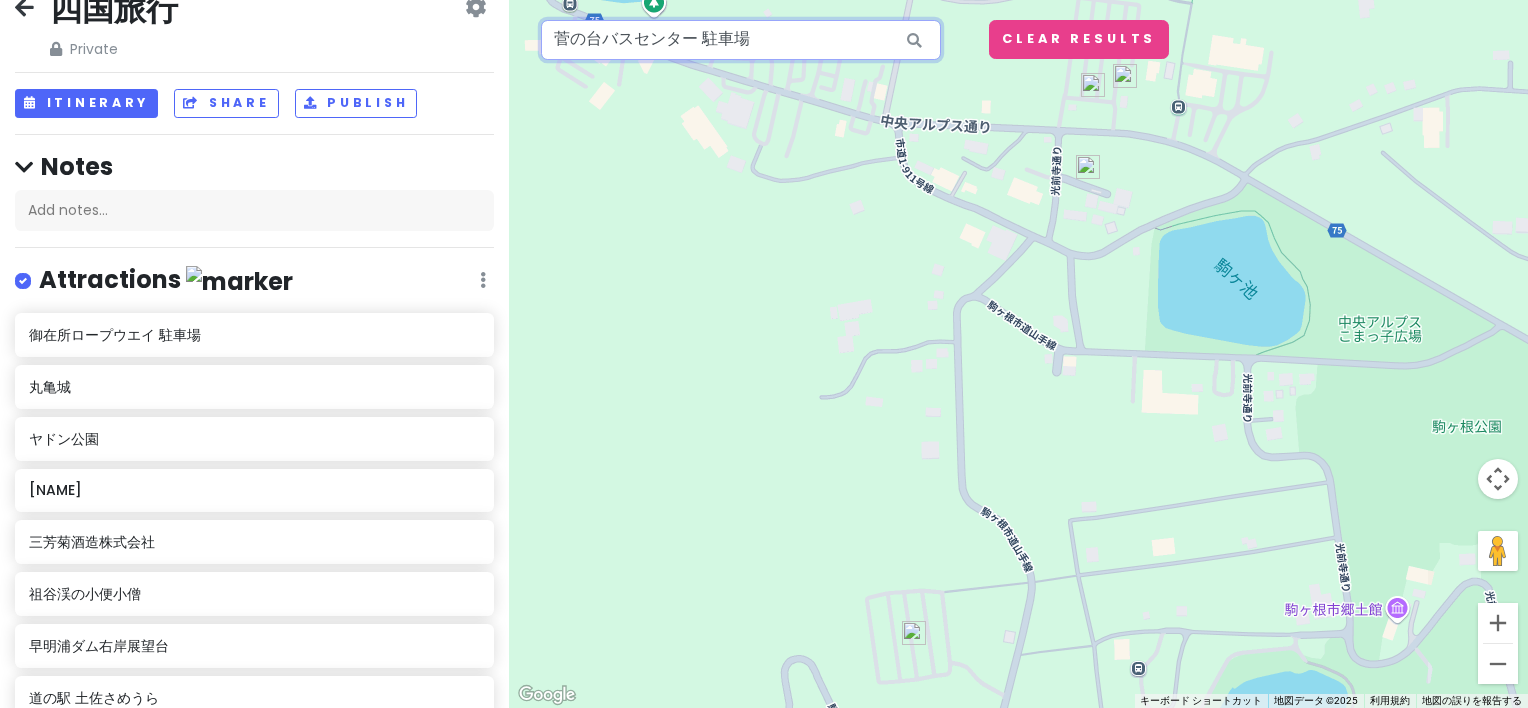 scroll, scrollTop: 100, scrollLeft: 0, axis: vertical 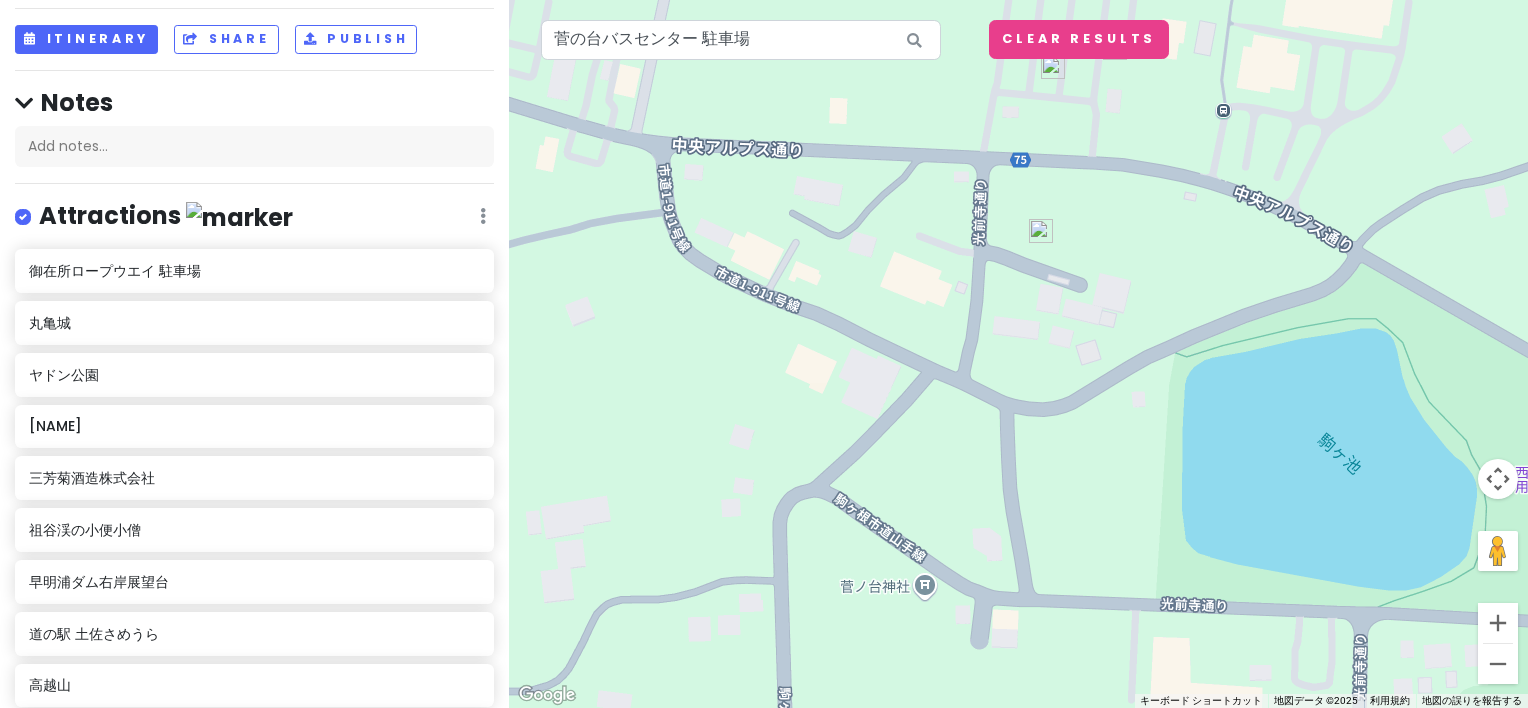 drag, startPoint x: 1128, startPoint y: 178, endPoint x: 1119, endPoint y: 301, distance: 123.32883 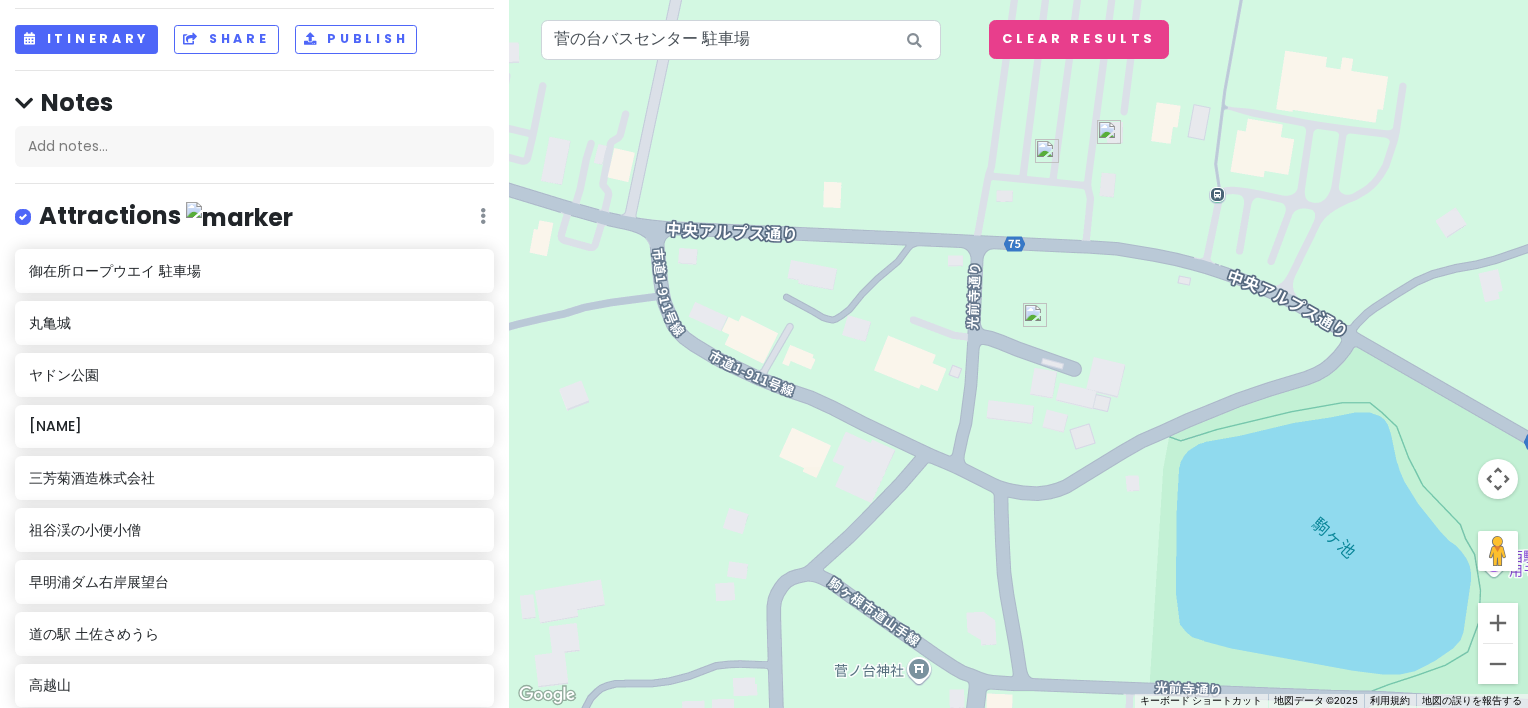 click at bounding box center (1047, 151) 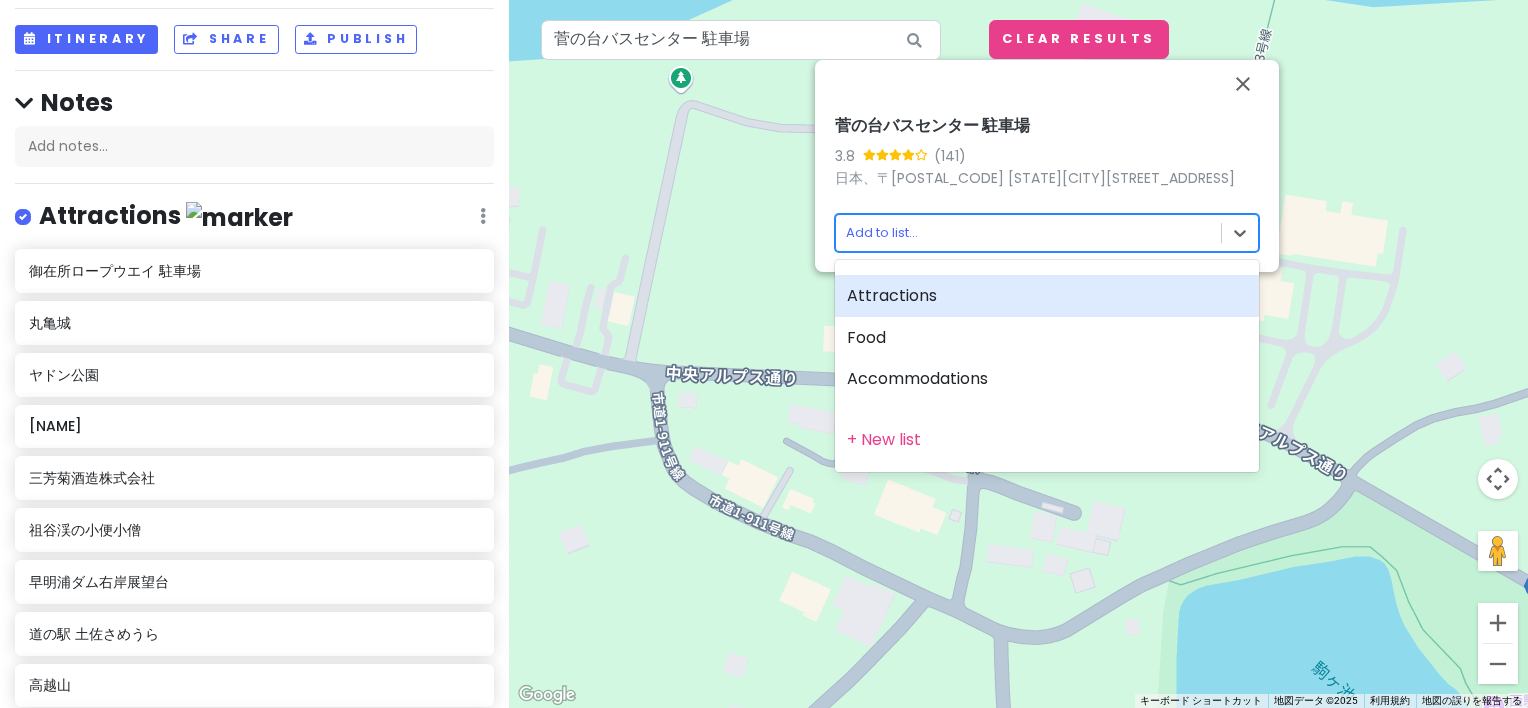 click on "四国旅行 Private Change Dates Make a Copy Delete Trip Go Pro ⚡️ Give Feedback 💡 Support Scout ☕️ Itinerary Share Publish Notes Add notes... Attractions   Edit Reorder Delete List 御在所ロープウエイ 駐車場 丸亀城 ヤドン公園 銭形展望台 三芳菊酒造株式会社 祖谷渓の小便小僧 早明浦ダム右岸展望台 道の駅 土佐さめうら 高越山 橋の科学館 ニジゲンノモリ ゴジラ迎撃作戦 神戸・灘 昔の酒蔵 沢の鶴資料館 「桂月」-KEIGETSU- 土佐酒造株式会社 ひの字渓谷展望所 穴吹川潜水橋 Food   Edit Reorder Delete List 道の駅 大杉 そば処小木曽製粉所 飯田天竜峡店 Accommodations   Edit Reorder Delete List Find hotels on Booking.com + Add a section ← 左へ移動 → 右へ移動 ↑ 上へ移動 ↓ 下へ移動 + ズームイン - ズームアウト Home ビューを 75% 左へ移動 End ビューを 75% 右へ移動 Page Up ビューを 75% 上へ移動 Page Down 3.8        (141)" at bounding box center [764, 354] 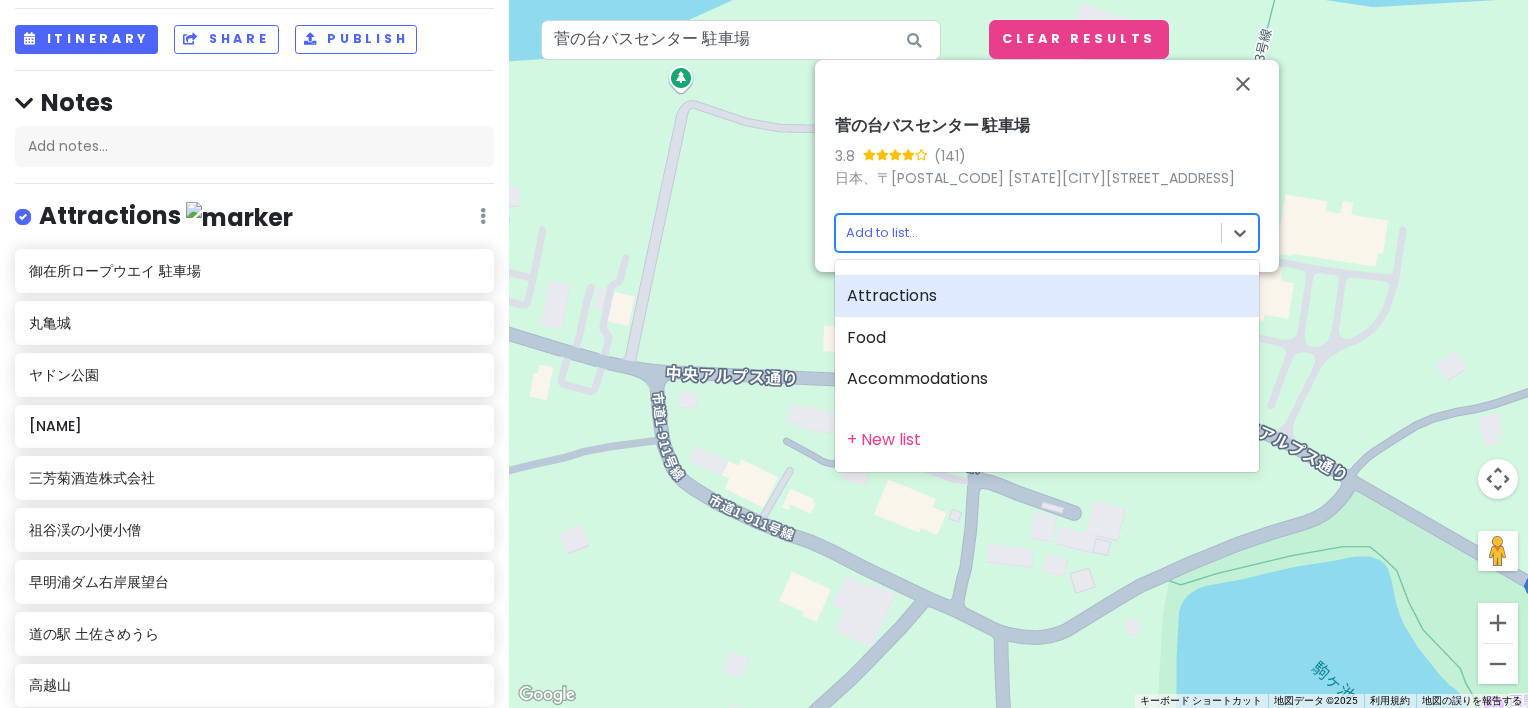 click on "Attractions" at bounding box center (1047, 296) 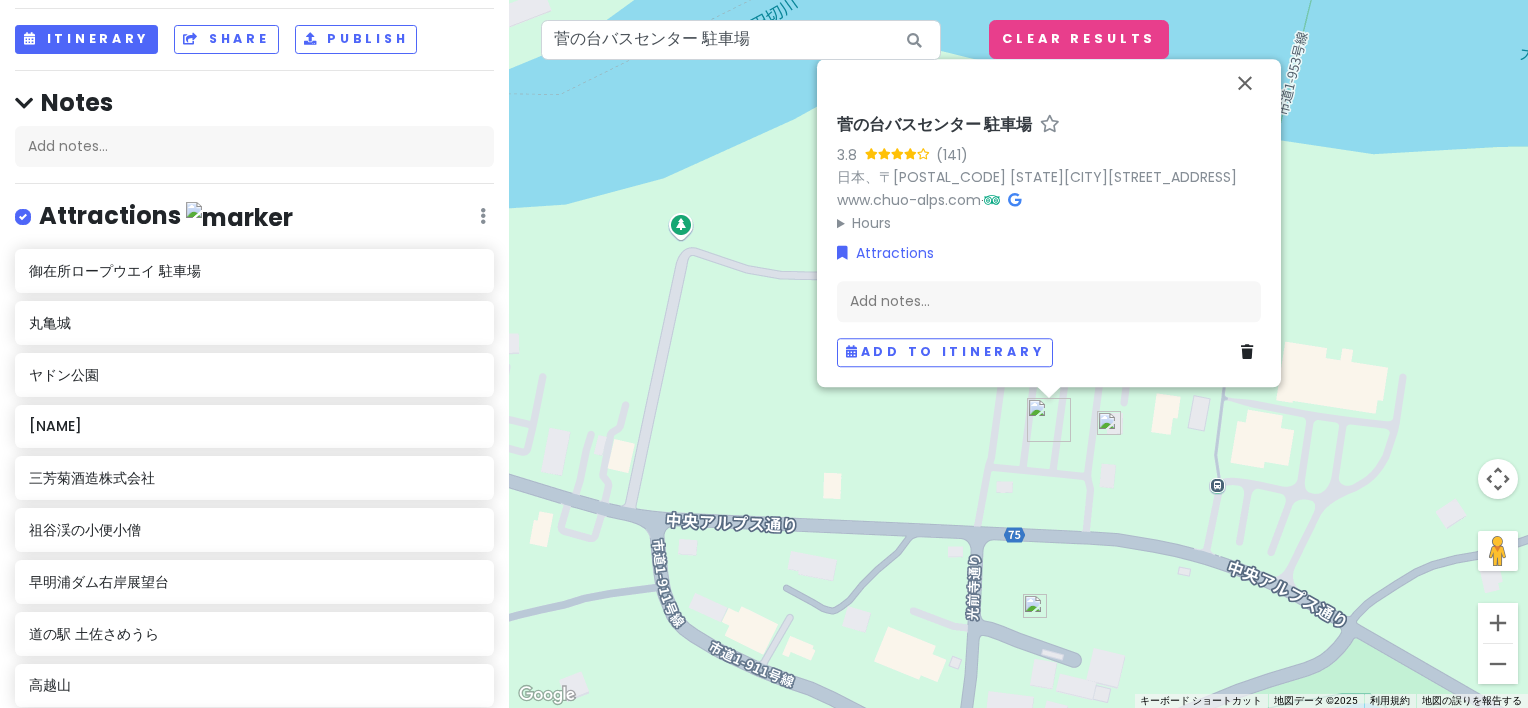 click on "菅の台バスセンター 駐車場 3.8        (141) 日本、〒[POSTAL_CODE] [STATE][CITY][STREET_ADDRESS] example.com   ·   Hours 月曜日  24 時間営業 火曜日  24 時間営業 水曜日  24 時間営業 木曜日  24 時間営業 金曜日  24 時間営業 土曜日  24 時間営業 日曜日  24 時間営業 Attractions Add notes...  Add to itinerary" at bounding box center (1018, 354) 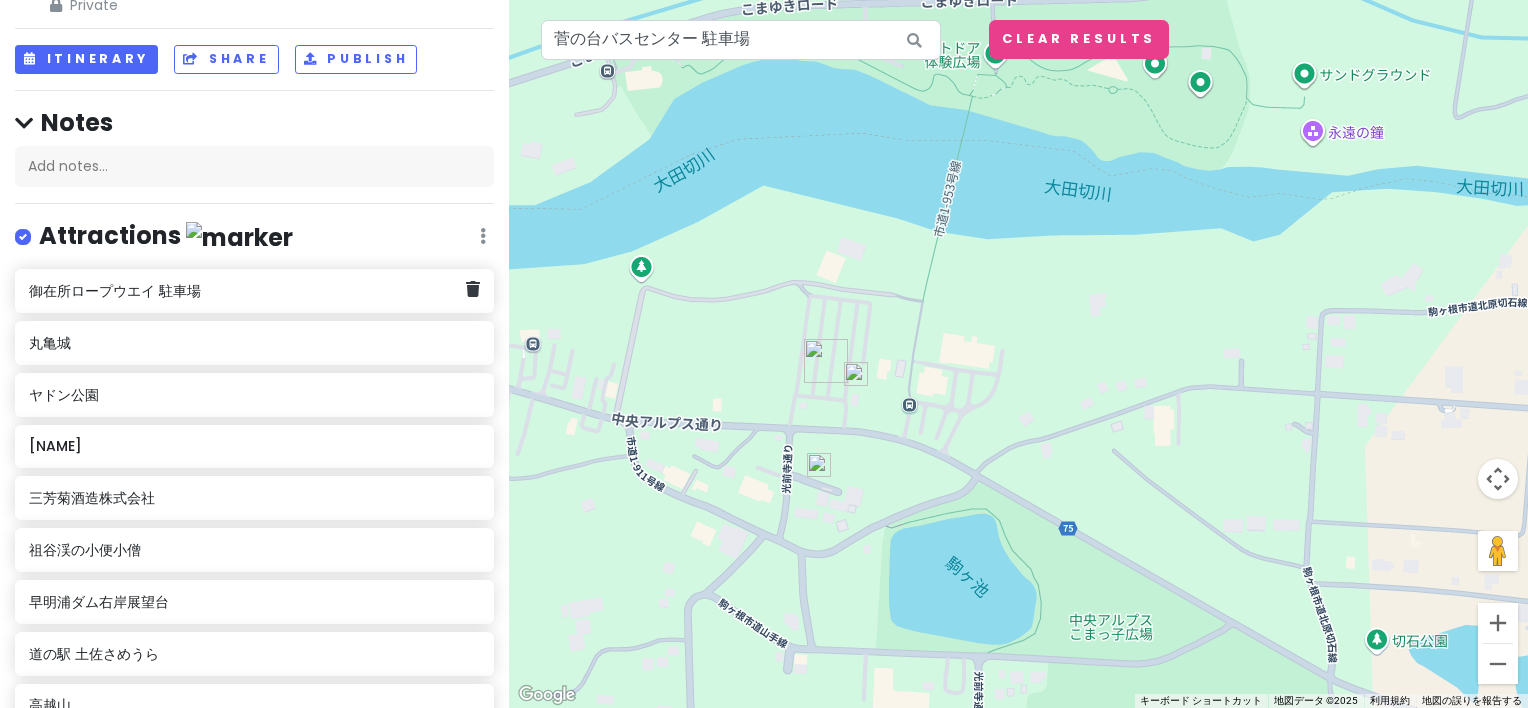 scroll, scrollTop: 0, scrollLeft: 0, axis: both 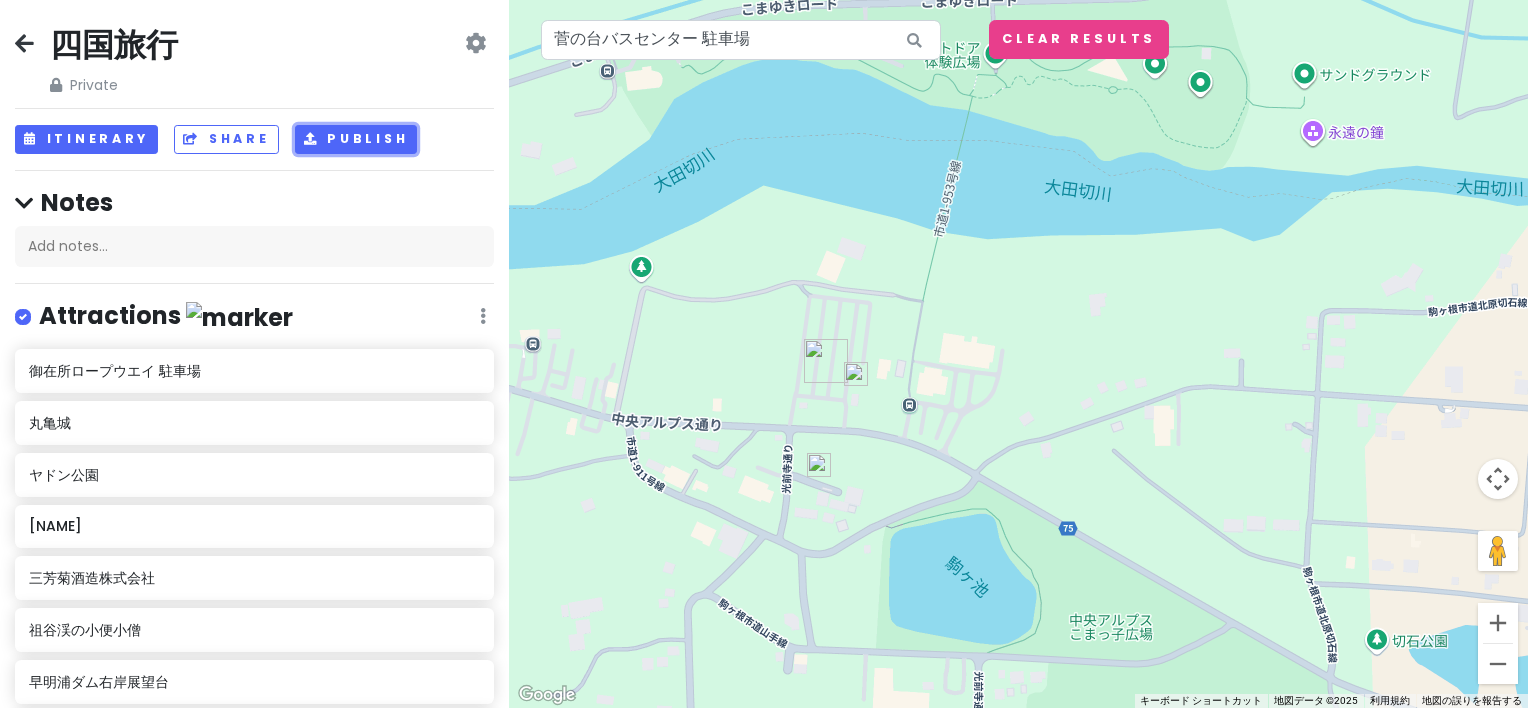 click at bounding box center (312, 139) 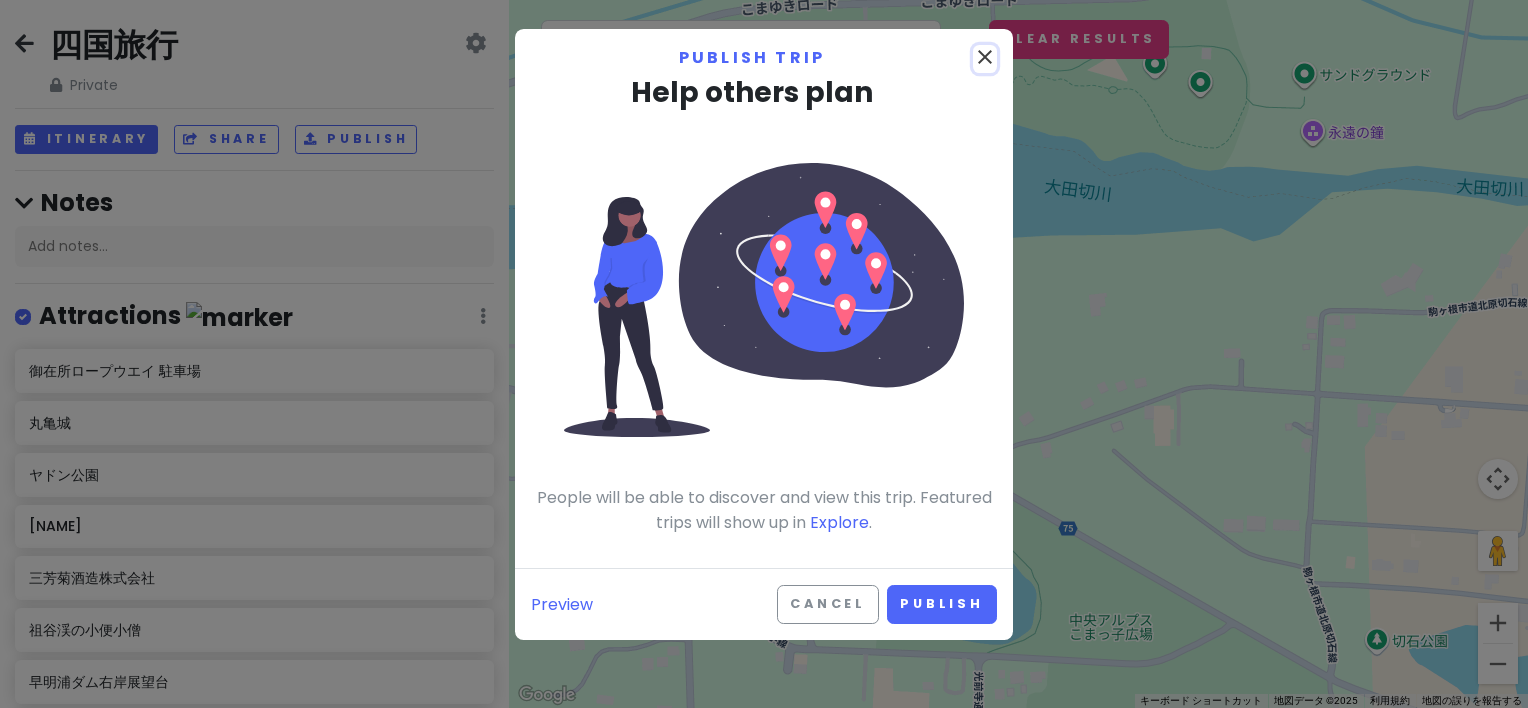 click on "close" at bounding box center (985, 57) 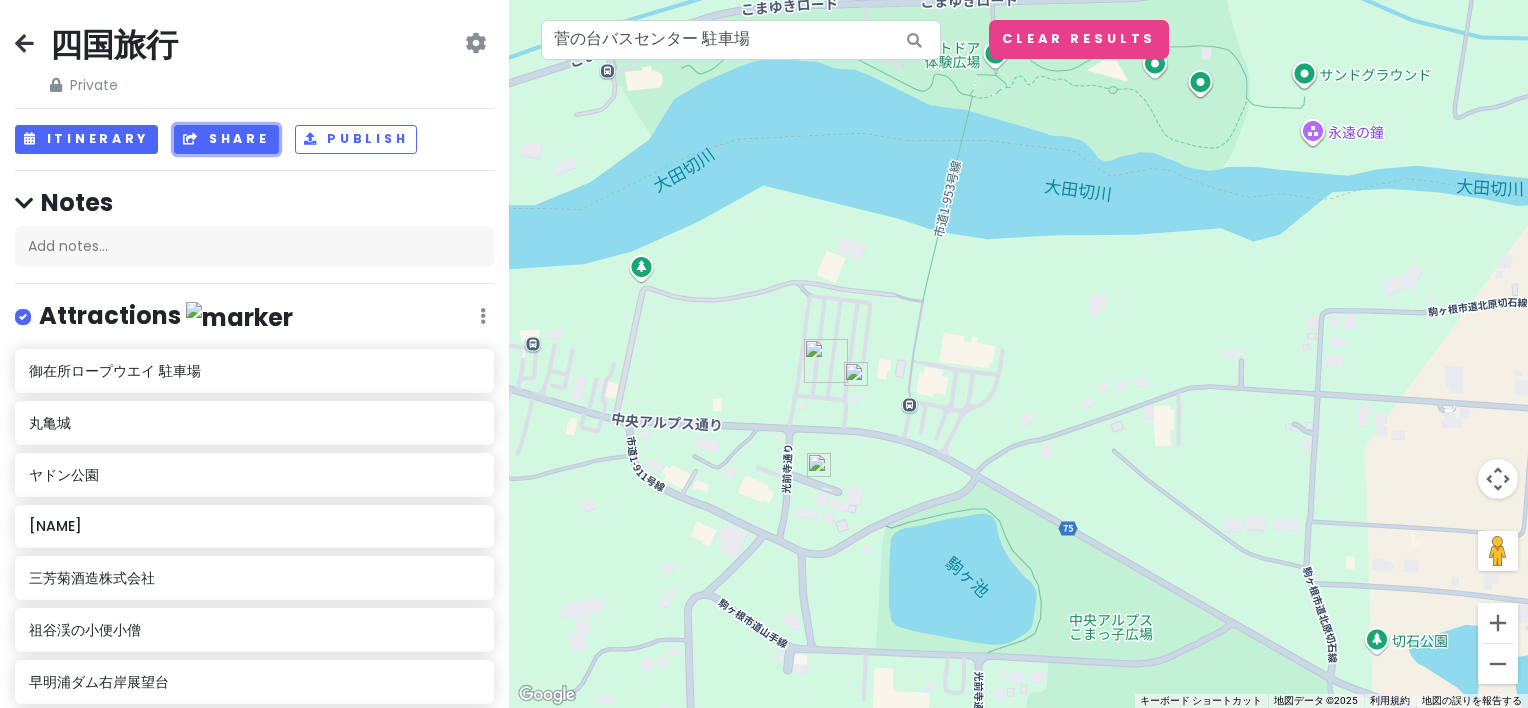 click on "Share" at bounding box center (226, 139) 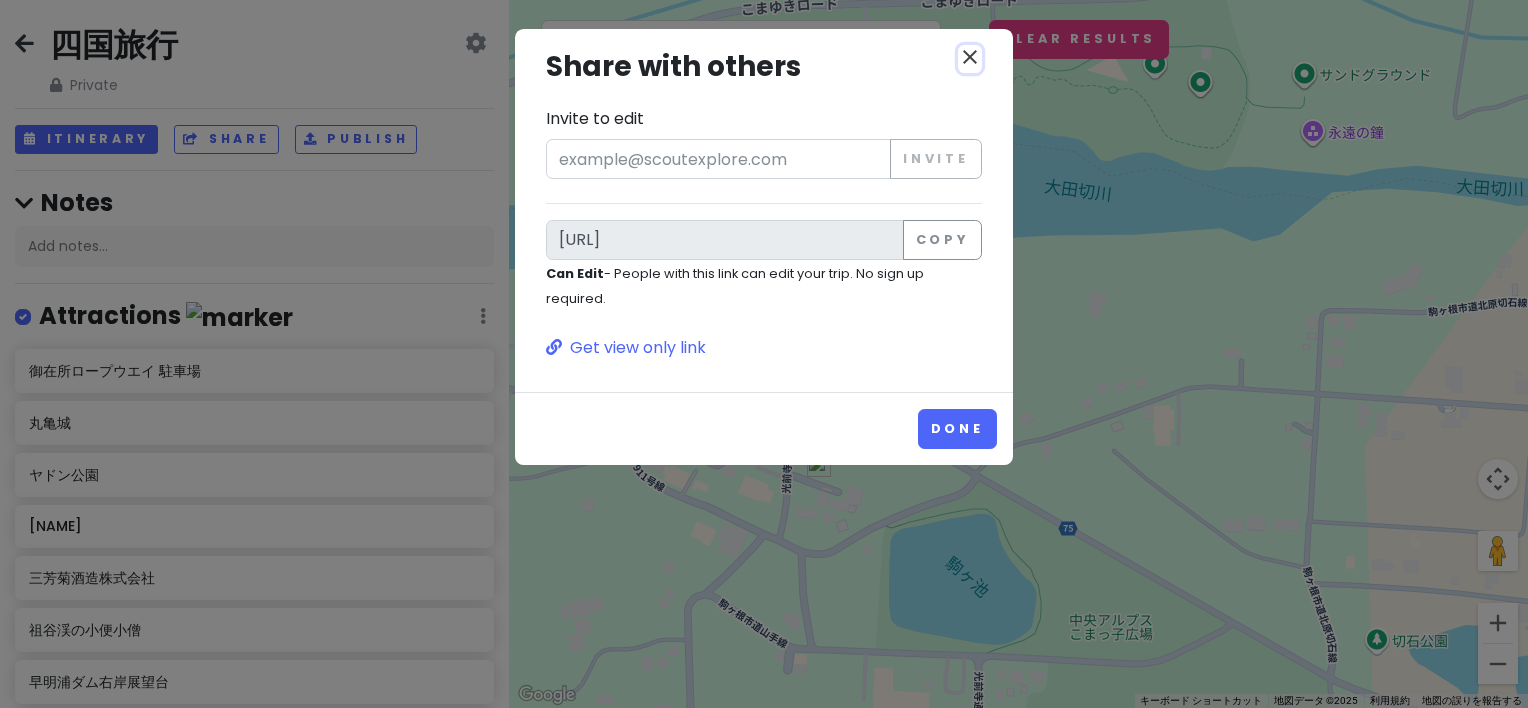 click on "close" at bounding box center [970, 57] 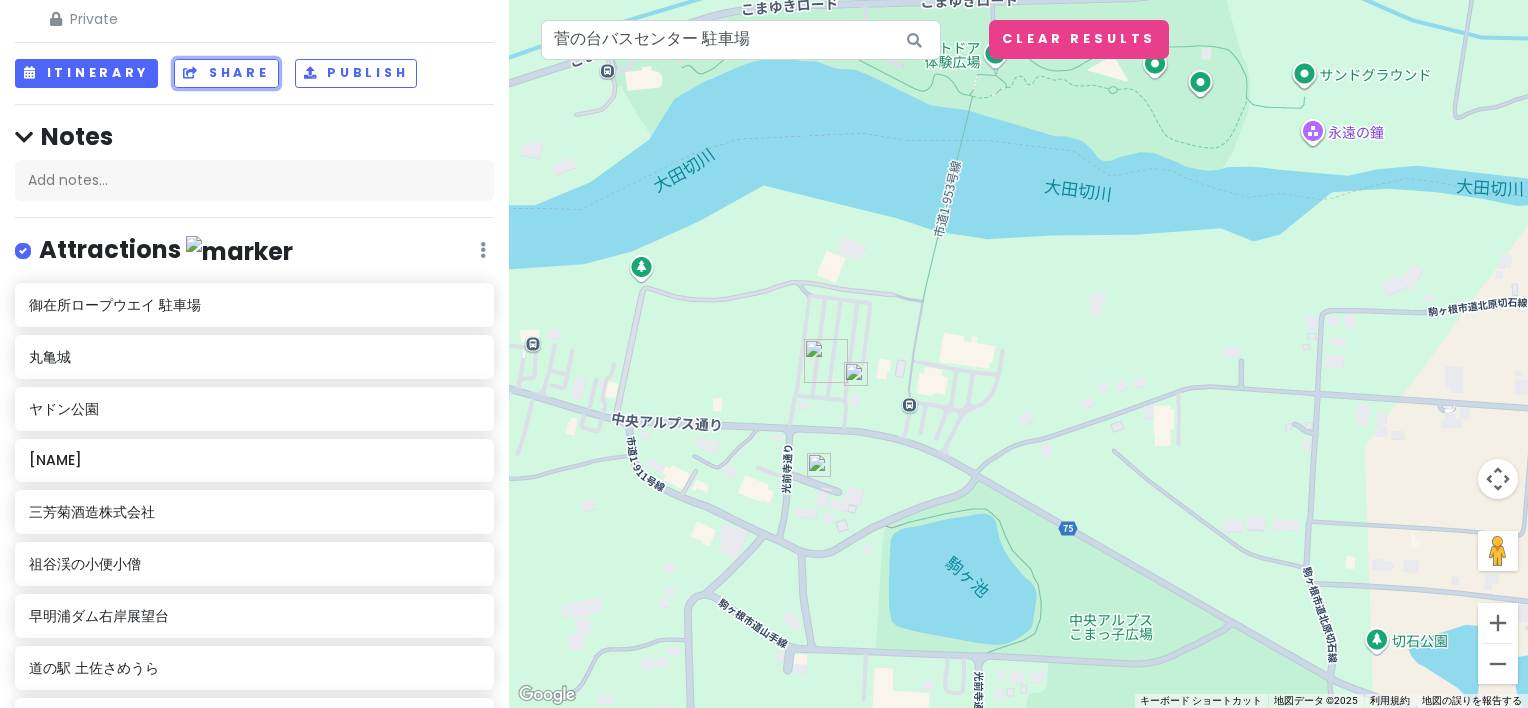 scroll, scrollTop: 200, scrollLeft: 0, axis: vertical 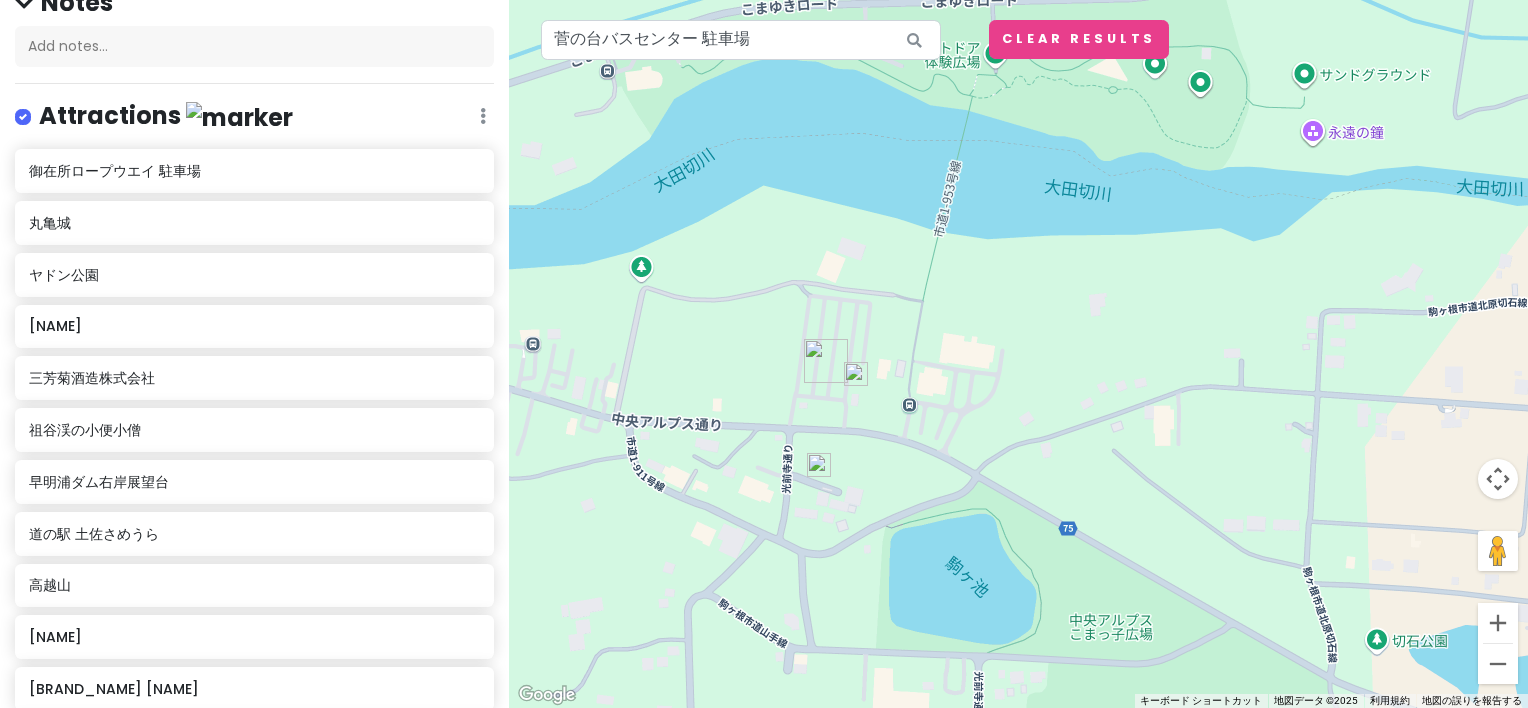 click on "Attractions   Edit Reorder Delete List" at bounding box center (254, 120) 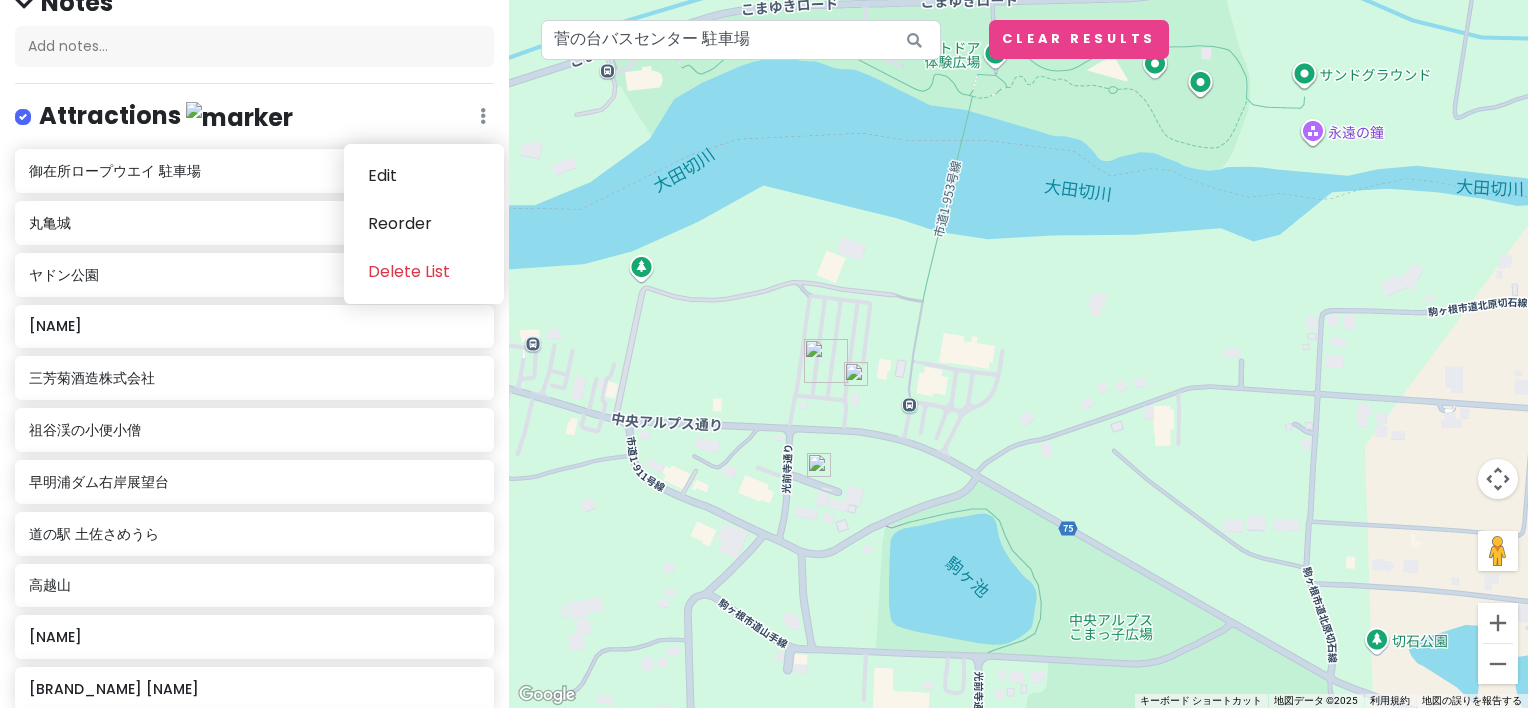 click on "Attractions   Edit Reorder Delete List" at bounding box center (254, 120) 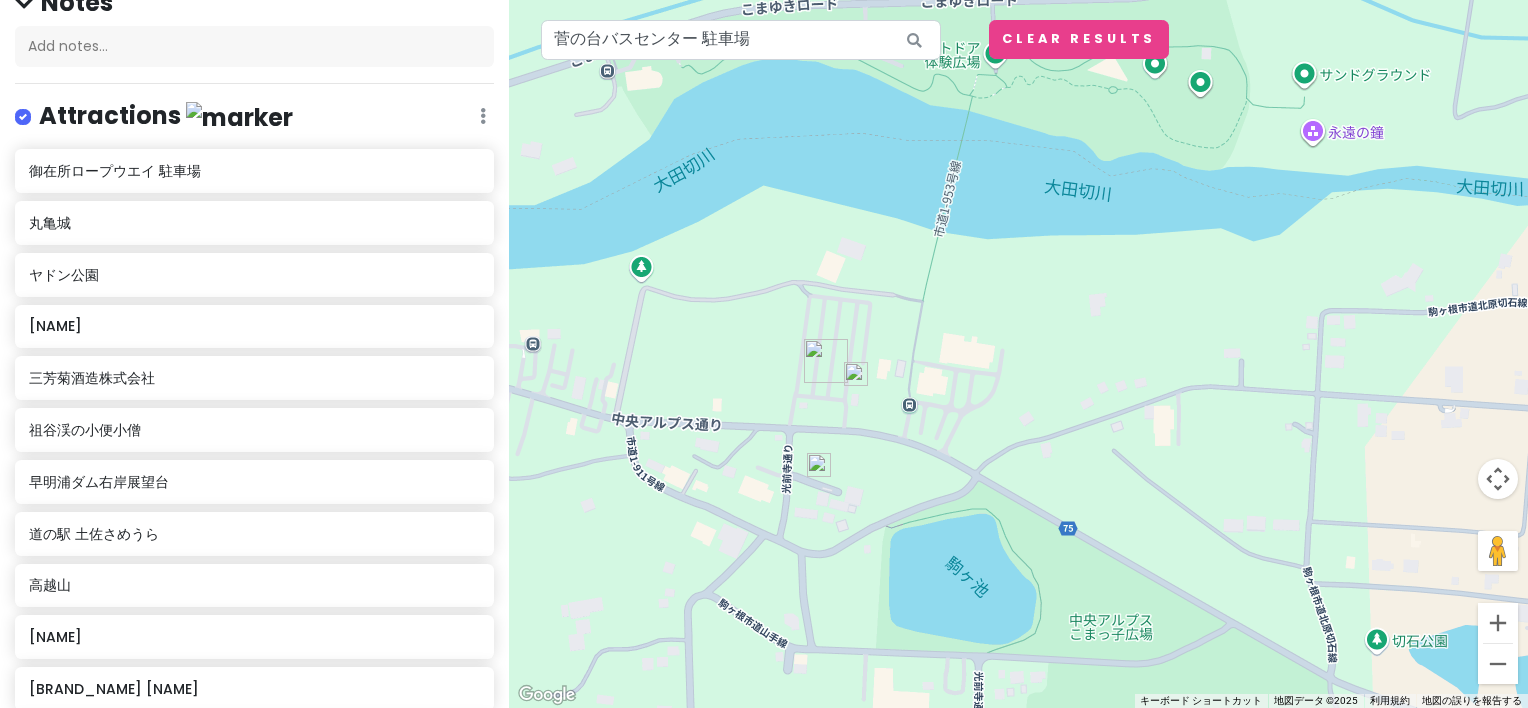 scroll, scrollTop: 0, scrollLeft: 0, axis: both 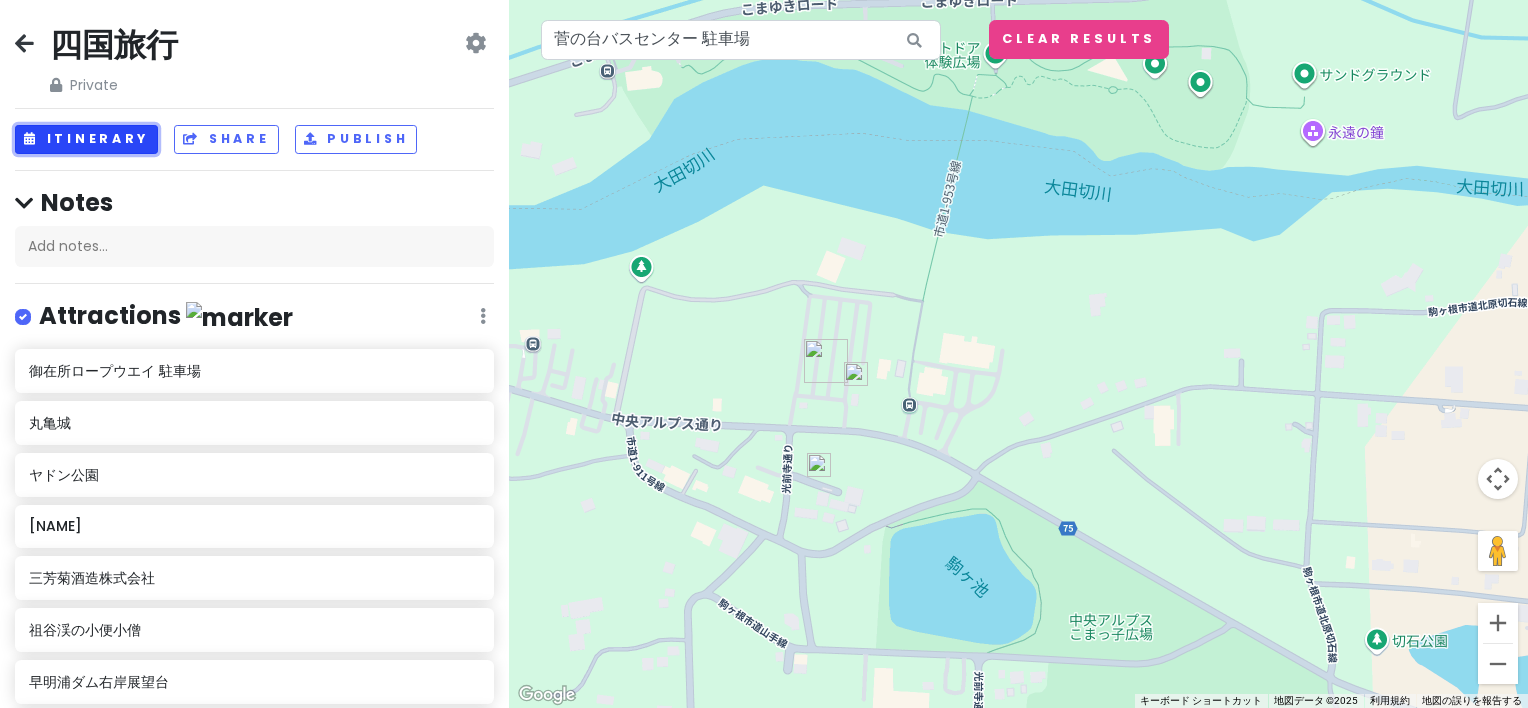 click on "Itinerary" at bounding box center [86, 139] 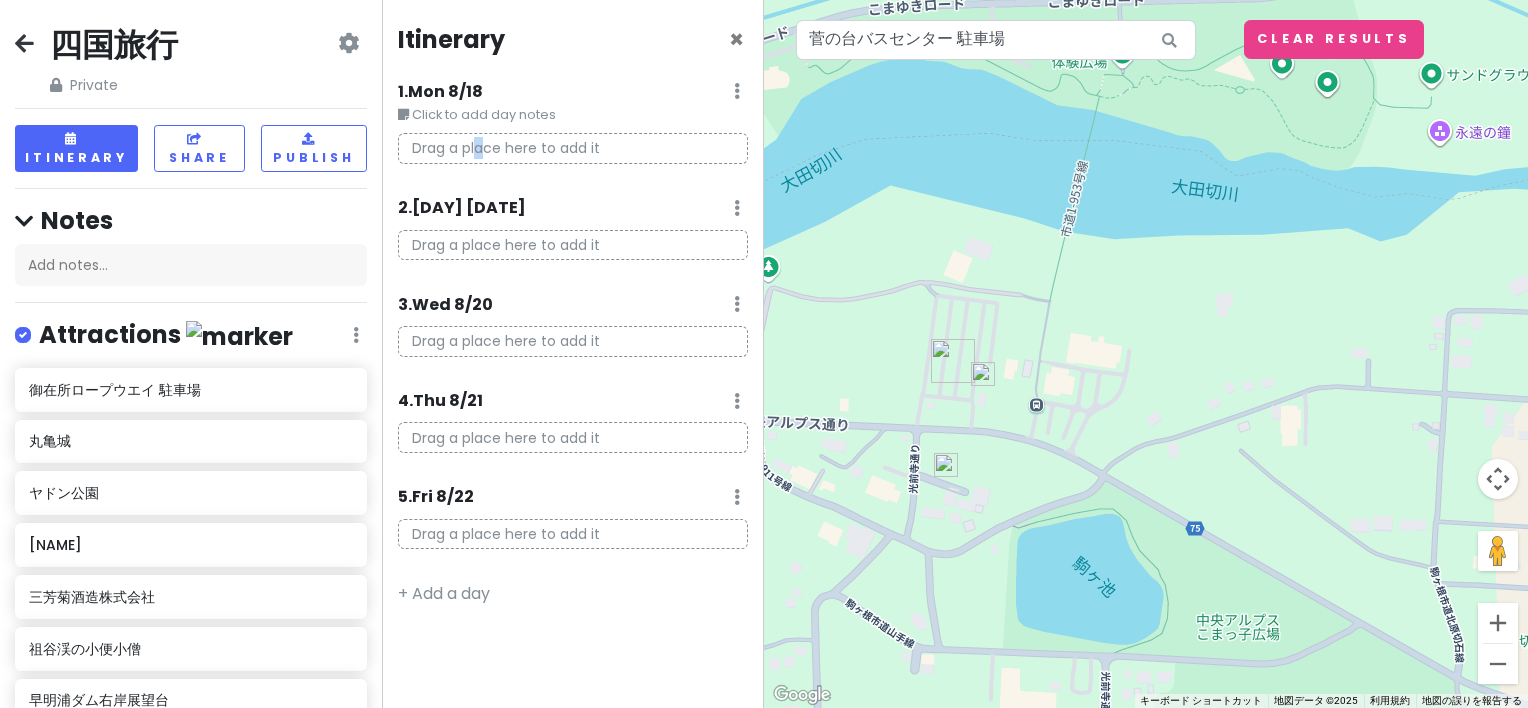 click on "Drag a place here to add it" at bounding box center [573, 148] 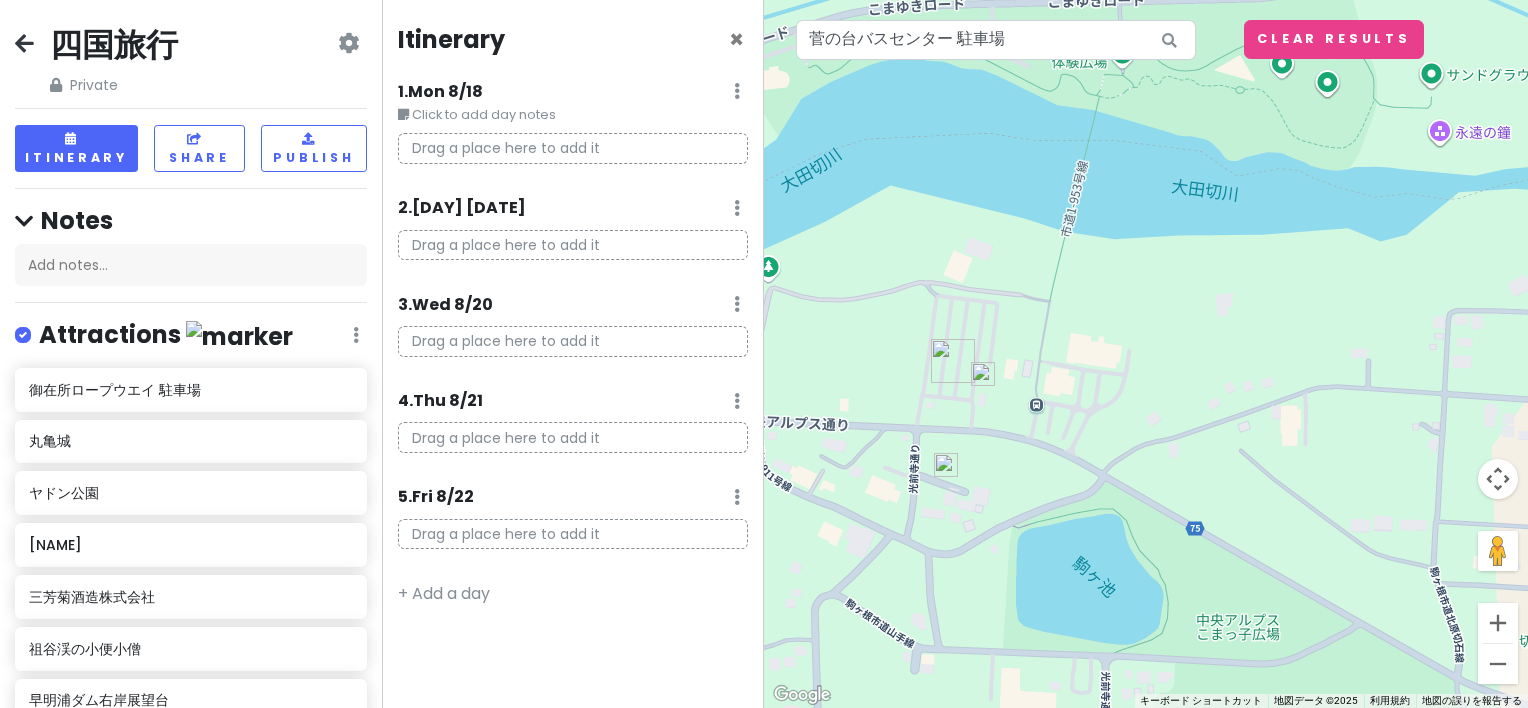 click on "Drag a place here to add it" at bounding box center [573, 148] 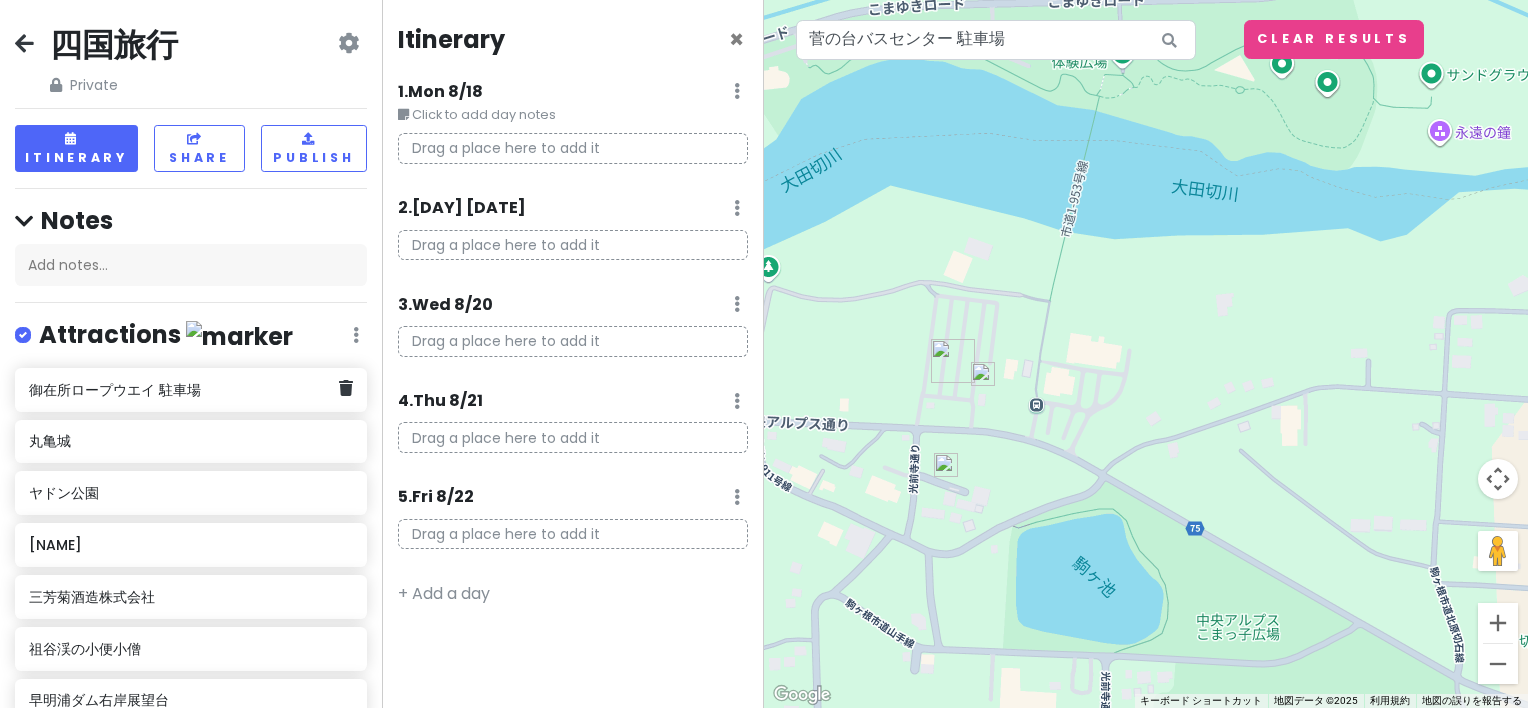 click on "御在所ロープウエイ 駐車場" at bounding box center (183, 390) 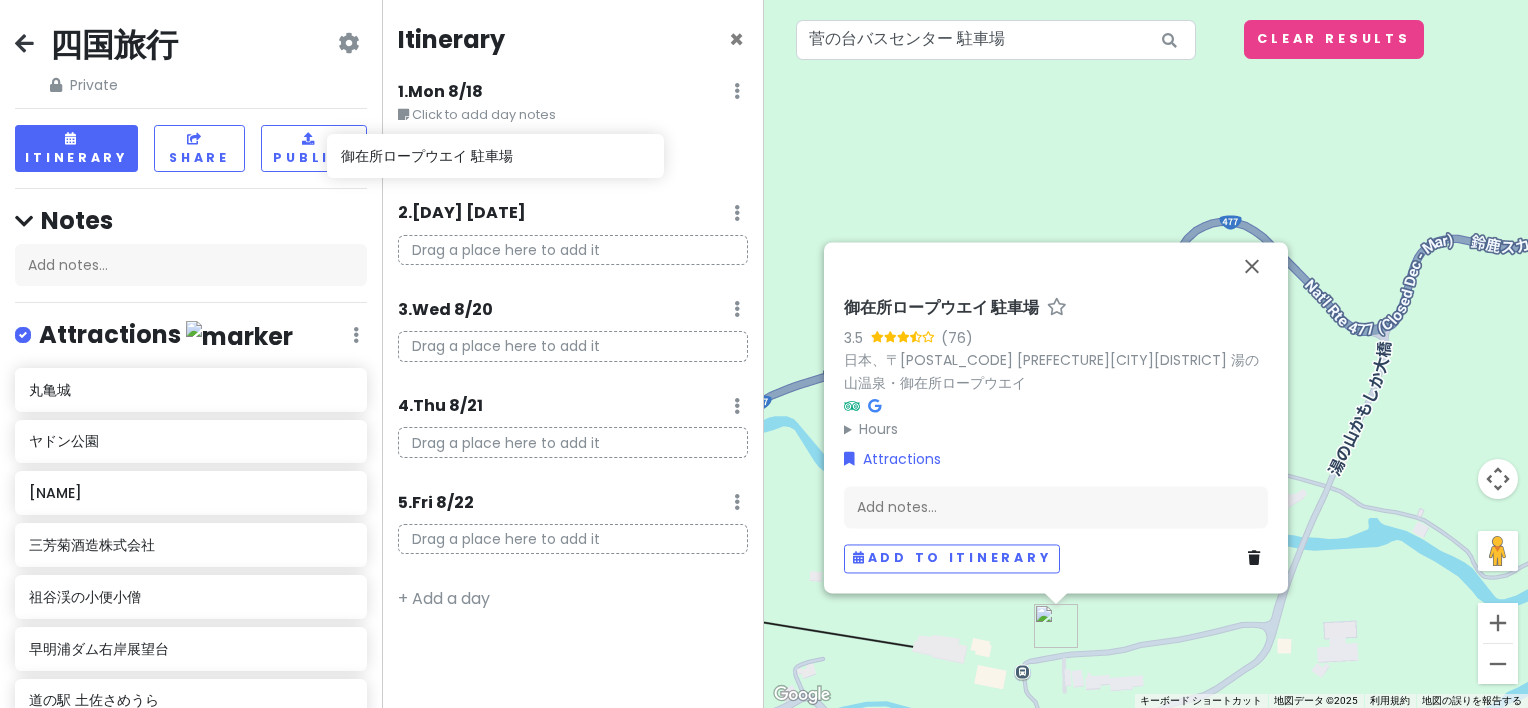 drag, startPoint x: 224, startPoint y: 391, endPoint x: 539, endPoint y: 158, distance: 391.80862 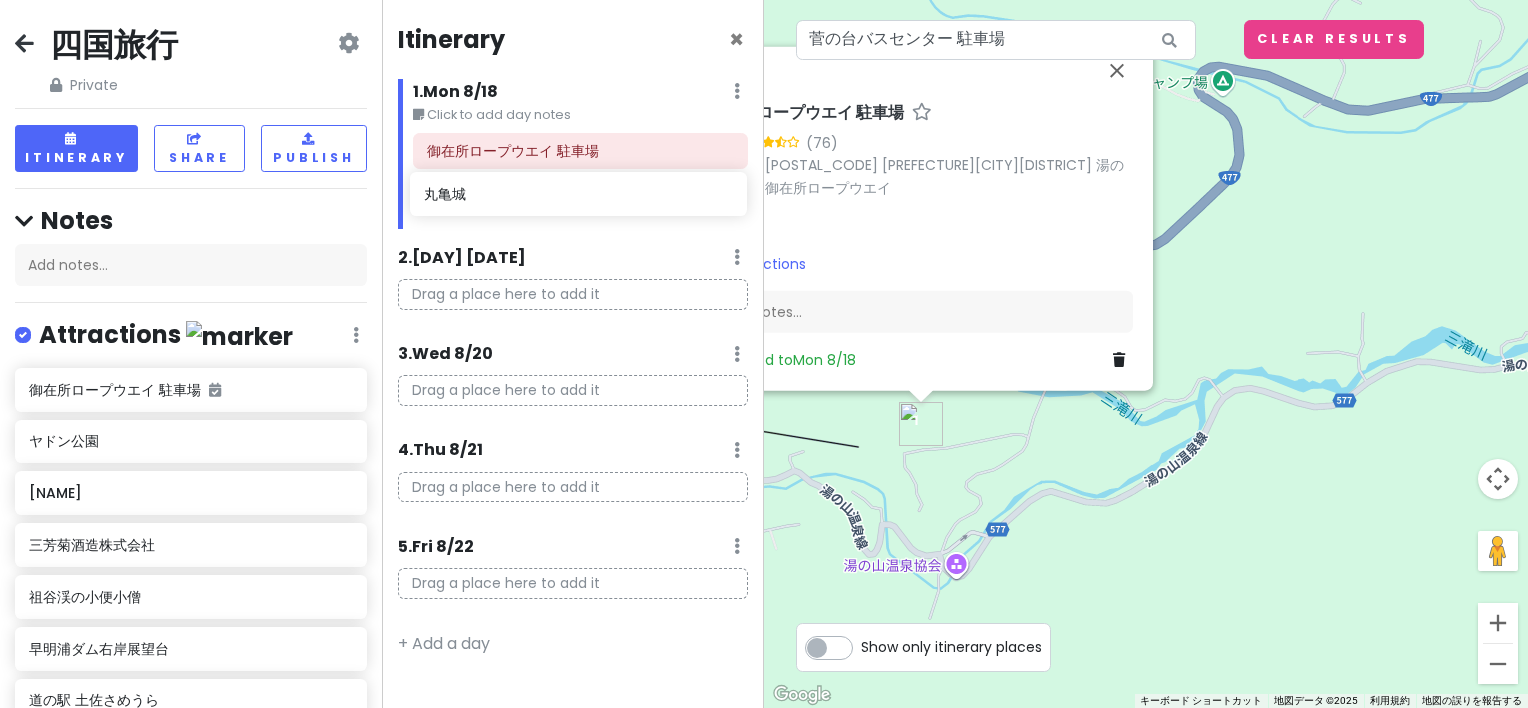 drag, startPoint x: 176, startPoint y: 447, endPoint x: 572, endPoint y: 196, distance: 468.84647 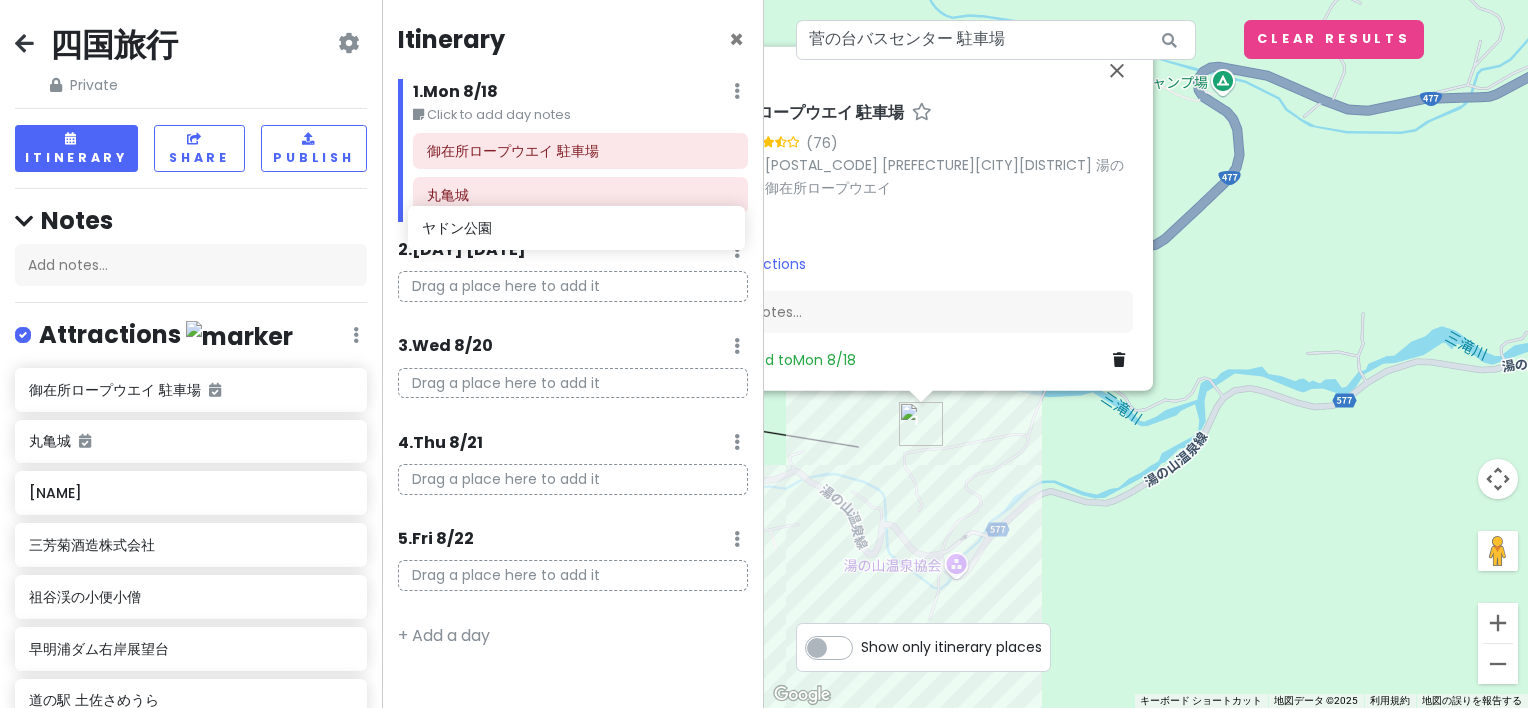 drag, startPoint x: 157, startPoint y: 504, endPoint x: 548, endPoint y: 241, distance: 471.2218 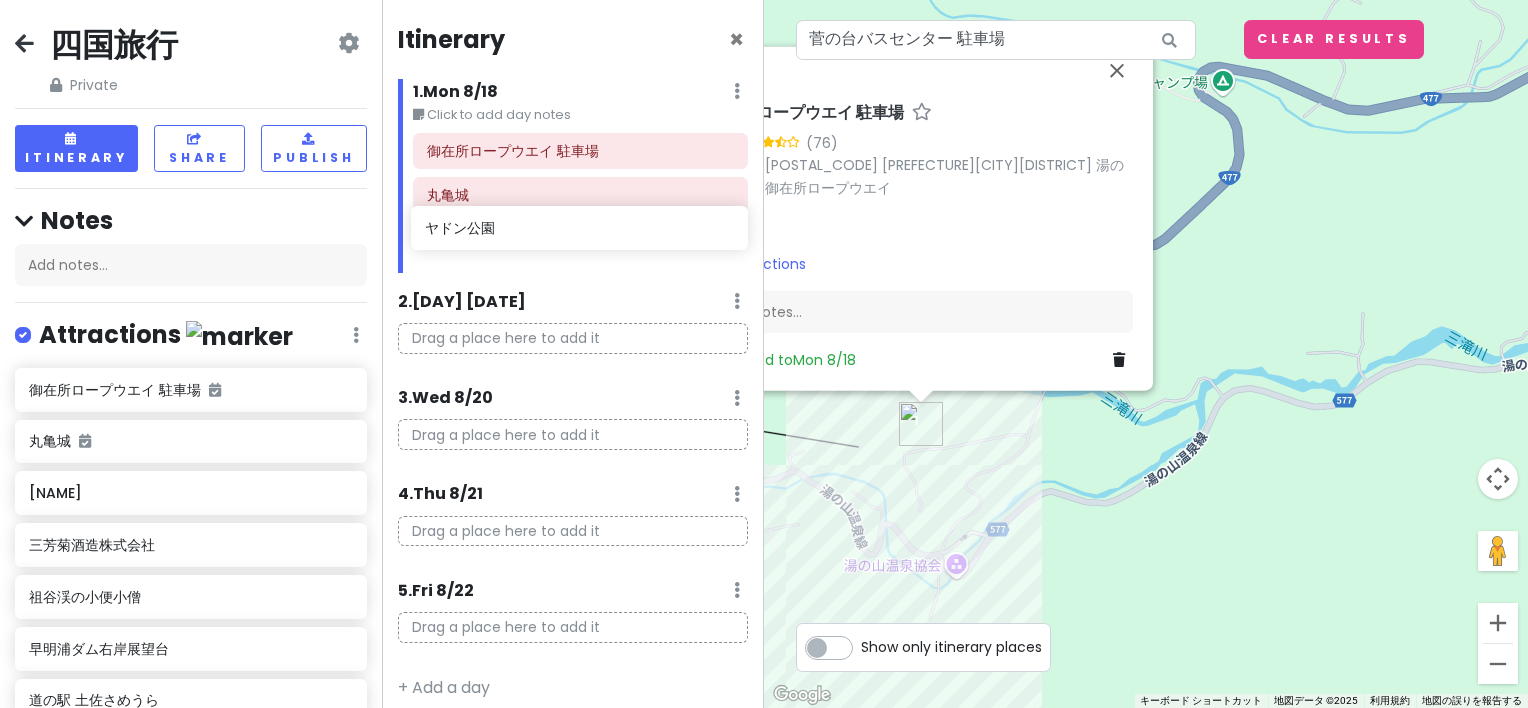 drag, startPoint x: 172, startPoint y: 492, endPoint x: 560, endPoint y: 228, distance: 469.29733 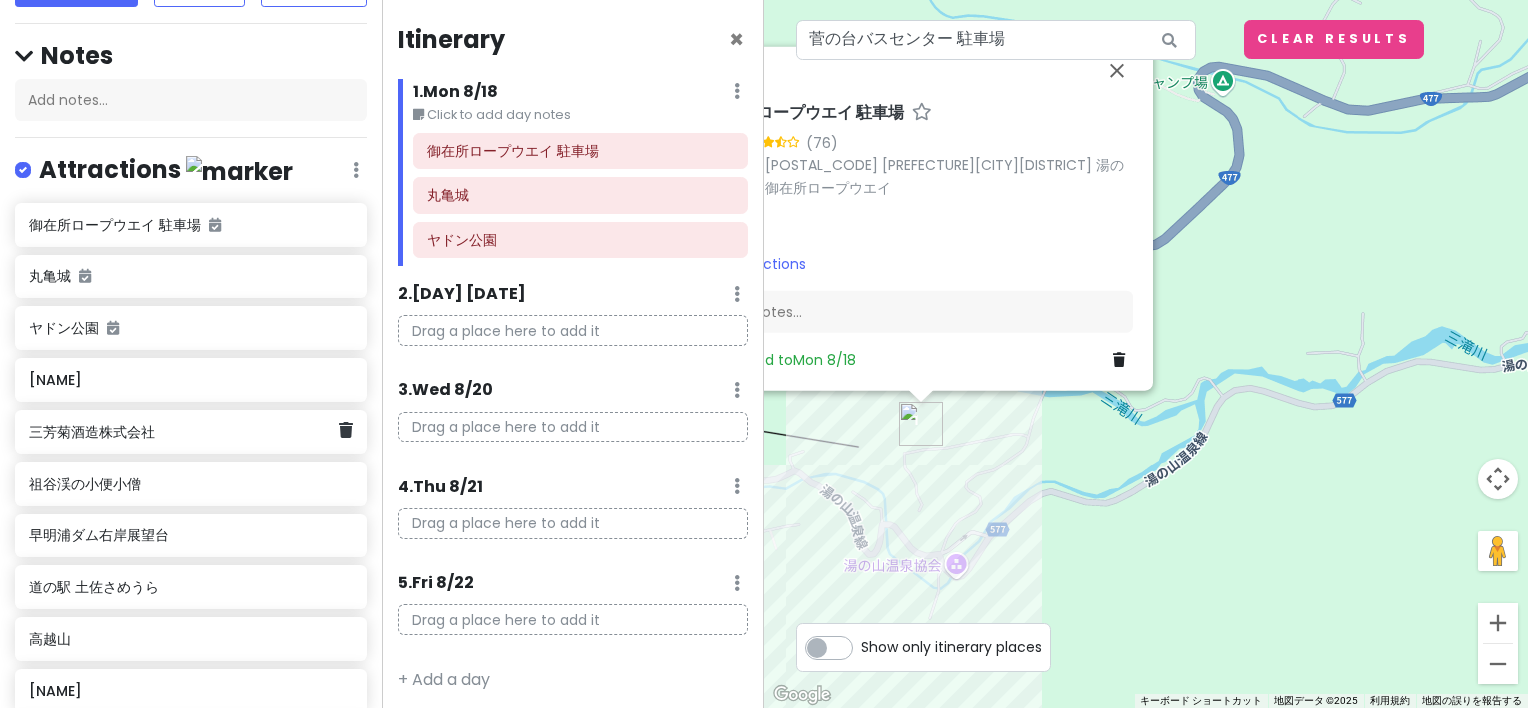 scroll, scrollTop: 300, scrollLeft: 0, axis: vertical 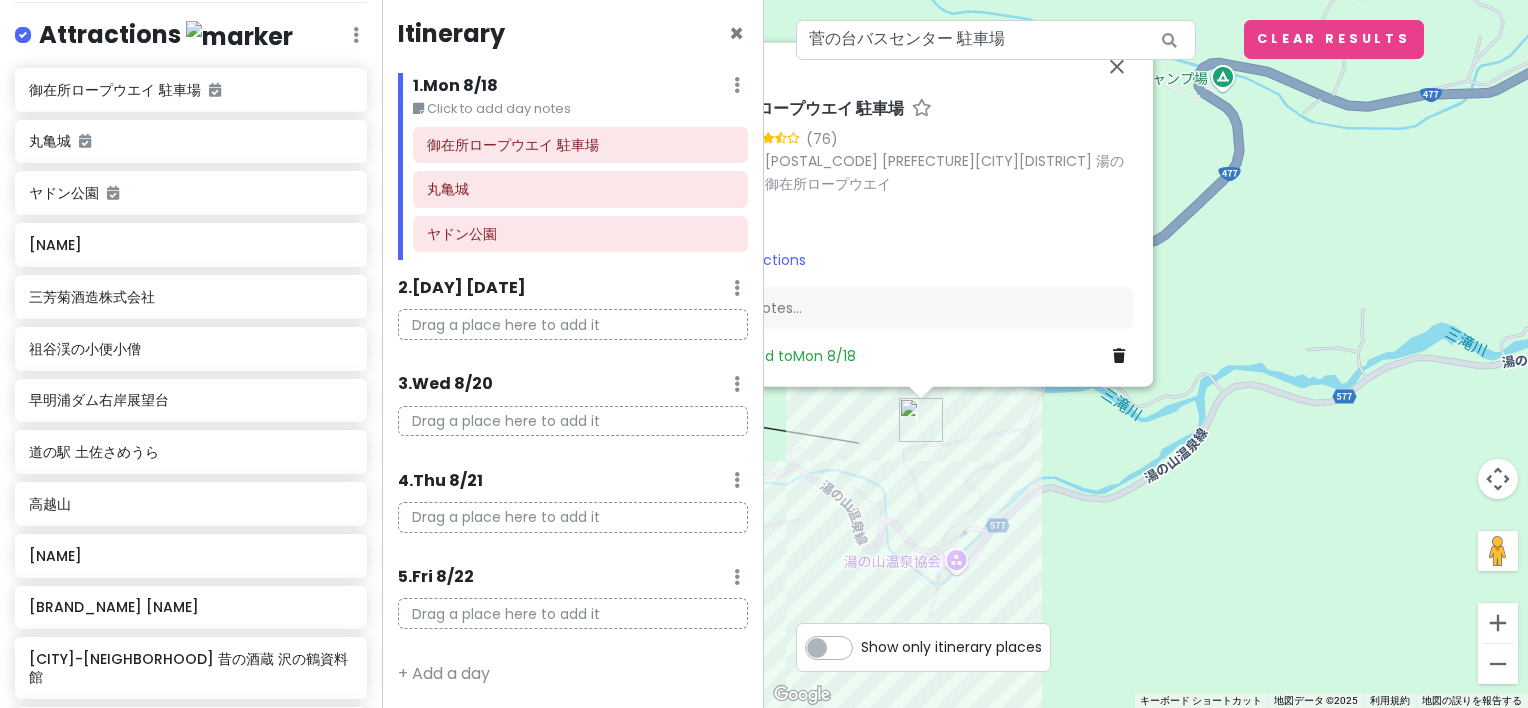 click on "[CITY] [POSTAL_CODE] [PREFECTURE] [CITY] [NEIGHBORHOOD] [NEIGHBORHOOD] [NEIGHBORHOOD] Hours [DAY] 24 [DAY] 24 [DAY] 24 [DAY] 24 [DAY] 24 [DAY] 24 [DAY] 24 Attractions Add notes... Added to Mon [DATE]" at bounding box center [1146, 354] 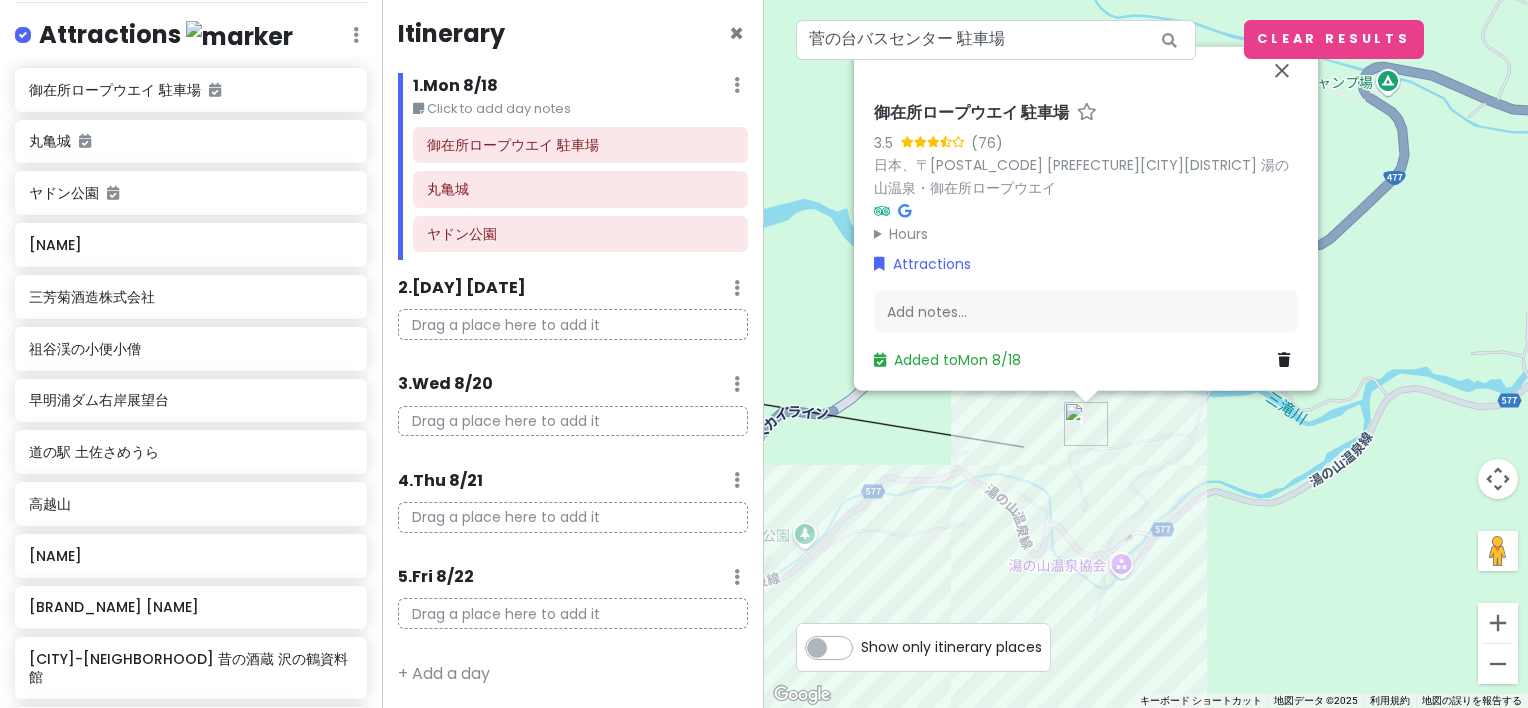 drag, startPoint x: 1225, startPoint y: 315, endPoint x: 1362, endPoint y: 310, distance: 137.09122 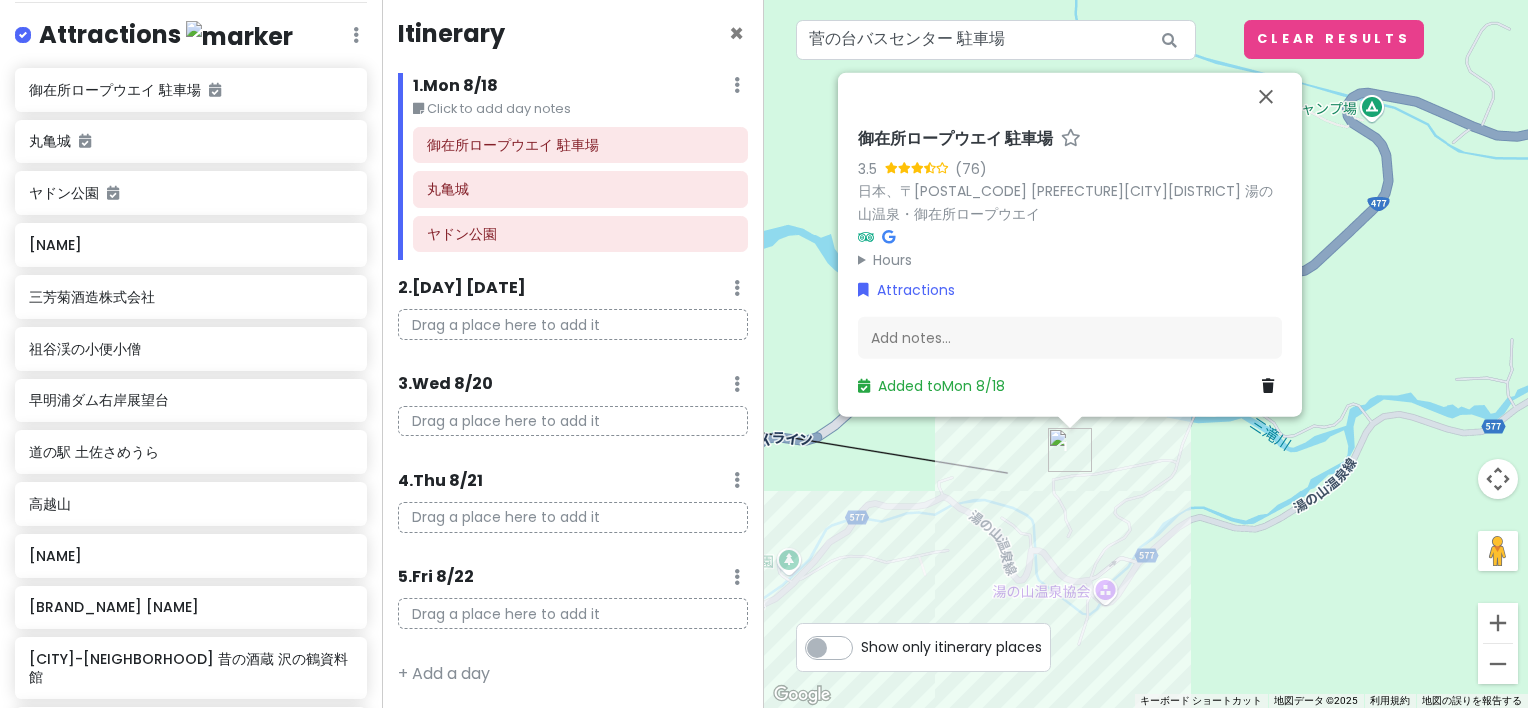 drag, startPoint x: 1245, startPoint y: 275, endPoint x: 1308, endPoint y: 280, distance: 63.1981 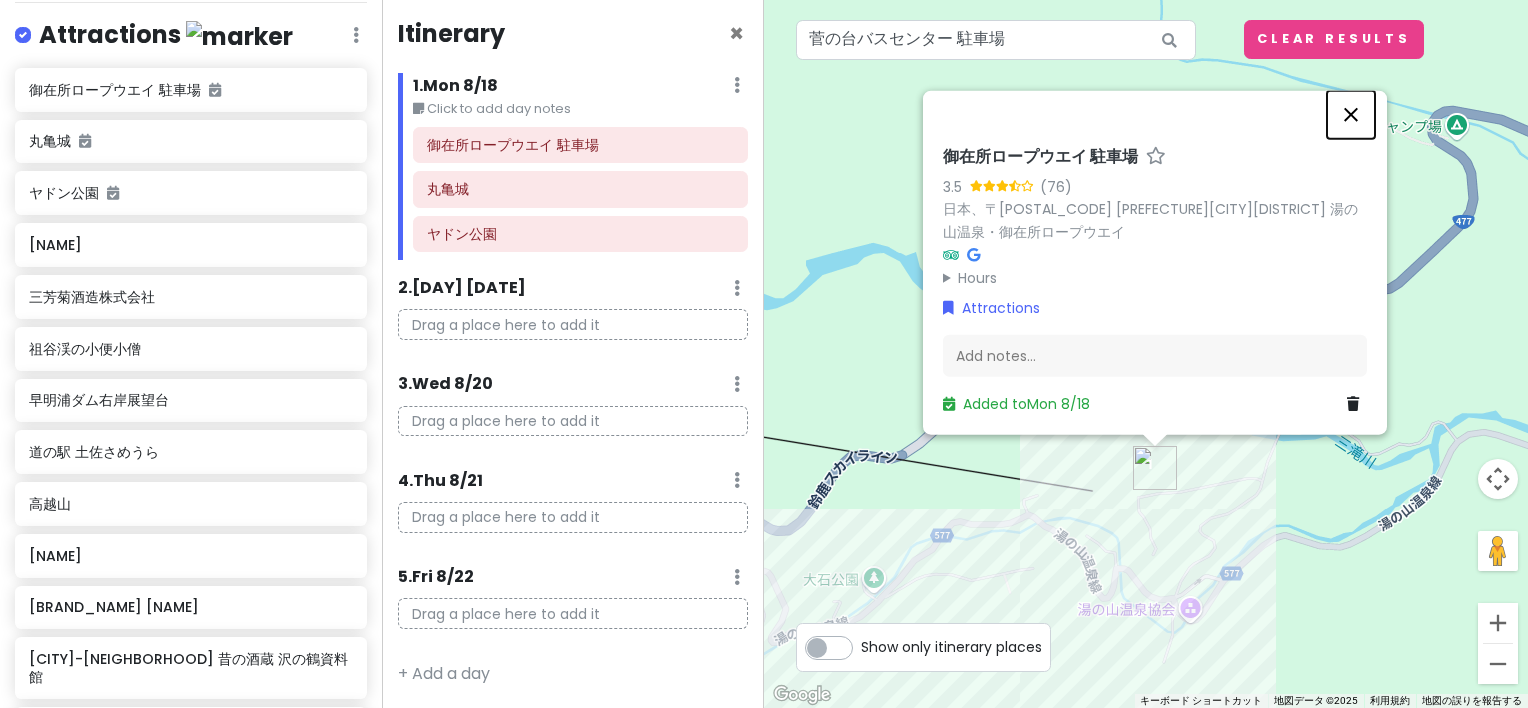 click at bounding box center [1351, 115] 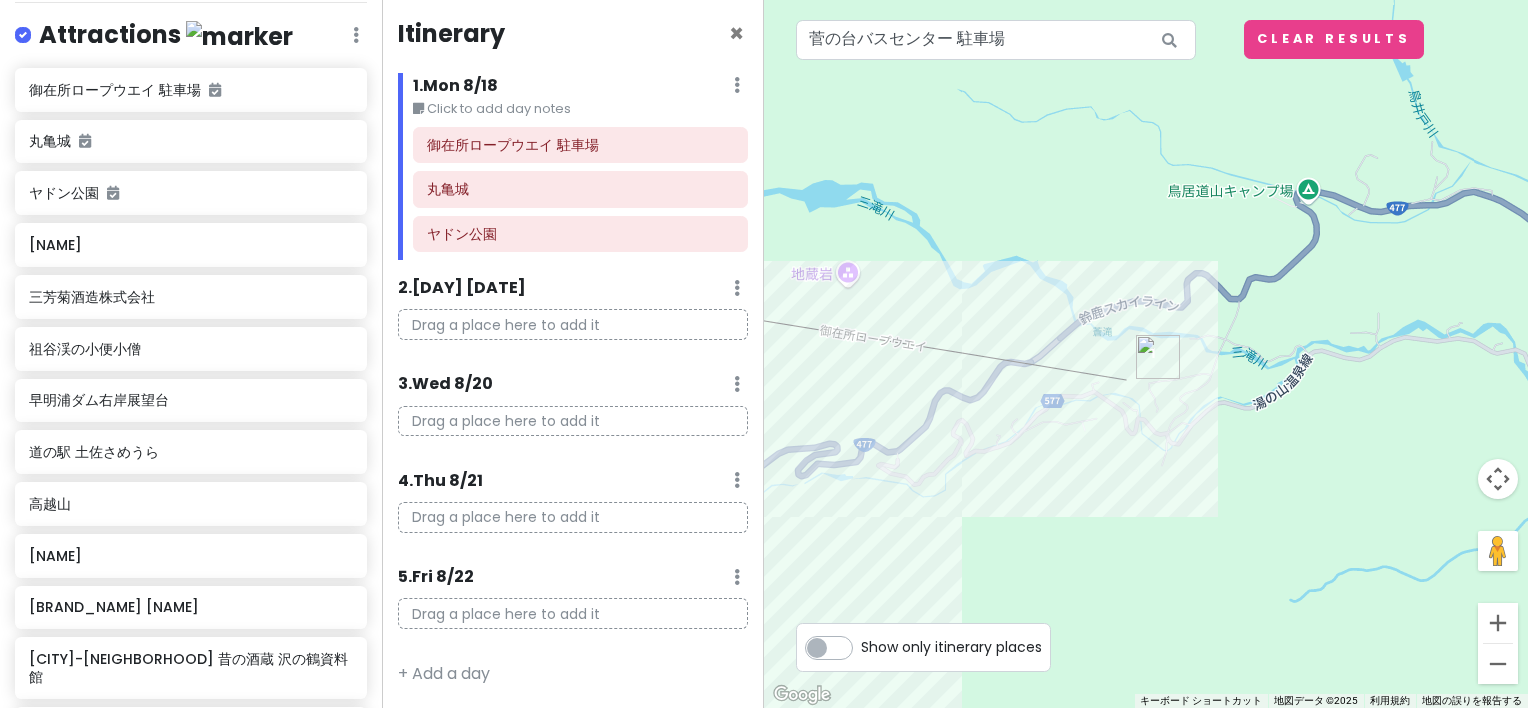 drag, startPoint x: 1027, startPoint y: 405, endPoint x: 1271, endPoint y: 236, distance: 296.8114 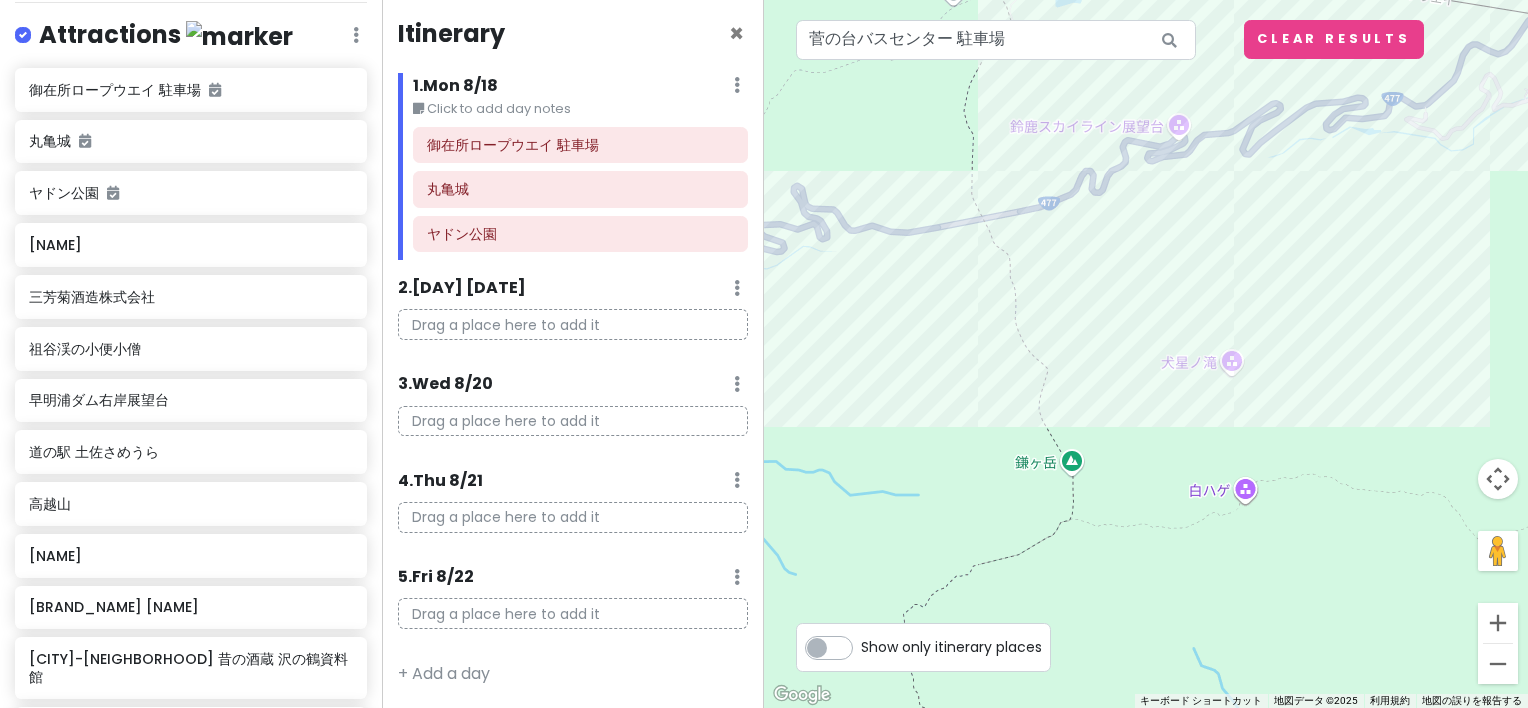 drag, startPoint x: 922, startPoint y: 407, endPoint x: 1273, endPoint y: 209, distance: 402.99503 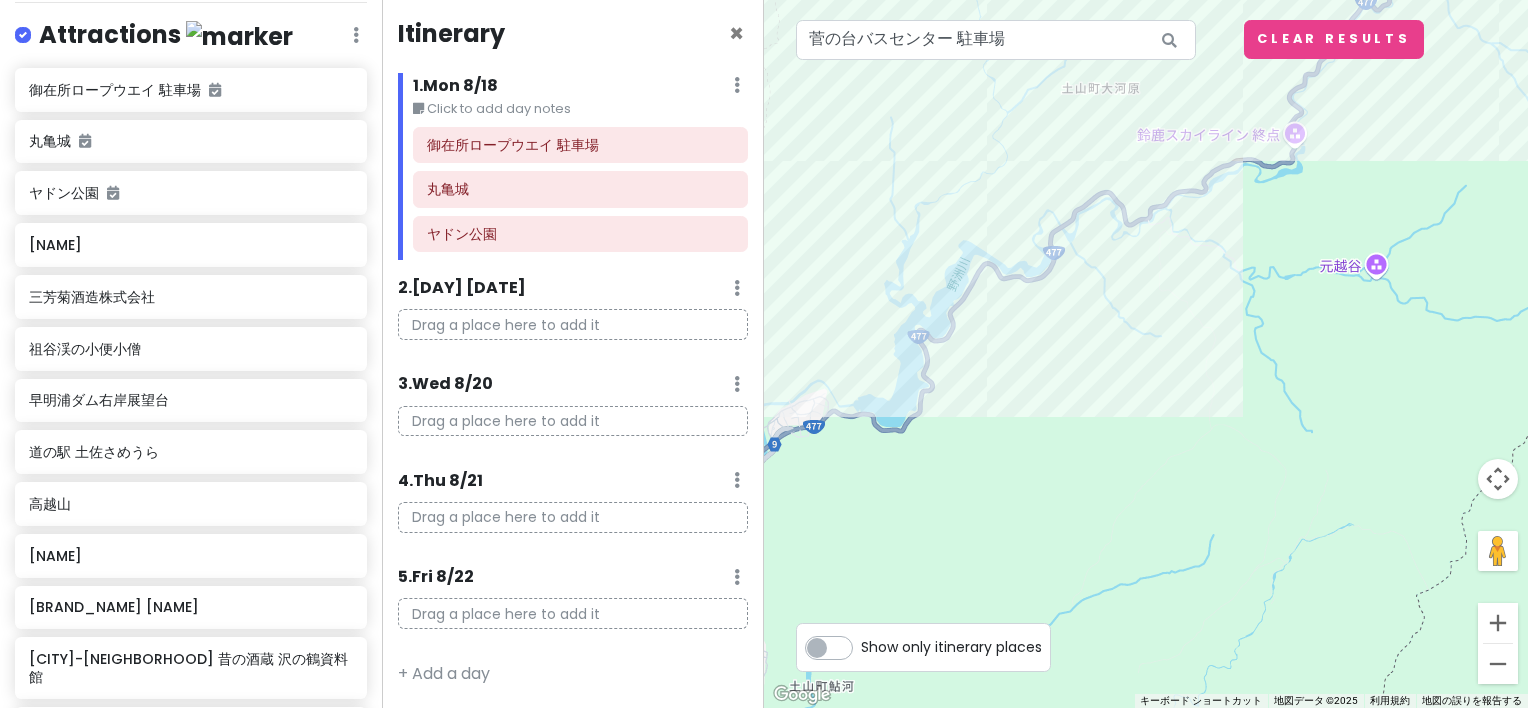 drag, startPoint x: 867, startPoint y: 296, endPoint x: 1113, endPoint y: 223, distance: 256.6028 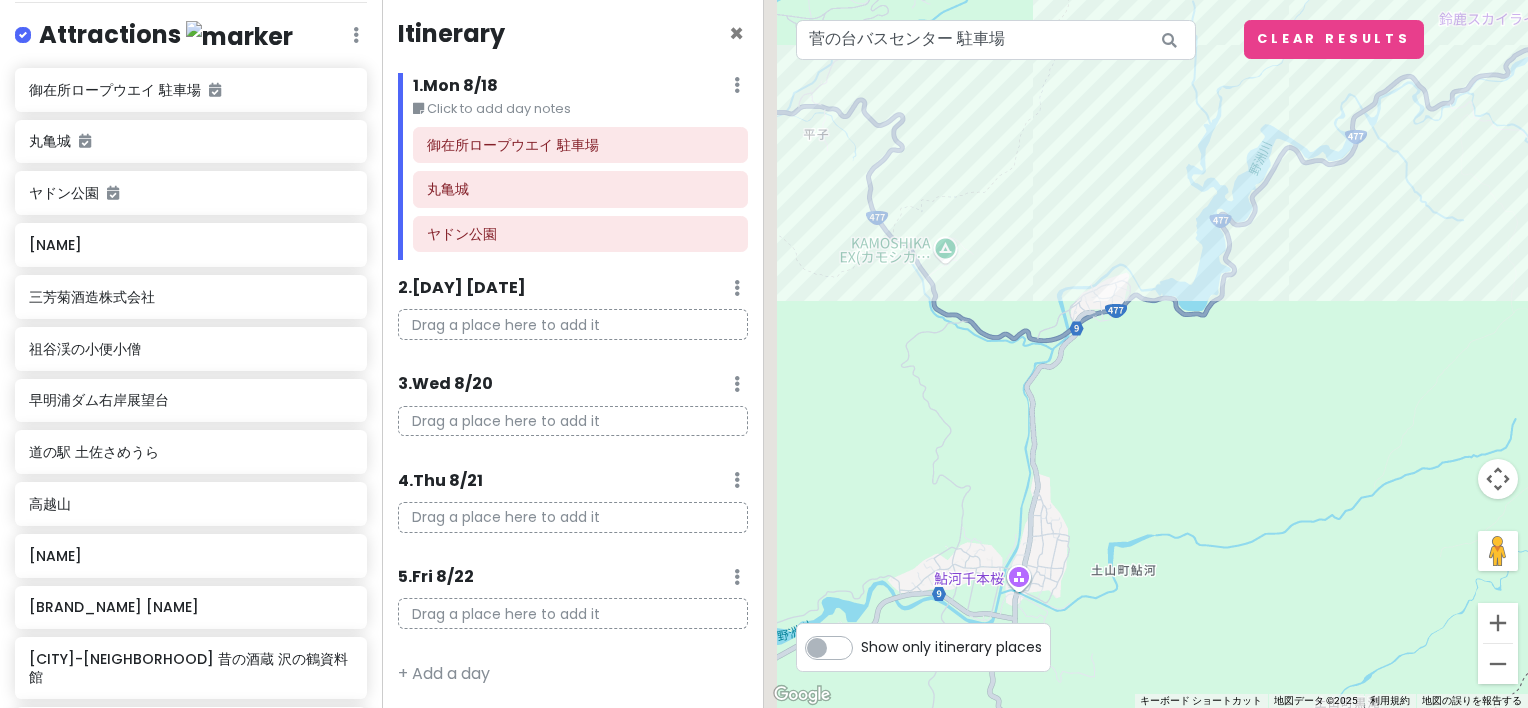 drag, startPoint x: 935, startPoint y: 333, endPoint x: 1253, endPoint y: 208, distance: 341.68552 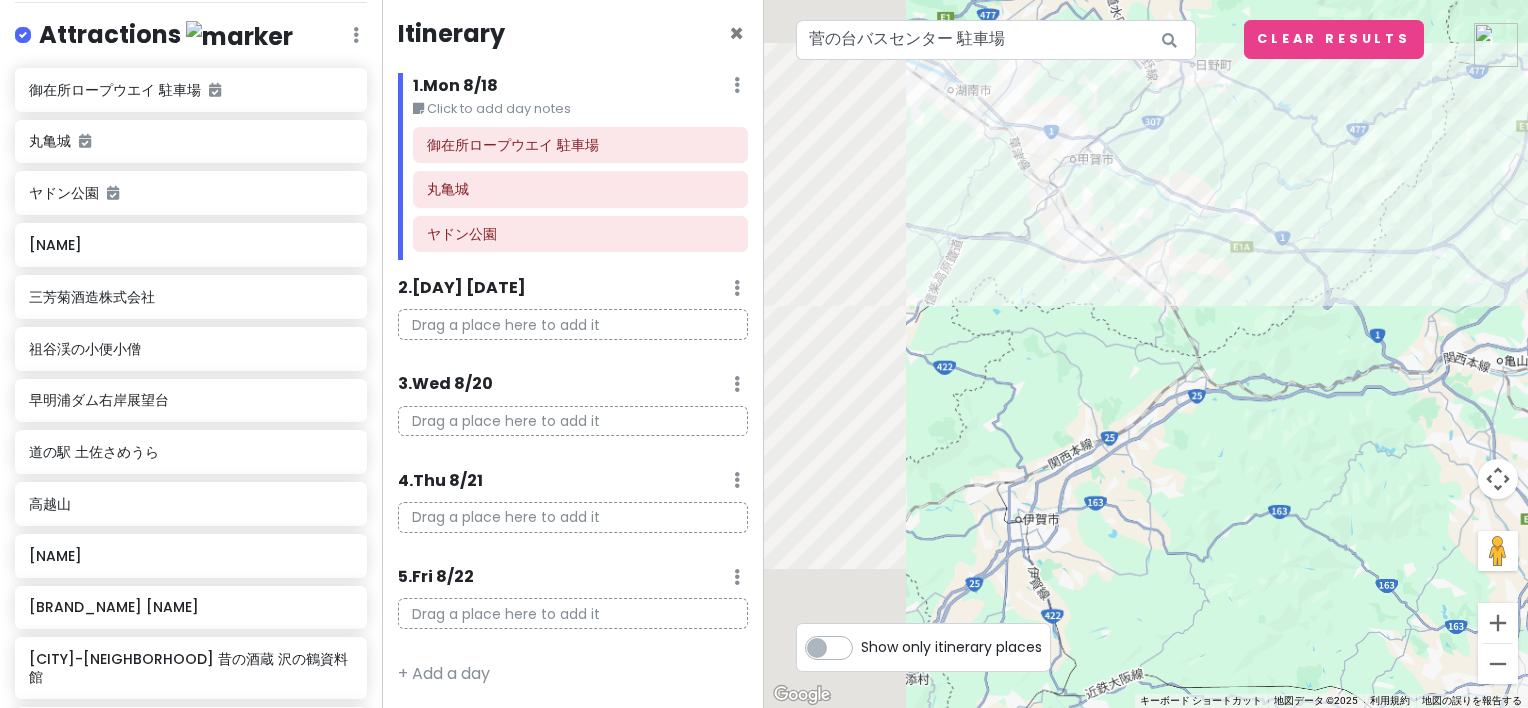 drag, startPoint x: 961, startPoint y: 309, endPoint x: 1240, endPoint y: 214, distance: 294.73038 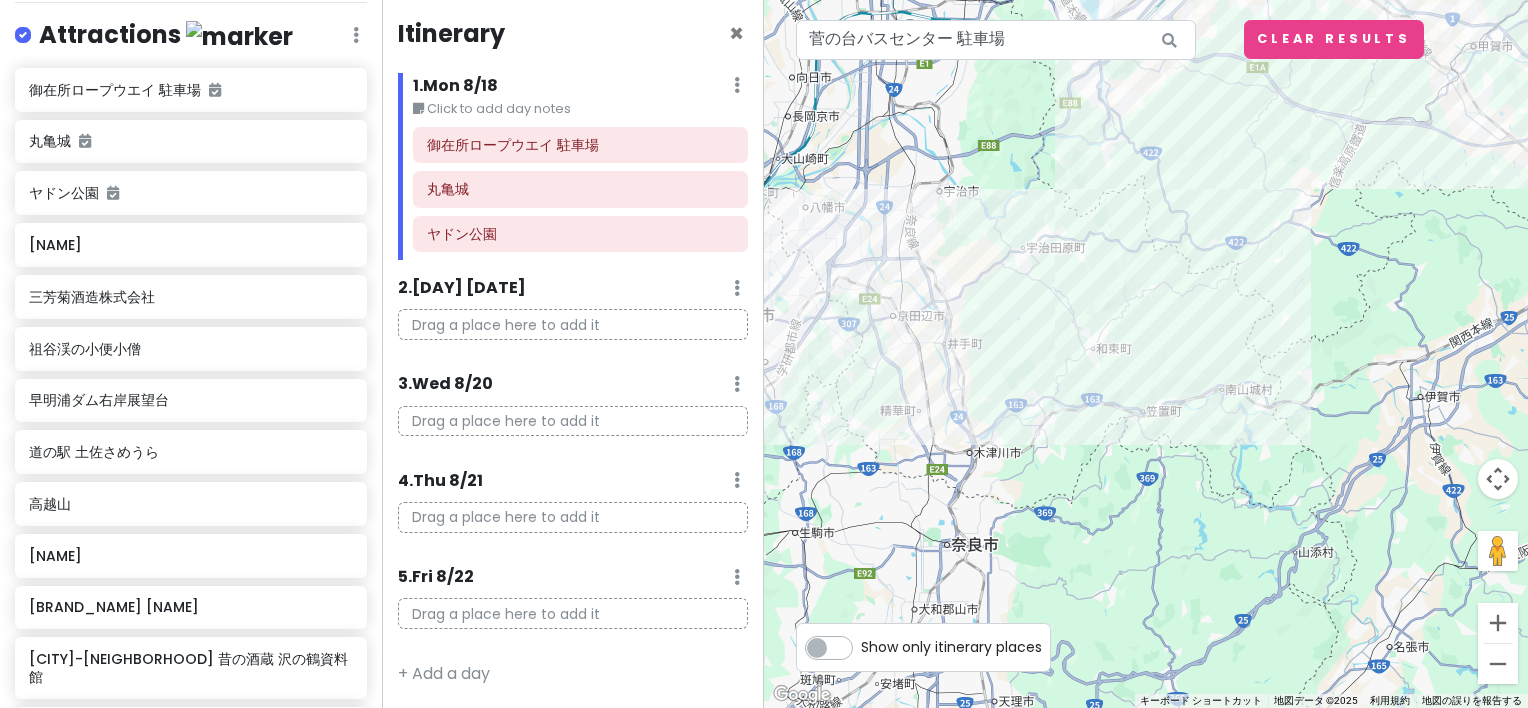 drag, startPoint x: 960, startPoint y: 379, endPoint x: 1264, endPoint y: 227, distance: 339.88232 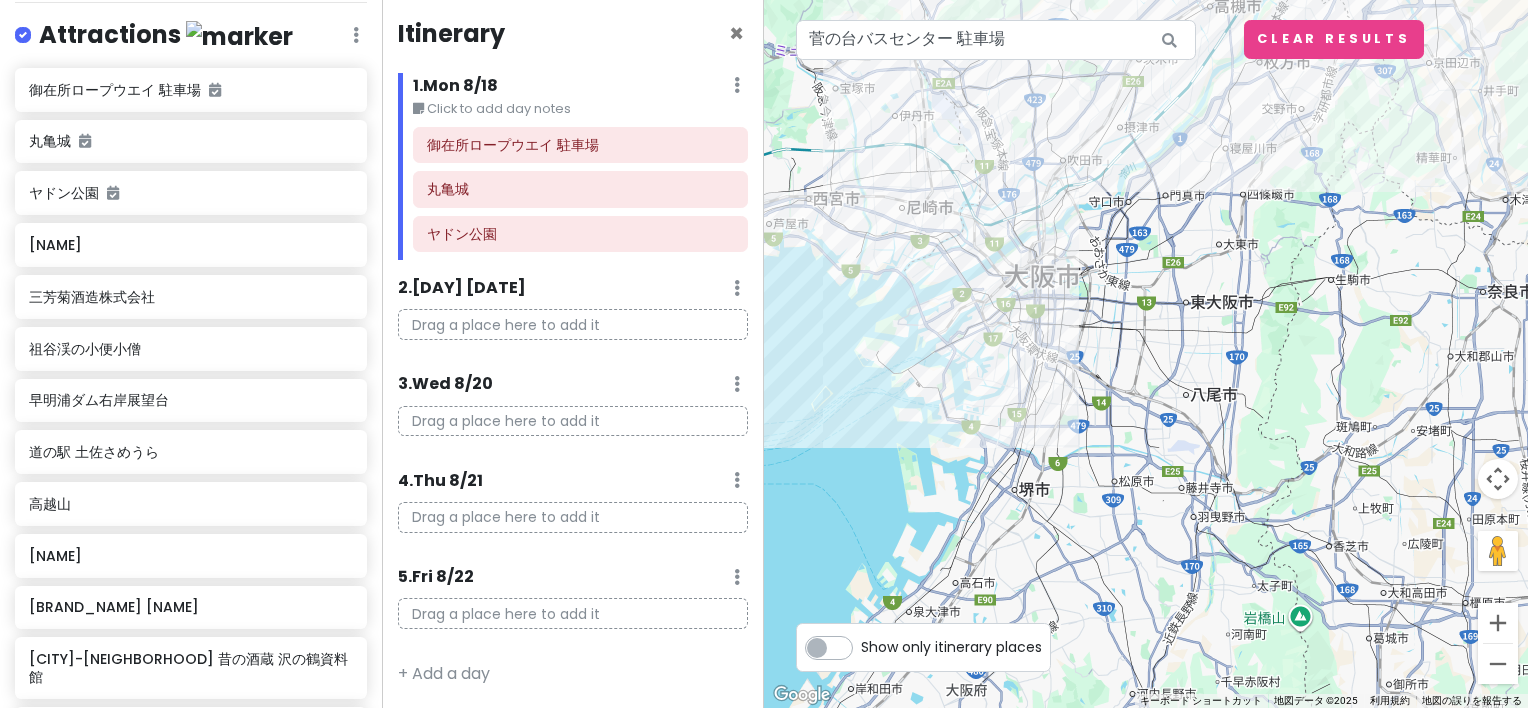 drag, startPoint x: 1095, startPoint y: 360, endPoint x: 1429, endPoint y: 366, distance: 334.0539 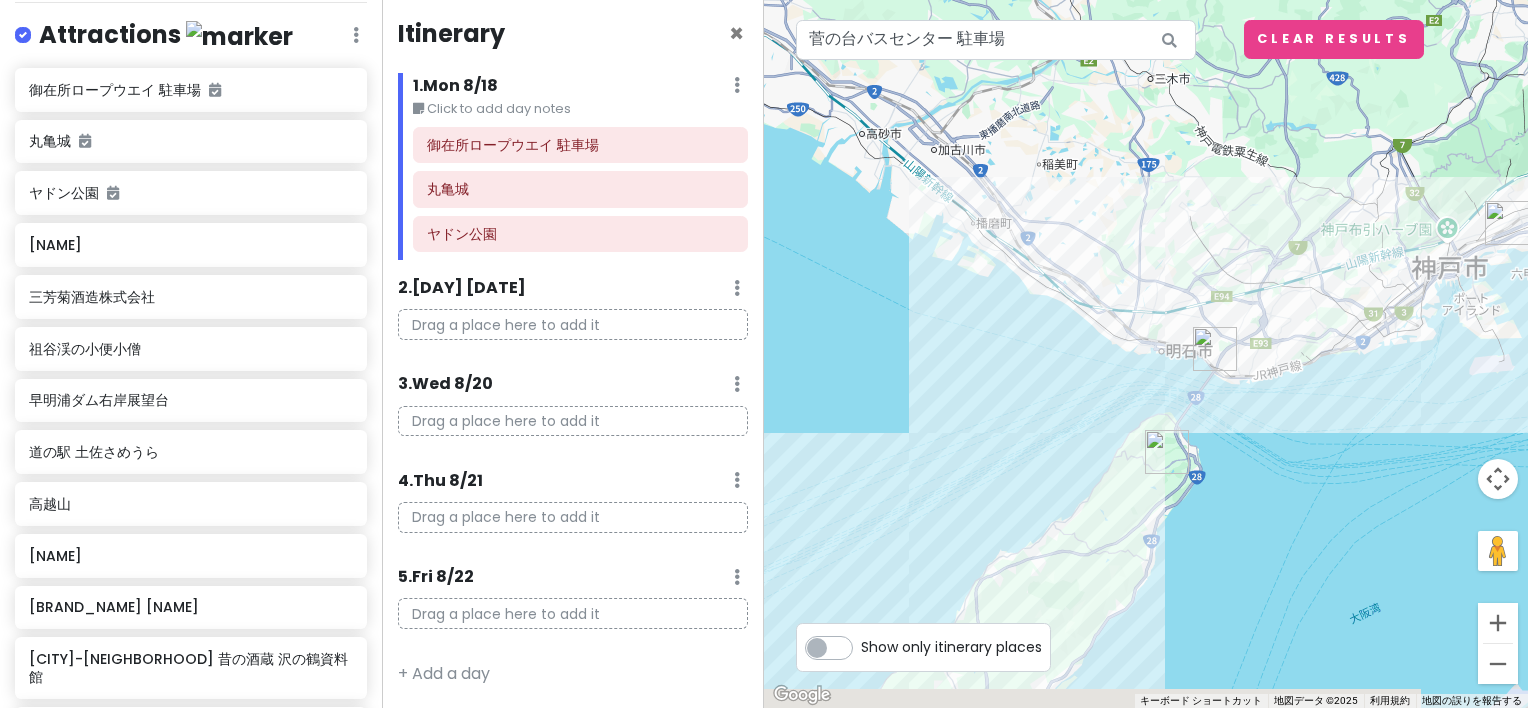 drag, startPoint x: 1028, startPoint y: 391, endPoint x: 1217, endPoint y: 176, distance: 286.26212 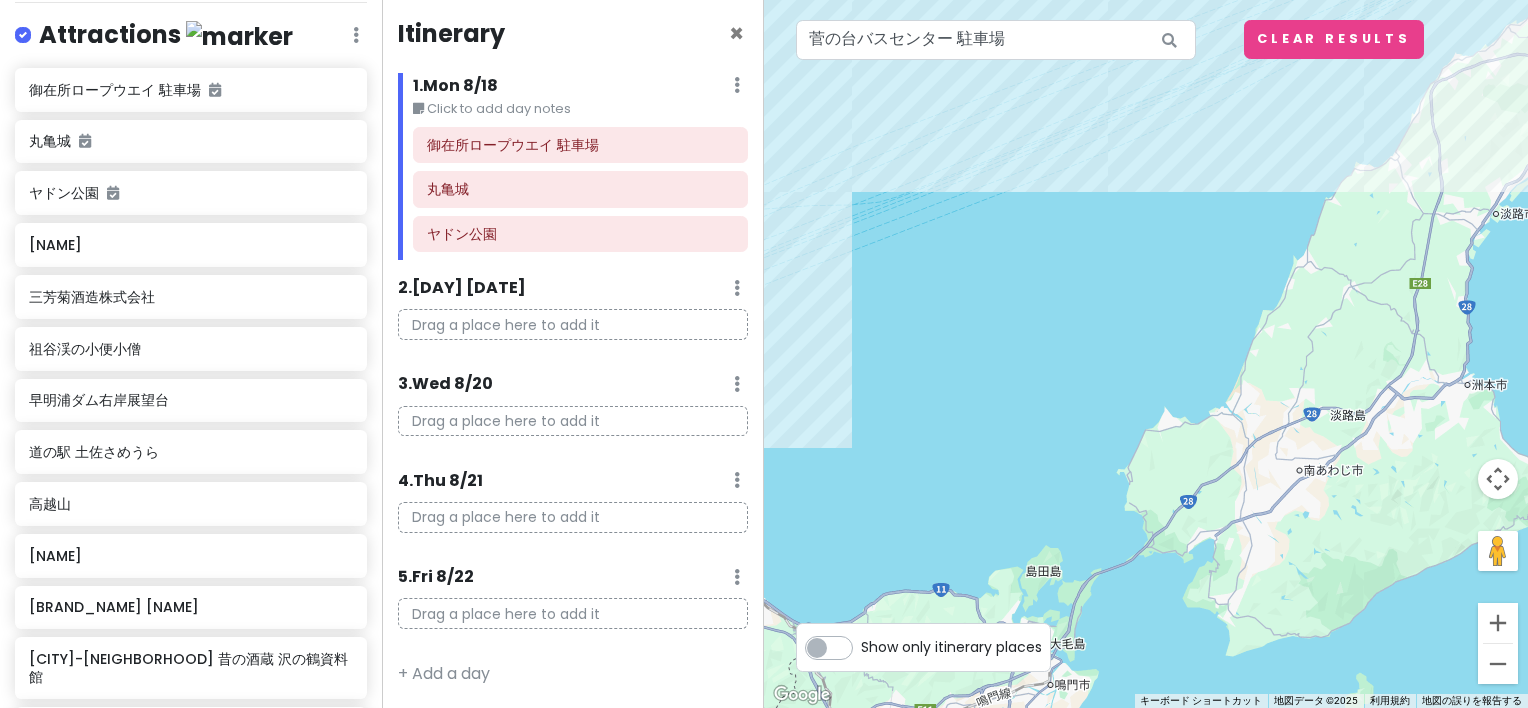 drag, startPoint x: 1159, startPoint y: 260, endPoint x: 1056, endPoint y: 372, distance: 152.1611 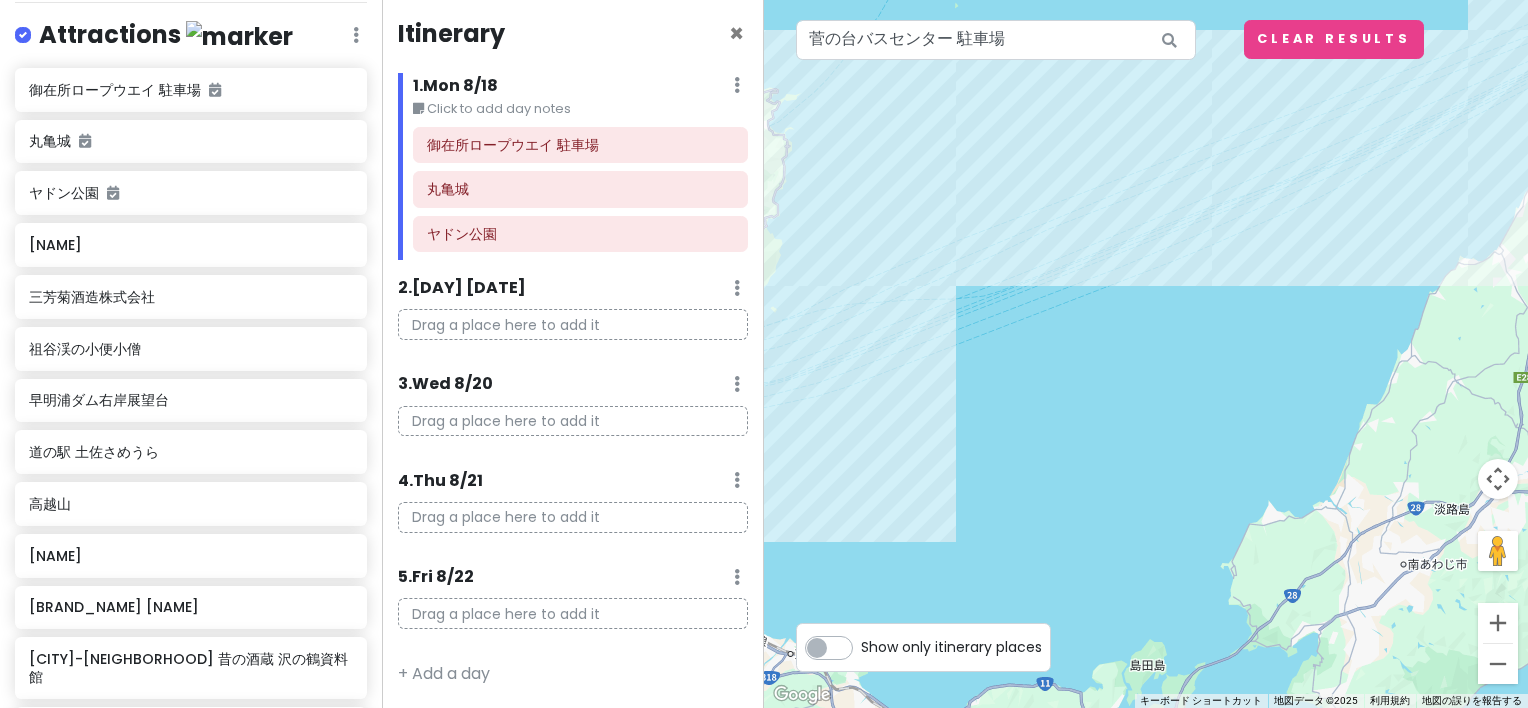 drag, startPoint x: 1097, startPoint y: 270, endPoint x: 1484, endPoint y: 241, distance: 388.08505 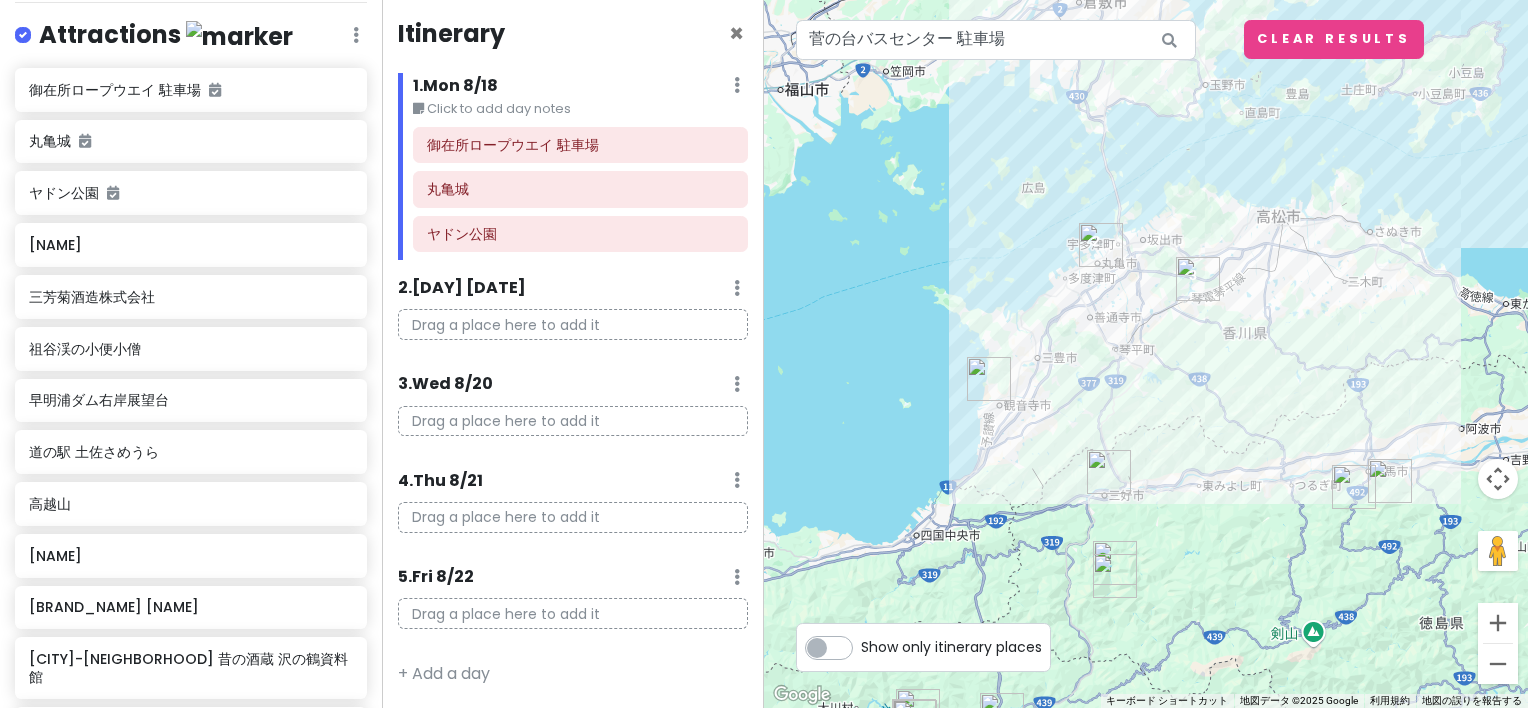 drag, startPoint x: 1140, startPoint y: 322, endPoint x: 1136, endPoint y: 220, distance: 102.0784 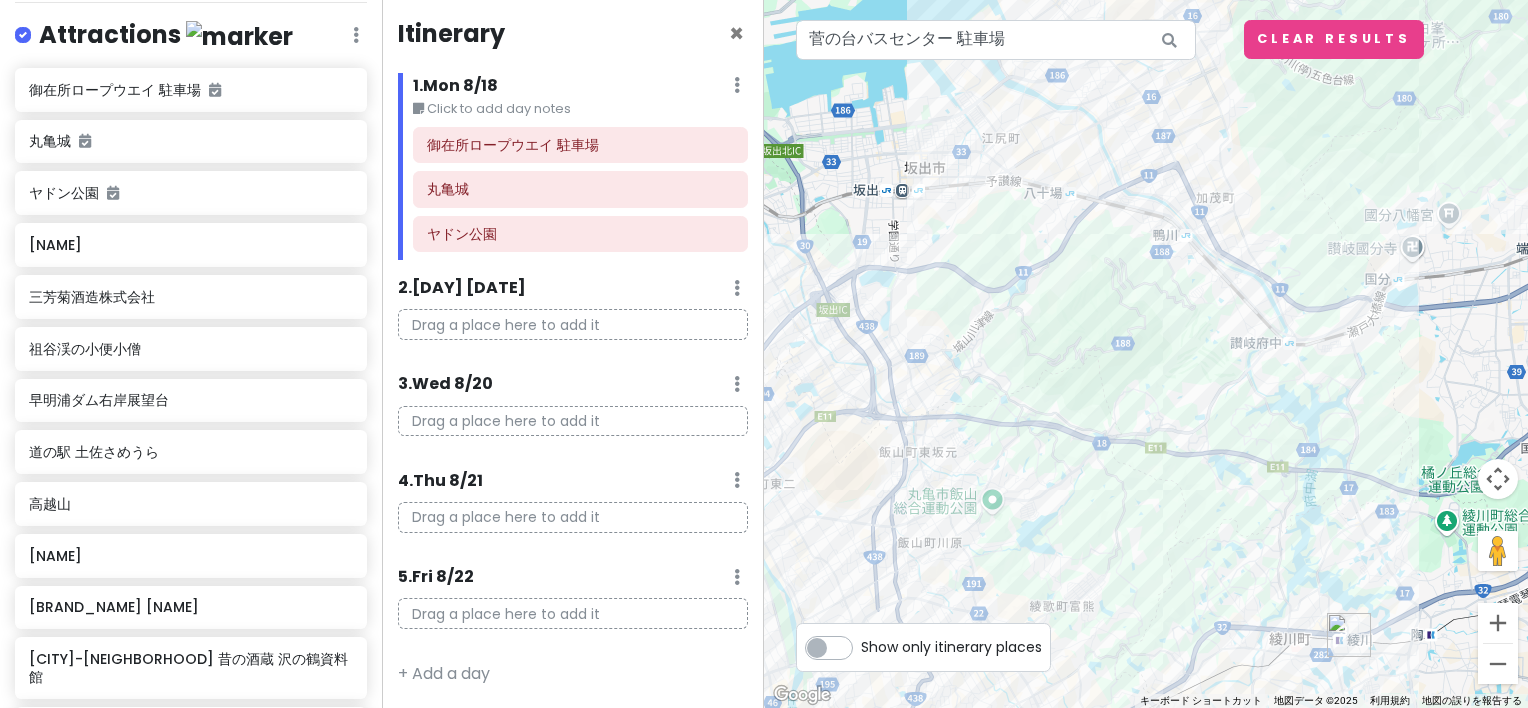 drag, startPoint x: 1024, startPoint y: 186, endPoint x: 1092, endPoint y: 324, distance: 153.84407 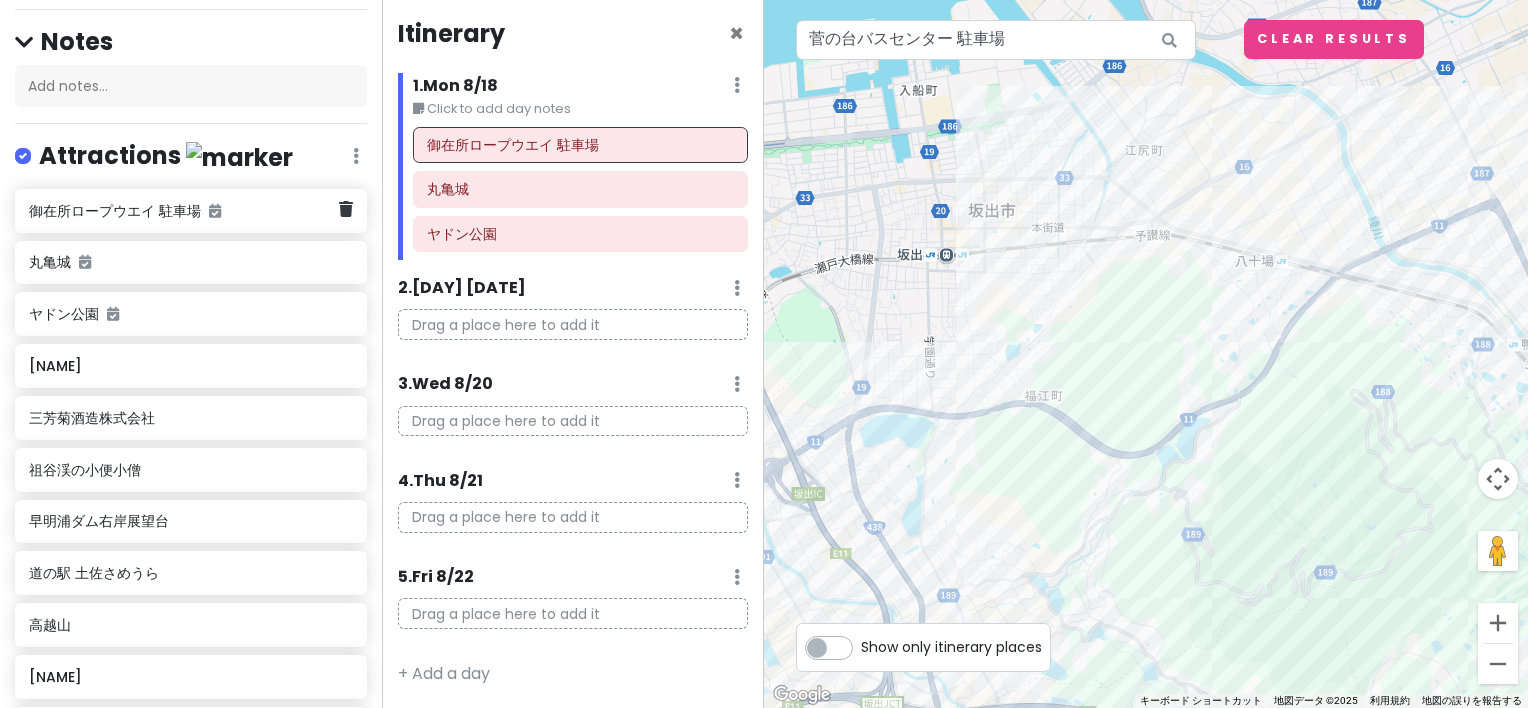 scroll, scrollTop: 0, scrollLeft: 0, axis: both 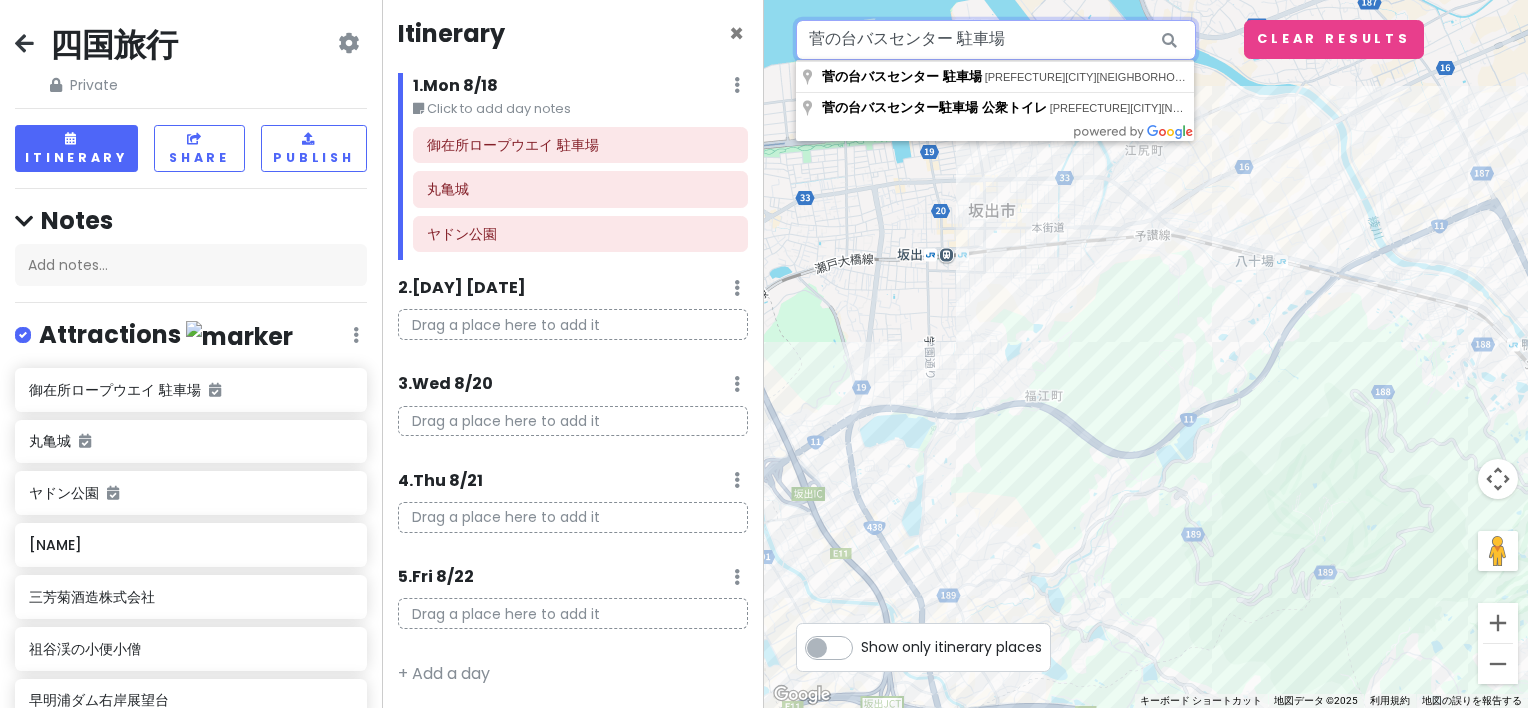 drag, startPoint x: 1089, startPoint y: 52, endPoint x: 537, endPoint y: -31, distance: 558.20514 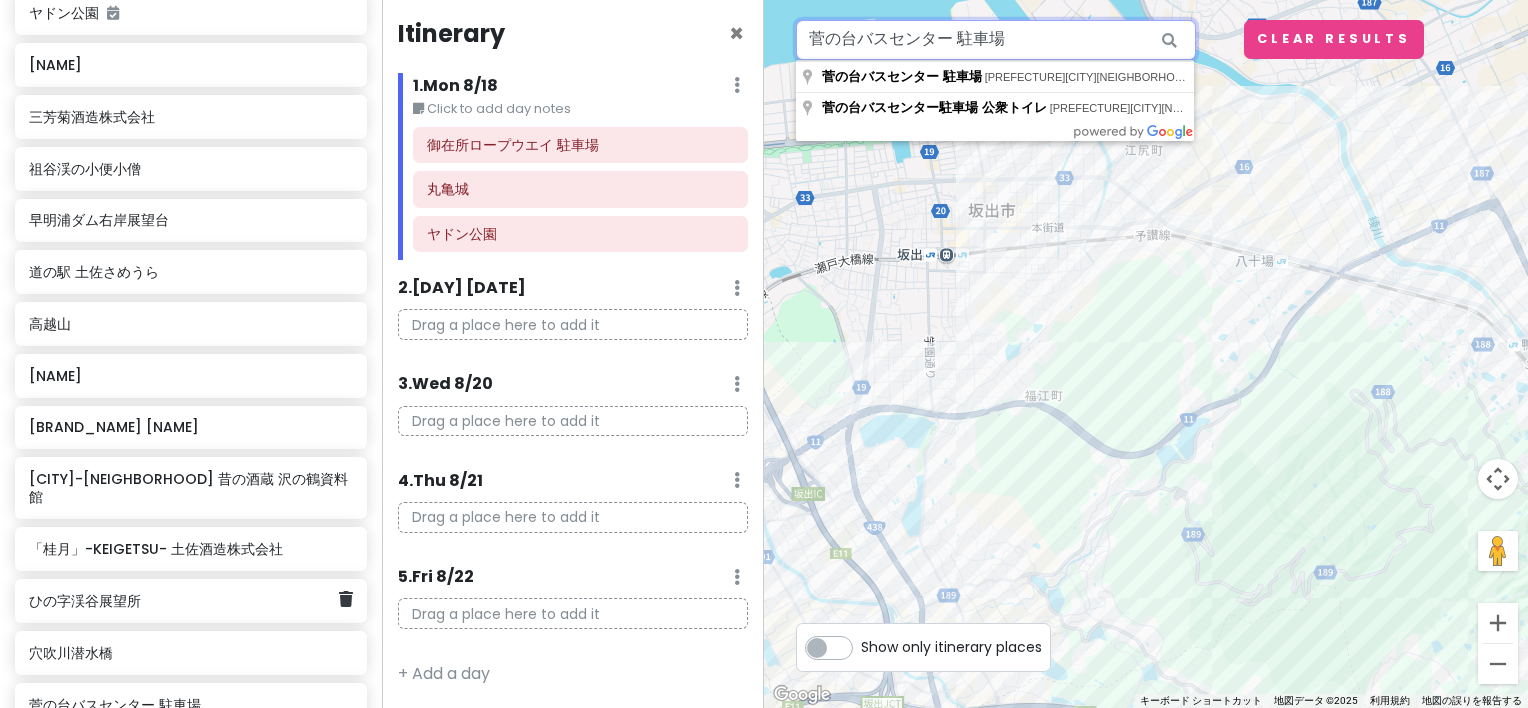 scroll, scrollTop: 200, scrollLeft: 0, axis: vertical 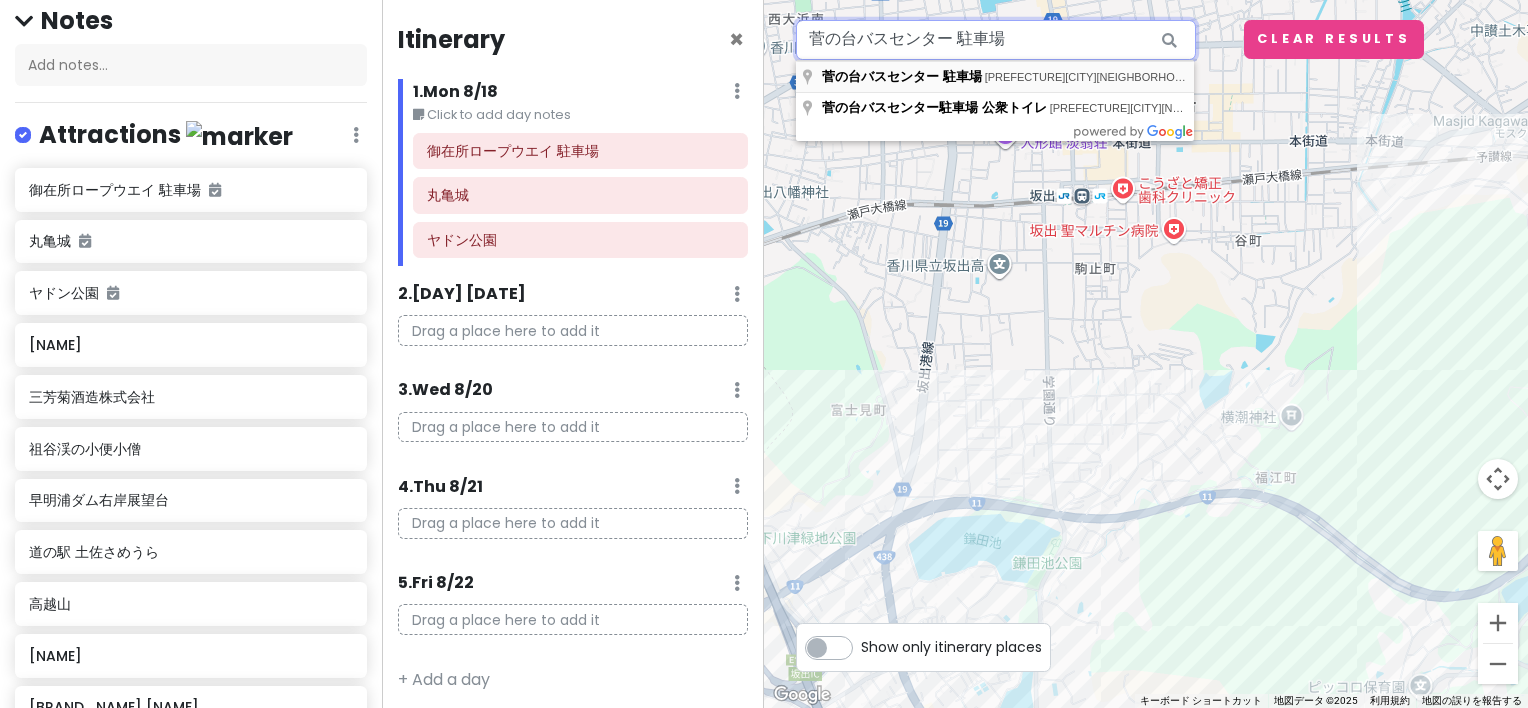 paste on "天然温泉　讃岐の湯　スーパーホテル高松・田町" 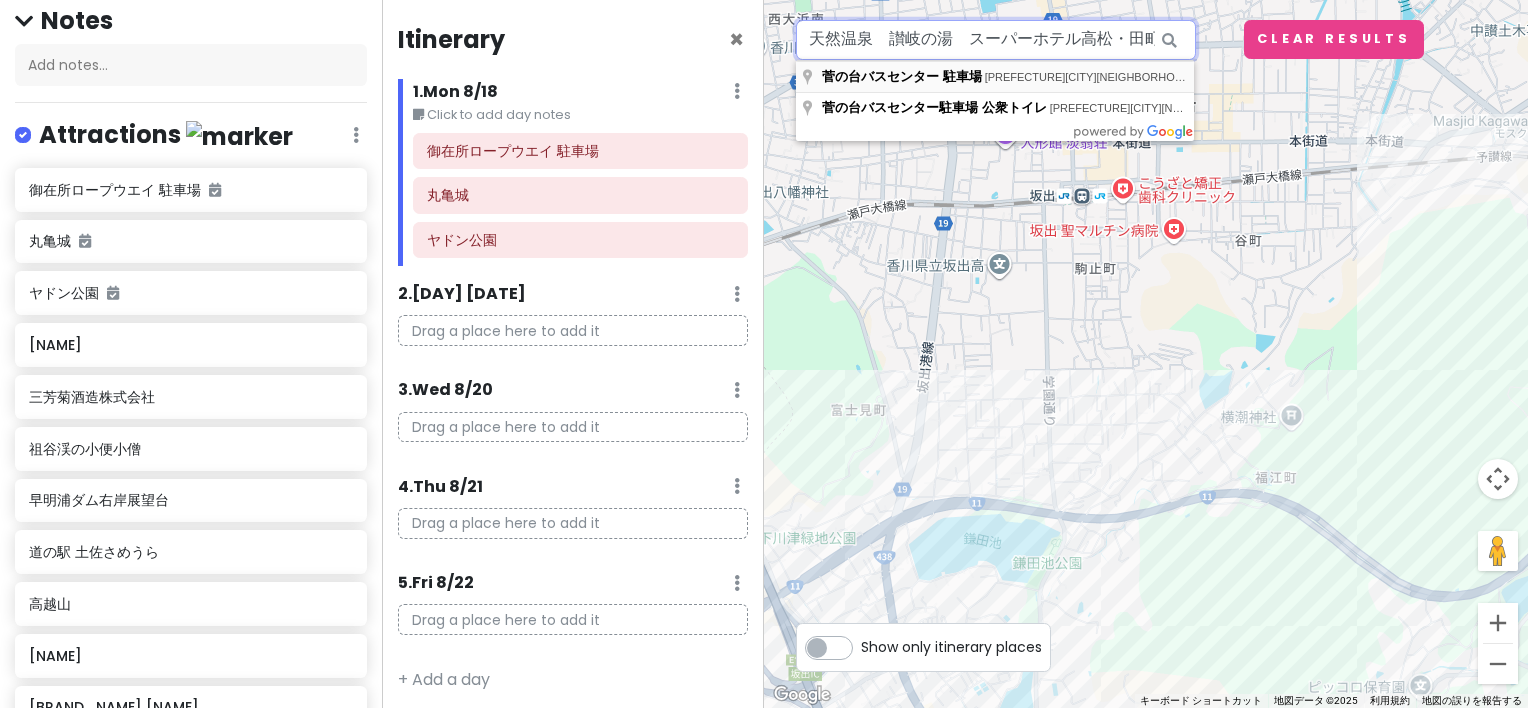 scroll, scrollTop: 0, scrollLeft: 5, axis: horizontal 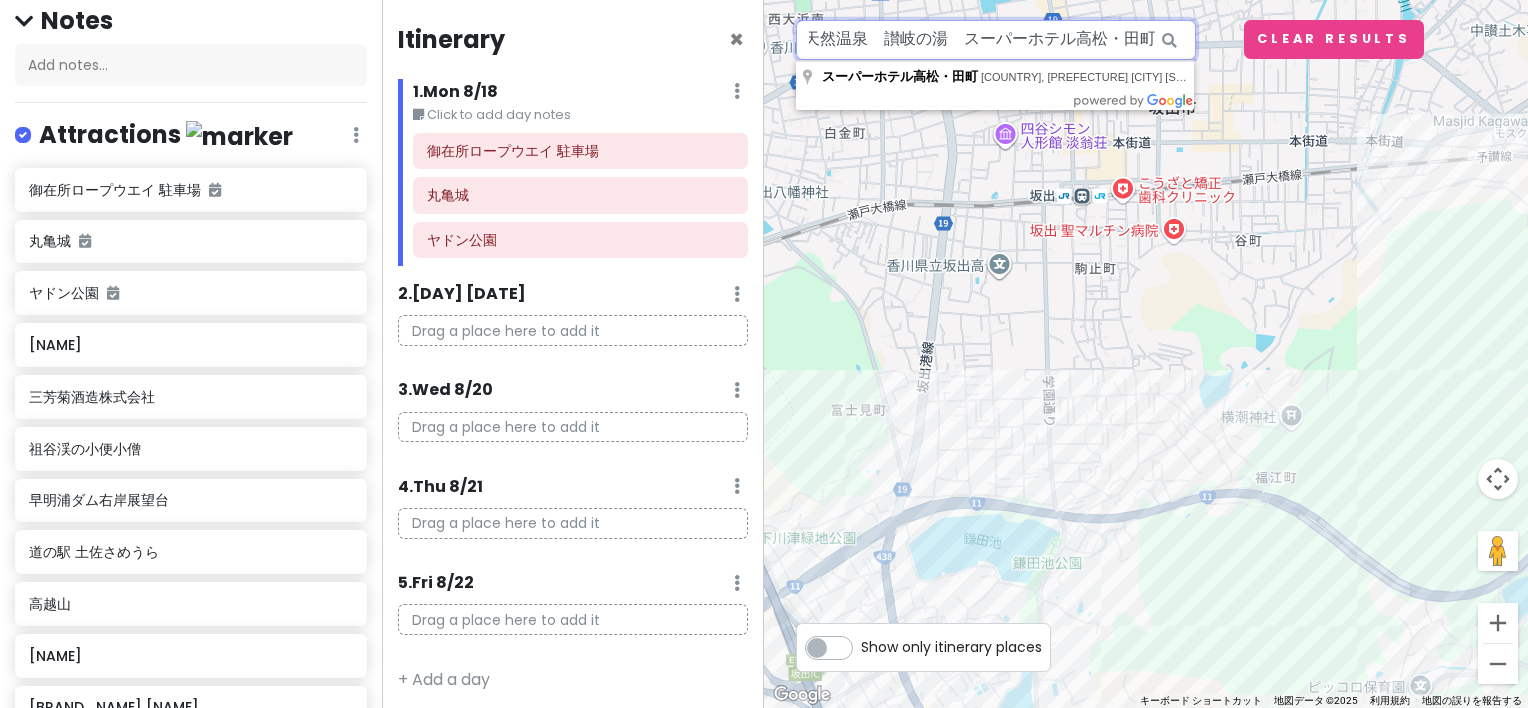 type on "天然温泉　讃岐の湯　スーパーホテル高松・田町" 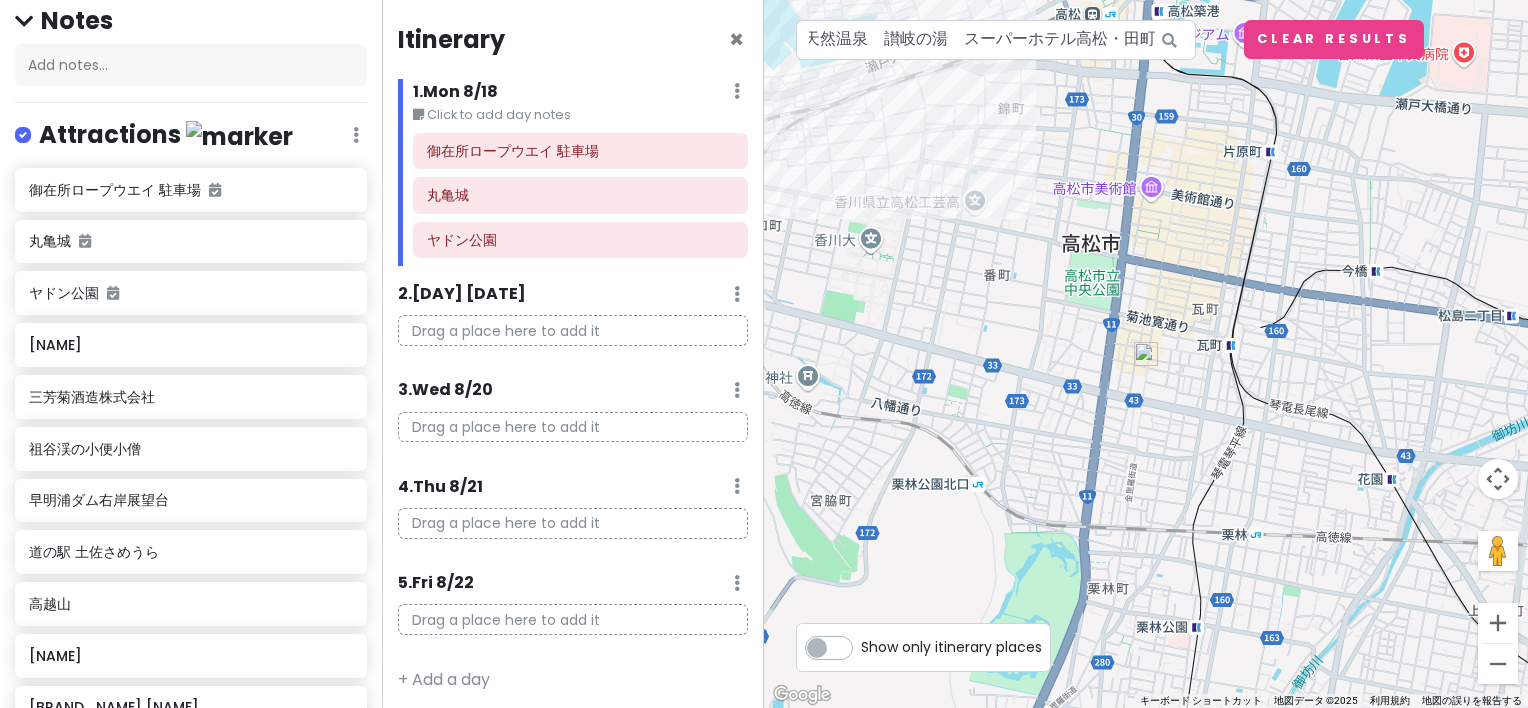 click at bounding box center (1146, 354) 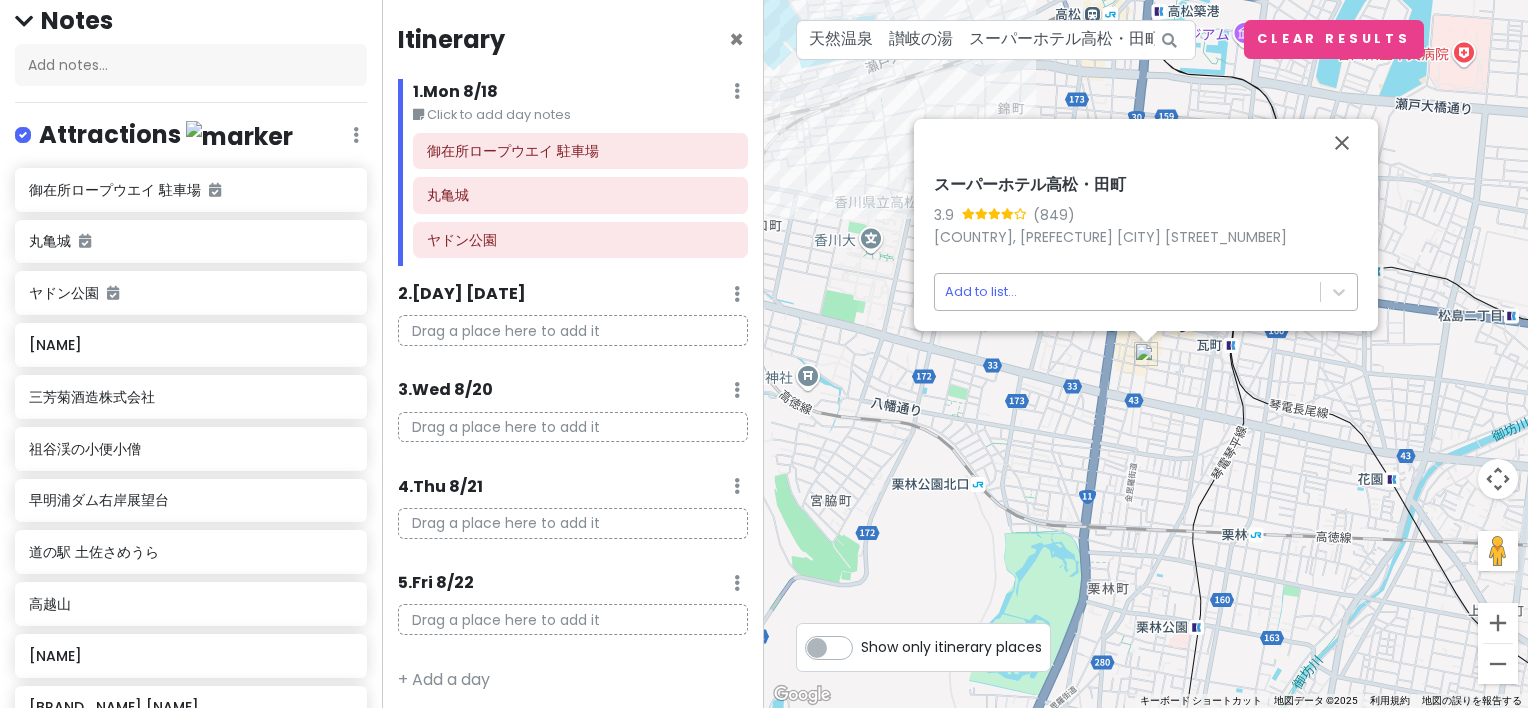 click on "四国旅行 Private Change Dates Make a Copy Delete Trip Go Pro ⚡️ Give Feedback 💡 Support Scout ☕️ Itinerary Share Publish Notes Add notes... Attractions   Edit Reorder Delete List 御在所ロープウエイ 駐車場 丸亀城 ヤドン公園 銭形展望台 三芳菊酒造株式会社 祖谷渓の小便小僧 早明浦ダム右岸展望台 道の駅 土佐さめうら 高越山 橋の科学館 ニジゲンノモリ ゴジラ迎撃作戦 神戸・灘 昔の酒蔵 沢の鶴資料館 「桂月」-KEIGETSU- 土佐酒造株式会社 ひの字渓谷展望所 穴吹川潜水橋 菅の台バスセンター 駐車場 Food   Edit Reorder Delete List 道の駅 大杉 そば処小木曽製粉所 飯田天竜峡店 Accommodations   Edit Reorder Delete List Find hotels on Booking.com + Add a section Itinerary × 1 .  Mon 8/18 Edit Day Notes Delete Day   Click to add day notes 2 .  Tue 8/19 Add Day Notes Delete Day Drag a place here to add it 3" at bounding box center [764, 354] 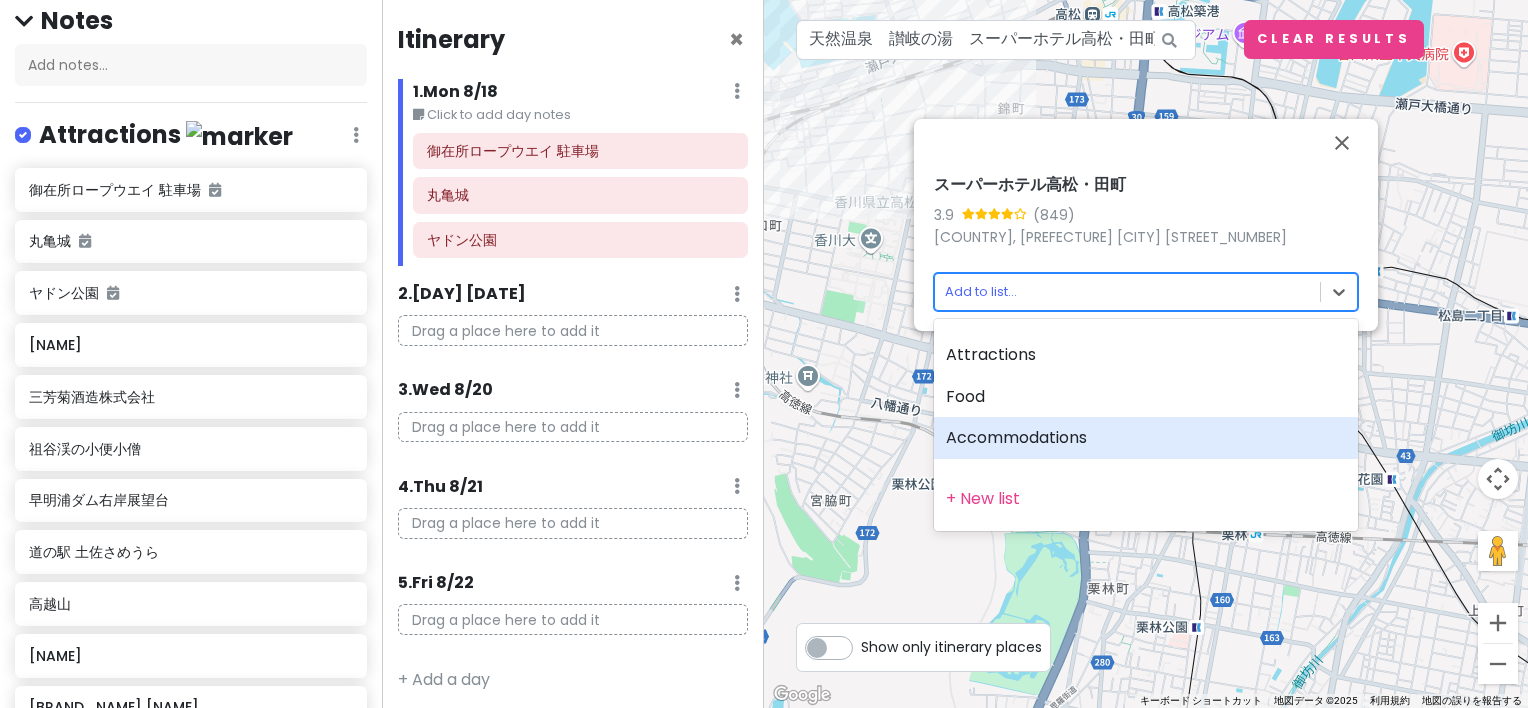 drag, startPoint x: 380, startPoint y: 354, endPoint x: 368, endPoint y: 372, distance: 21.633308 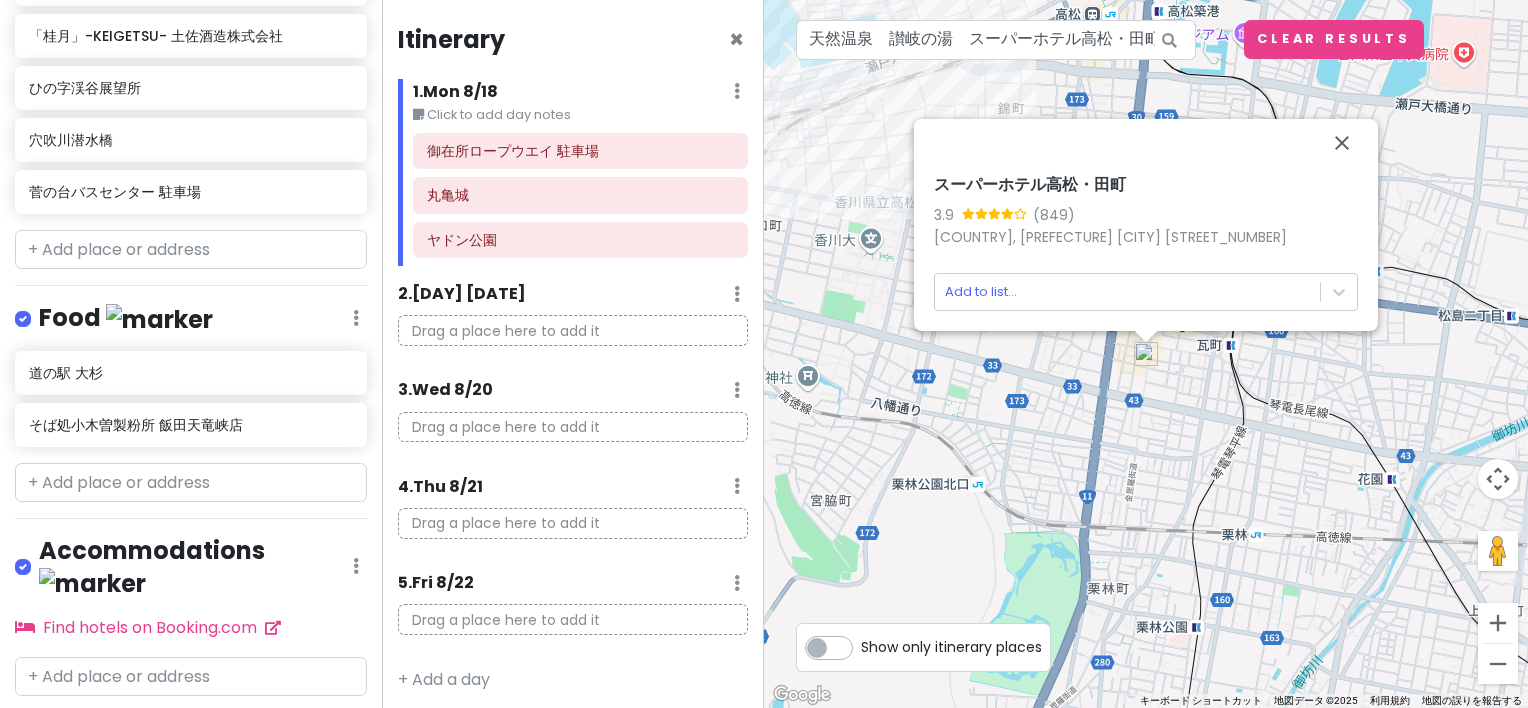 scroll, scrollTop: 1000, scrollLeft: 0, axis: vertical 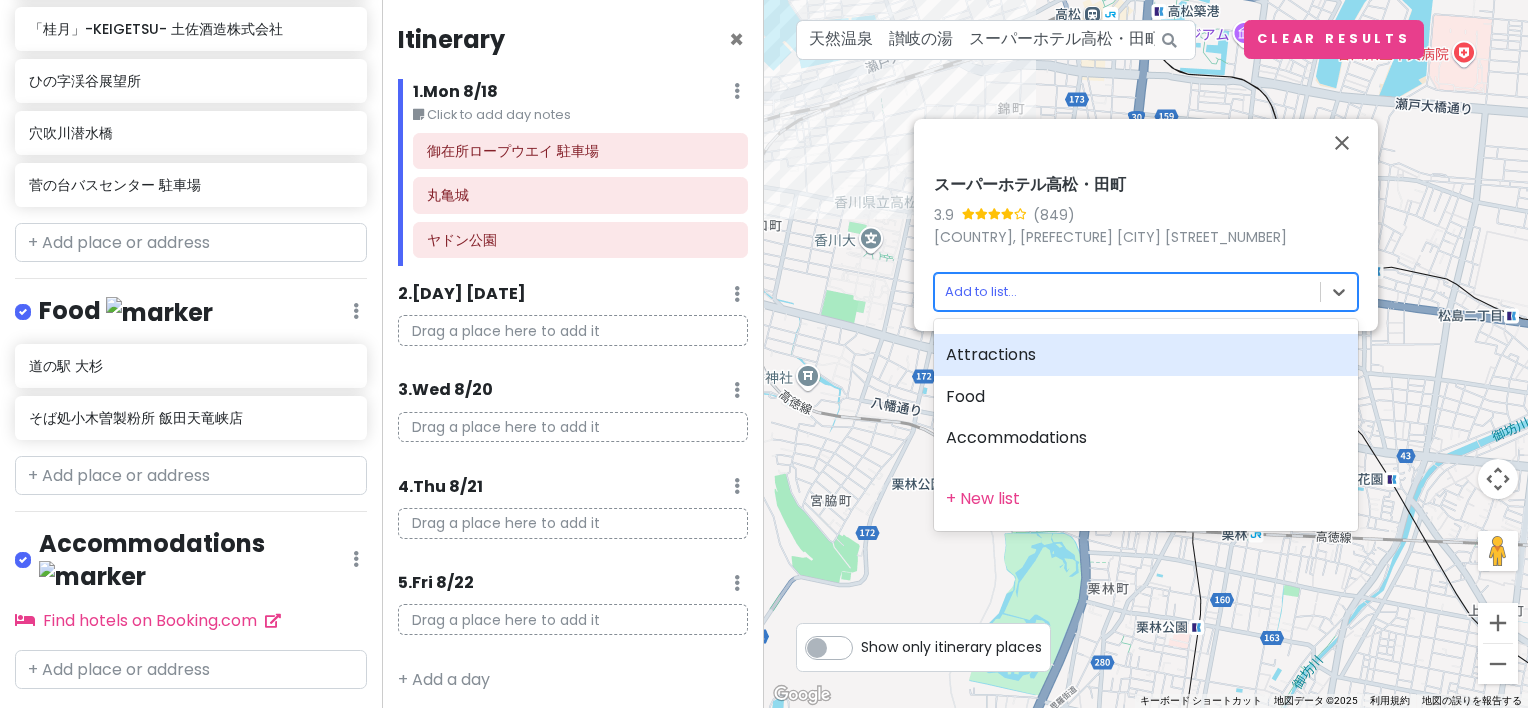 click on "四国旅行 Private Change Dates Make a Copy Delete Trip Go Pro ⚡️ Give Feedback 💡 Support Scout ☕️ Itinerary Share Publish Notes Add notes... Attractions   Edit Reorder Delete List 御在所ロープウエイ 駐車場 丸亀城 ヤドン公園 銭形展望台 三芳菊酒造株式会社 祖谷渓の小便小僧 早明浦ダム右岸展望台 道の駅 土佐さめうら 高越山 橋の科学館 ニジゲンノモリ ゴジラ迎撃作戦 神戸・灘 昔の酒蔵 沢の鶴資料館 「桂月」-KEIGETSU- 土佐酒造株式会社 ひの字渓谷展望所 穴吹川潜水橋 菅の台バスセンター 駐車場 Food   Edit Reorder Delete List 道の駅 大杉 そば処小木曽製粉所 飯田天竜峡店 Accommodations   Edit Reorder Delete List Find hotels on Booking.com + Add a section Itinerary × 1 .  Mon 8/18 Edit Day Notes Delete Day   Click to add day notes 2 .  Tue 8/19 Add Day Notes Delete Day Drag a place here to add it 3" at bounding box center (764, 354) 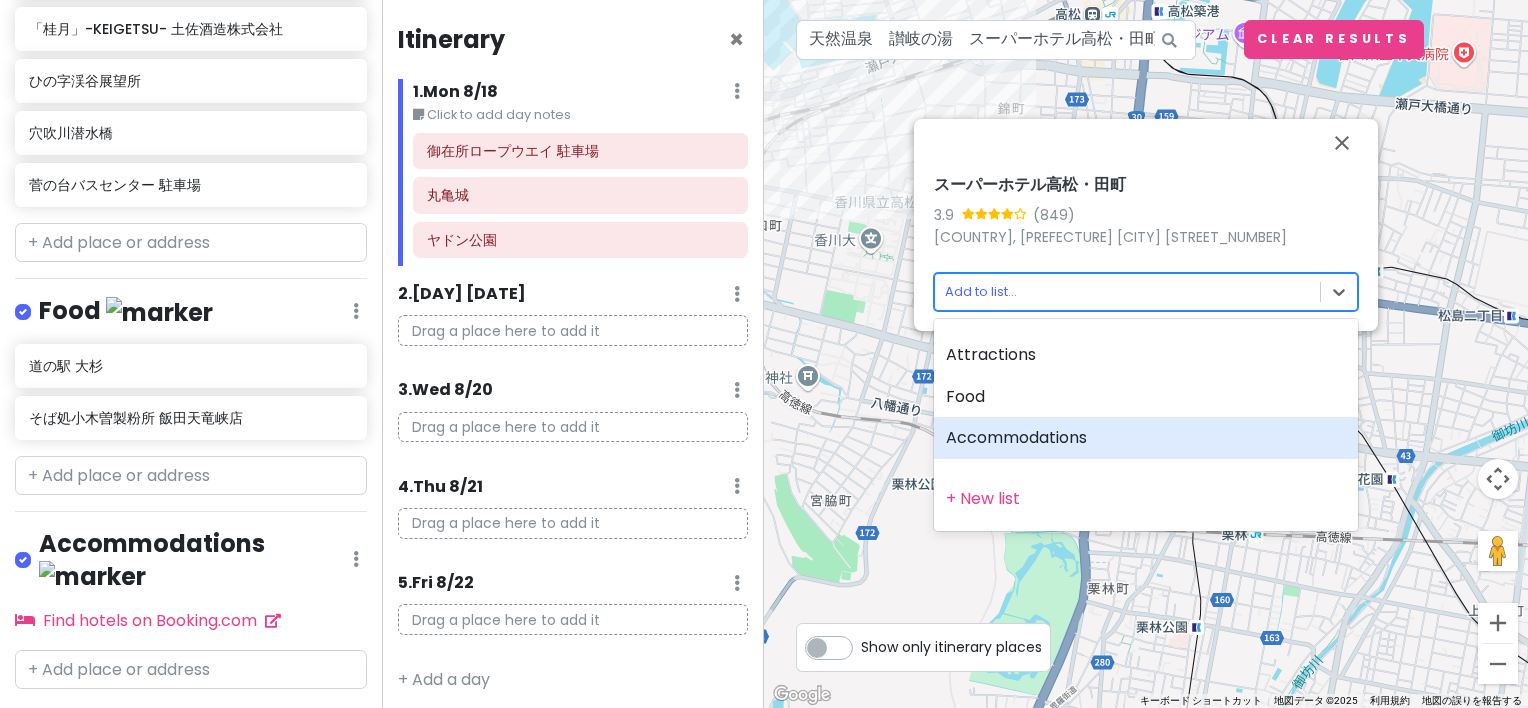 click on "Accommodations" at bounding box center (1146, 438) 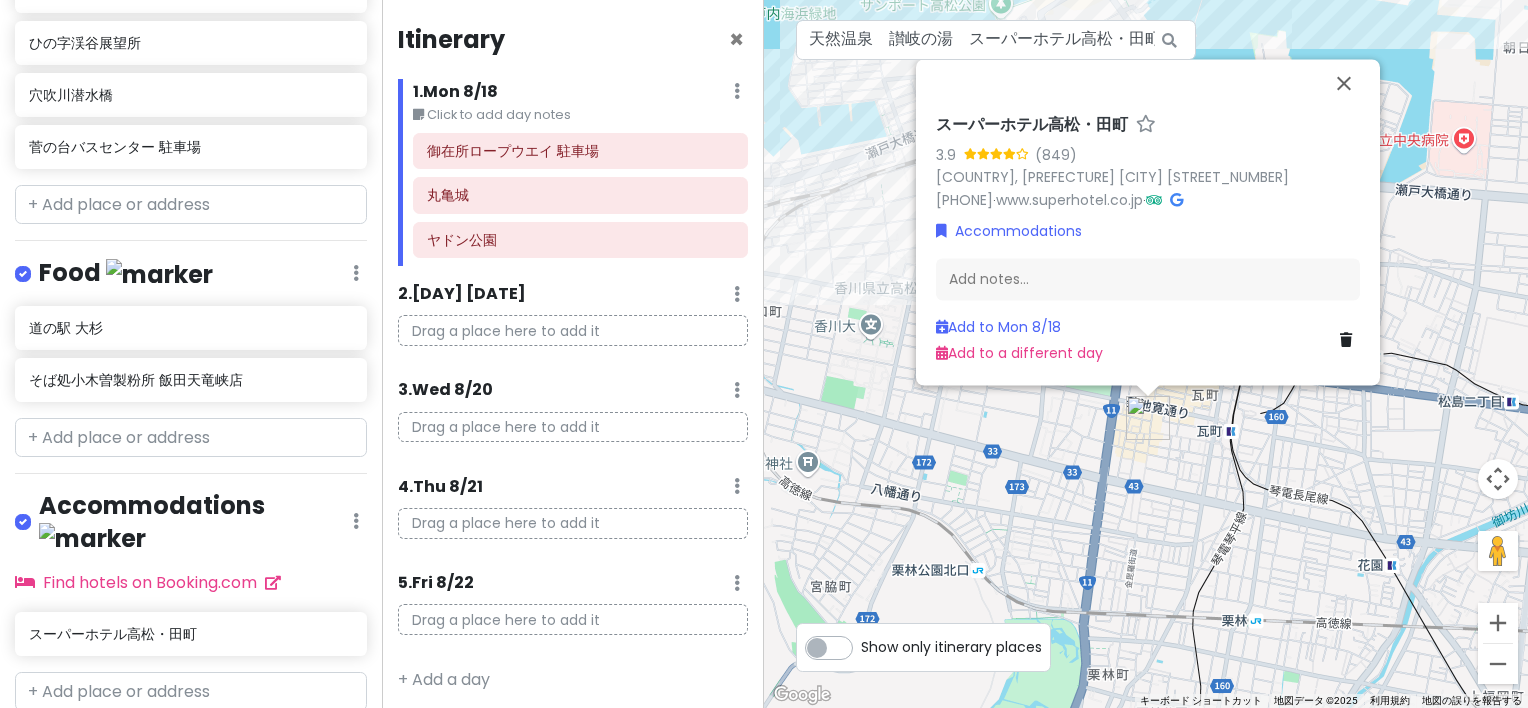scroll, scrollTop: 1059, scrollLeft: 0, axis: vertical 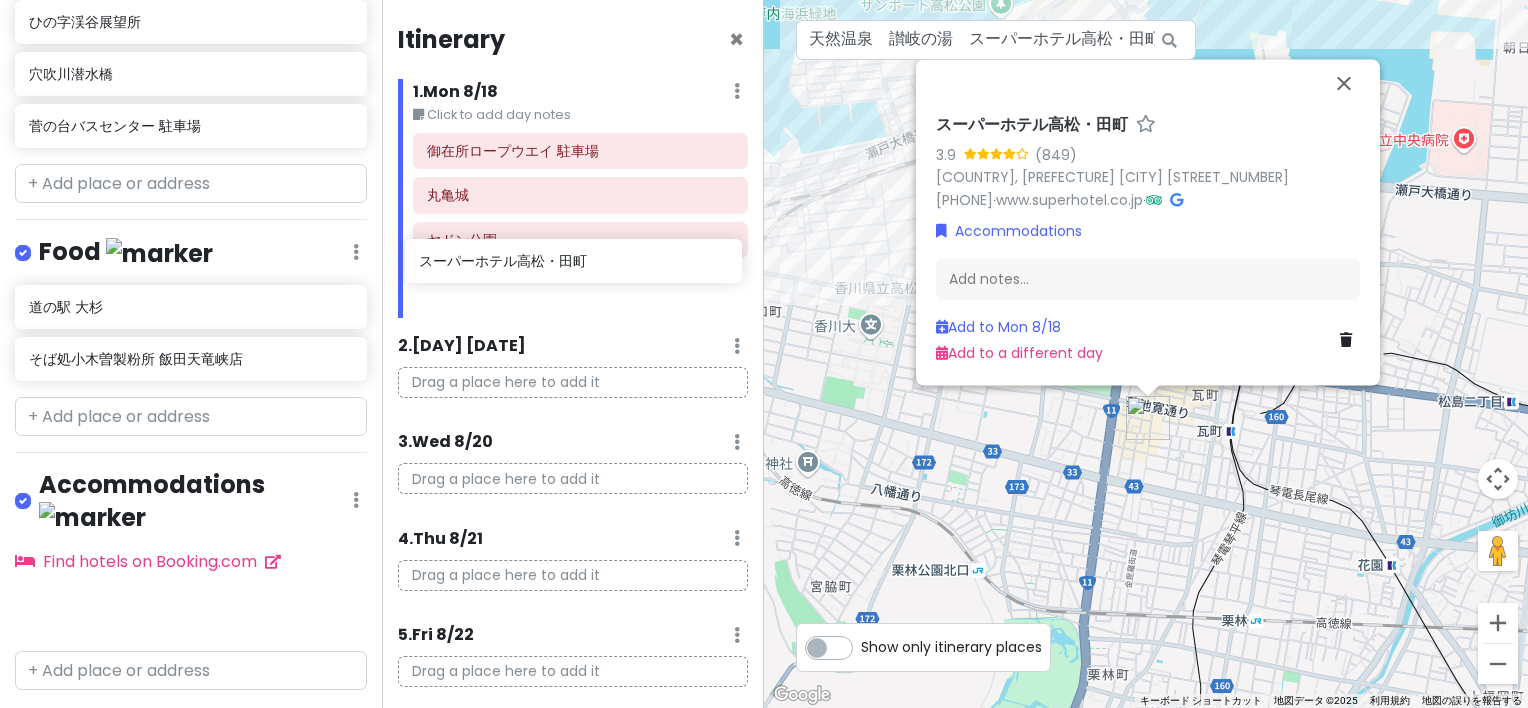 drag, startPoint x: 100, startPoint y: 574, endPoint x: 490, endPoint y: 278, distance: 489.608 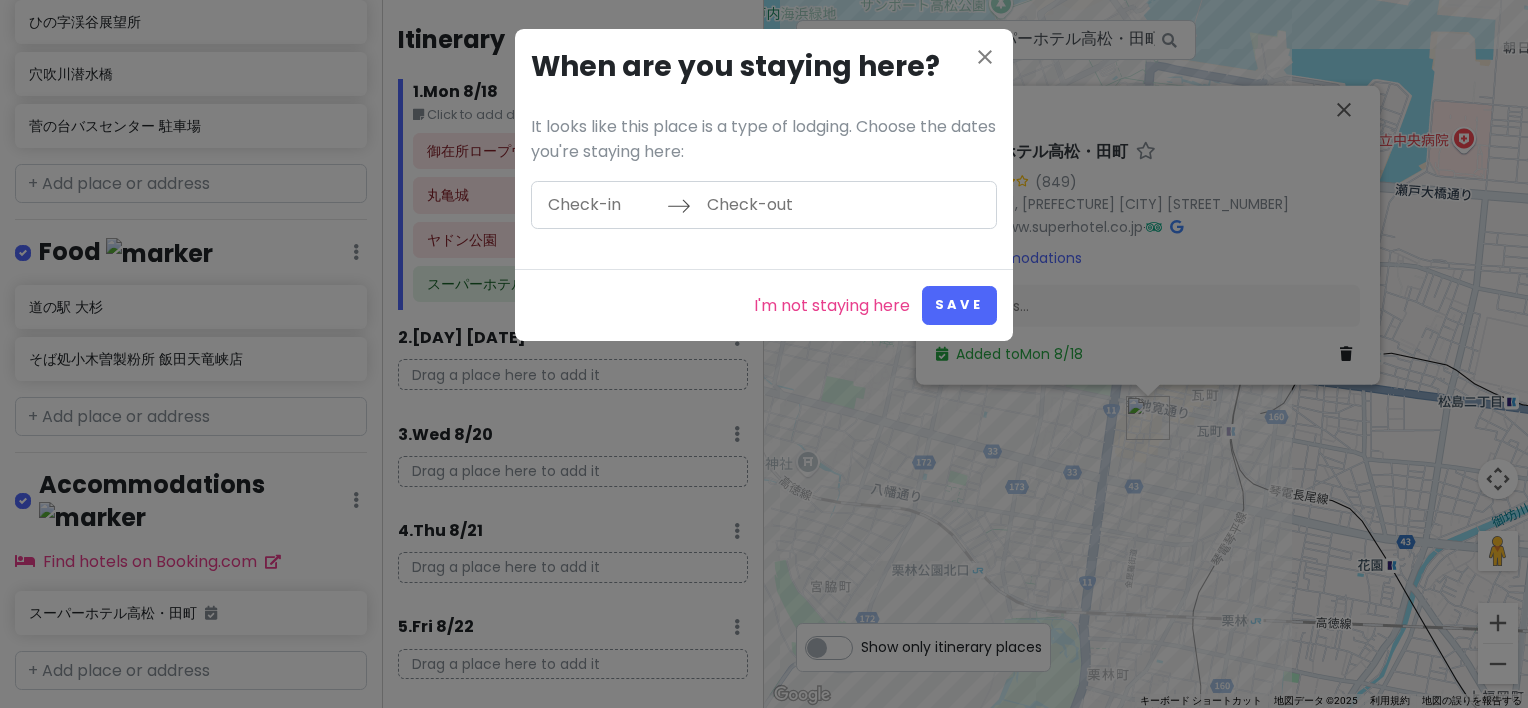 click at bounding box center (602, 205) 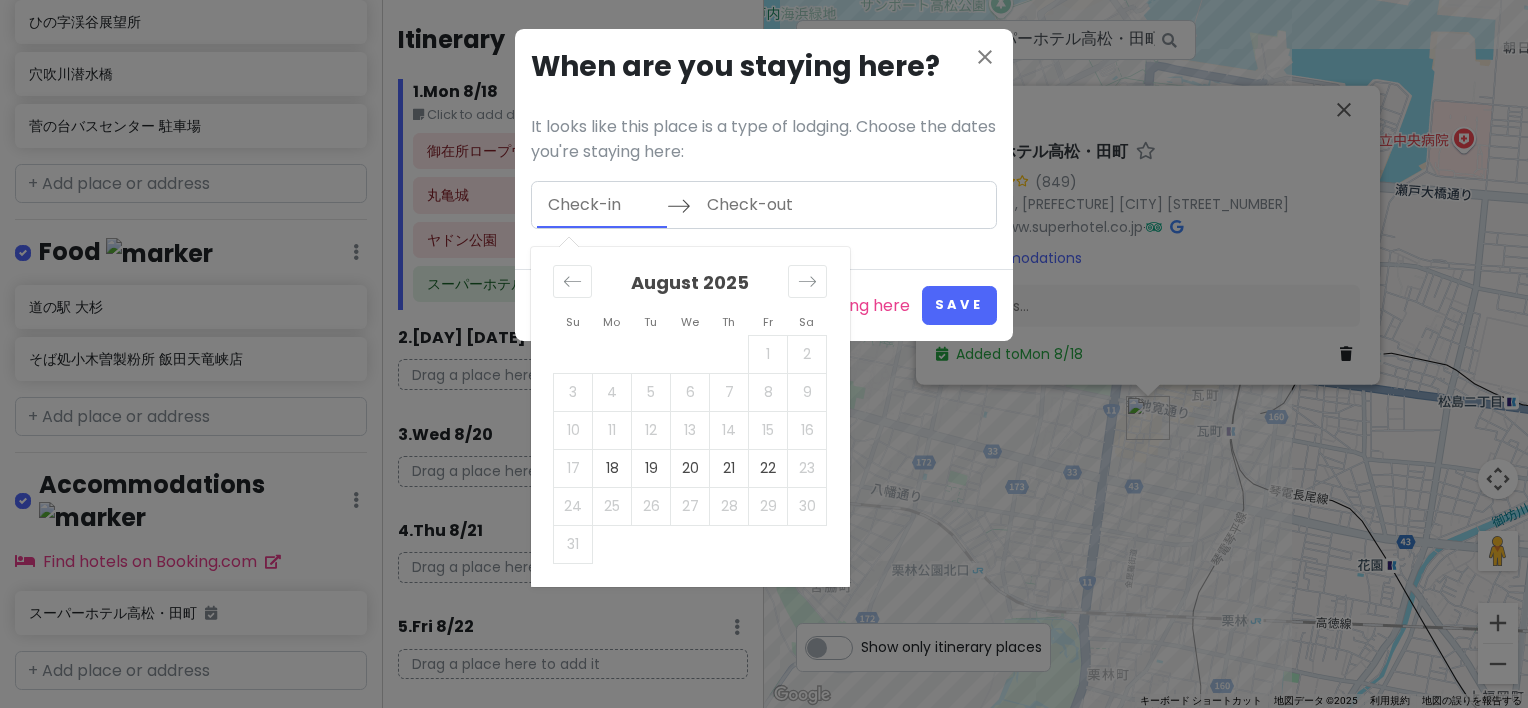 drag, startPoint x: 608, startPoint y: 464, endPoint x: 616, endPoint y: 360, distance: 104.307236 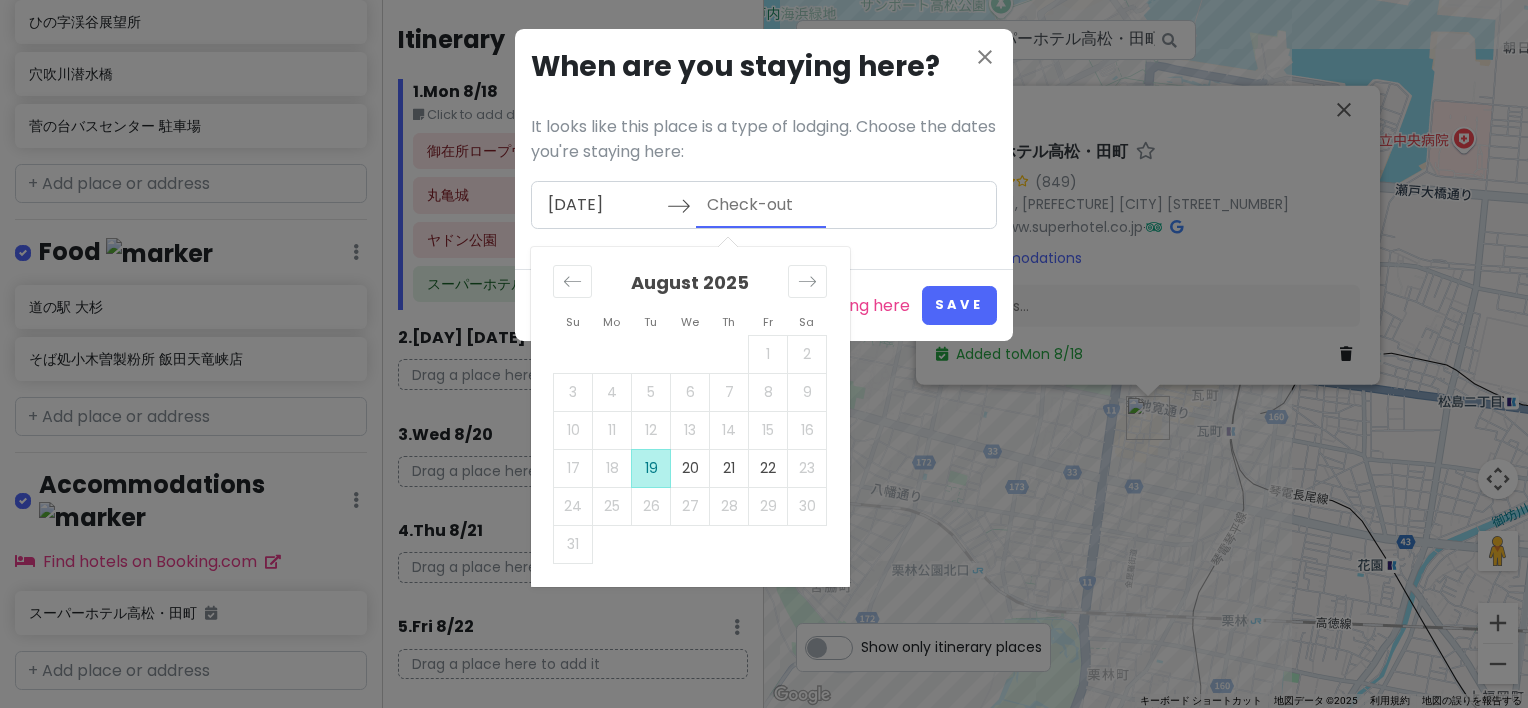 click on "19" at bounding box center (651, 468) 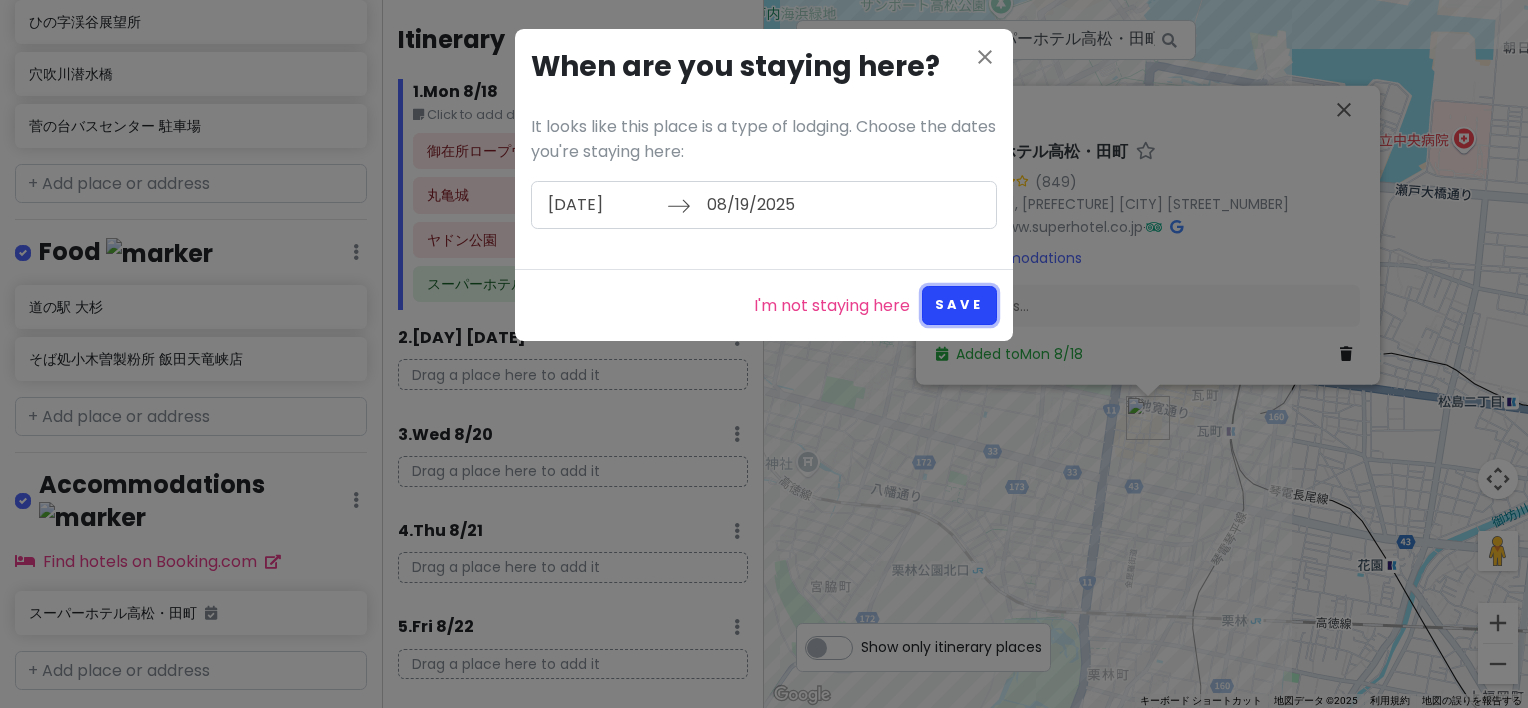 click on "Save" at bounding box center (959, 305) 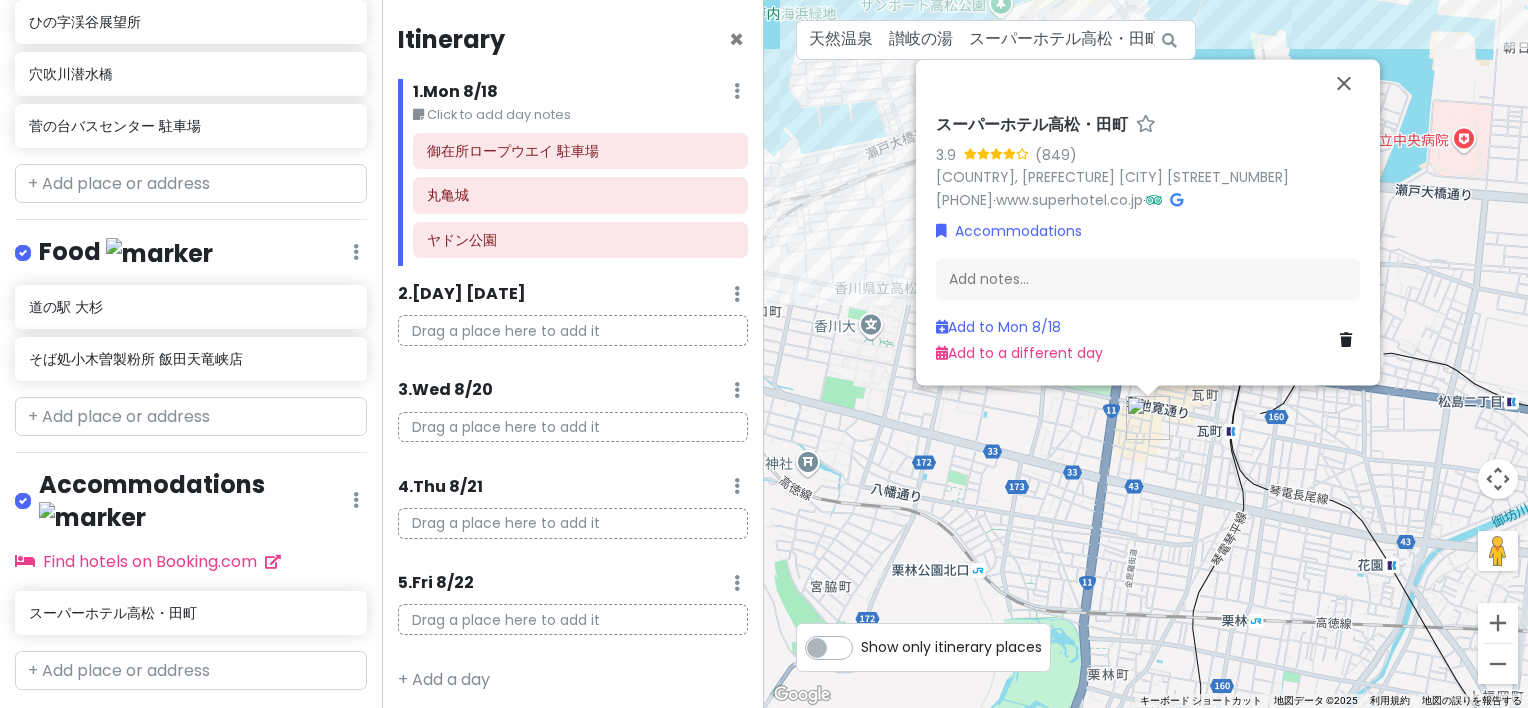 click on "[BRAND_NAME] [CITY], [PREFECTURE] [POSTAL_CODE] [STREET_NUMBER] [COUNTRY_CODE] [PHONE_NUMBER] · [URL] · Accommodations Add notes... · [DATE]  Add to a different day" at bounding box center [1146, 354] 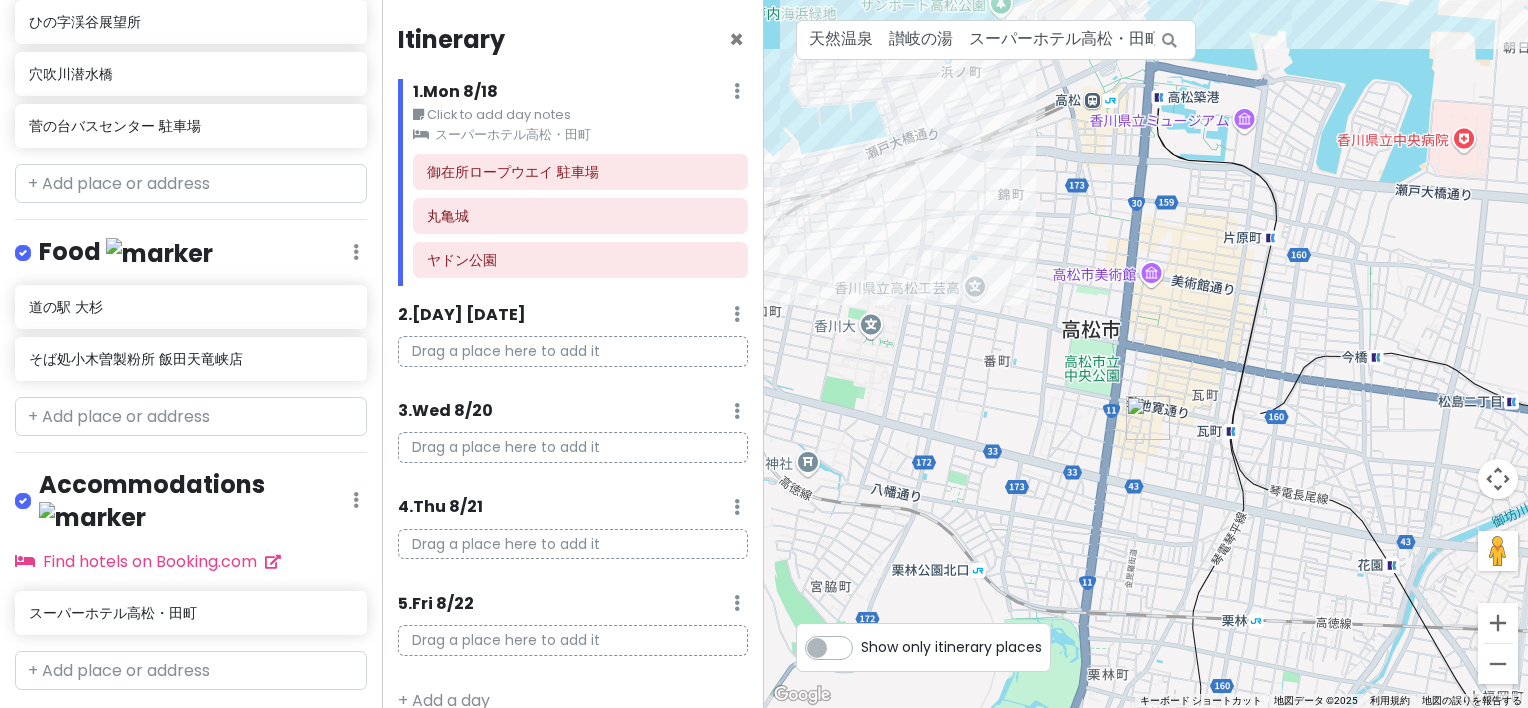 drag, startPoint x: 1084, startPoint y: 140, endPoint x: 1028, endPoint y: 284, distance: 154.50566 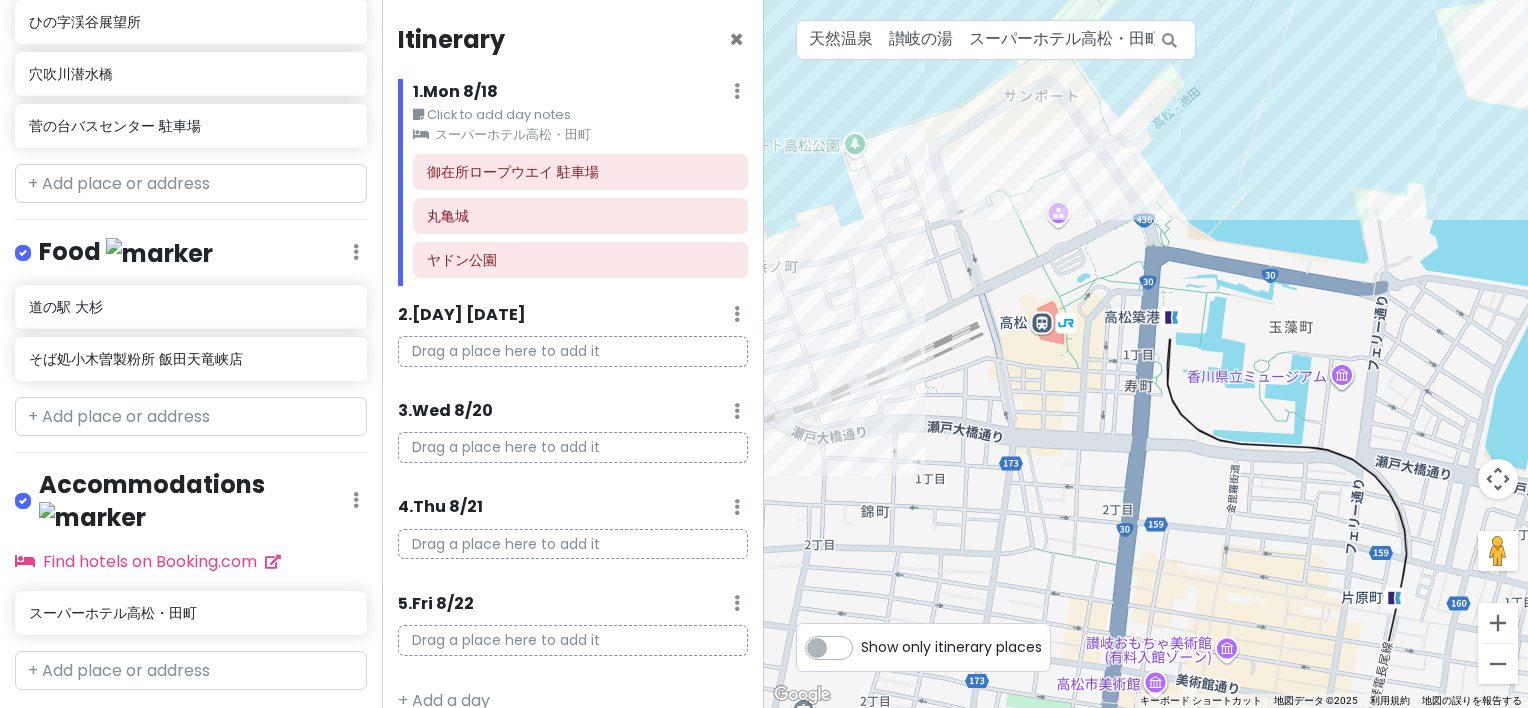 drag, startPoint x: 958, startPoint y: 324, endPoint x: 1015, endPoint y: 262, distance: 84.21995 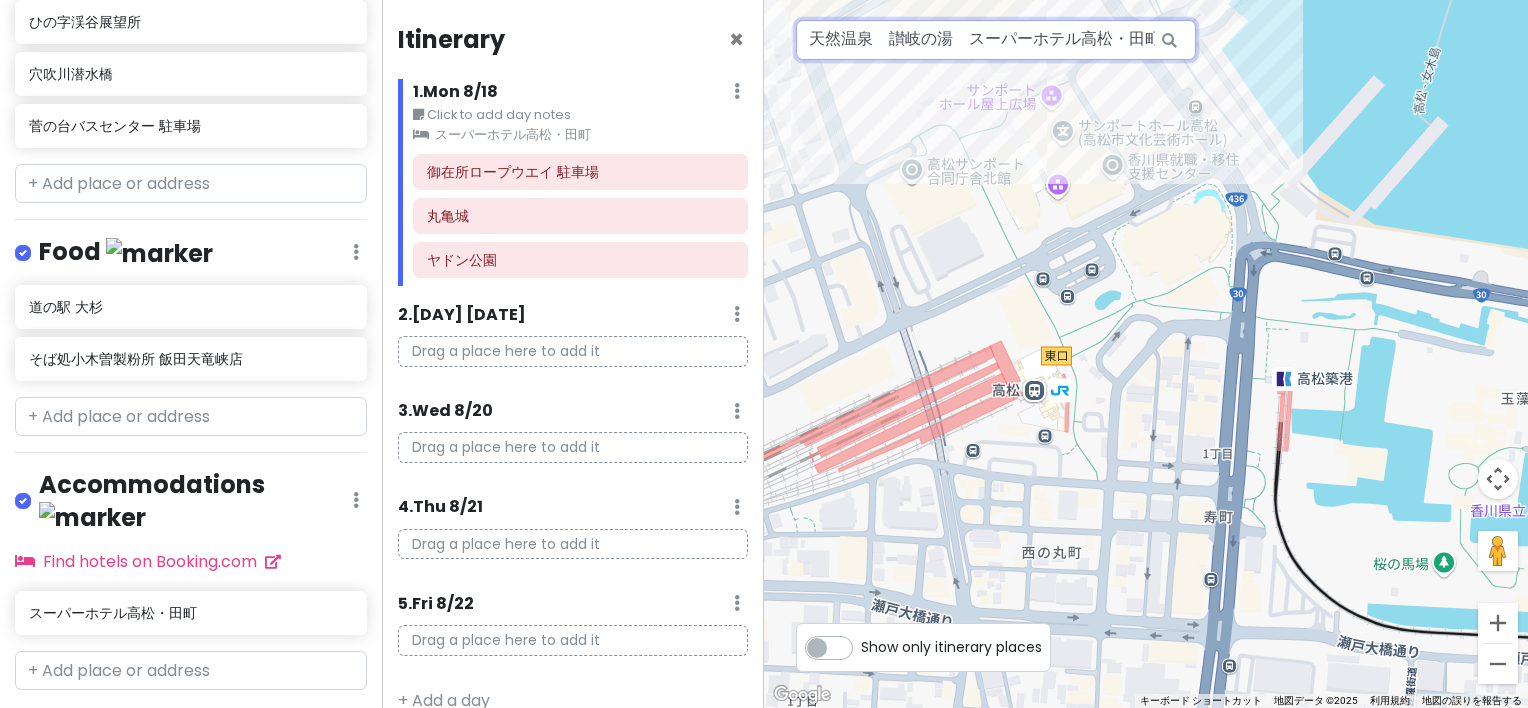 click on "天然温泉　讃岐の湯　スーパーホテル高松・田町" at bounding box center (996, 40) 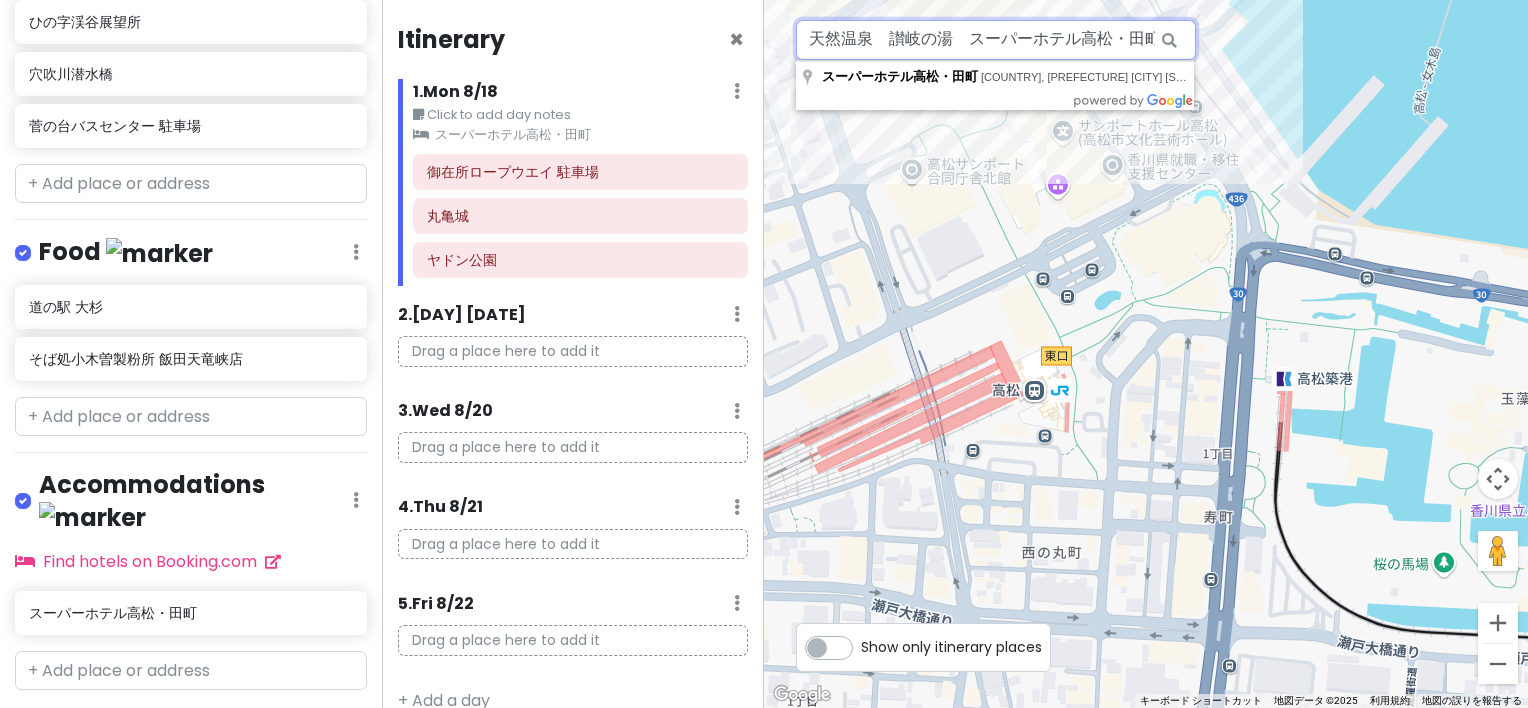 click on "天然温泉　讃岐の湯　スーパーホテル高松・田町" at bounding box center (996, 40) 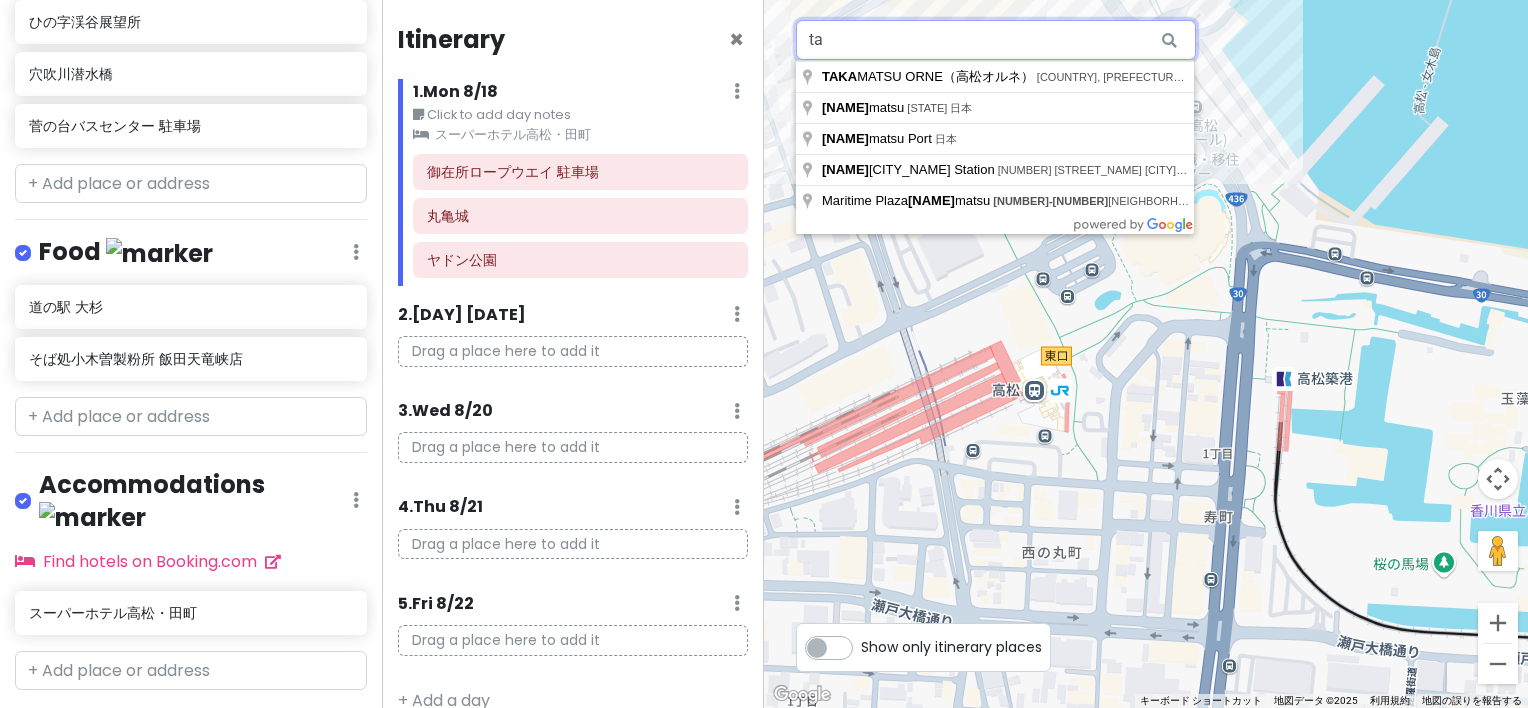 type on "t" 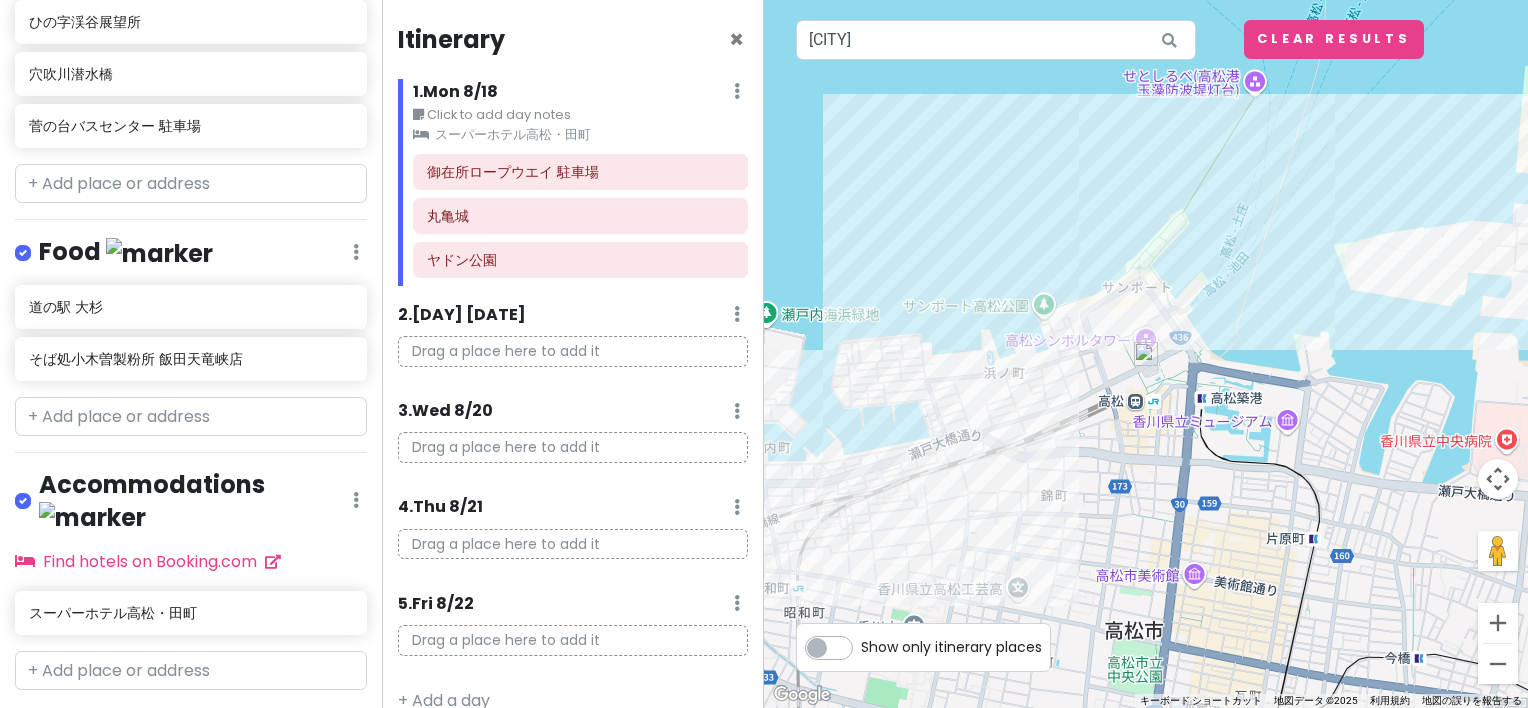 click at bounding box center (1146, 354) 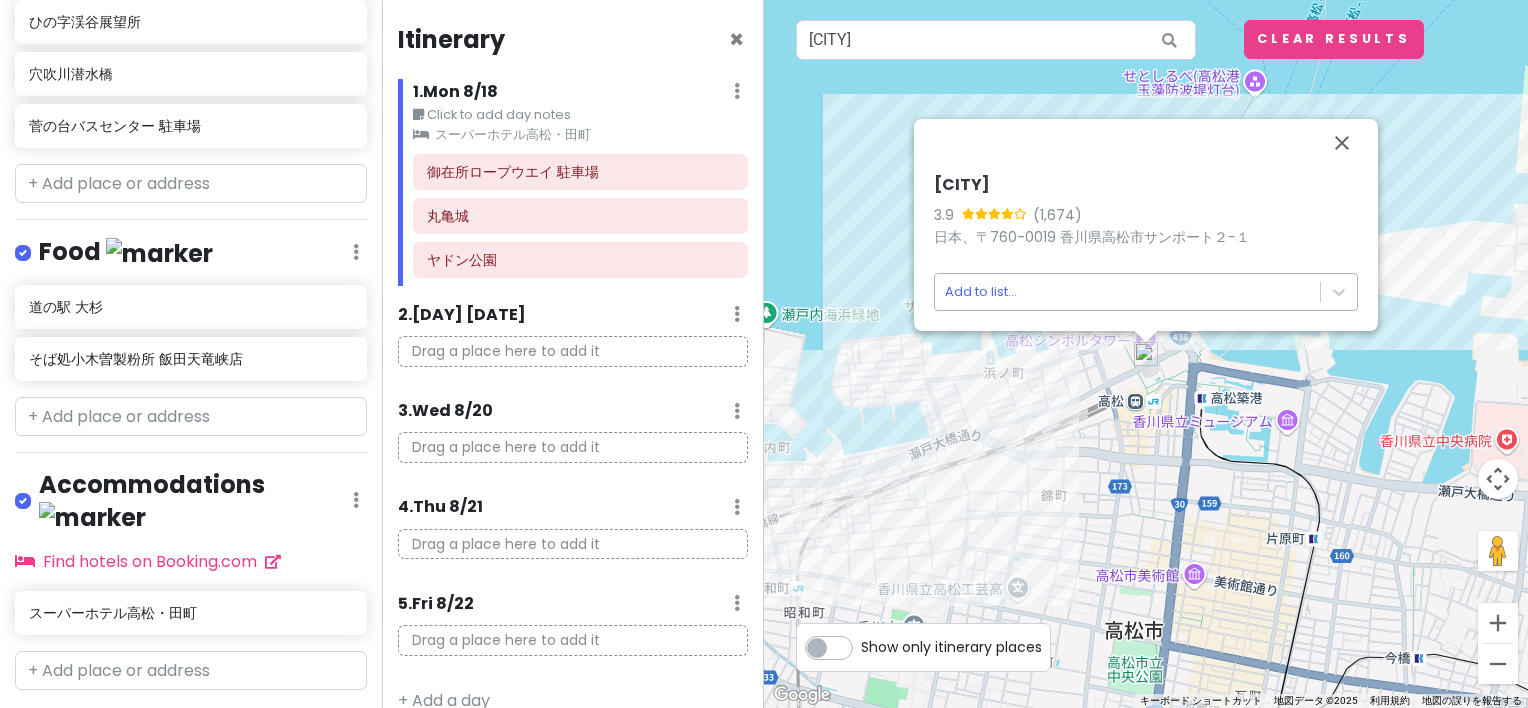 click on "四国旅行 Private Change Dates Make a Copy Delete Trip Go Pro ⚡️ Give Feedback 💡 Support Scout ☕️ Itinerary Share Publish Notes Add notes... Attractions   Edit Reorder Delete List 御在所ロープウエイ 駐車場 丸亀城 ヤドン公園 銭形展望台 三芳菊酒造株式会社 祖谷渓の小便小僧 早明浦ダム右岸展望台 道の駅 土佐さめうら 高越山 橋の科学館 ニジゲンノモリ ゴジラ迎撃作戦 神戸・灘 昔の酒蔵 沢の鶴資料館 「桂月」-KEIGETSU- 土佐酒造株式会社 ひの字渓谷展望所 穴吹川潜水橋 菅の台バスセンター 駐車場 Food   Edit Reorder Delete List 道の駅 大杉 そば処小木曽製粉所 飯田天竜峡店 Accommodations   Edit Reorder Delete List Find hotels on Booking.com スーパーホテル高松・田町 + Add a section Itinerary × 1 .  Mon 8/18 Edit Day Notes Clear Lodging Delete Day   Click to add day notes    スーパーホテル高松・田町 御在所ロープウエイ 駐車場 2" at bounding box center [764, 354] 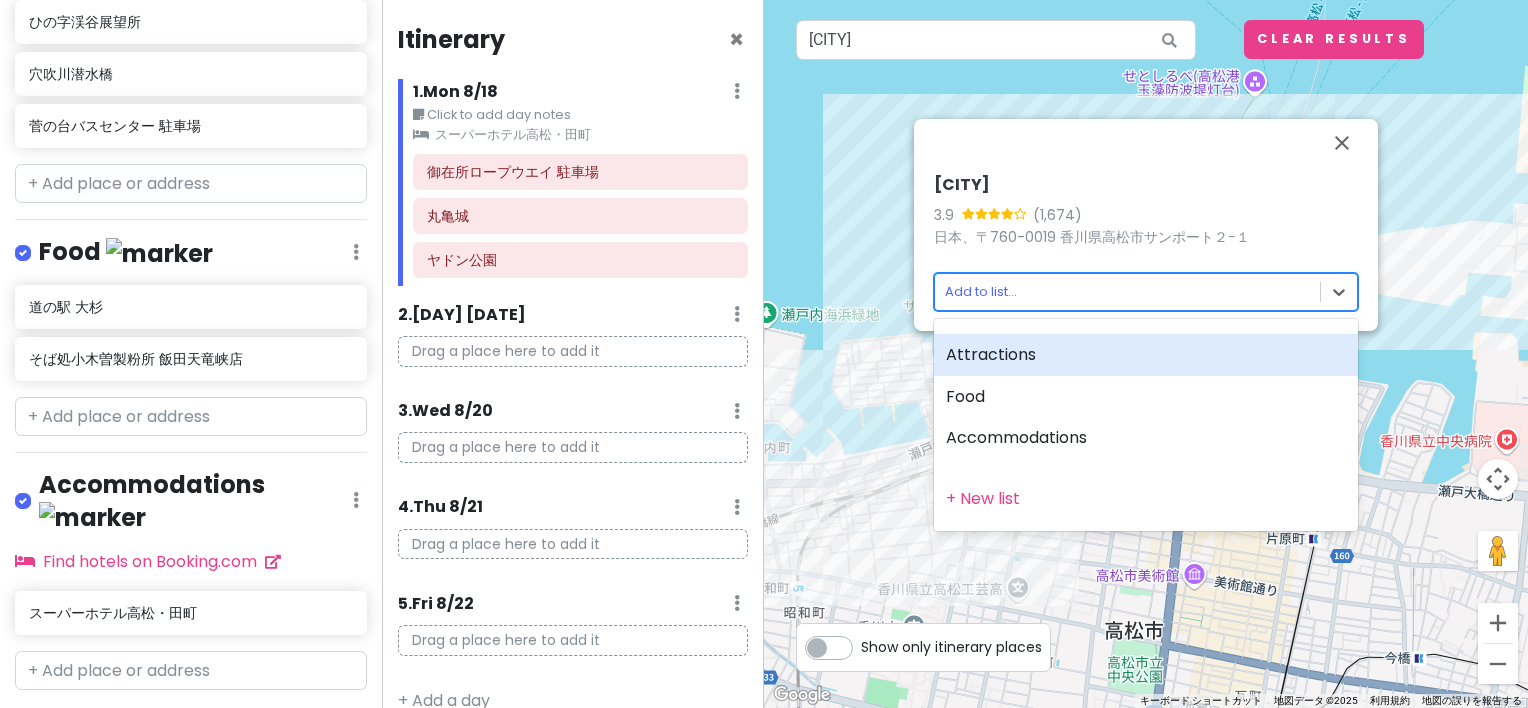 click on "Attractions" at bounding box center (1146, 355) 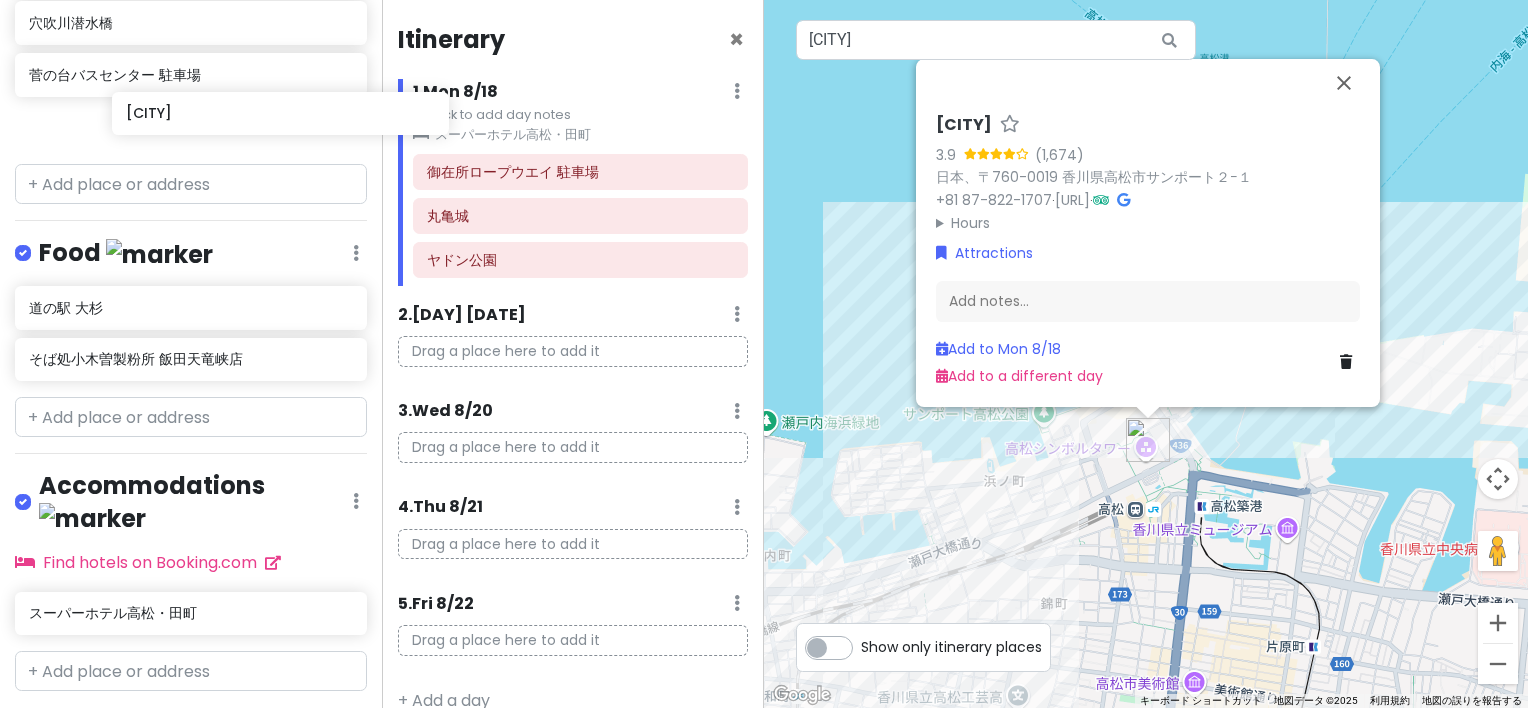 scroll, scrollTop: 1099, scrollLeft: 0, axis: vertical 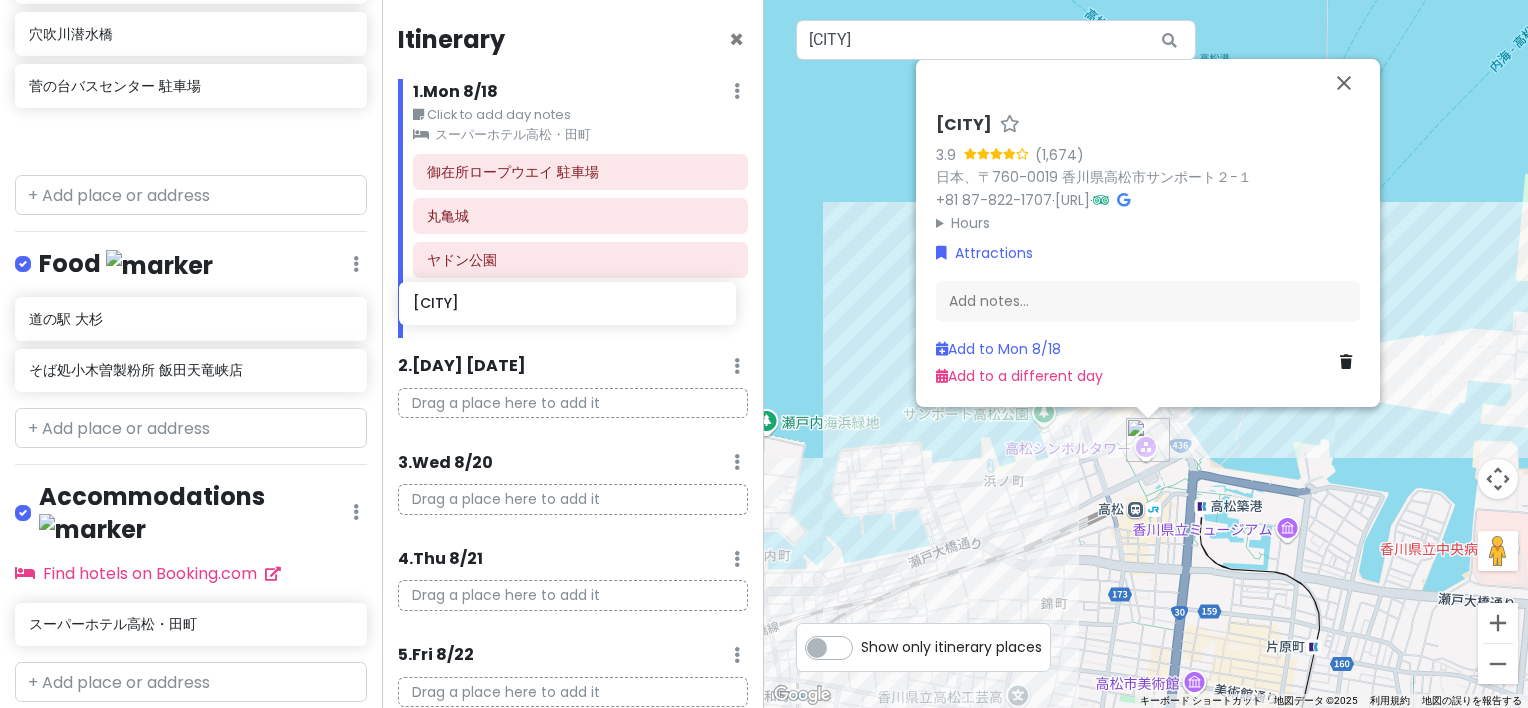 drag, startPoint x: 143, startPoint y: 113, endPoint x: 531, endPoint y: 308, distance: 434.24533 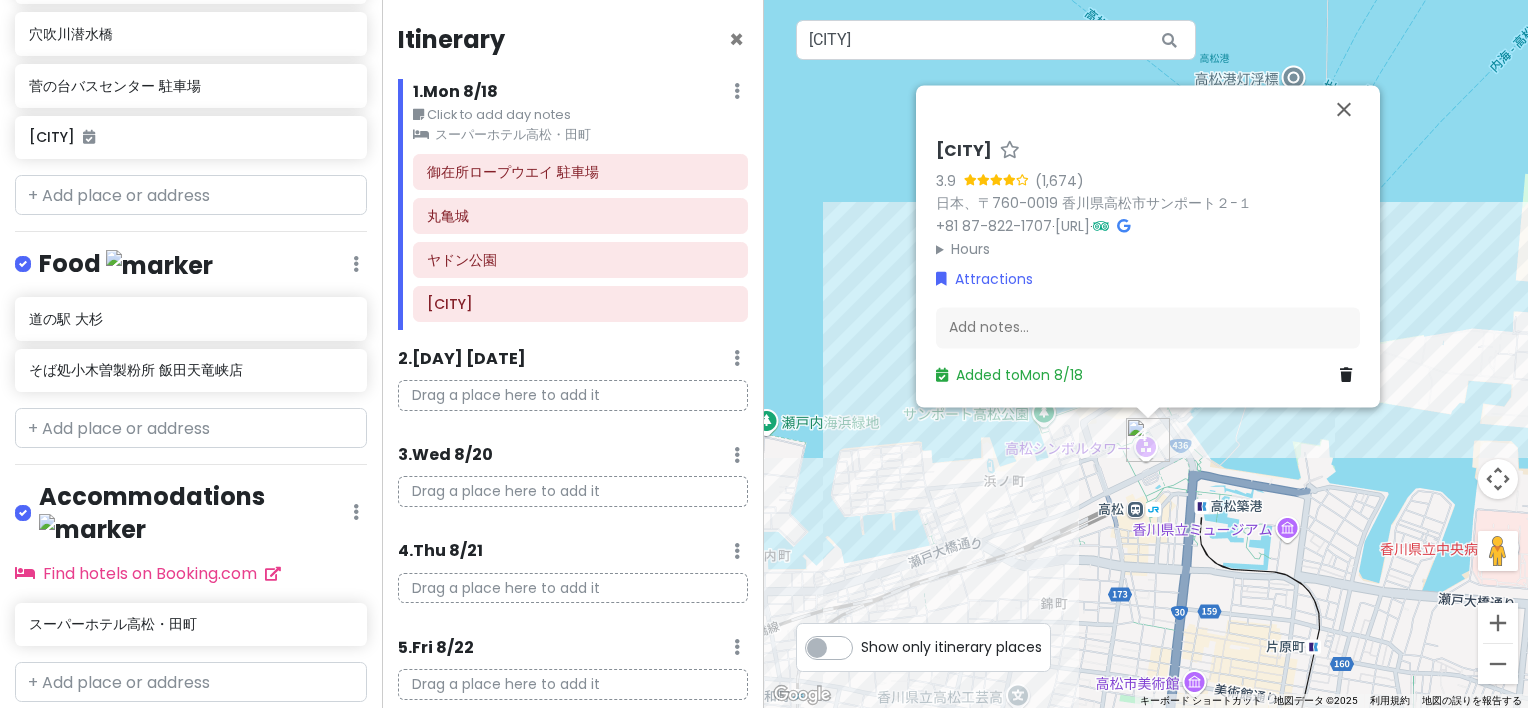 scroll, scrollTop: 1047, scrollLeft: 0, axis: vertical 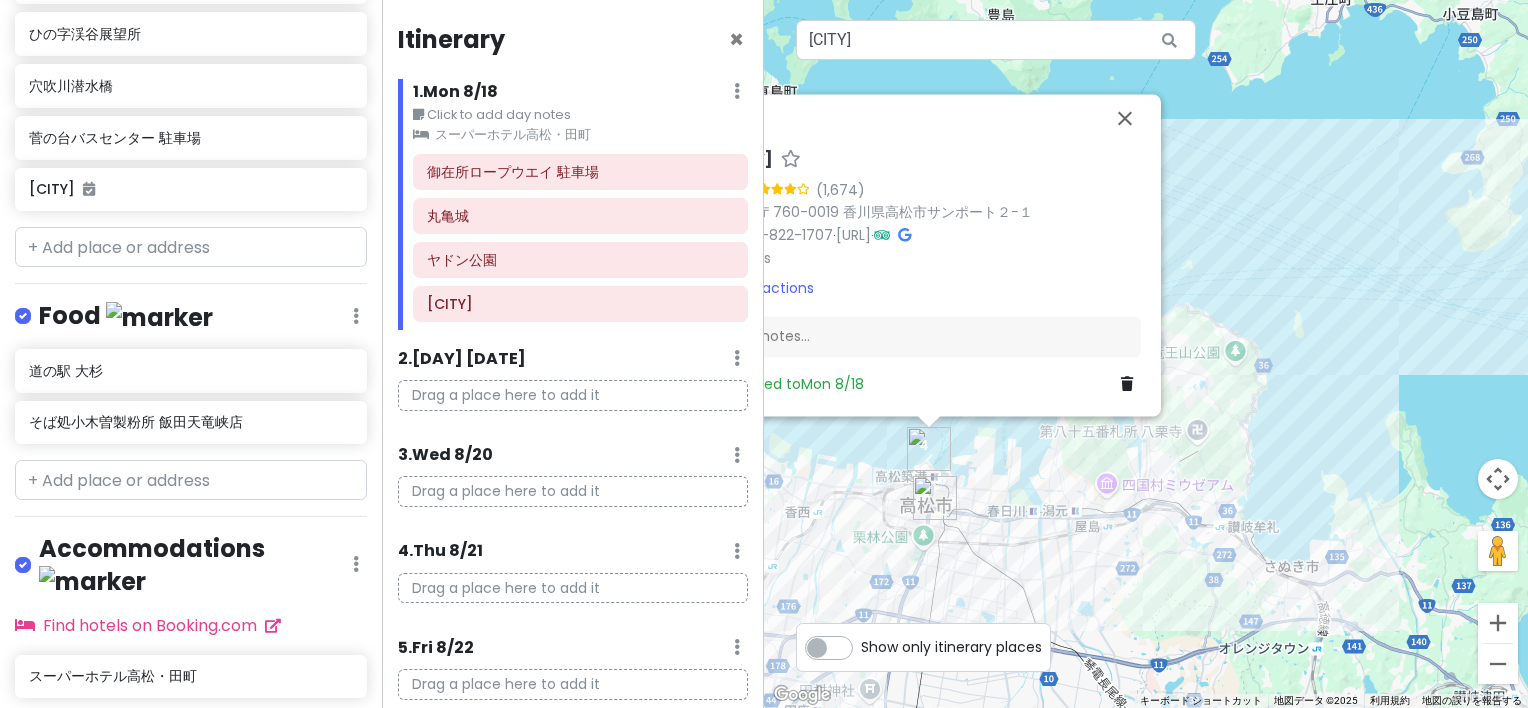 drag, startPoint x: 1128, startPoint y: 558, endPoint x: 1060, endPoint y: 498, distance: 90.68627 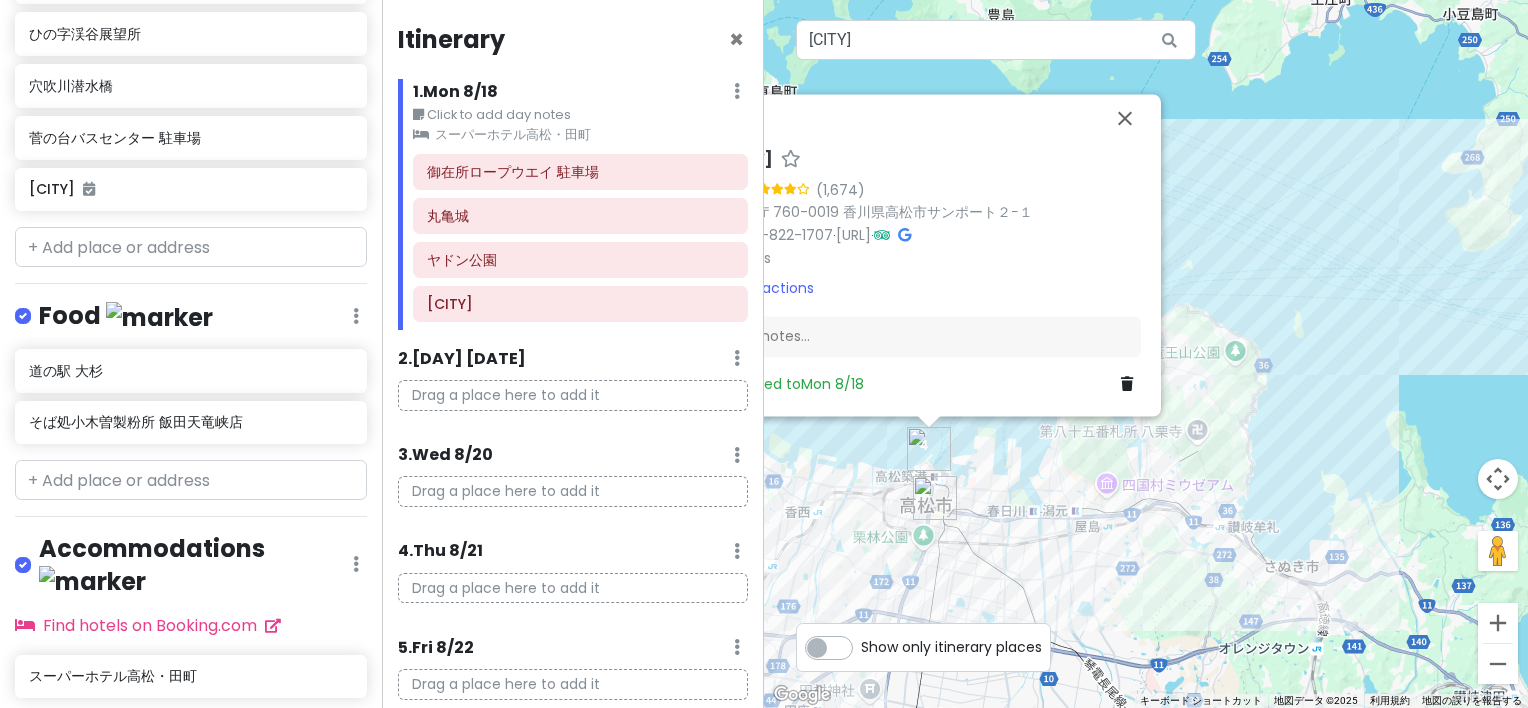 click on "[CITY]シンボルタワー 3.9        (1,674) 日本、〒[POSTAL_CODE] [STATE][CITY][STREET_ADDRESS] +[PHONE]   ·   example.com   ·   Hours 月曜日  10時00分～22時30分 火曜日  10時00分～22時30分 水曜日  10時00分～22時30分 木曜日  10時00分～22時30分 金曜日  10時00分～22時30分 土曜日  10時00分～22時30分 日曜日  10時00分～22時30分 Attractions Add notes... Added to  Mon 8/18" at bounding box center [1146, 354] 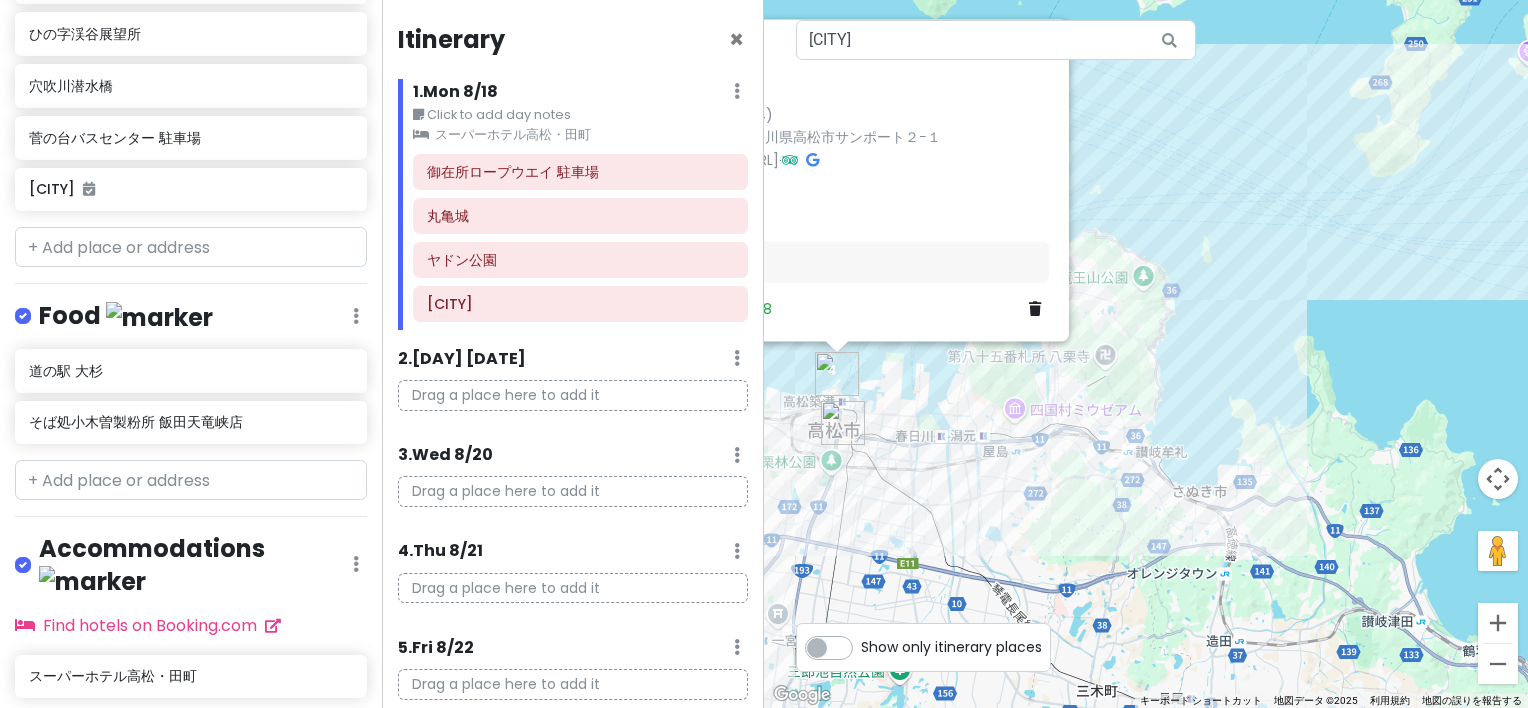drag, startPoint x: 1074, startPoint y: 559, endPoint x: 943, endPoint y: 473, distance: 156.70673 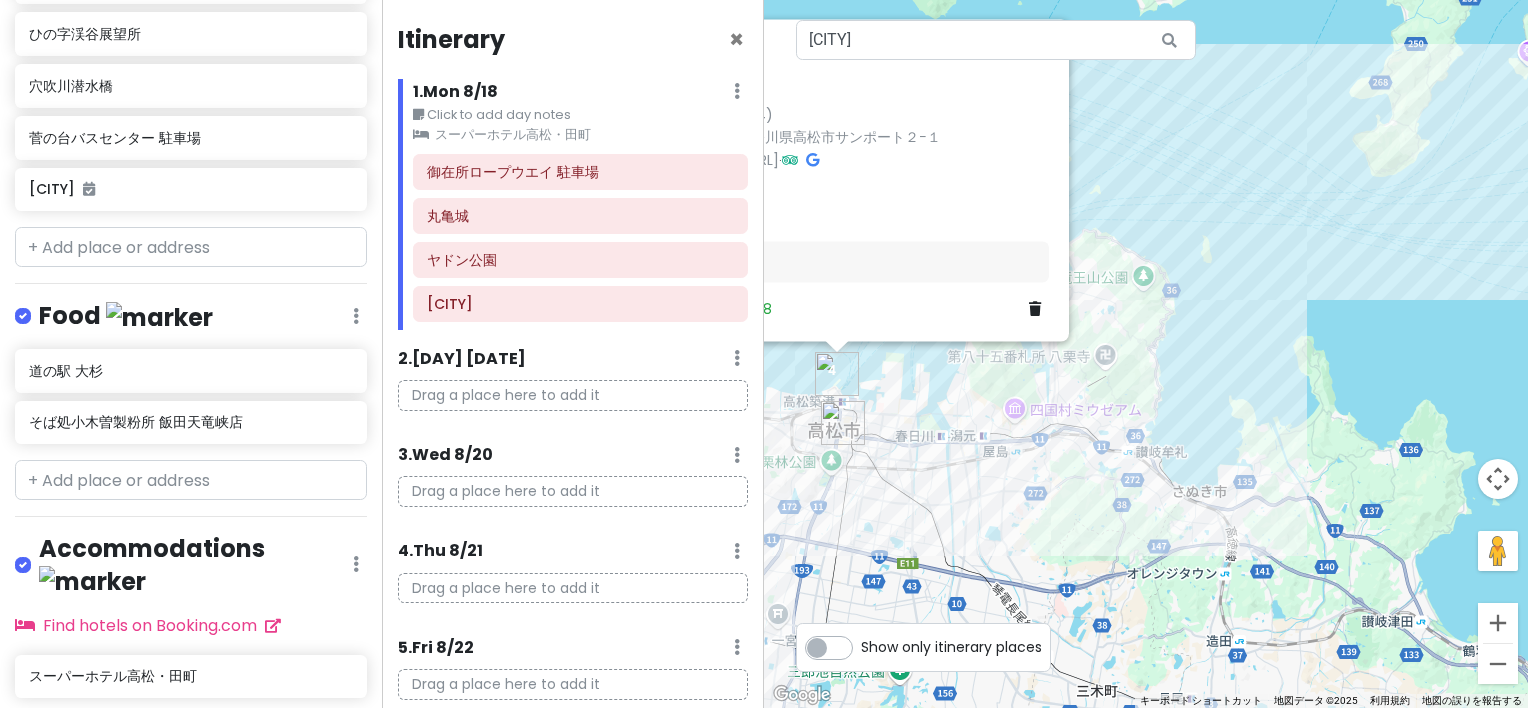 click on "[CITY]シンボルタワー 3.9        (1,674) 日本、〒[POSTAL_CODE] [STATE][CITY][STREET_ADDRESS] +[PHONE]   ·   example.com   ·   Hours 月曜日  10時00分～22時30分 火曜日  10時00分～22時30分 水曜日  10時00分～22時30分 木曜日  10時00分～22時30分 金曜日  10時00分～22時30分 土曜日  10時00分～22時30分 日曜日  10時00分～22時30分 Attractions Add notes... Added to  Mon 8/18" at bounding box center [1146, 354] 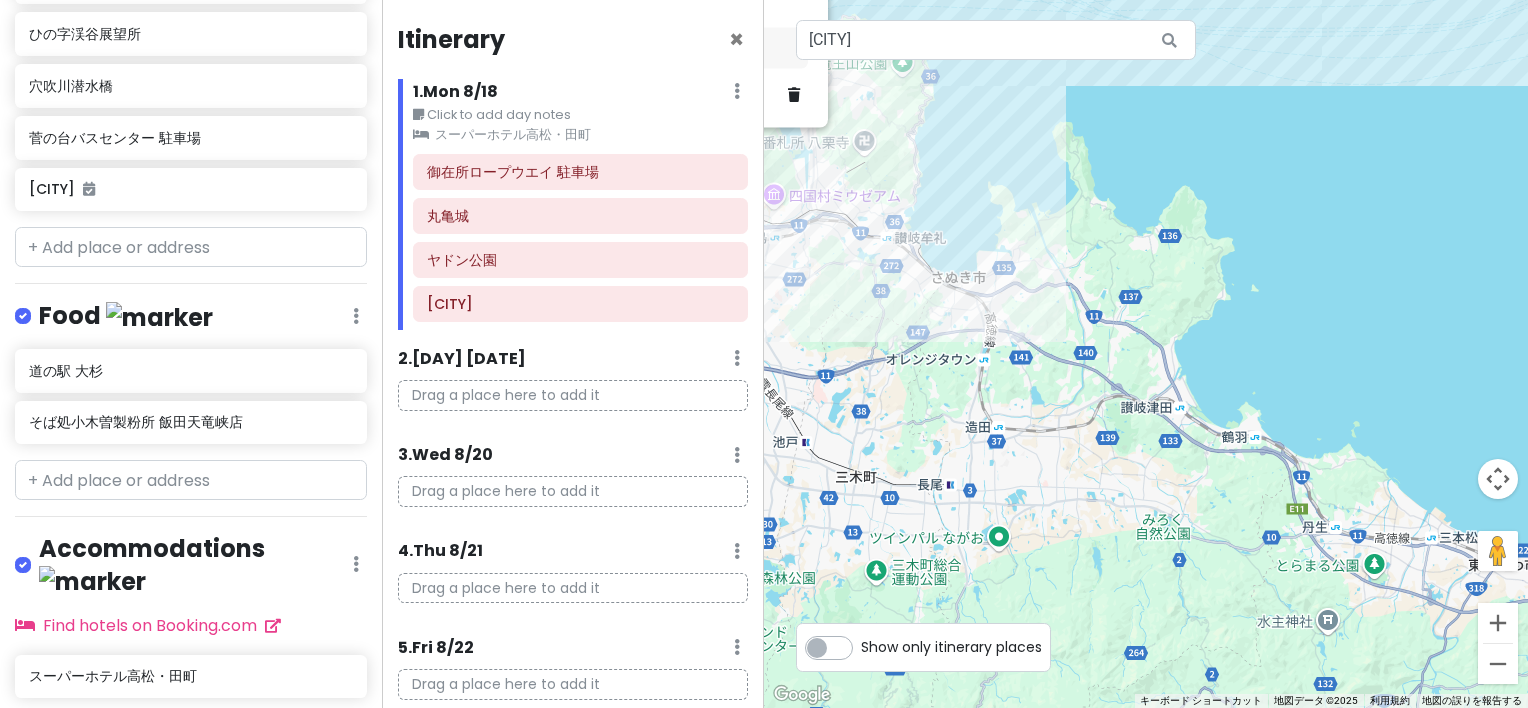 drag, startPoint x: 1109, startPoint y: 576, endPoint x: 972, endPoint y: 424, distance: 204.62894 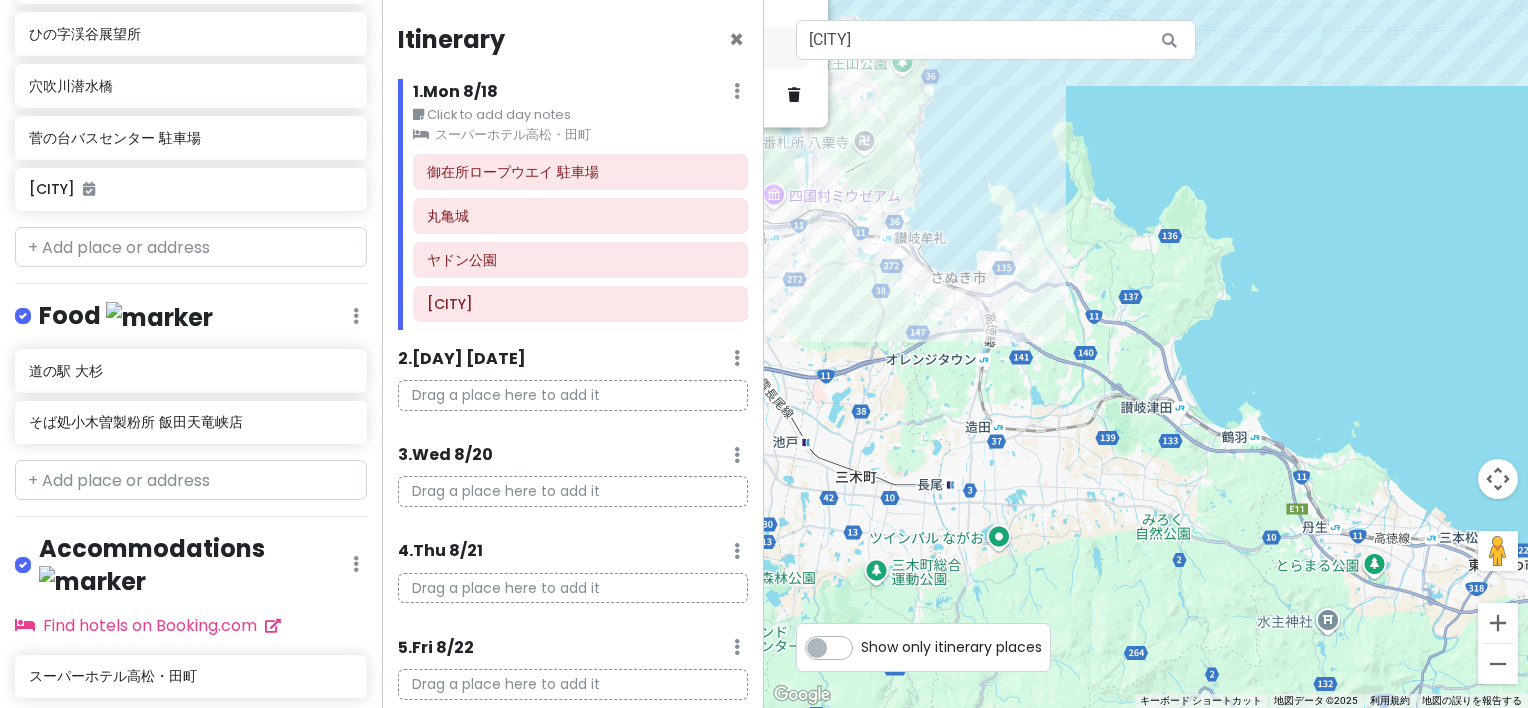 click on "[CITY]シンボルタワー 3.9        (1,674) 日本、〒[POSTAL_CODE] [STATE][CITY][STREET_ADDRESS] +[PHONE]   ·   example.com   ·   Hours 月曜日  10時00分～22時30分 火曜日  10時00分～22時30分 水曜日  10時00分～22時30分 木曜日  10時00分～22時30分 金曜日  10時00分～22時30分 土曜日  10時00分～22時30分 日曜日  10時00分～22時30分 Attractions Add notes... Added to  Mon 8/18" at bounding box center (1146, 354) 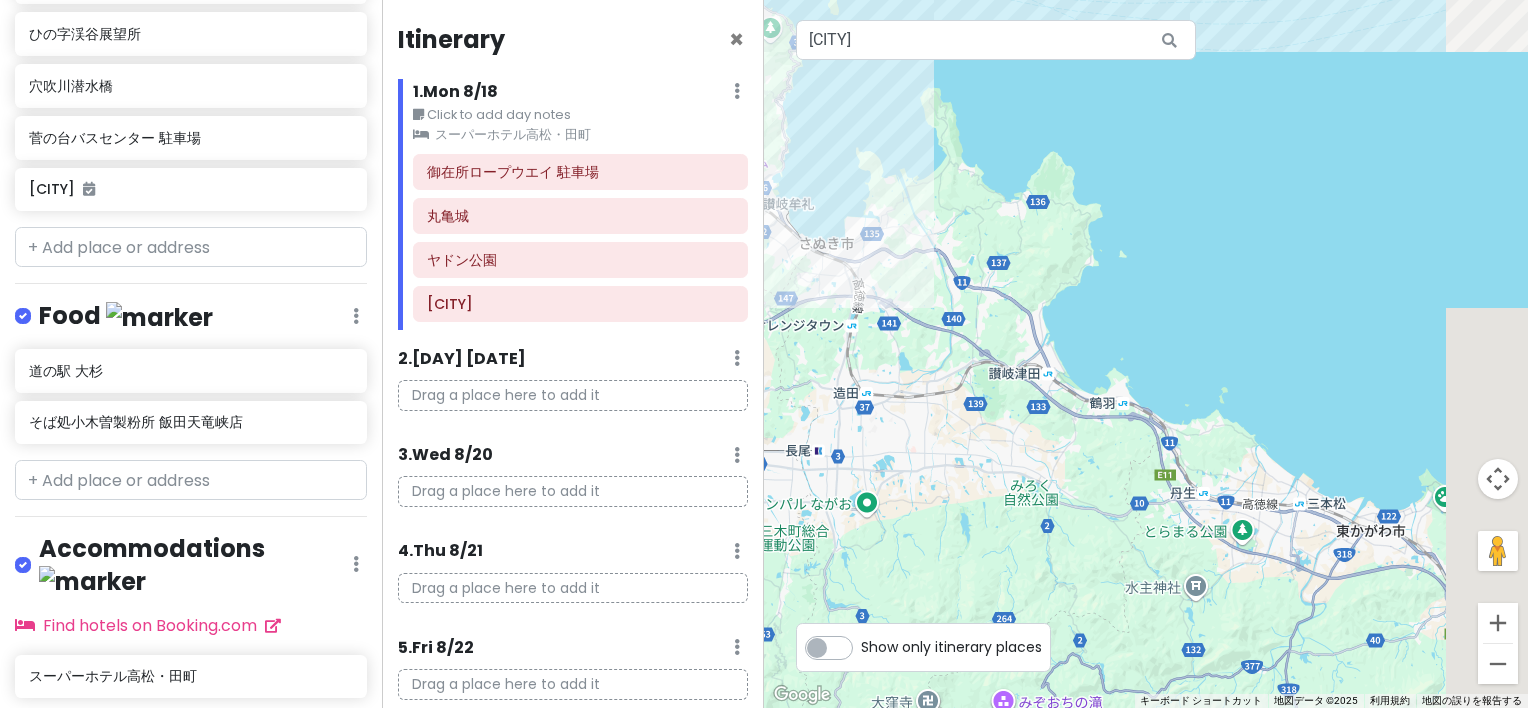 drag, startPoint x: 1214, startPoint y: 533, endPoint x: 1030, endPoint y: 496, distance: 187.68324 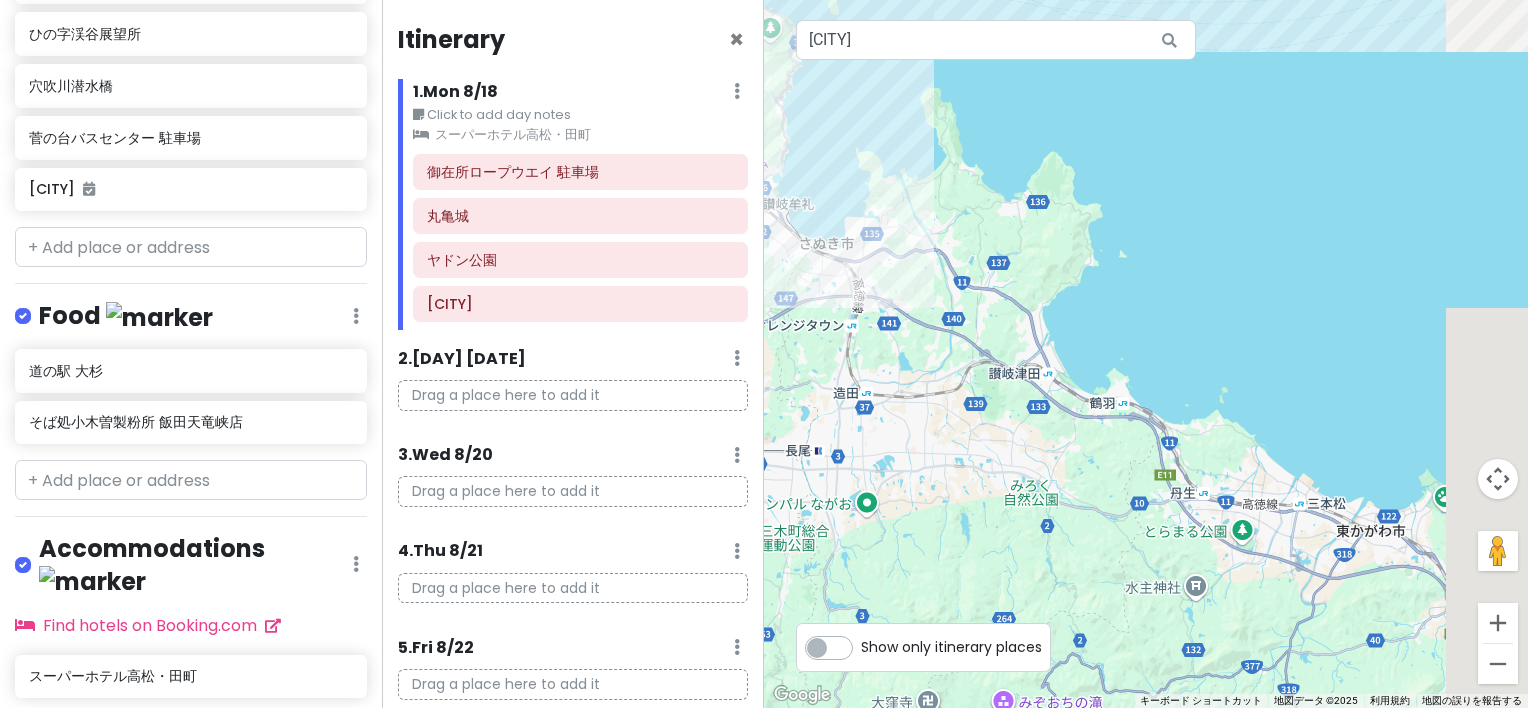 click on "[CITY]シンボルタワー 3.9        (1,674) 日本、〒[POSTAL_CODE] [STATE][CITY][STREET_ADDRESS] +[PHONE]   ·   example.com   ·   Hours 月曜日  10時00分～22時30分 火曜日  10時00分～22時30分 水曜日  10時00分～22時30分 木曜日  10時00分～22時30分 金曜日  10時00分～22時30分 土曜日  10時00分～22時30分 日曜日  10時00分～22時30分 Attractions Add notes... Added to  Mon 8/18" at bounding box center (1146, 354) 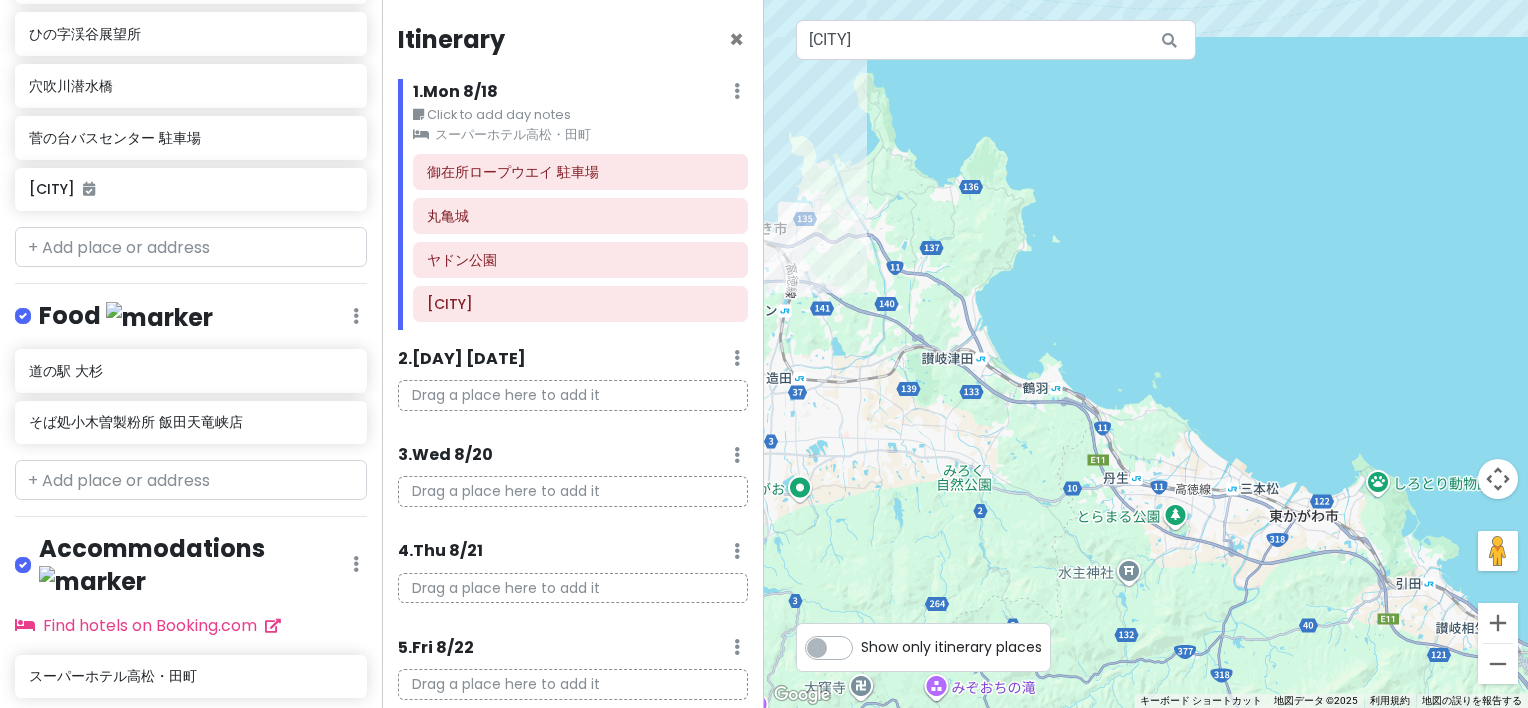 drag, startPoint x: 1012, startPoint y: 481, endPoint x: 1231, endPoint y: 576, distance: 238.7174 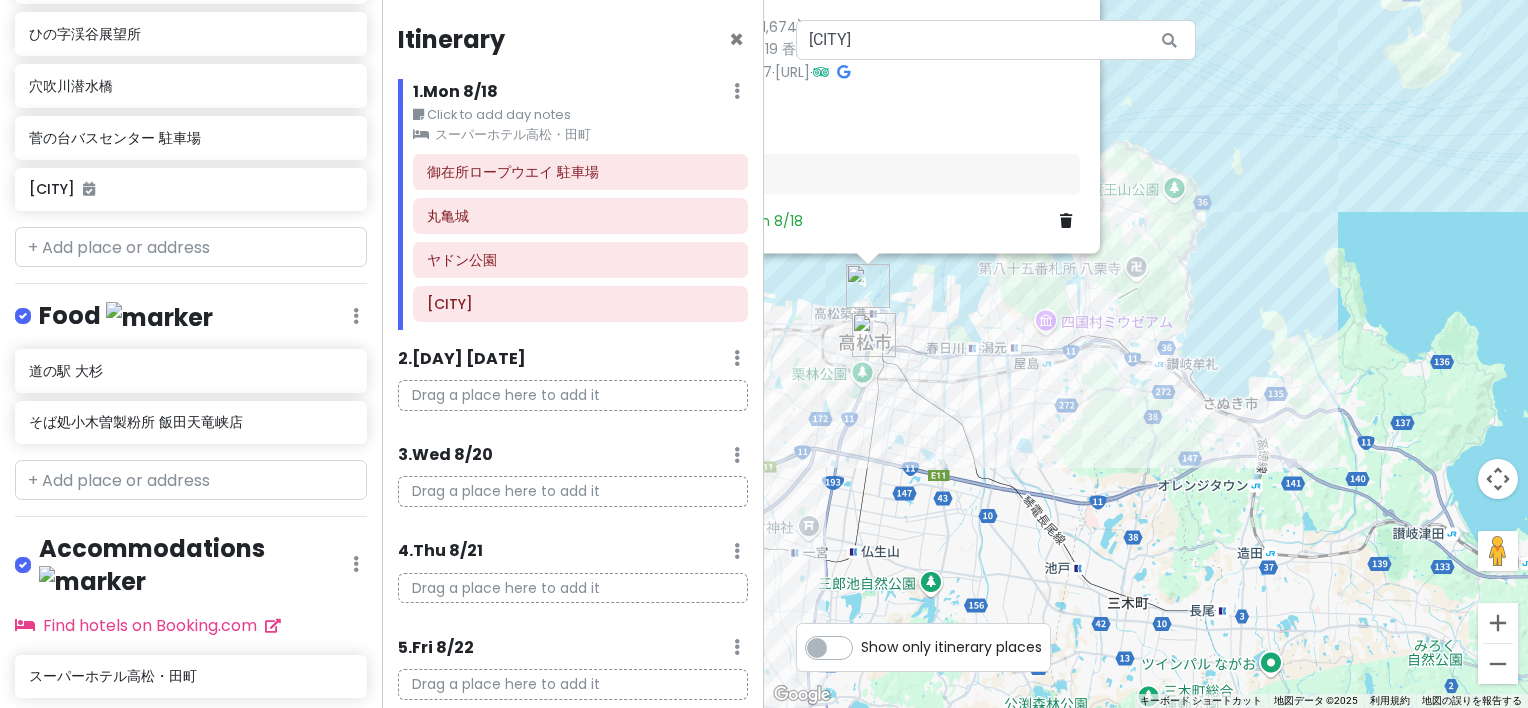 drag, startPoint x: 909, startPoint y: 384, endPoint x: 1160, endPoint y: 402, distance: 251.64459 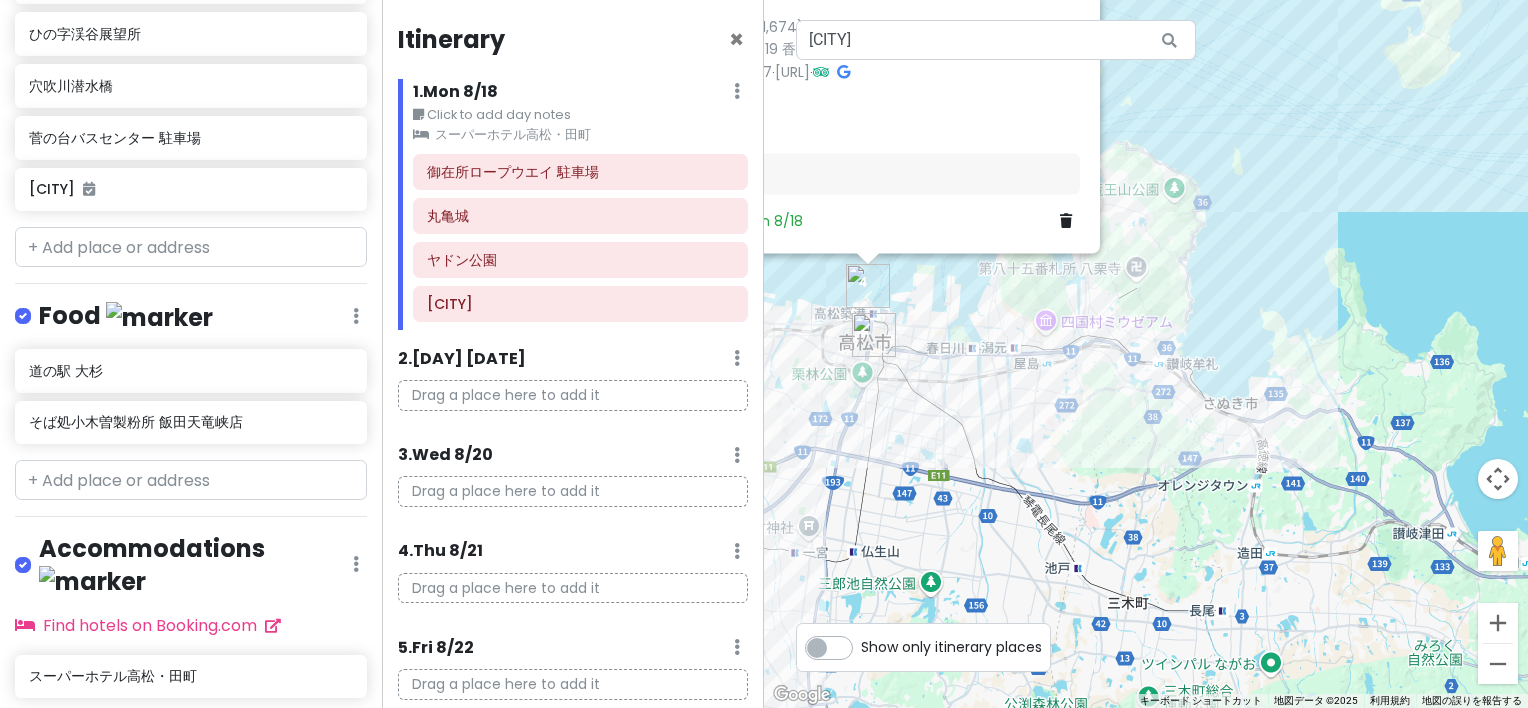 click on "[CITY]シンボルタワー 3.9        (1,674) 日本、〒[POSTAL_CODE] [STATE][CITY][STREET_ADDRESS] +[PHONE]   ·   example.com   ·   Hours 月曜日  10時00分～22時30分 火曜日  10時00分～22時30分 水曜日  10時00分～22時30分 木曜日  10時00分～22時30分 金曜日  10時00分～22時30分 土曜日  10時00分～22時30分 日曜日  10時00分～22時30分 Attractions Add notes... Added to  Mon 8/18" at bounding box center [1146, 354] 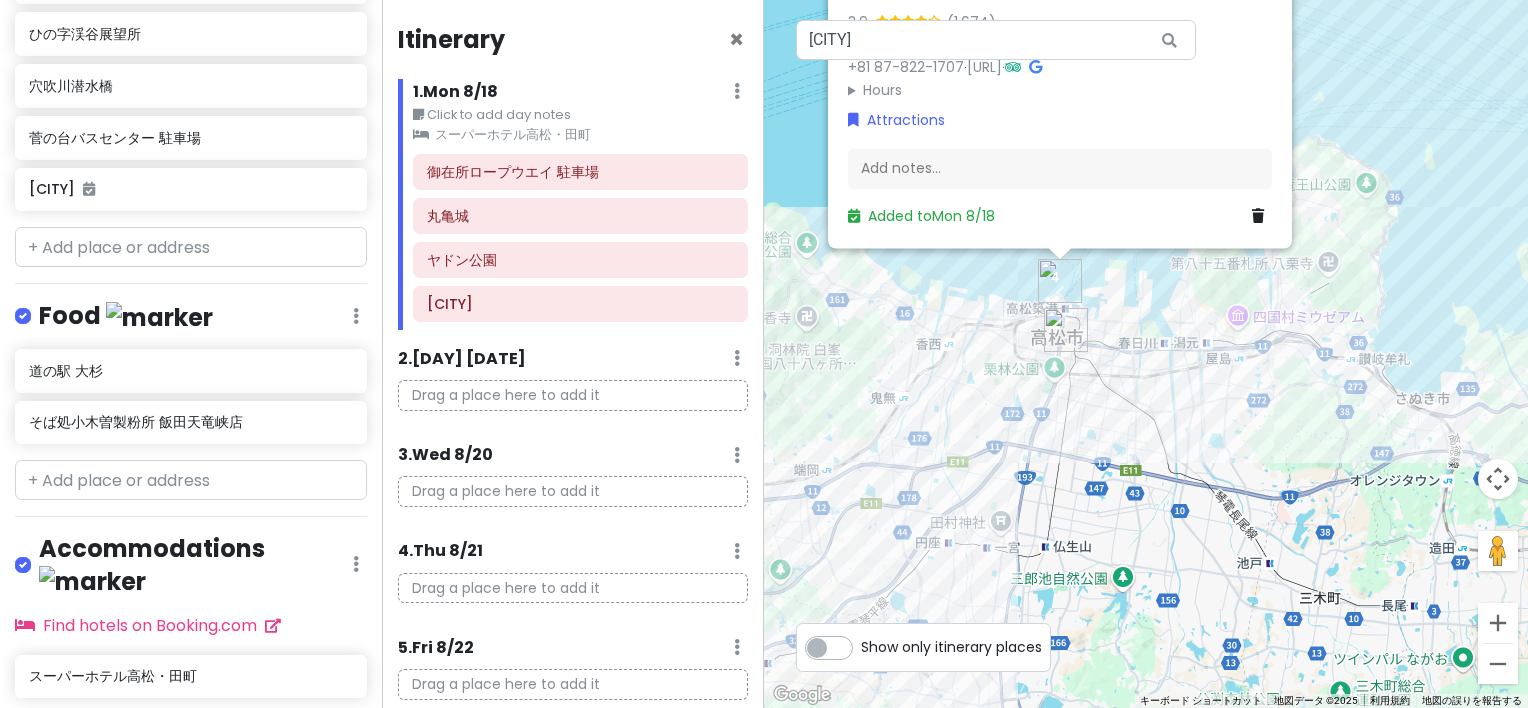 drag, startPoint x: 1104, startPoint y: 482, endPoint x: 1240, endPoint y: 381, distance: 169.40189 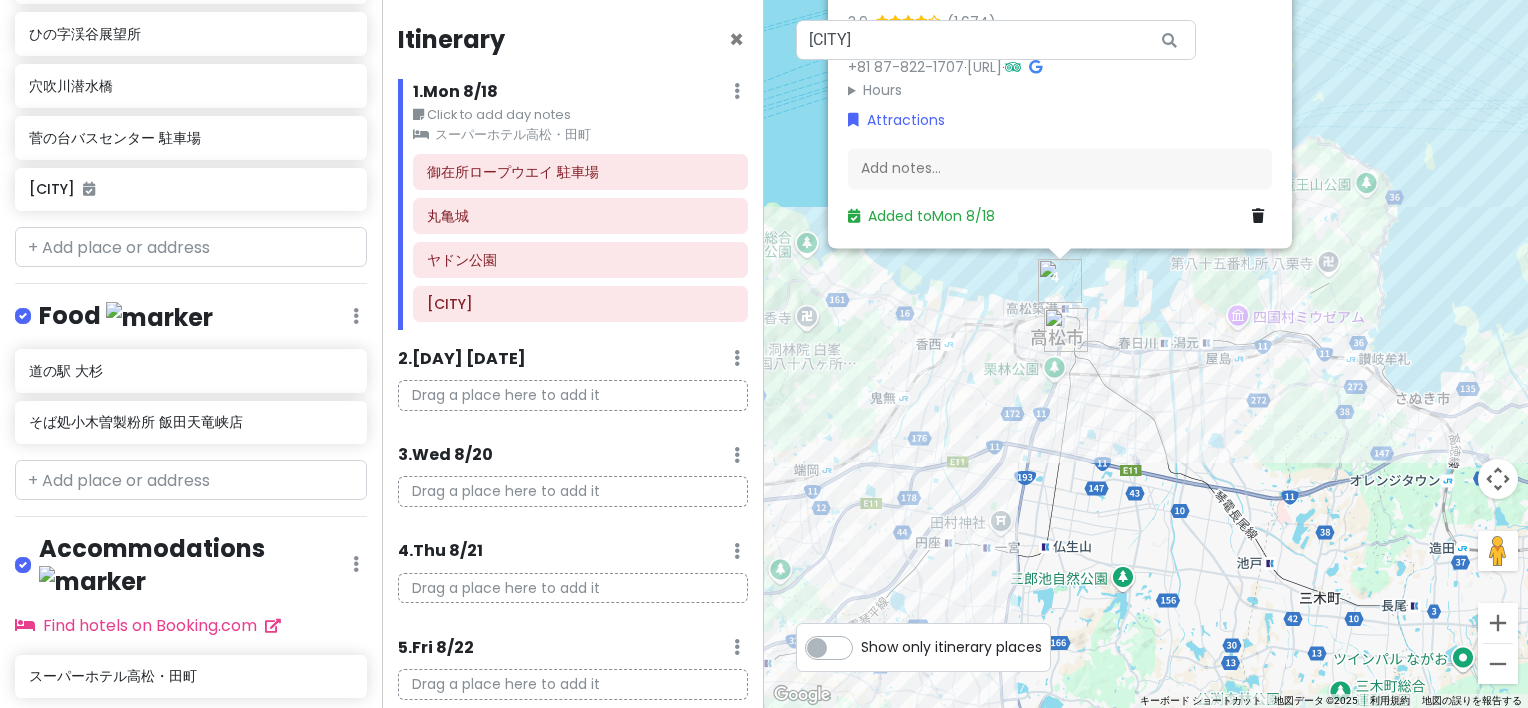 click on "[CITY]シンボルタワー 3.9        (1,674) 日本、〒[POSTAL_CODE] [STATE][CITY][STREET_ADDRESS] +[PHONE]   ·   example.com   ·   Hours 月曜日  10時00分～22時30分 火曜日  10時00分～22時30分 水曜日  10時00分～22時30分 木曜日  10時00分～22時30分 金曜日  10時00分～22時30分 土曜日  10時00分～22時30分 日曜日  10時00分～22時30分 Attractions Add notes... Added to  Mon 8/18" at bounding box center (1146, 354) 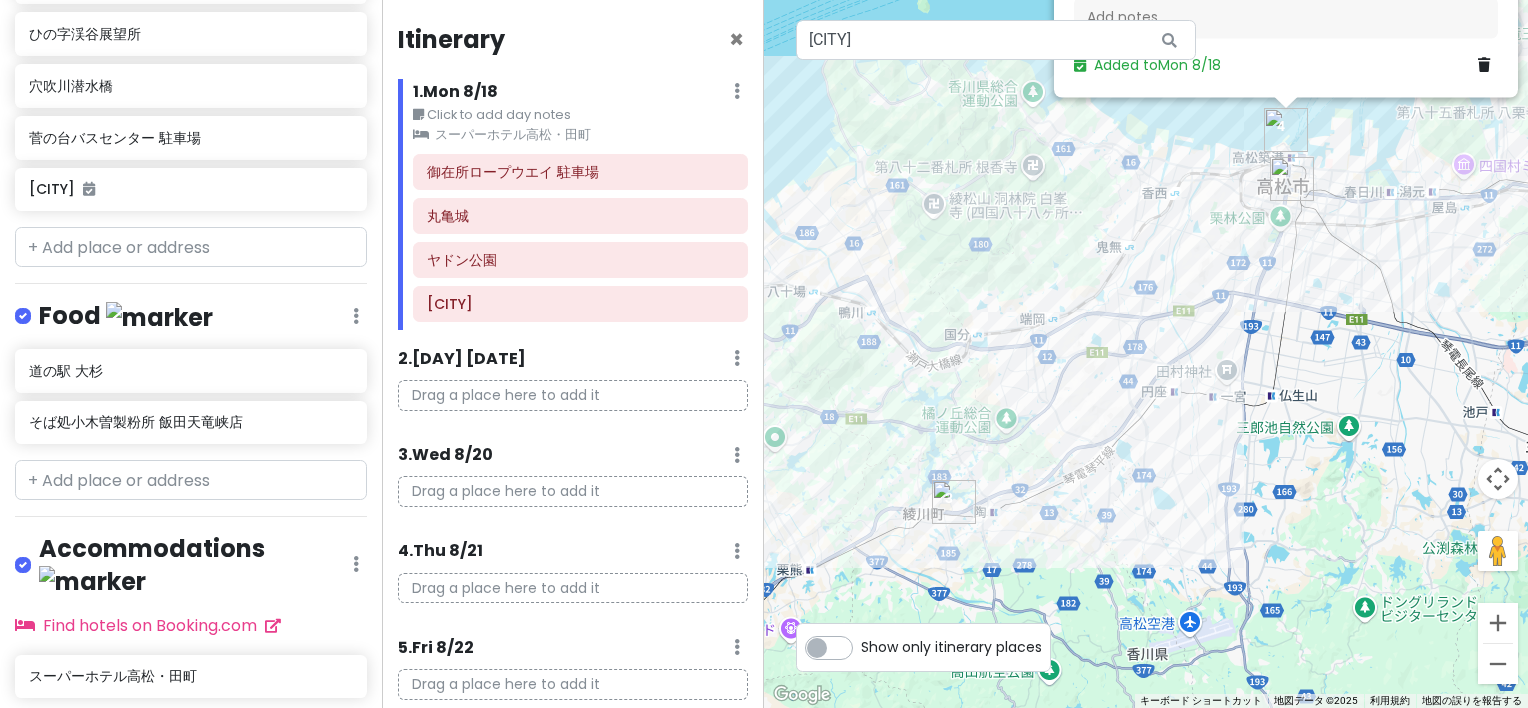 click on "Drag a place here to add it" at bounding box center (573, 395) 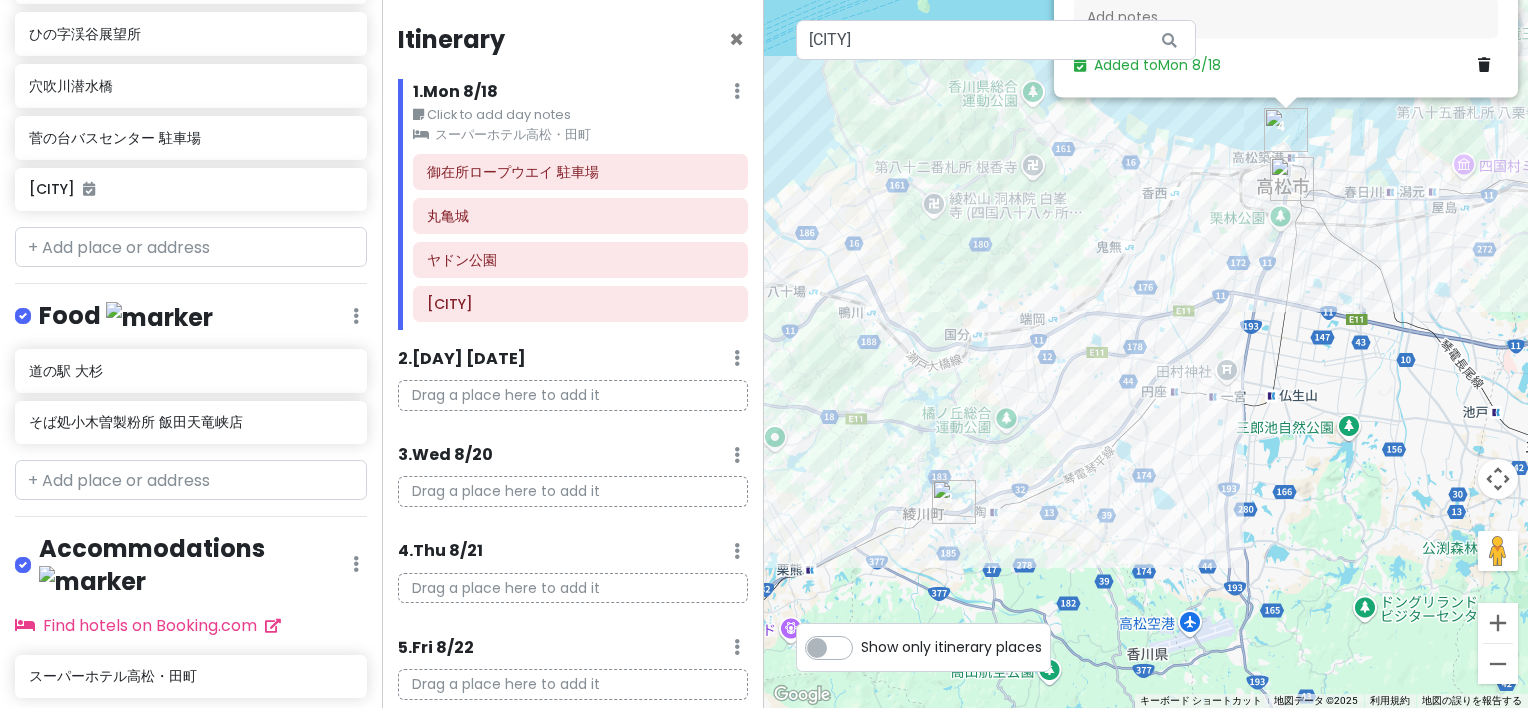 click at bounding box center [737, 91] 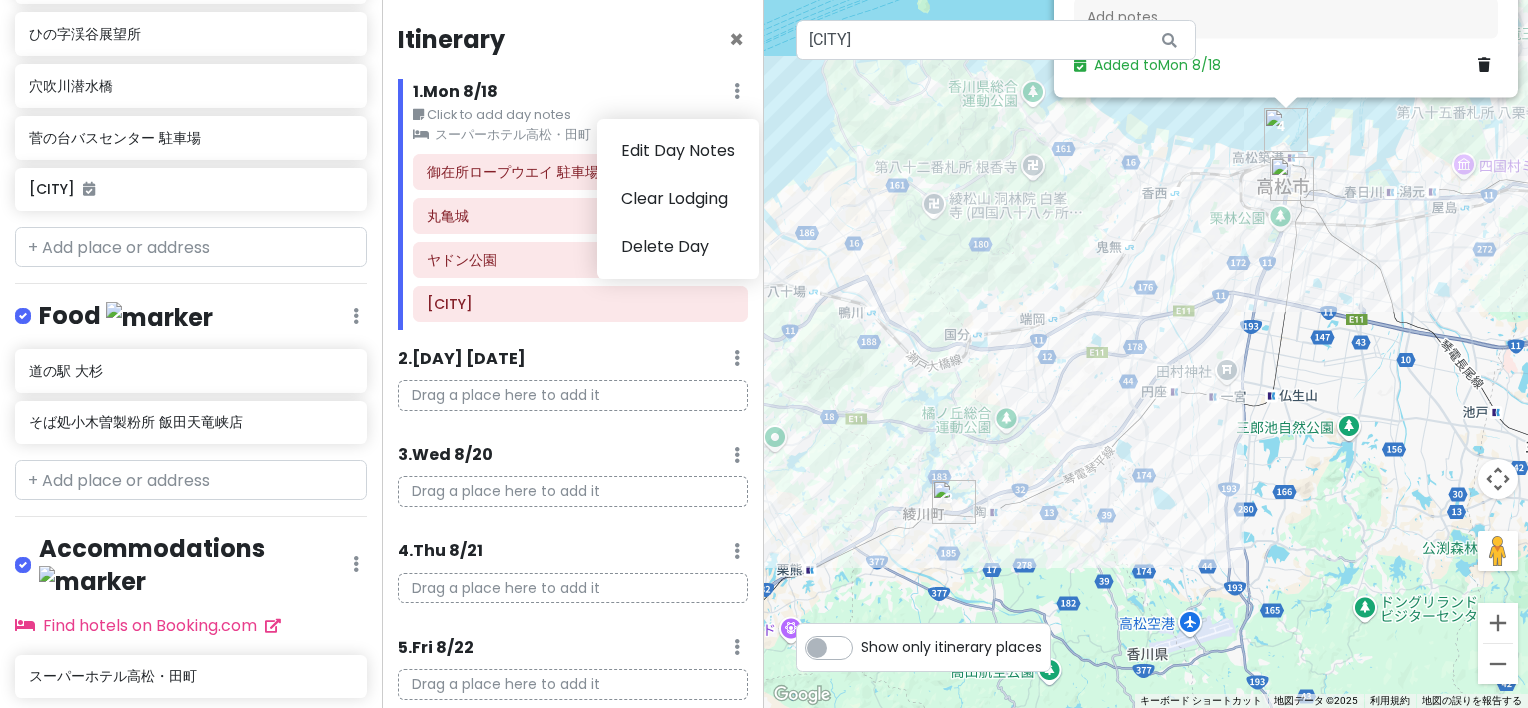 click at bounding box center [737, 91] 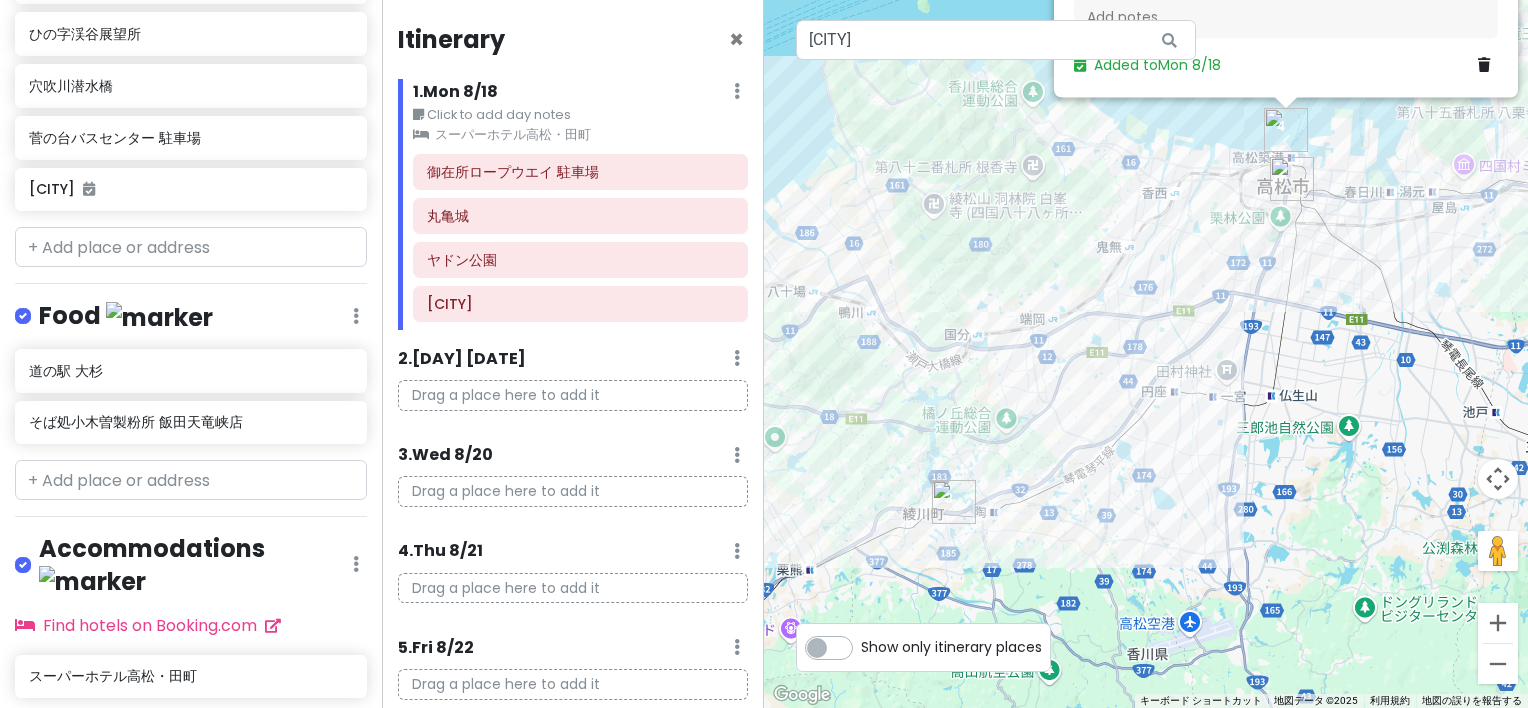 click on "2 .  Tue 8/19" at bounding box center [462, 359] 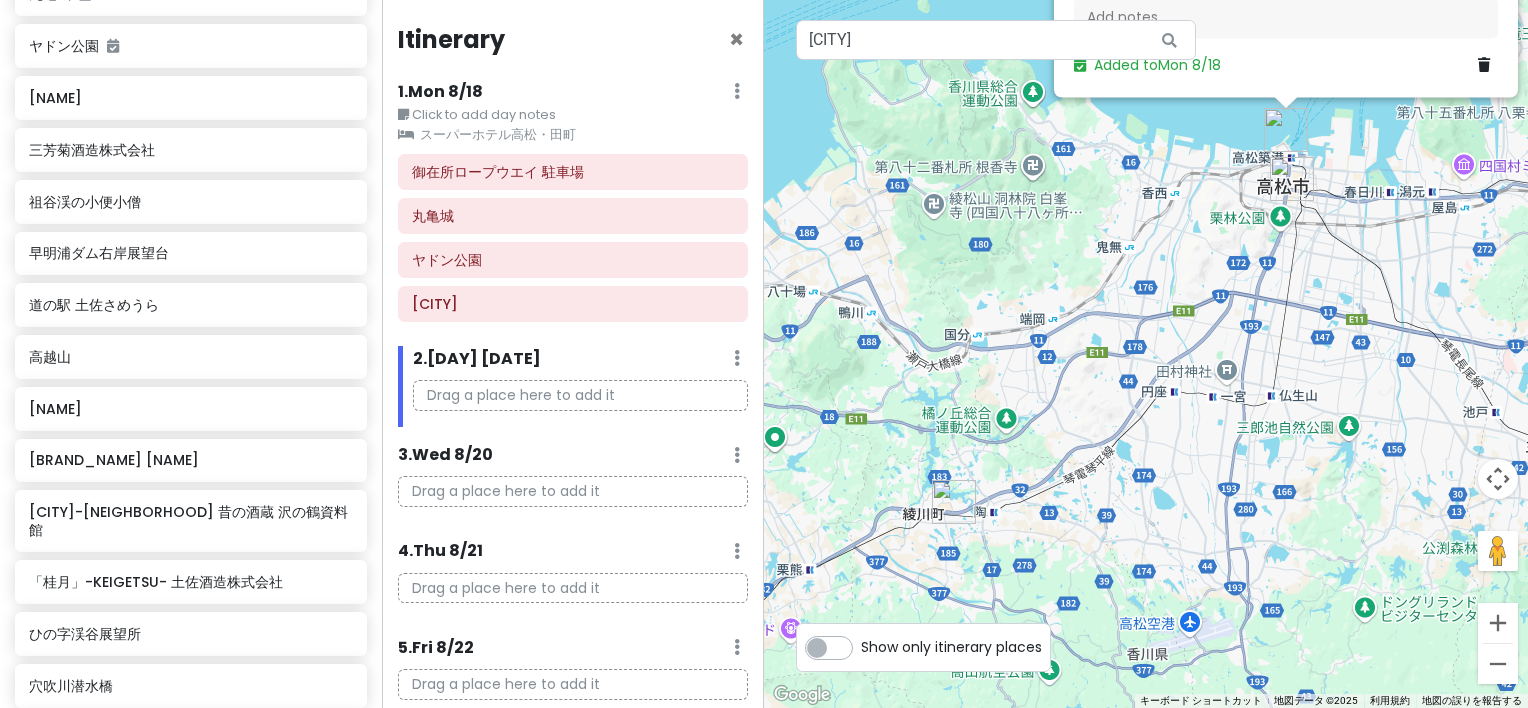scroll, scrollTop: 347, scrollLeft: 0, axis: vertical 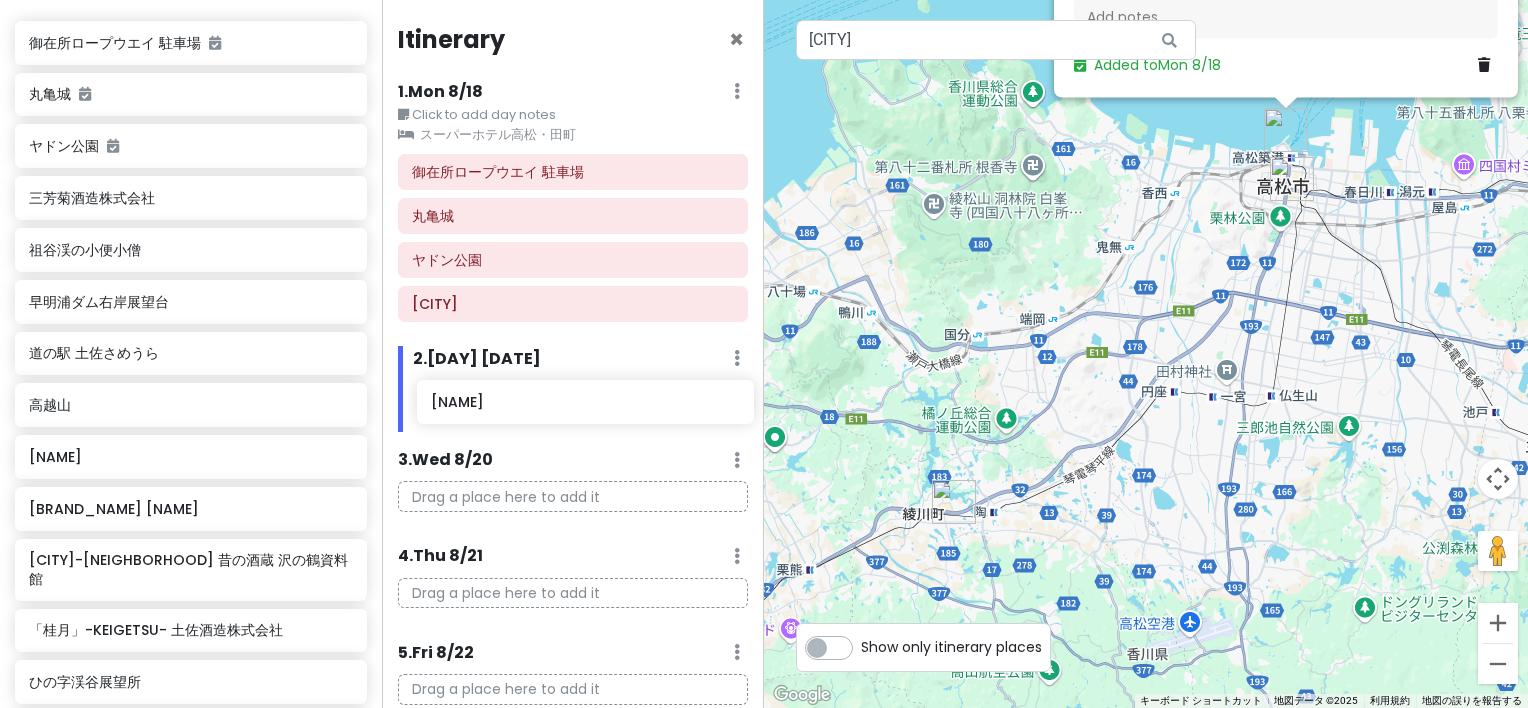 drag, startPoint x: 118, startPoint y: 199, endPoint x: 520, endPoint y: 406, distance: 452.1648 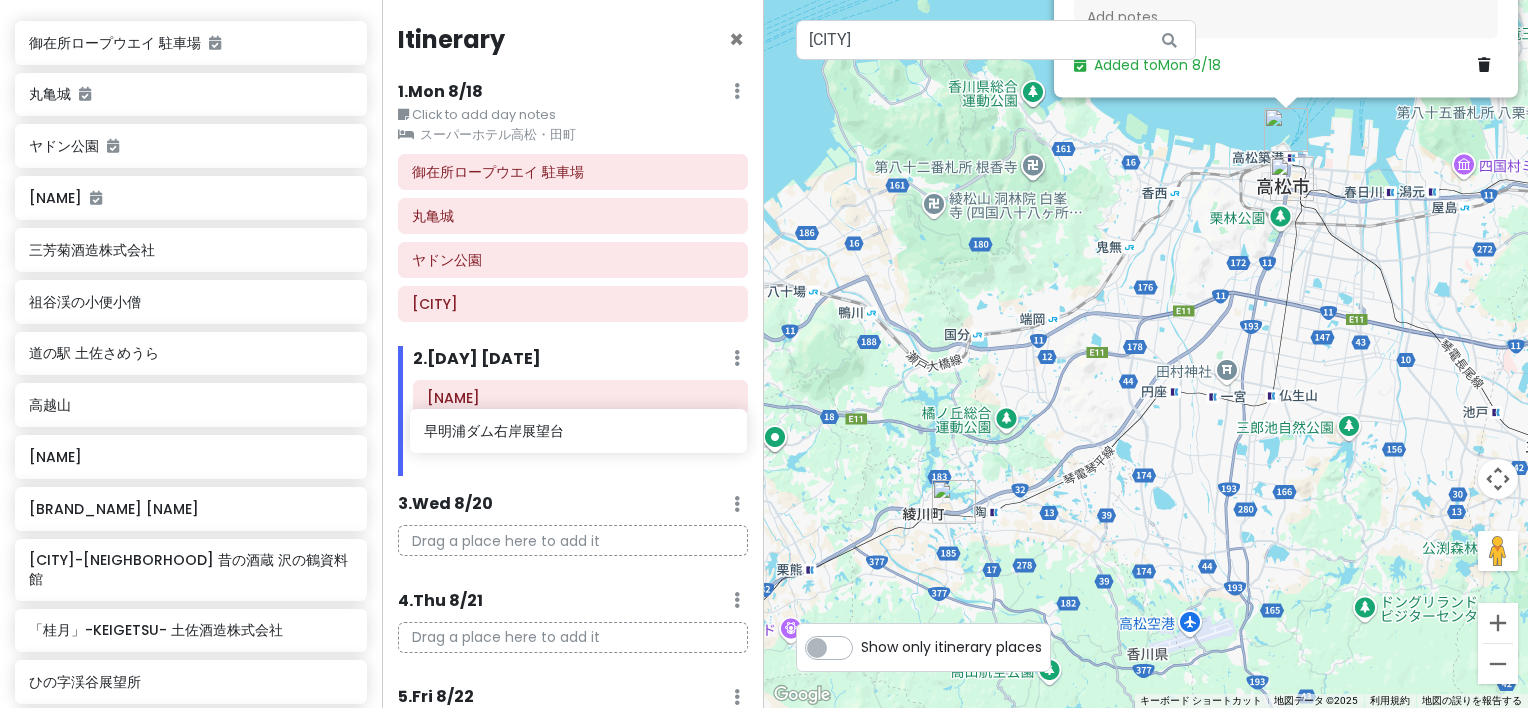 drag, startPoint x: 144, startPoint y: 361, endPoint x: 539, endPoint y: 441, distance: 403.01984 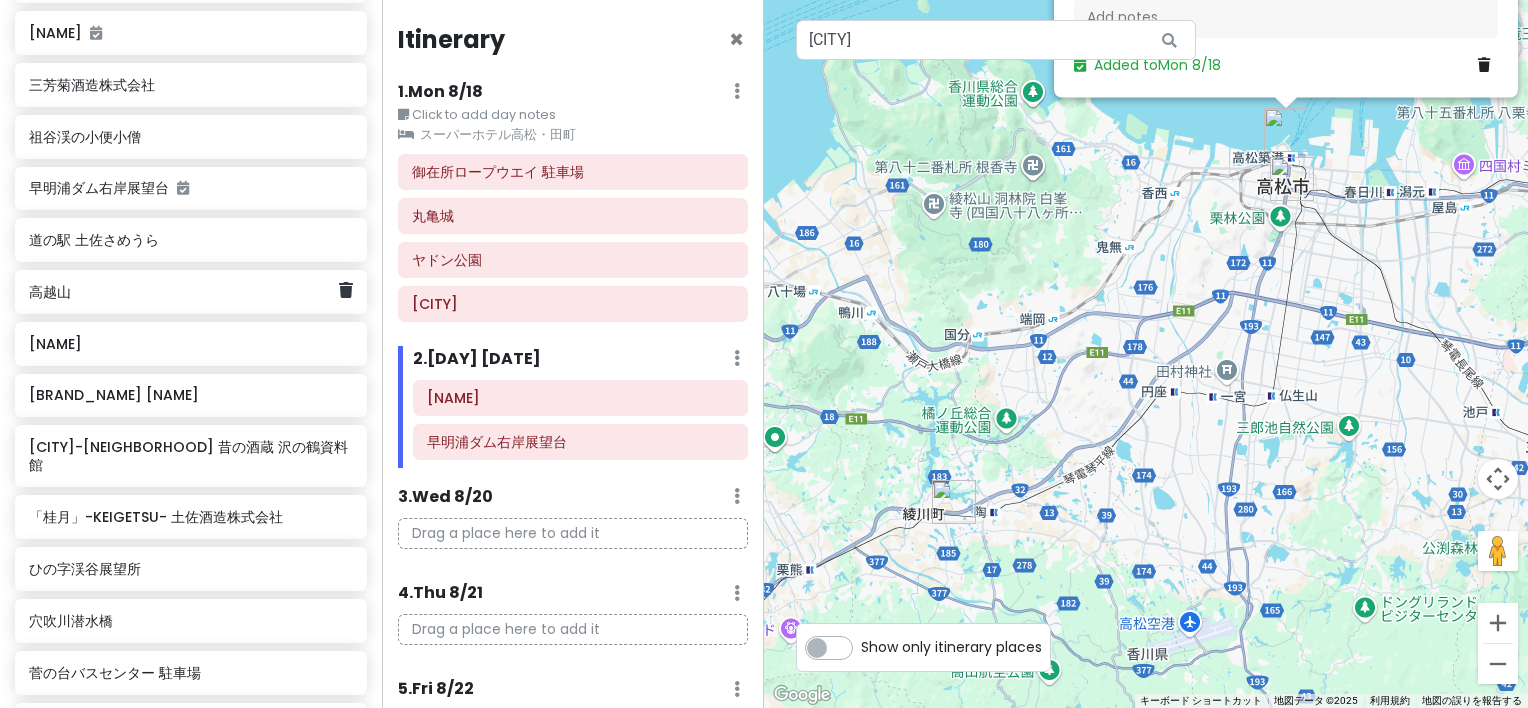 scroll, scrollTop: 547, scrollLeft: 0, axis: vertical 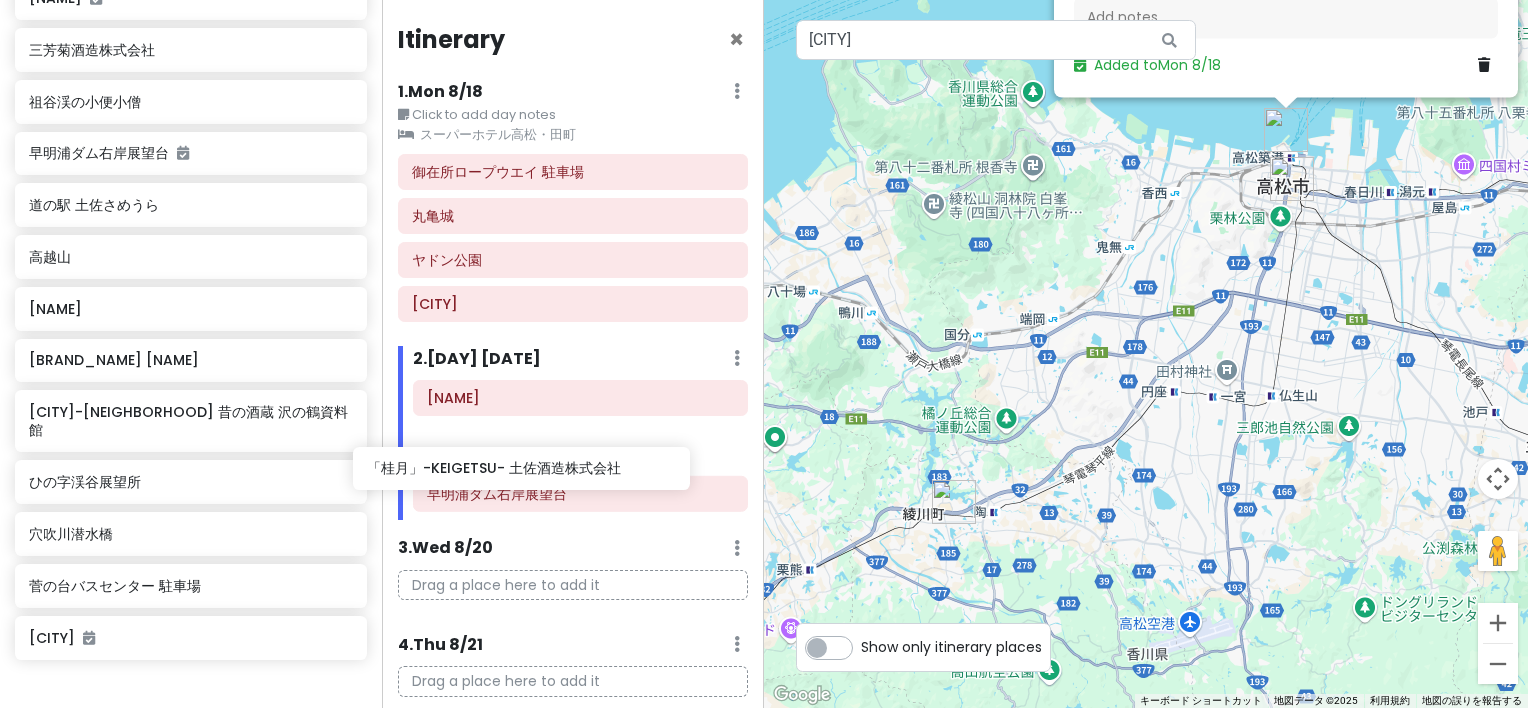 drag, startPoint x: 190, startPoint y: 472, endPoint x: 528, endPoint y: 479, distance: 338.07248 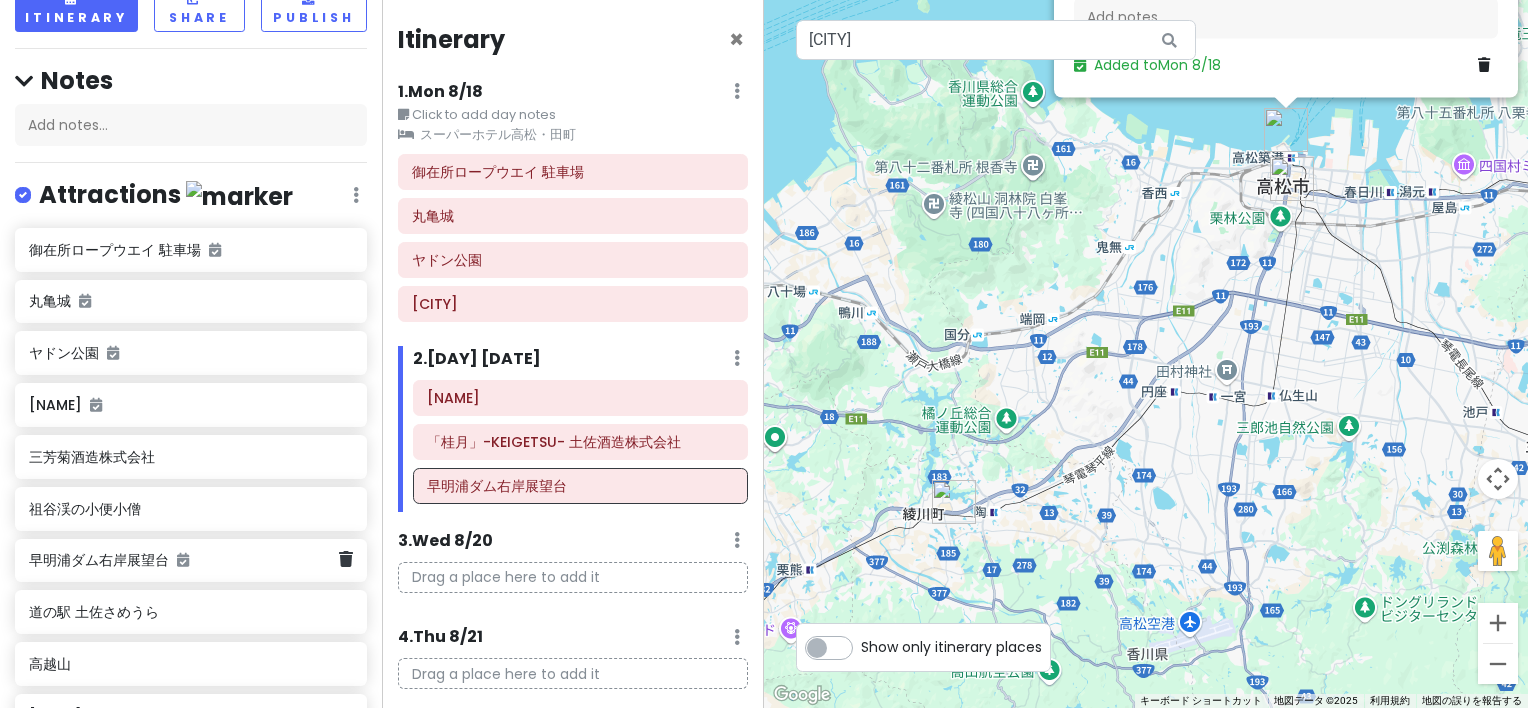scroll, scrollTop: 345, scrollLeft: 0, axis: vertical 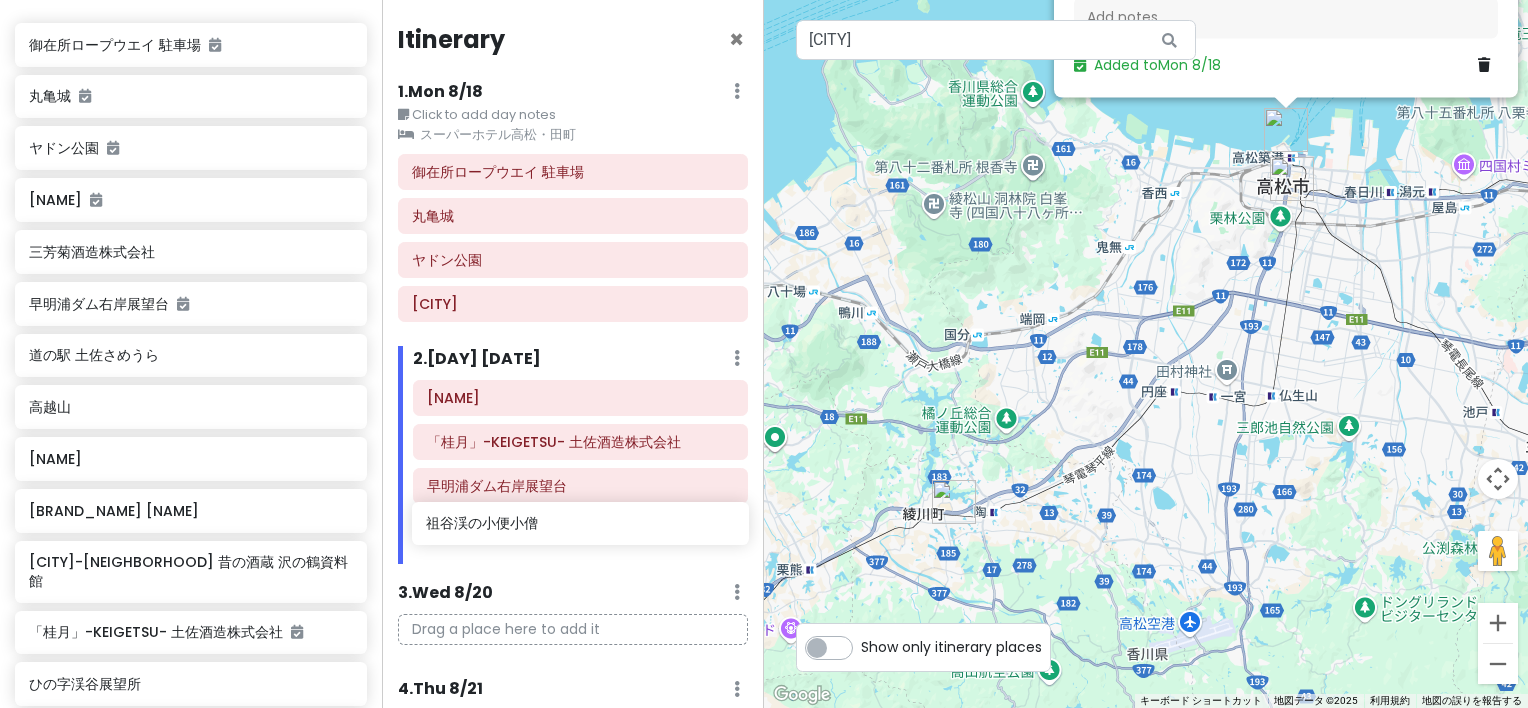 drag, startPoint x: 147, startPoint y: 303, endPoint x: 544, endPoint y: 519, distance: 451.95685 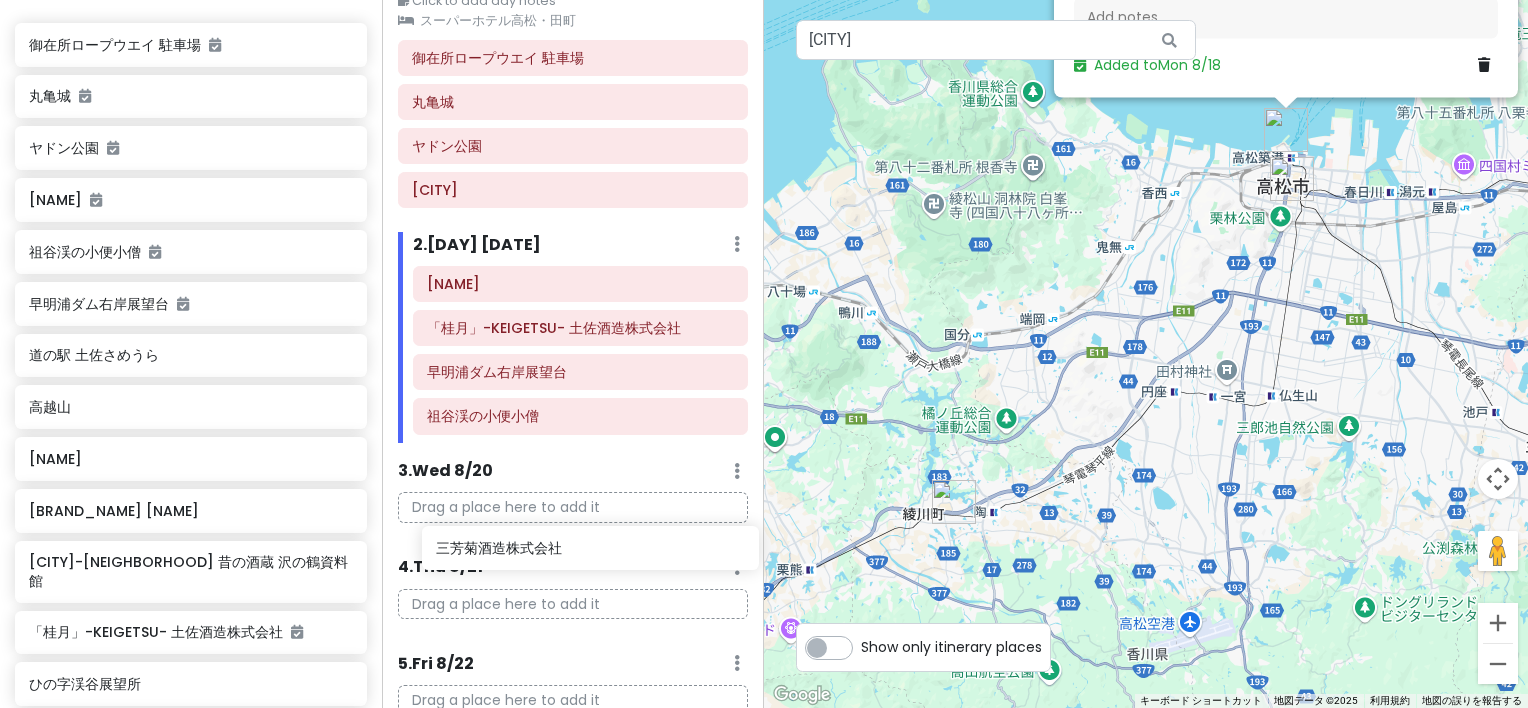 scroll, scrollTop: 116, scrollLeft: 0, axis: vertical 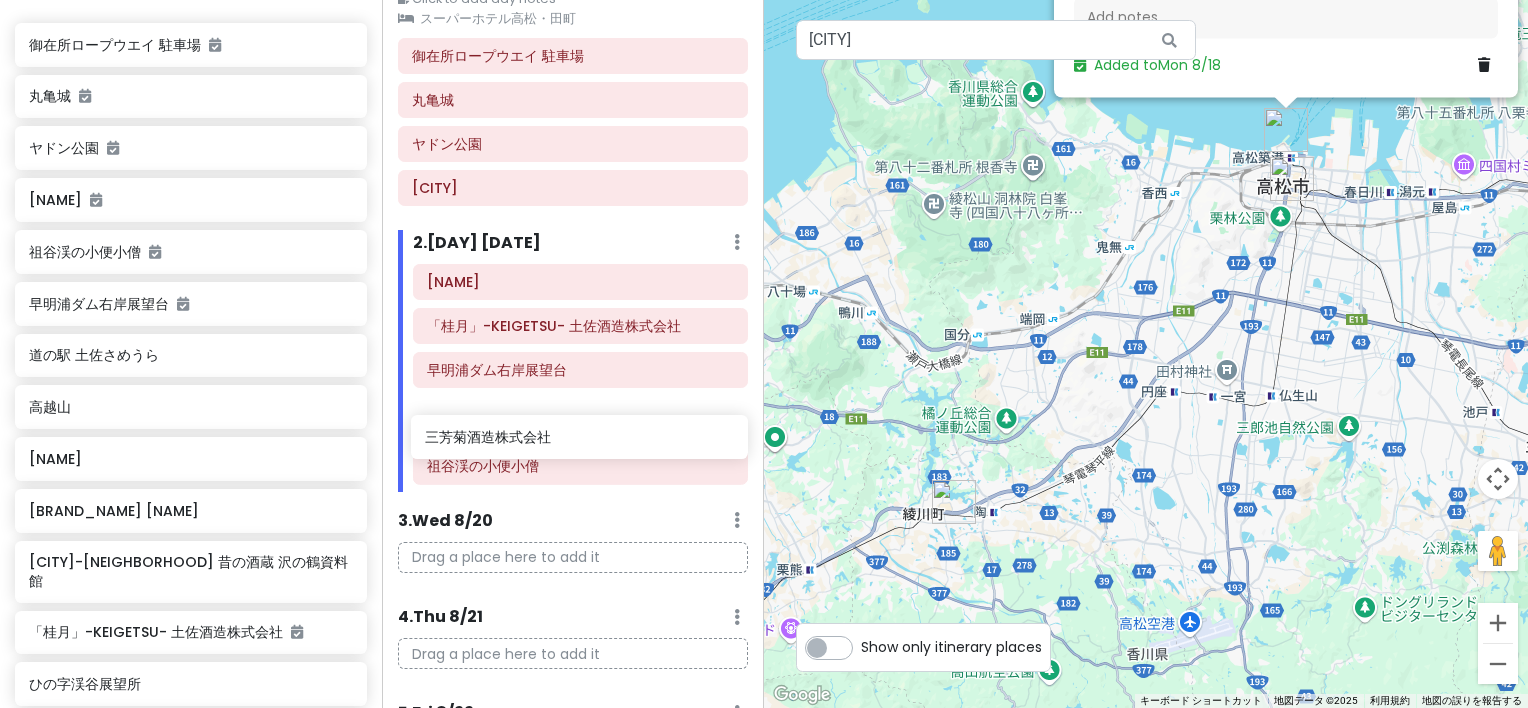 drag, startPoint x: 97, startPoint y: 278, endPoint x: 472, endPoint y: 440, distance: 408.49603 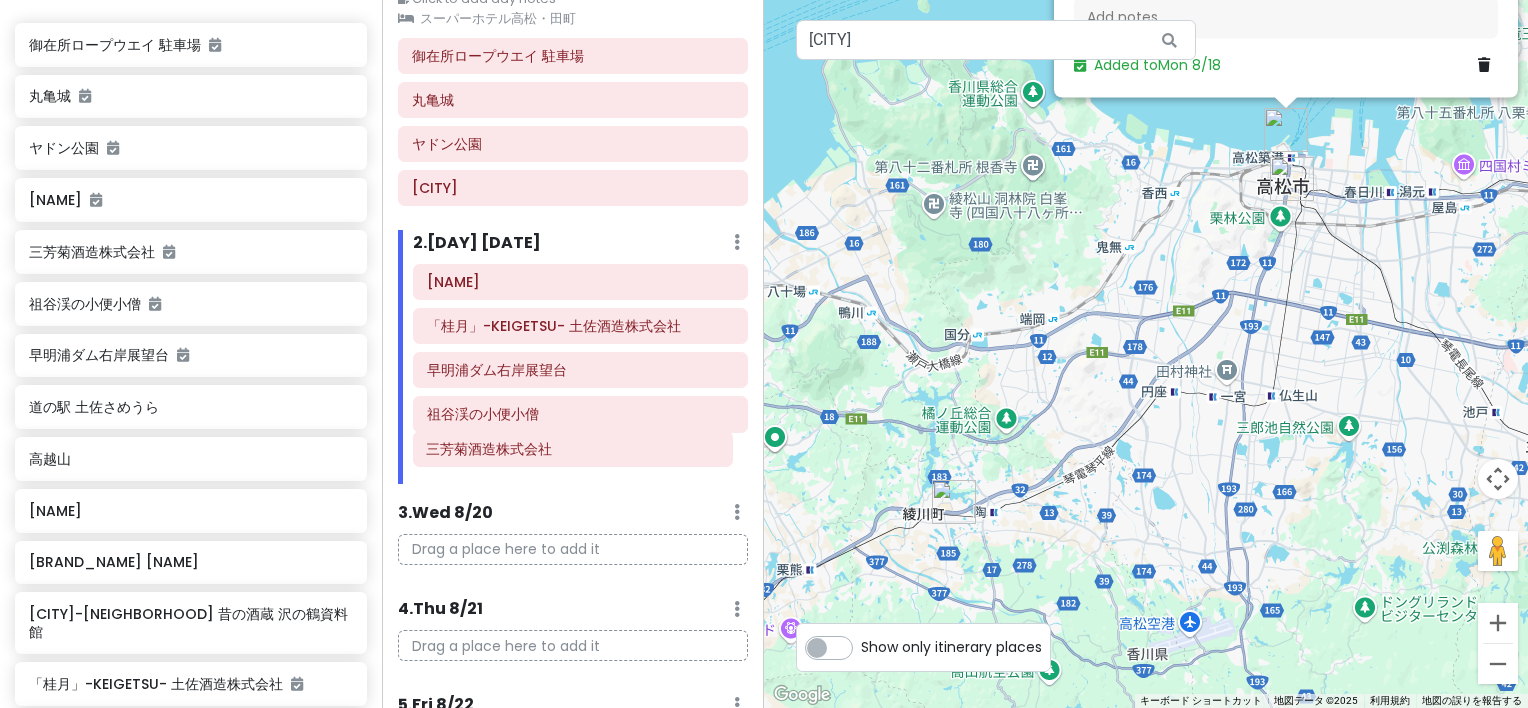 drag, startPoint x: 472, startPoint y: 422, endPoint x: 472, endPoint y: 460, distance: 38 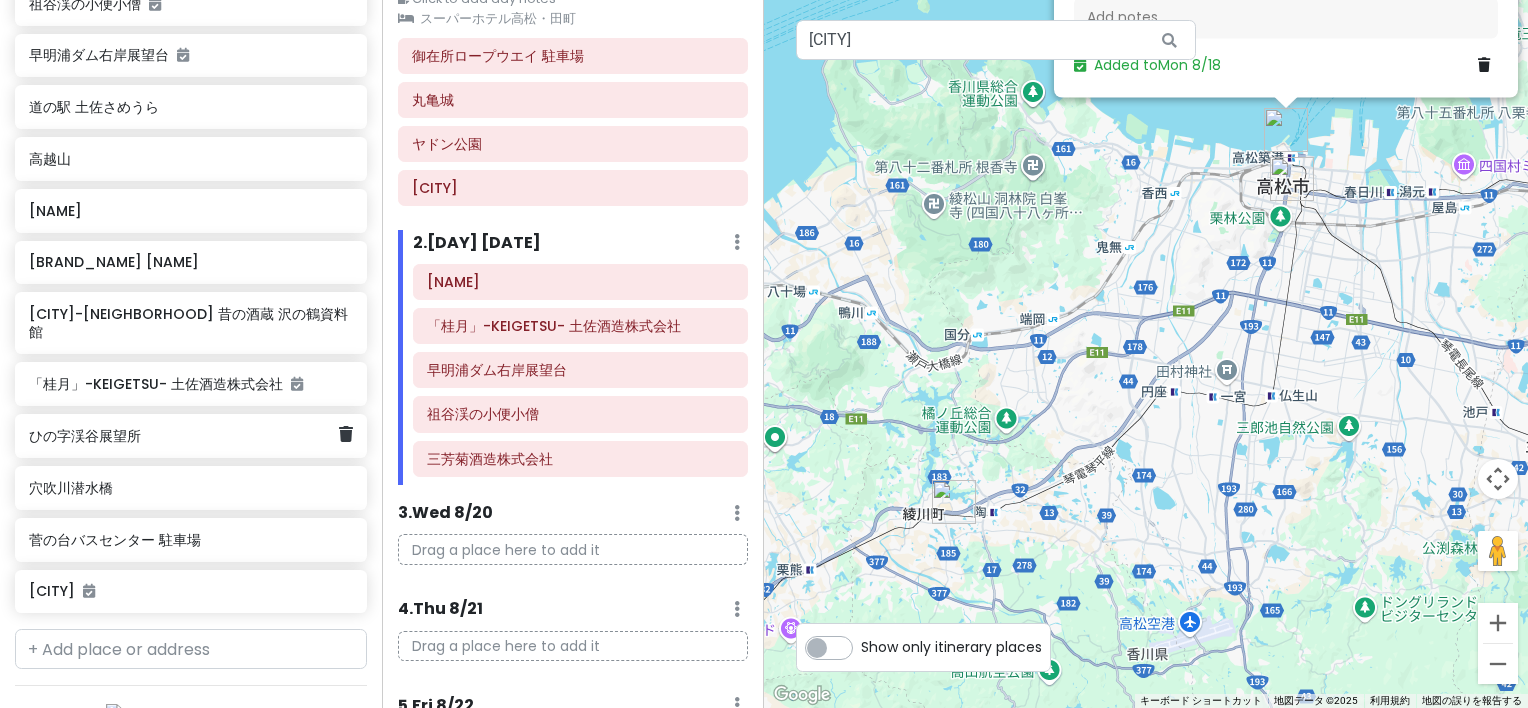 scroll, scrollTop: 745, scrollLeft: 0, axis: vertical 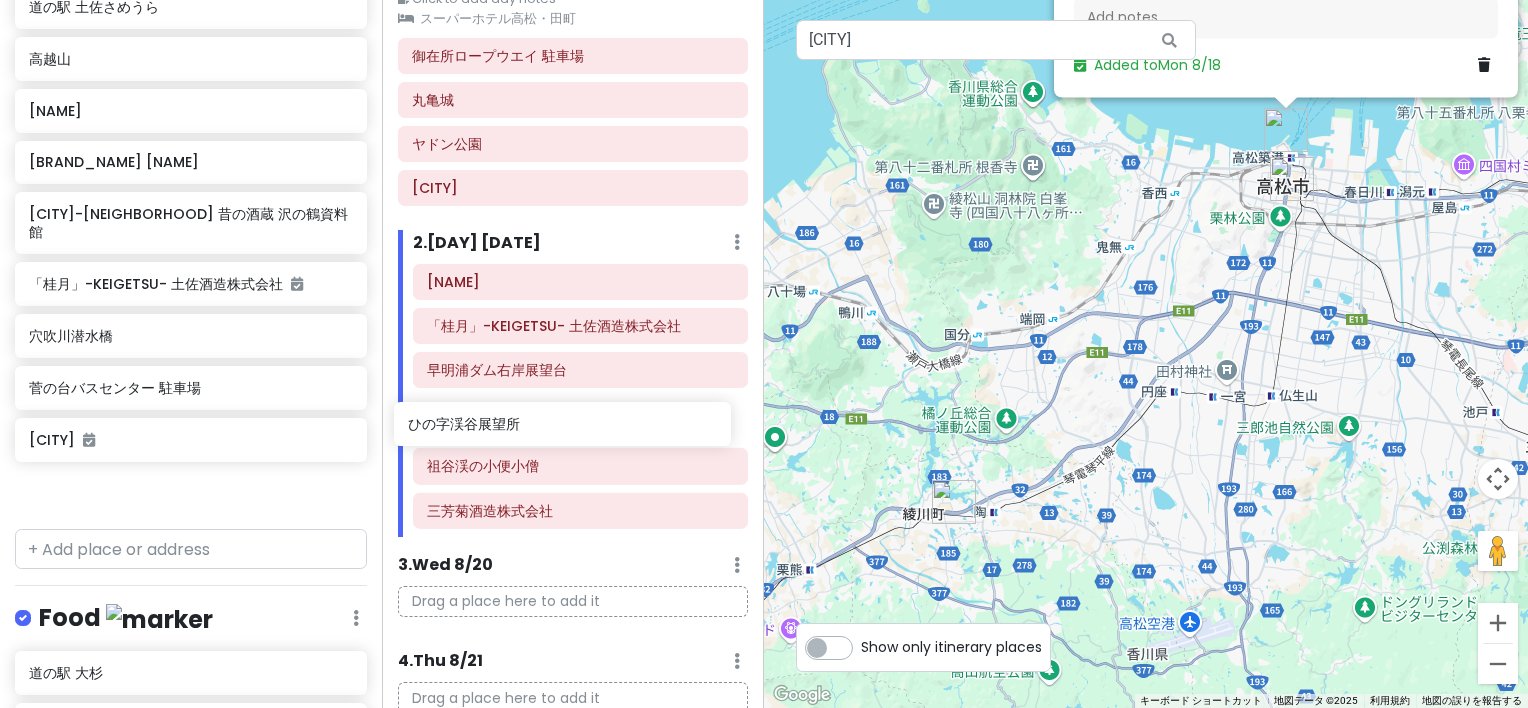 drag, startPoint x: 106, startPoint y: 312, endPoint x: 485, endPoint y: 421, distance: 394.36276 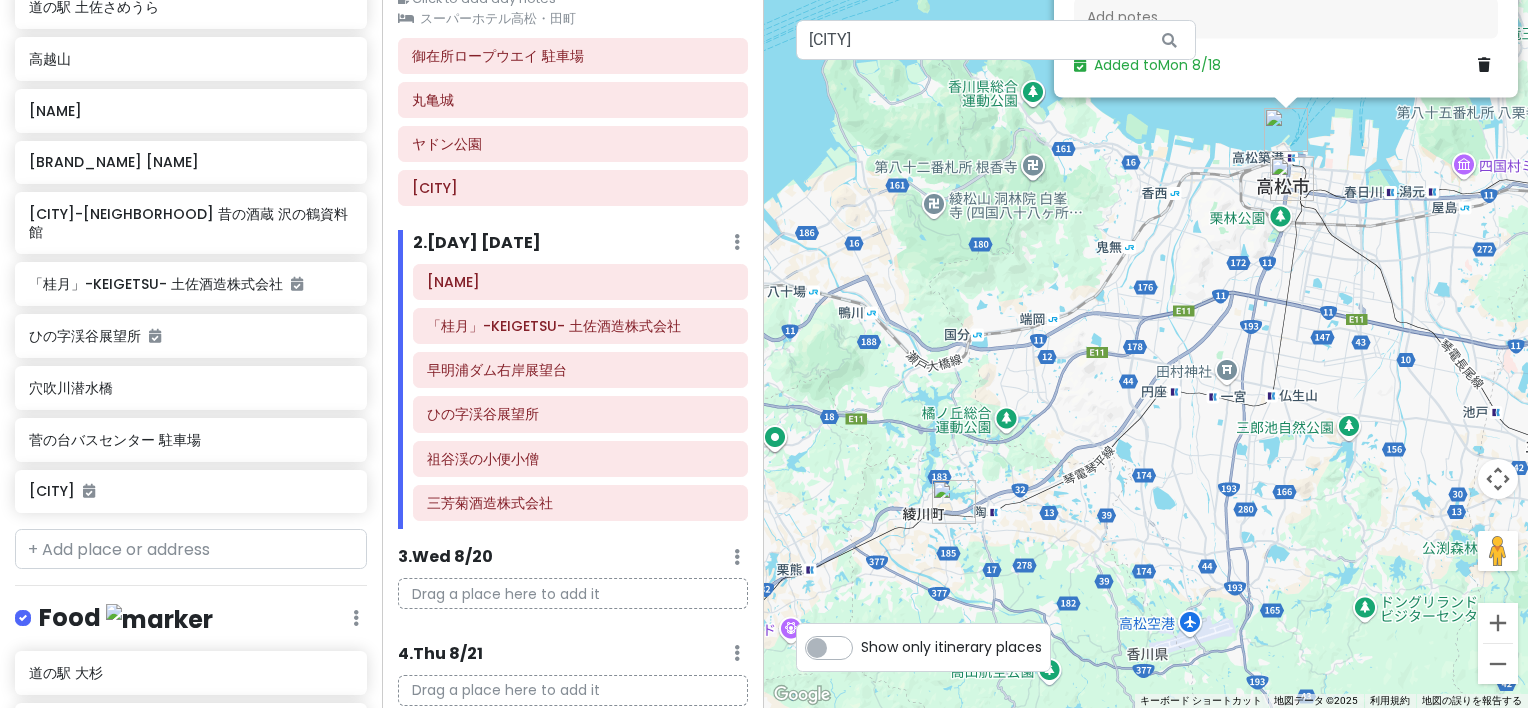 scroll, scrollTop: 693, scrollLeft: 0, axis: vertical 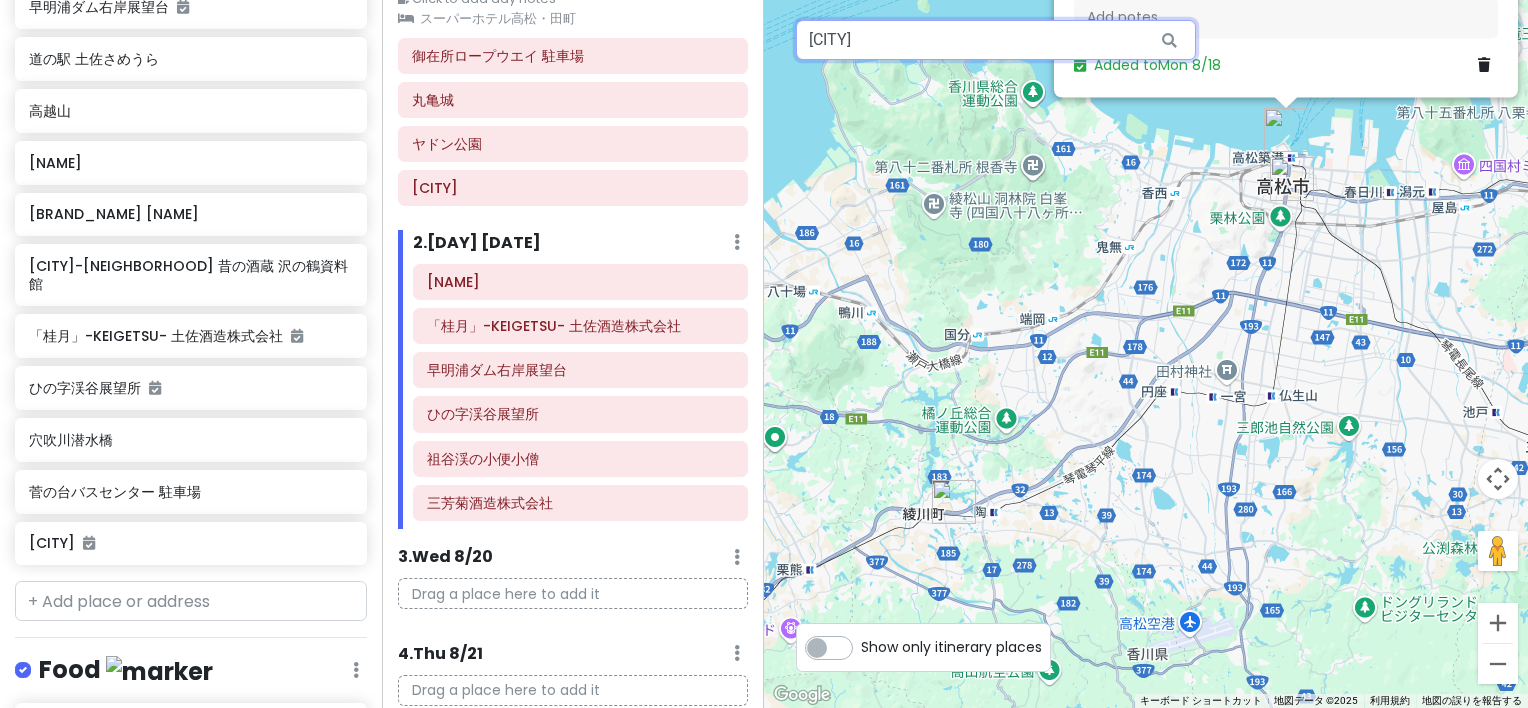 click on "[CITY]" at bounding box center (996, 40) 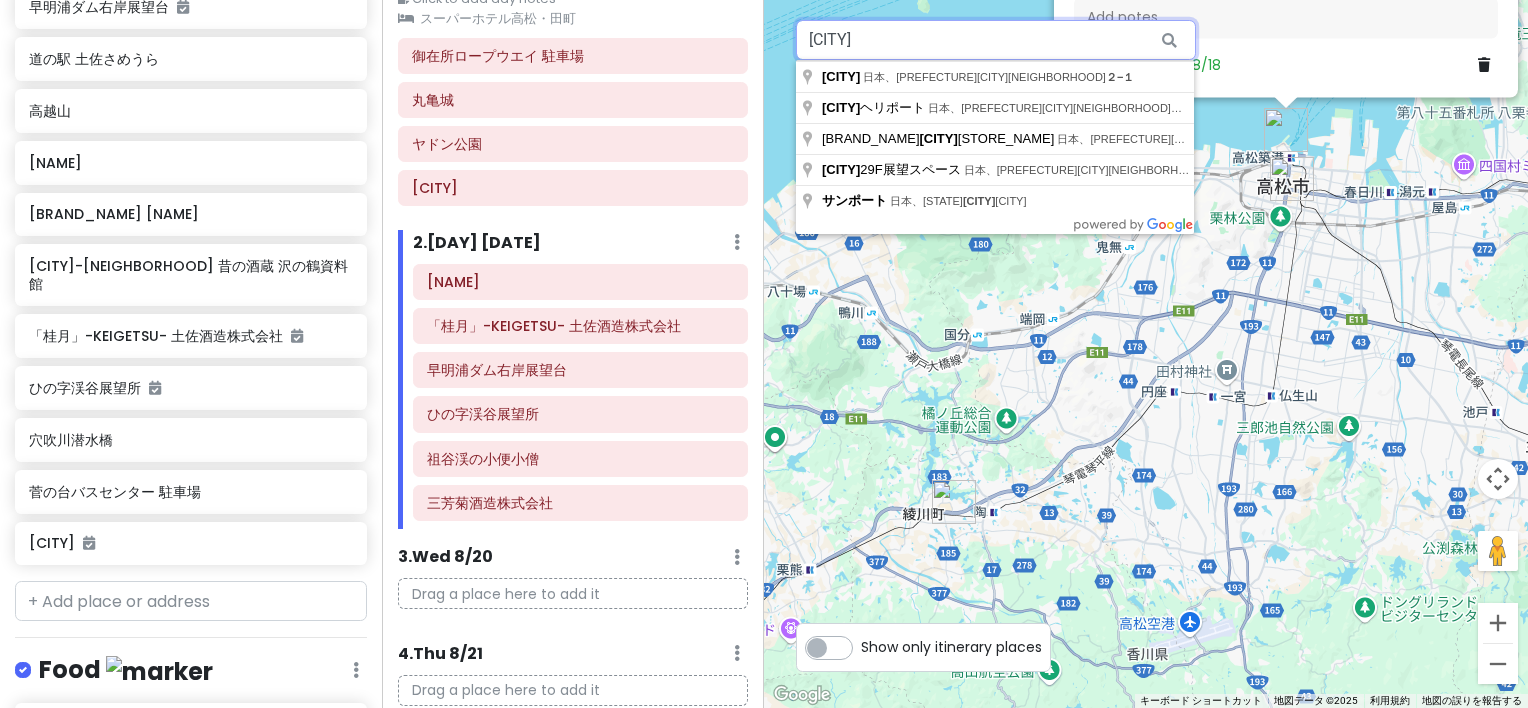 drag, startPoint x: 1027, startPoint y: 39, endPoint x: 652, endPoint y: 42, distance: 375.012 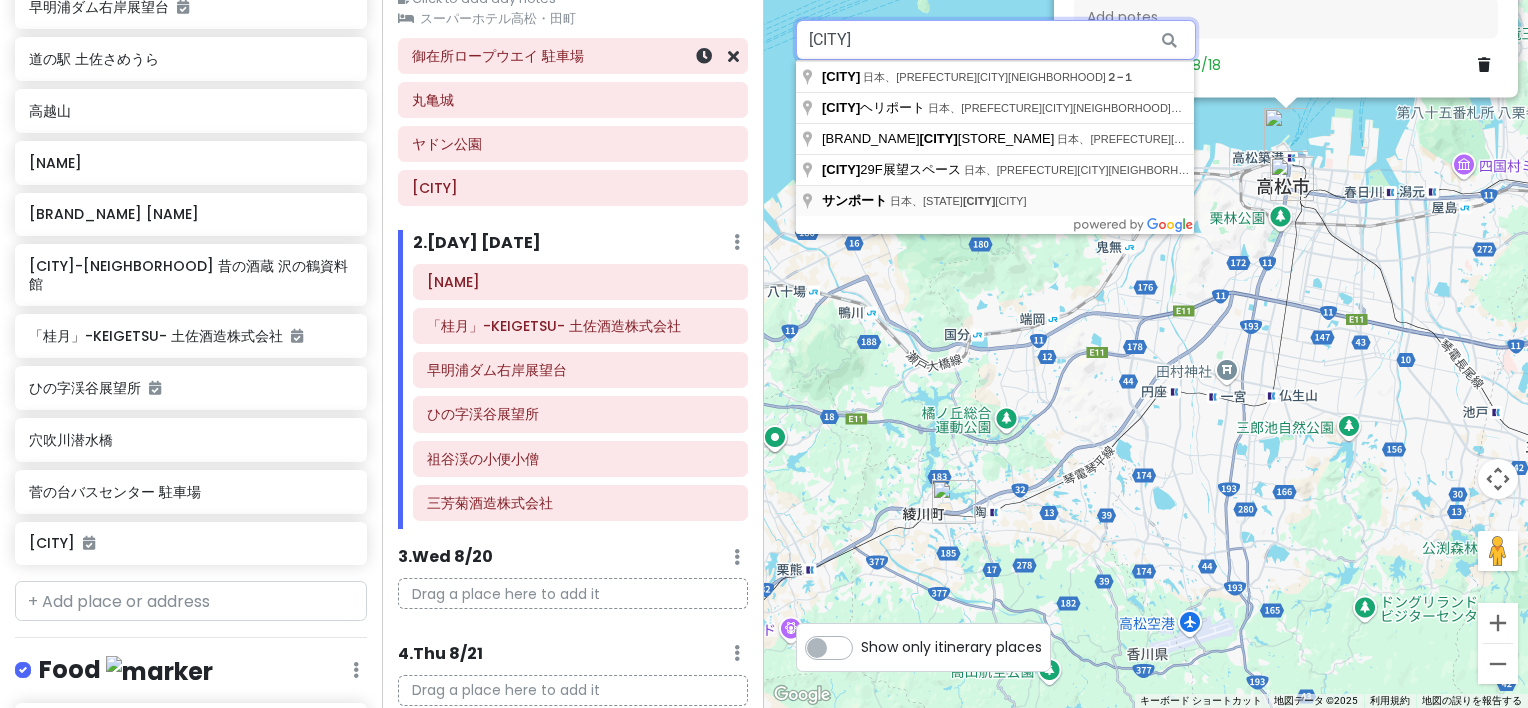 paste on "にこ淵駐車場" 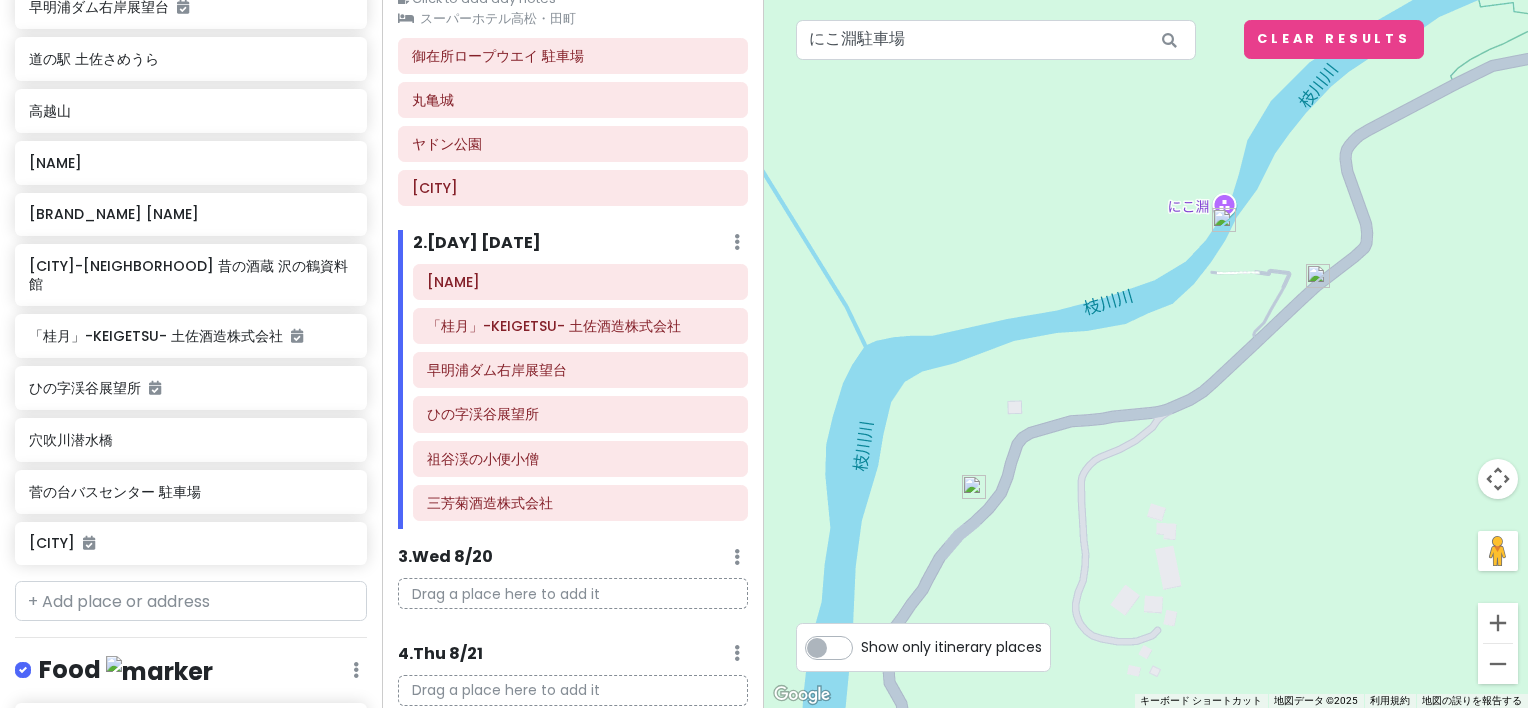 click at bounding box center (1318, 276) 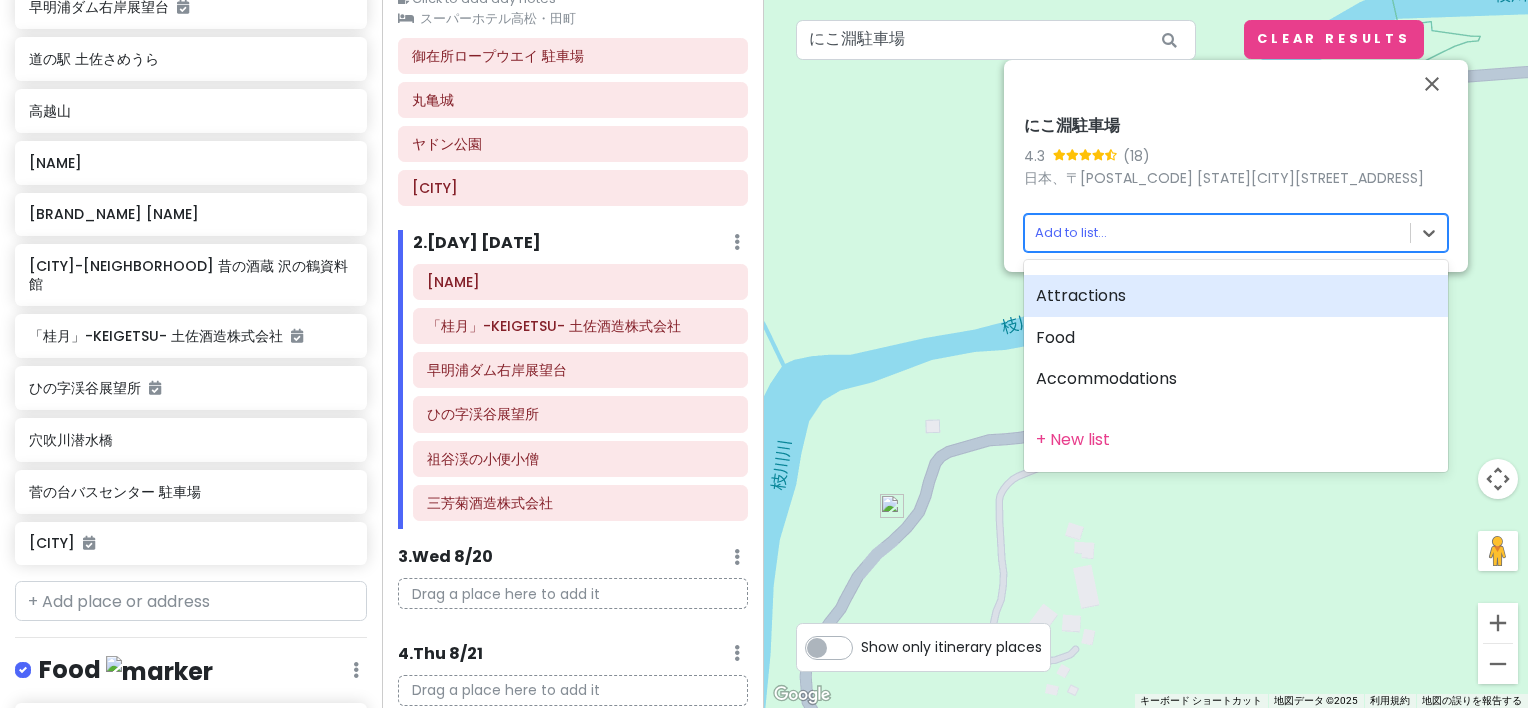 click on "豊田市" at bounding box center (764, 354) 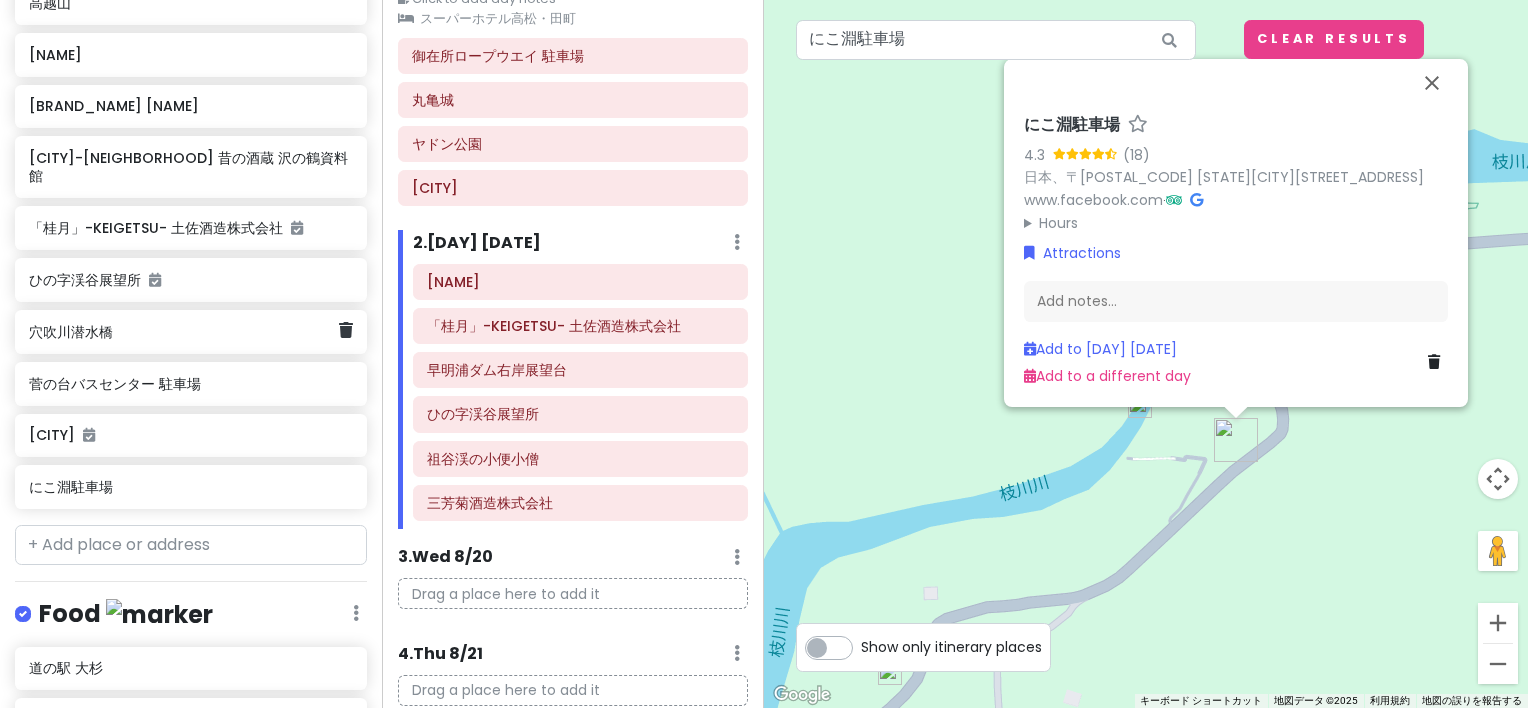 scroll, scrollTop: 845, scrollLeft: 0, axis: vertical 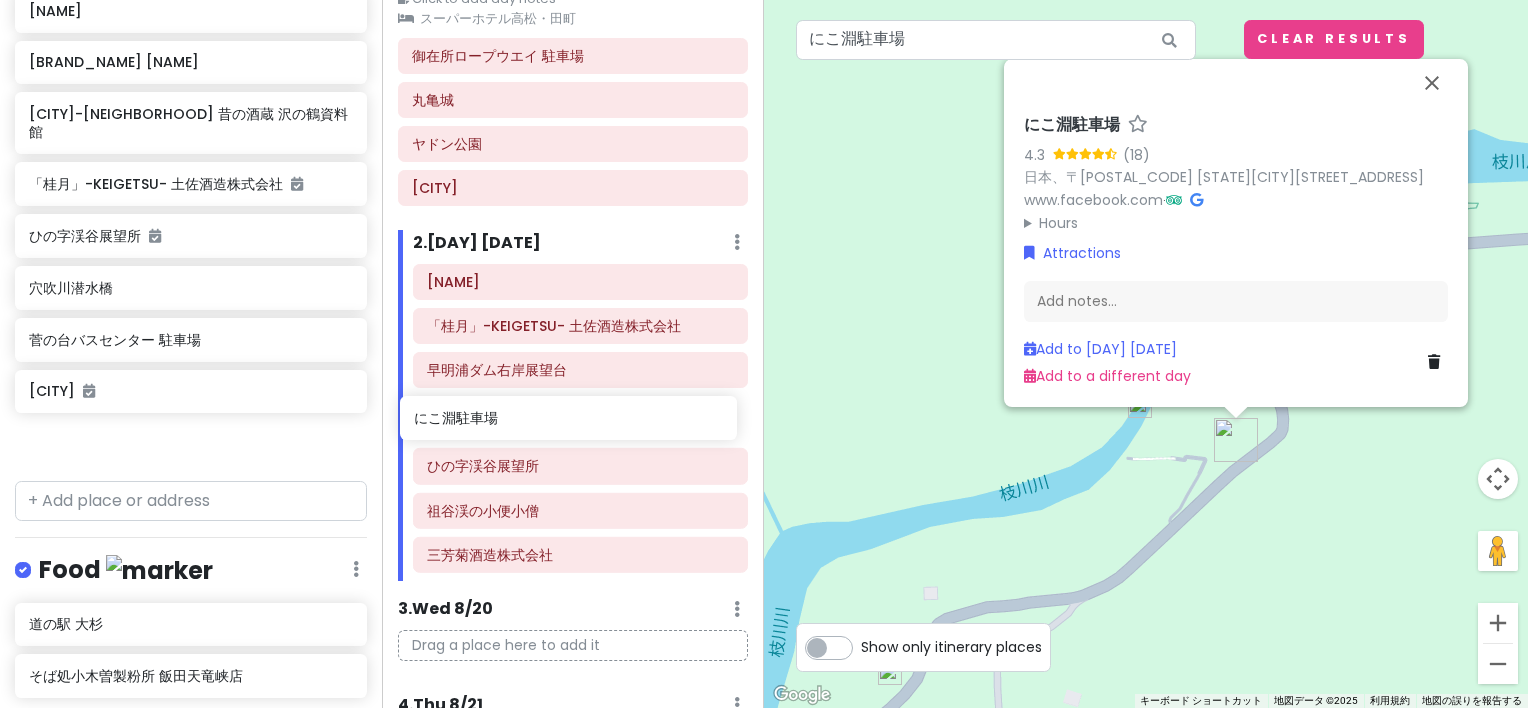 drag, startPoint x: 176, startPoint y: 432, endPoint x: 561, endPoint y: 428, distance: 385.02078 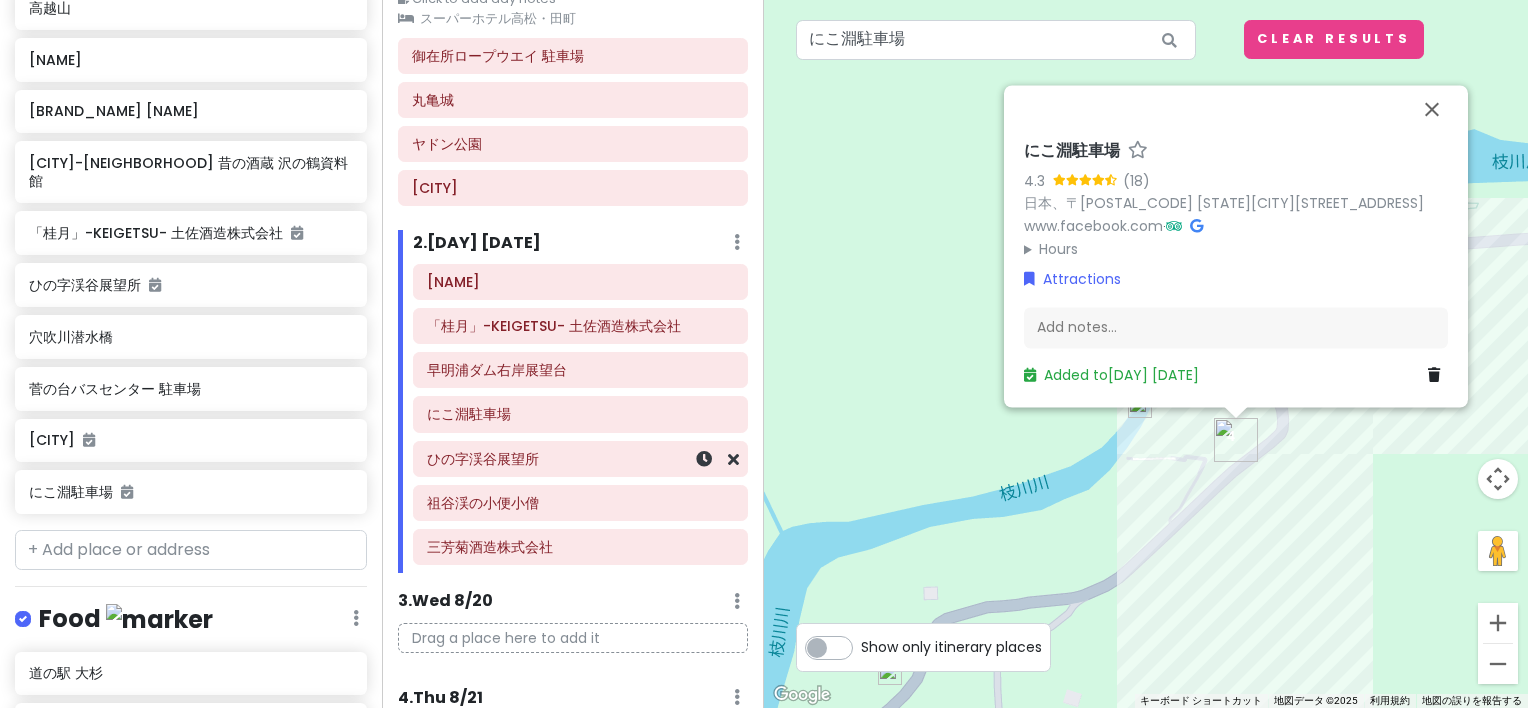scroll, scrollTop: 793, scrollLeft: 0, axis: vertical 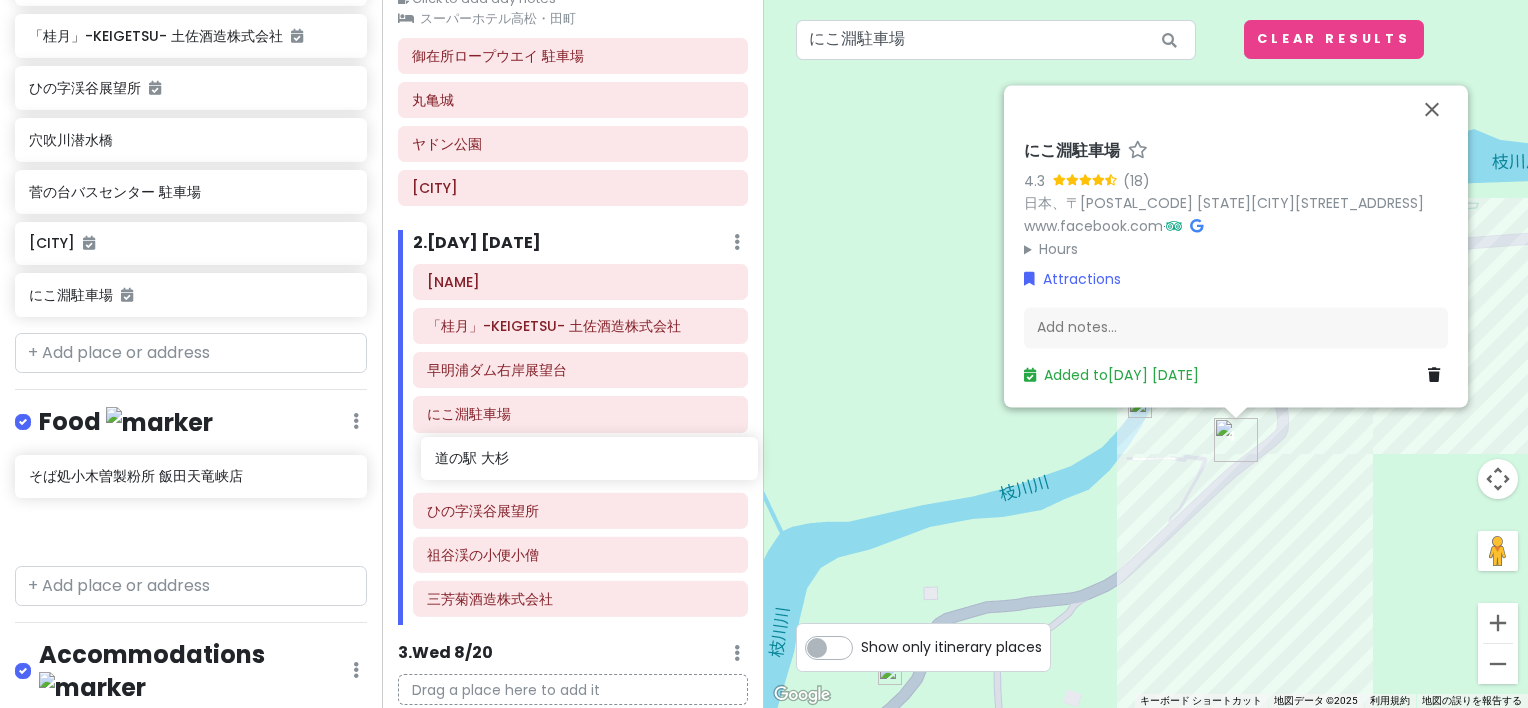 drag, startPoint x: 133, startPoint y: 468, endPoint x: 535, endPoint y: 476, distance: 402.0796 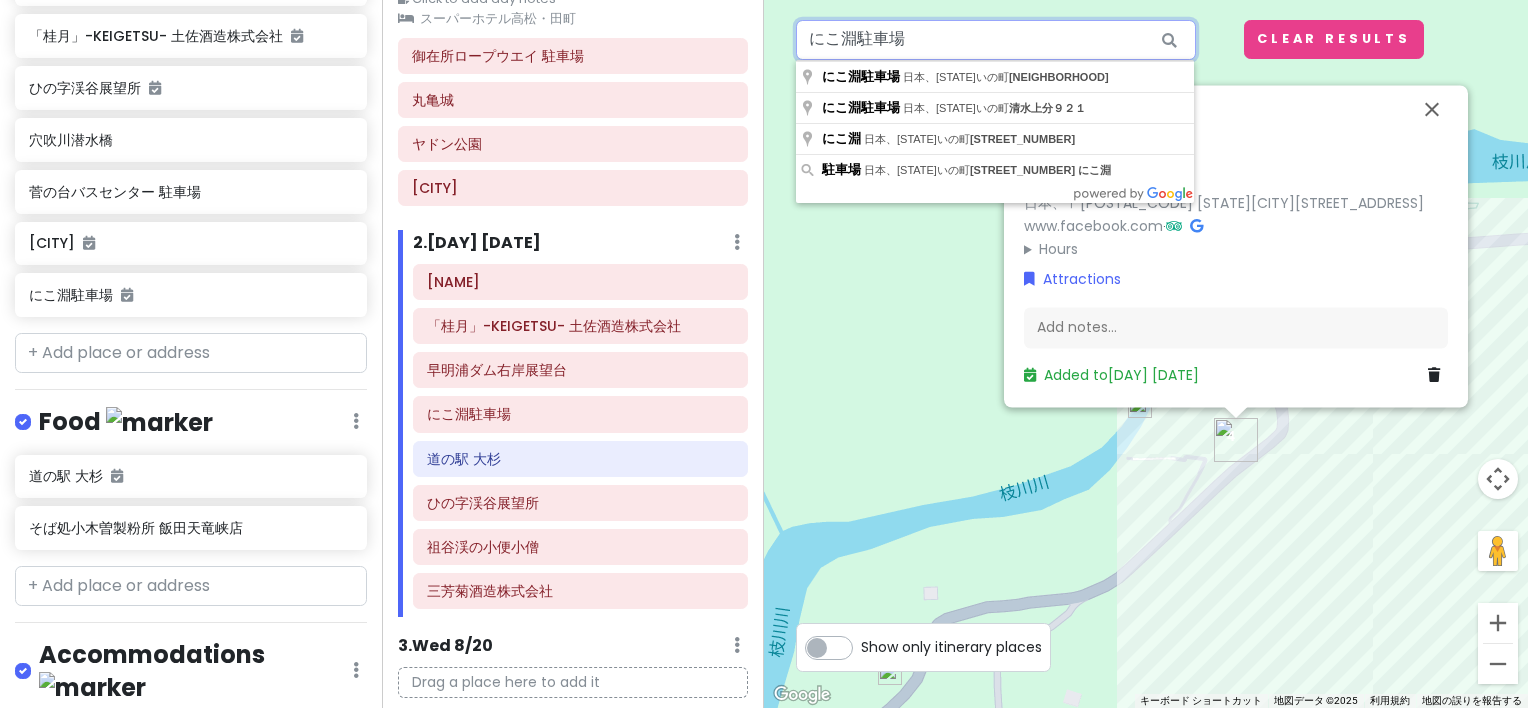 drag, startPoint x: 966, startPoint y: 46, endPoint x: 766, endPoint y: 36, distance: 200.24985 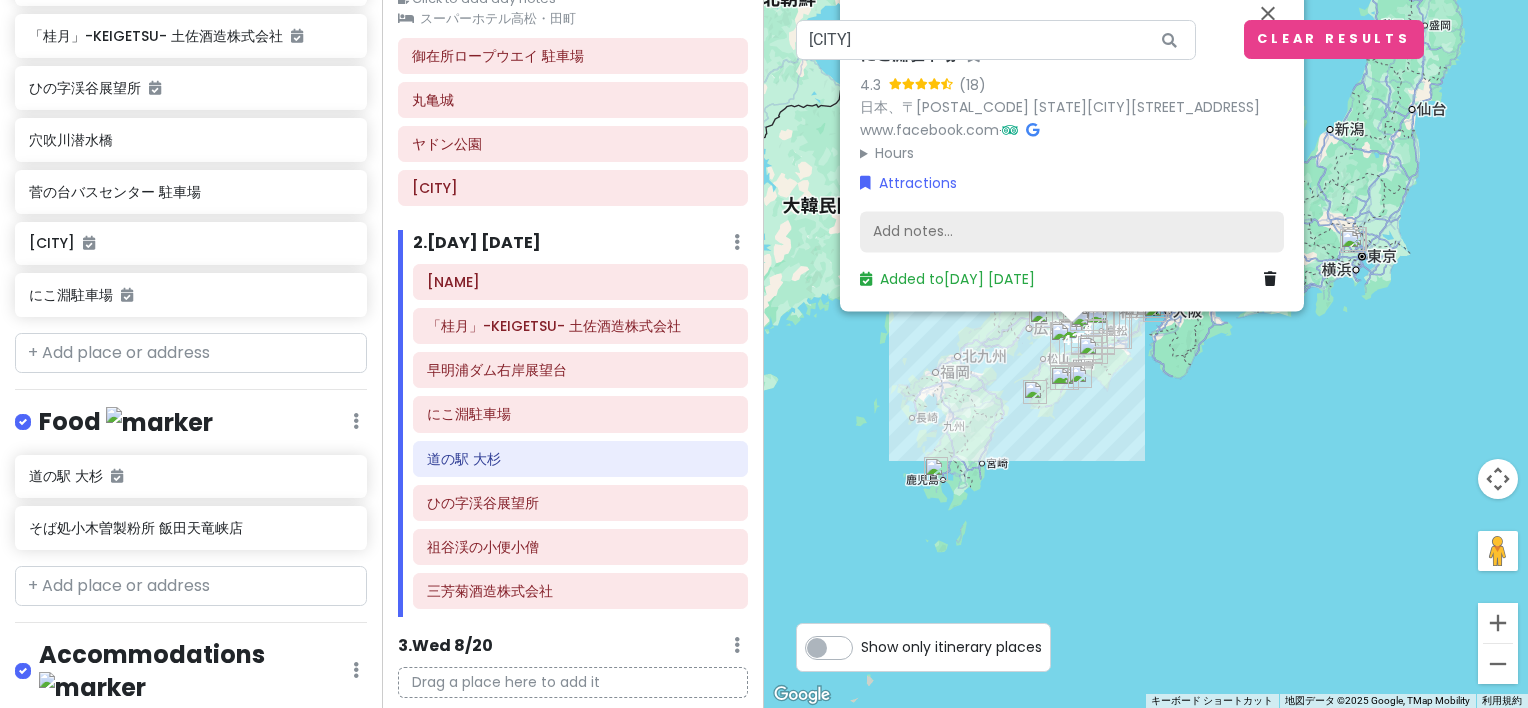 click on "Add notes..." at bounding box center (1072, 232) 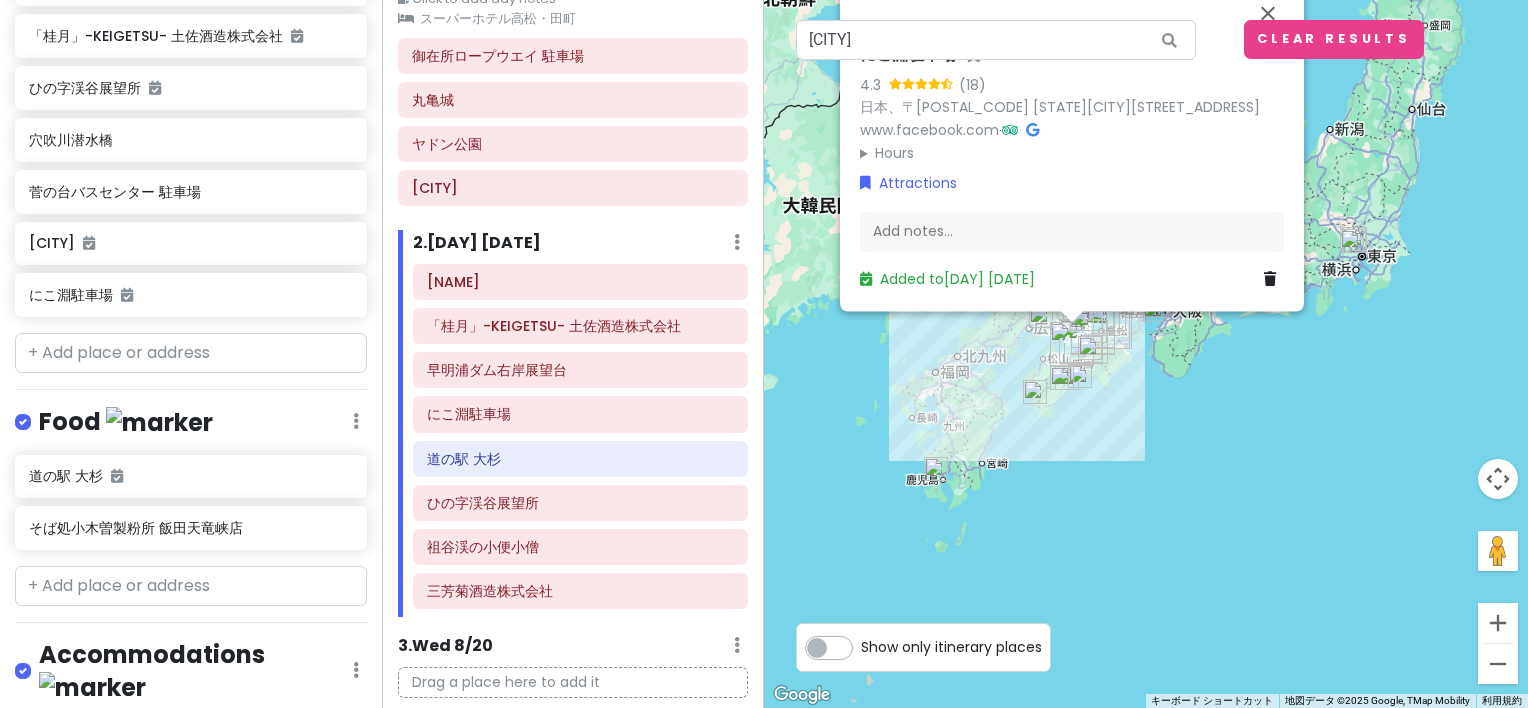 click on "[NEIGHBORHOOD] [POSTAL_CODE] [PREFECTURE][CITY][NEIGHBORHOOD][NEIGHBORHOOD] www.facebook.com Hours [DAY] 24 [DAY] 24 [DAY] 24 [DAY] 24 [DAY] 24 [DAY] 24 [DAY] 24 Attractions Add notes... Added to Tue [DATE]" at bounding box center (1072, 168) 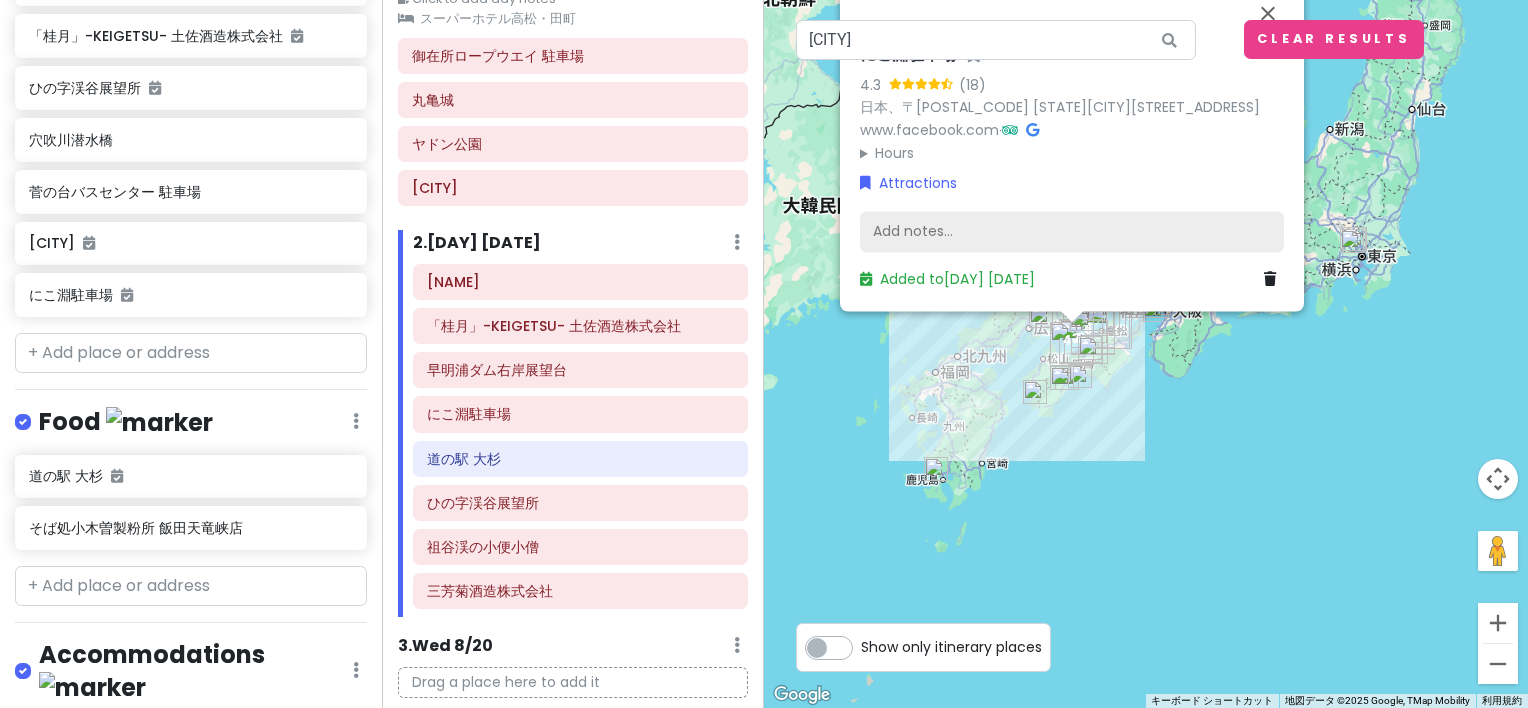 click on "Add notes..." at bounding box center (1072, 232) 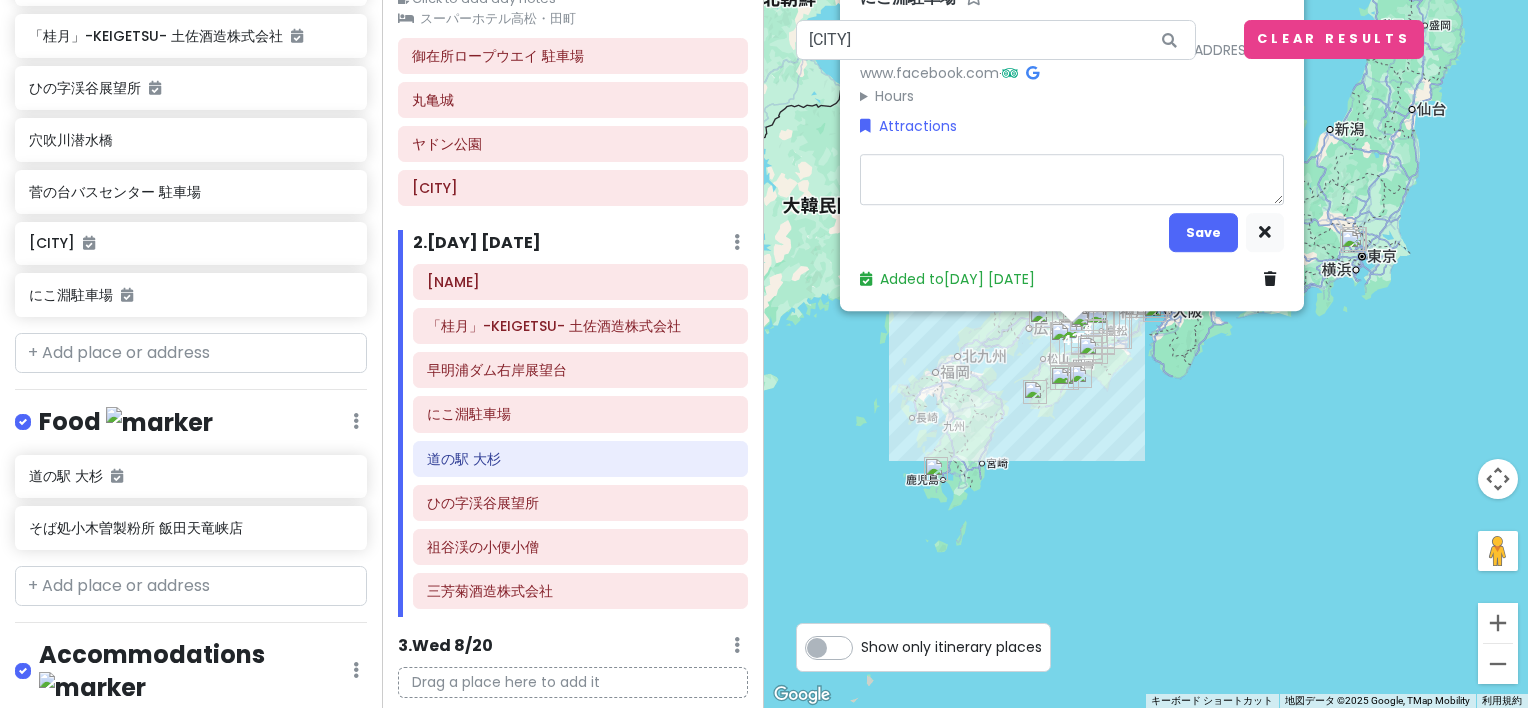 click at bounding box center (1072, 180) 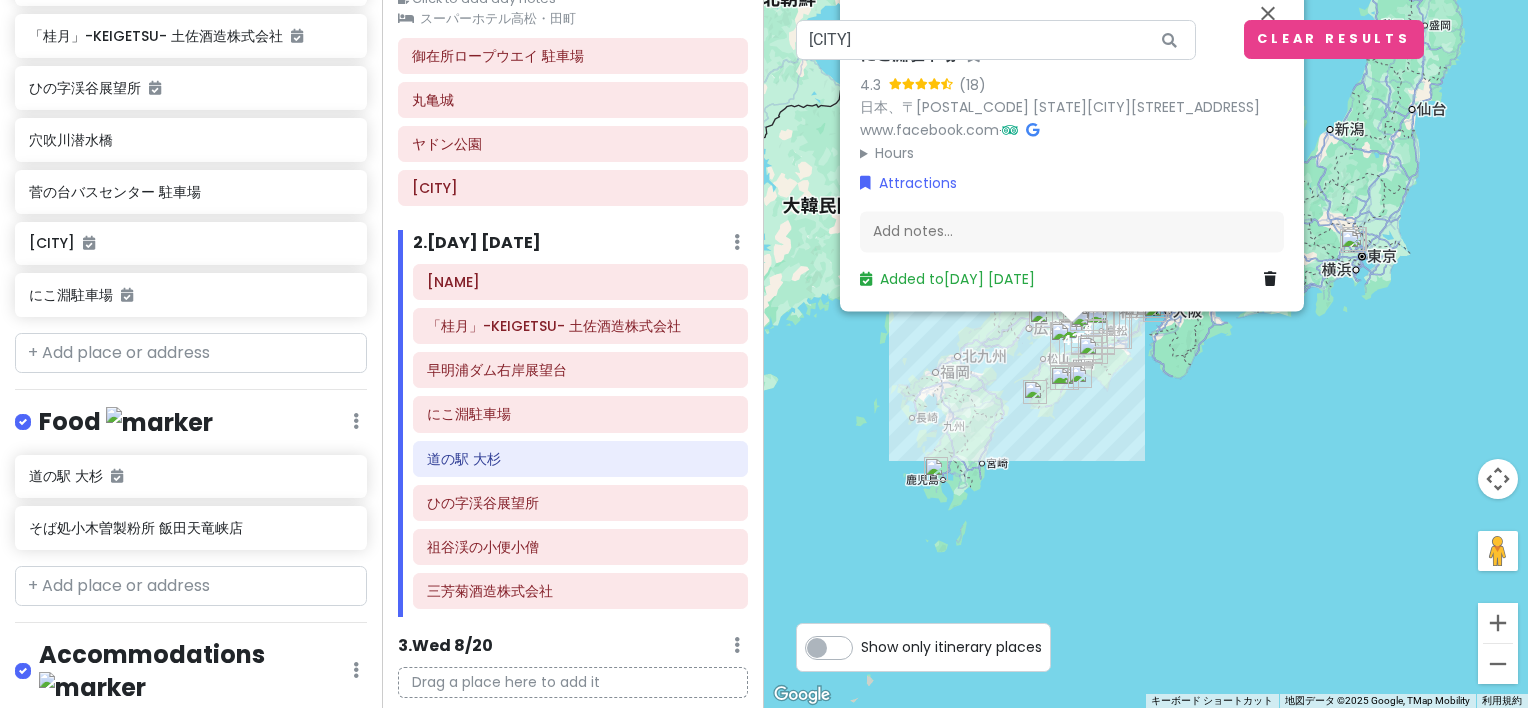 drag, startPoint x: 1023, startPoint y: 272, endPoint x: 1038, endPoint y: 245, distance: 30.88689 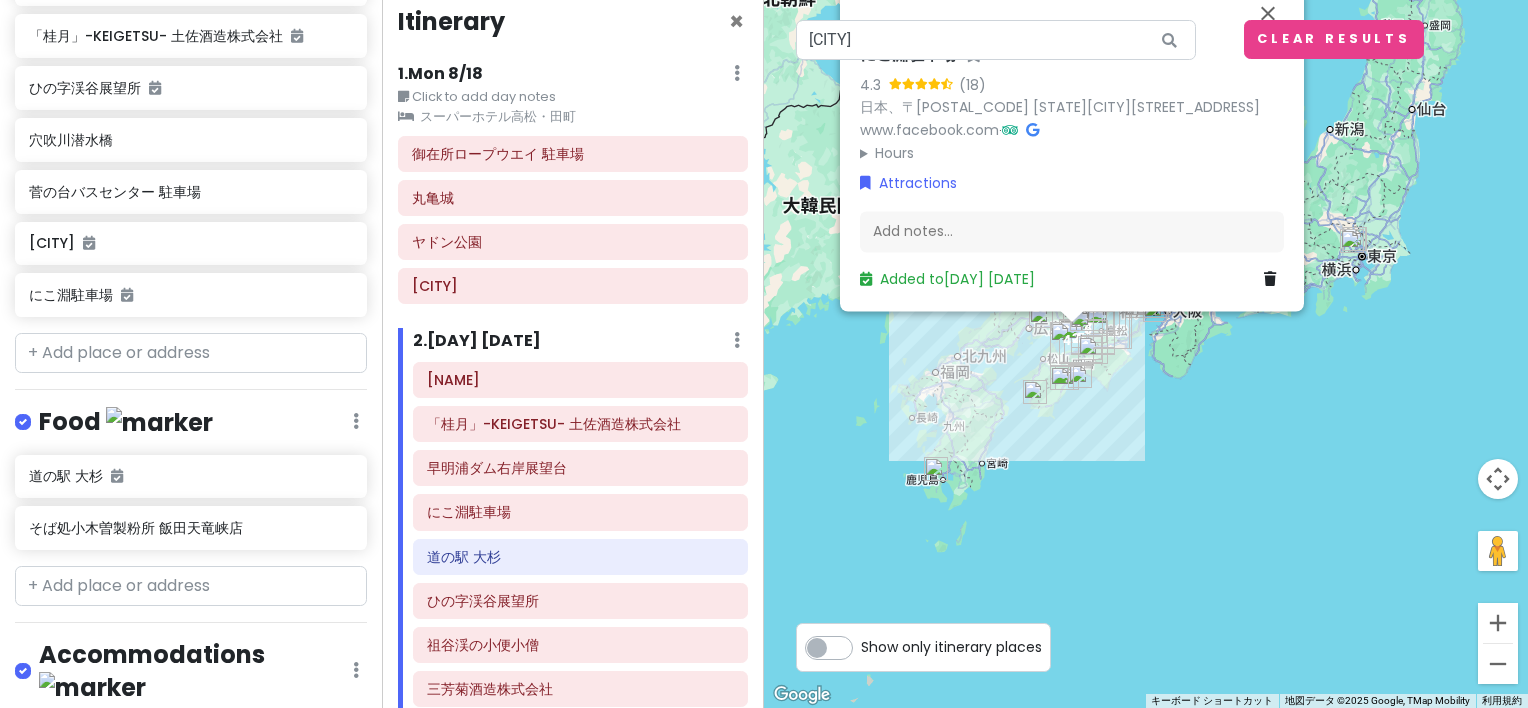 scroll, scrollTop: 0, scrollLeft: 0, axis: both 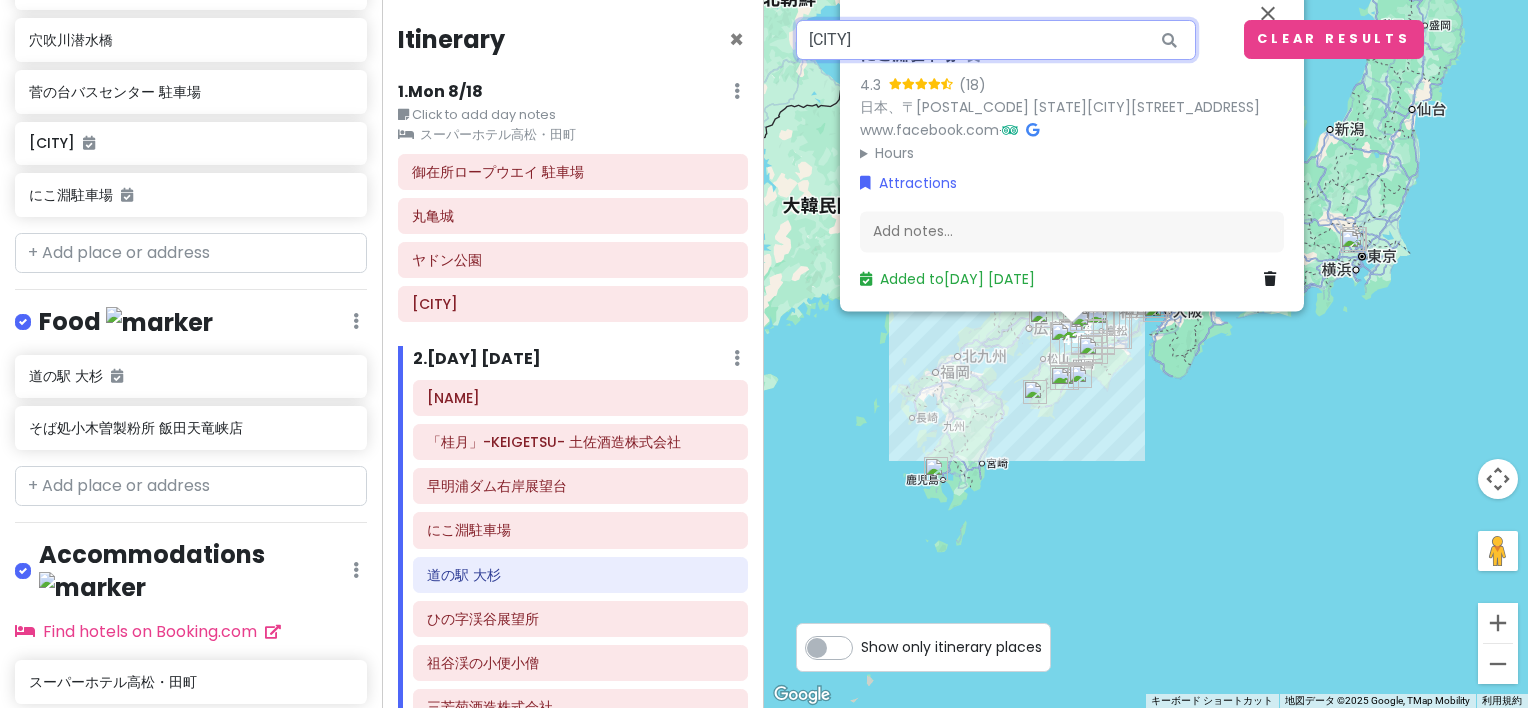 click on "[CITY]" at bounding box center (996, 40) 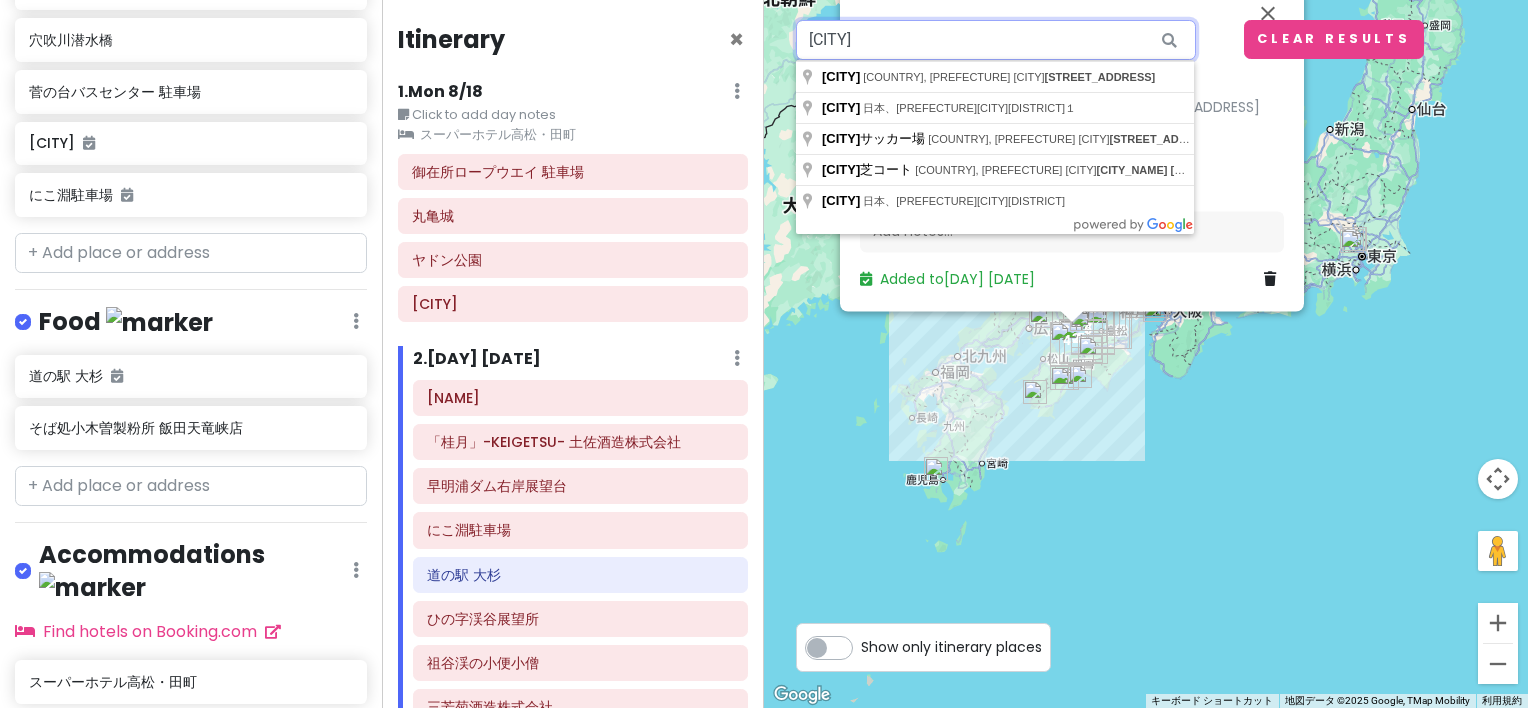 click on "[CITY]" at bounding box center [996, 40] 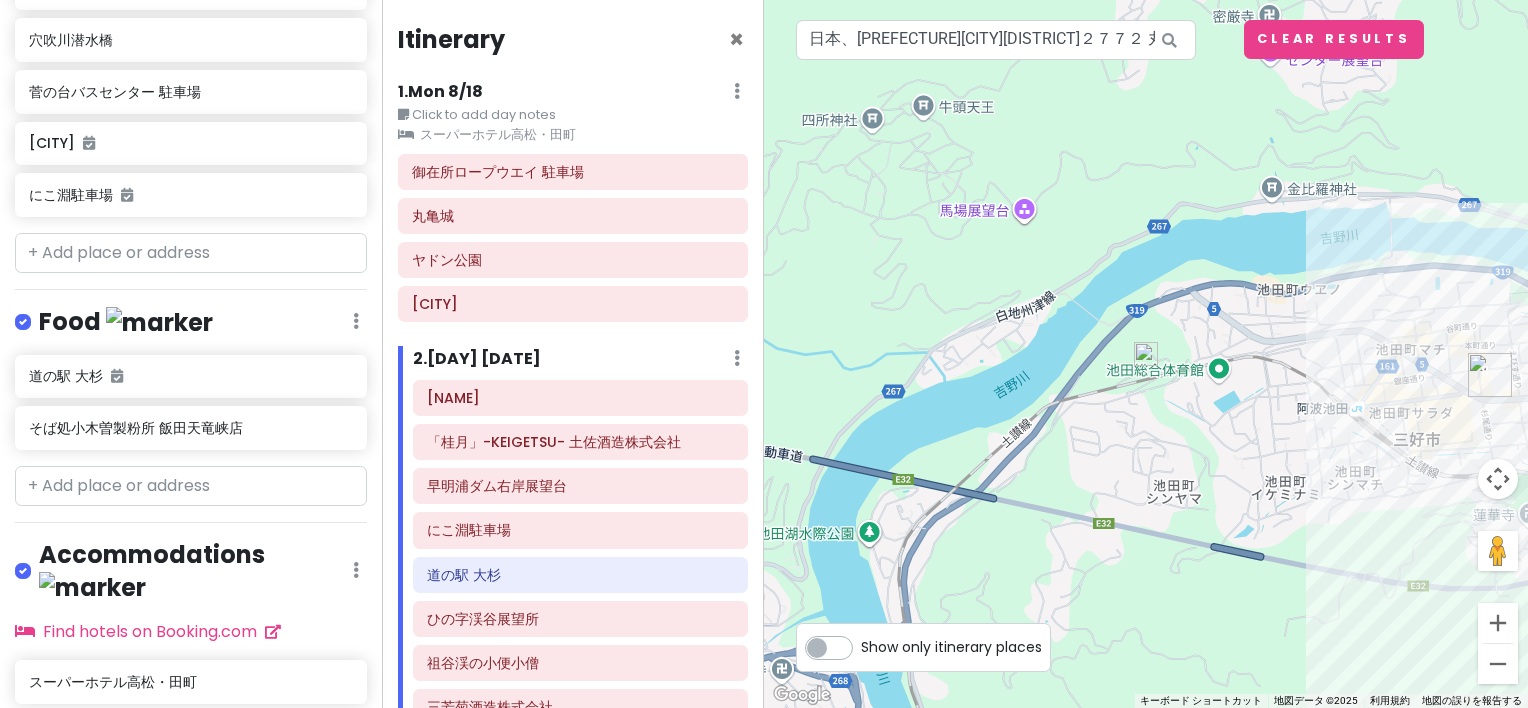 click at bounding box center (1146, 354) 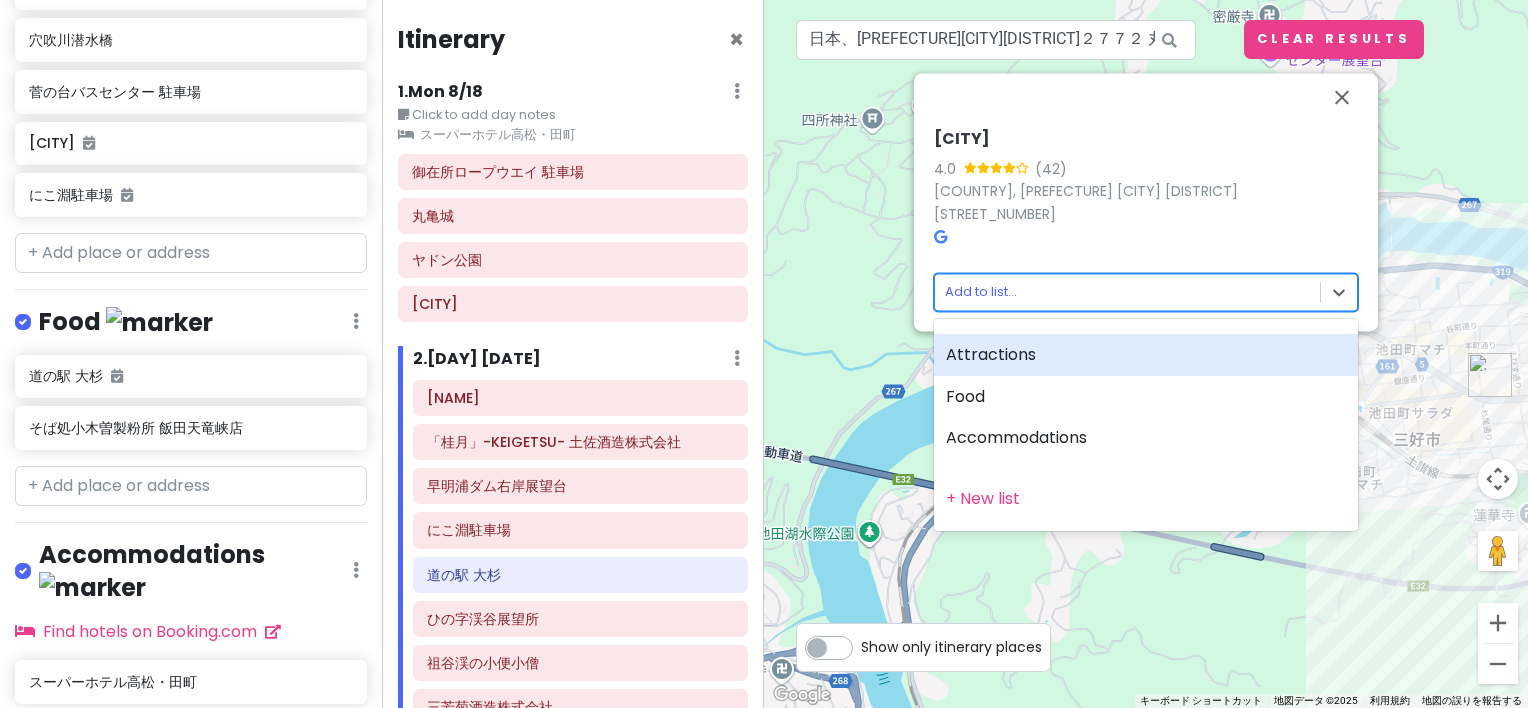 click on "四国旅行 Private Change Dates Make a Copy Delete Trip Go Pro ⚡️ Give Feedback 💡 Support Scout ☕️ Itinerary Share Publish Notes Add notes... Attractions   Edit Reorder Delete List 御在所ロープウエイ 駐車場 丸亀城 ヤドン公園 銭形展望台 三芳菊酒造株式会社 祖谷渓の小便小僧 早明浦ダム右岸展望台 道の駅 土佐さめうら 高越山 橋の科学館 ニジゲンノモリ ゴジラ迎撃作戦 神戸・灘 昔の酒蔵 沢の鶴資料館 「桂月」-KEIGETSU- 土佐酒造株式会社 ひの字渓谷展望所 穴吹川潜水橋 菅の台バスセンター 駐車場 高松シンボルタワー にこ淵駐車場 Food   Edit Reorder Delete List 道の駅 大杉 そば処小木曽製粉所 飯田天竜峡店 Accommodations   Edit Reorder Delete List Find hotels on Booking.com スーパーホテル高松・田町 + Add a section Itinerary × 1 .  Mon 8/18 Edit Day Notes Clear Lodging Delete Day   Click to add day notes    丸亀城 ヤドン公園 2 ." at bounding box center [764, 354] 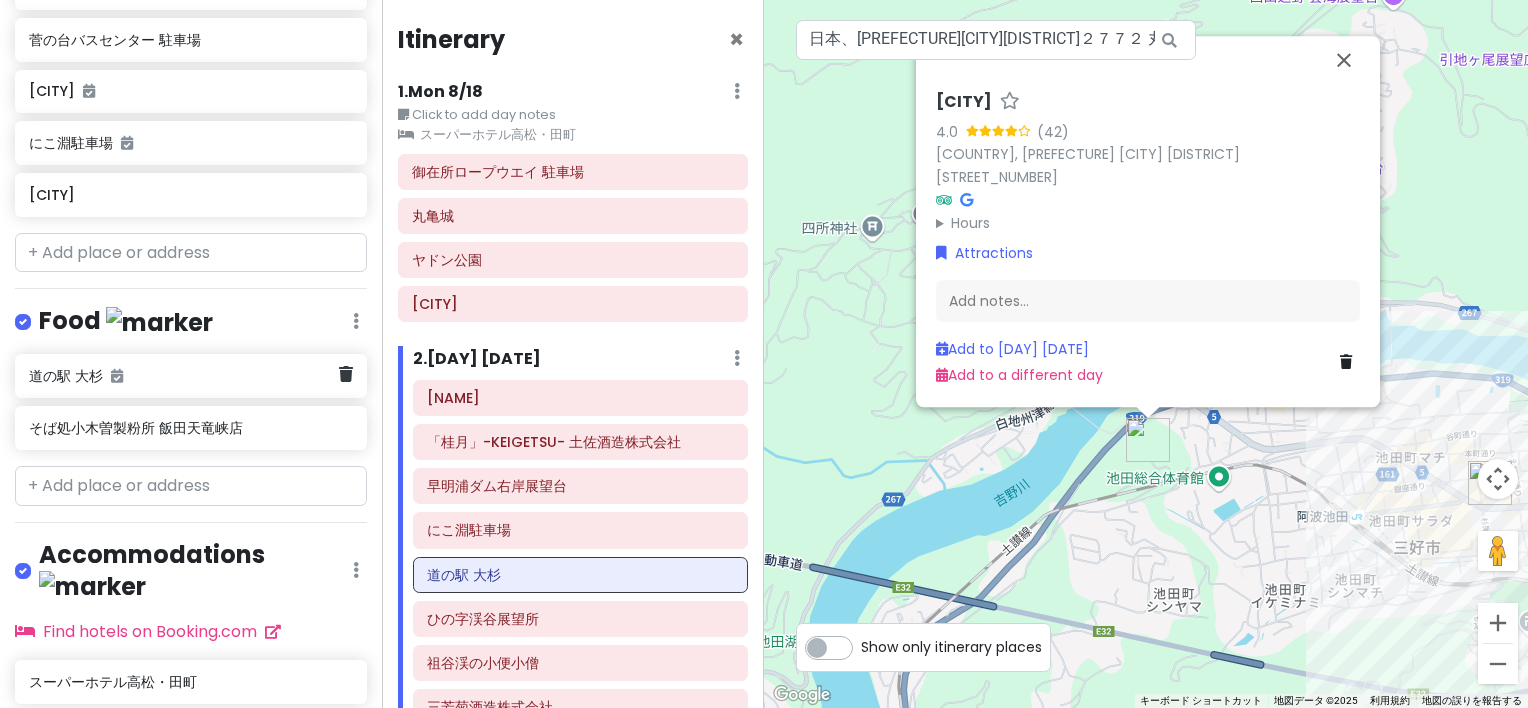 scroll, scrollTop: 1045, scrollLeft: 0, axis: vertical 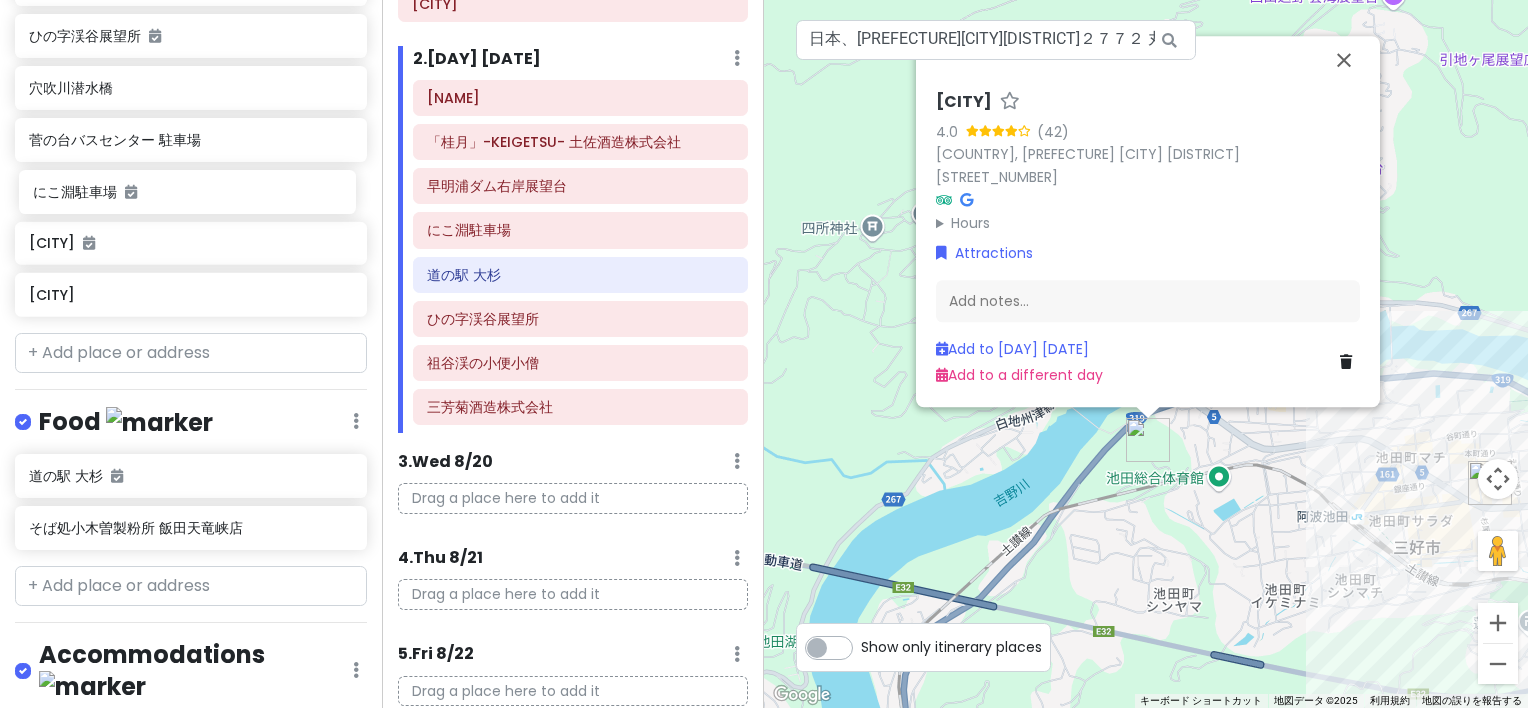 drag, startPoint x: 174, startPoint y: 229, endPoint x: 174, endPoint y: 199, distance: 30 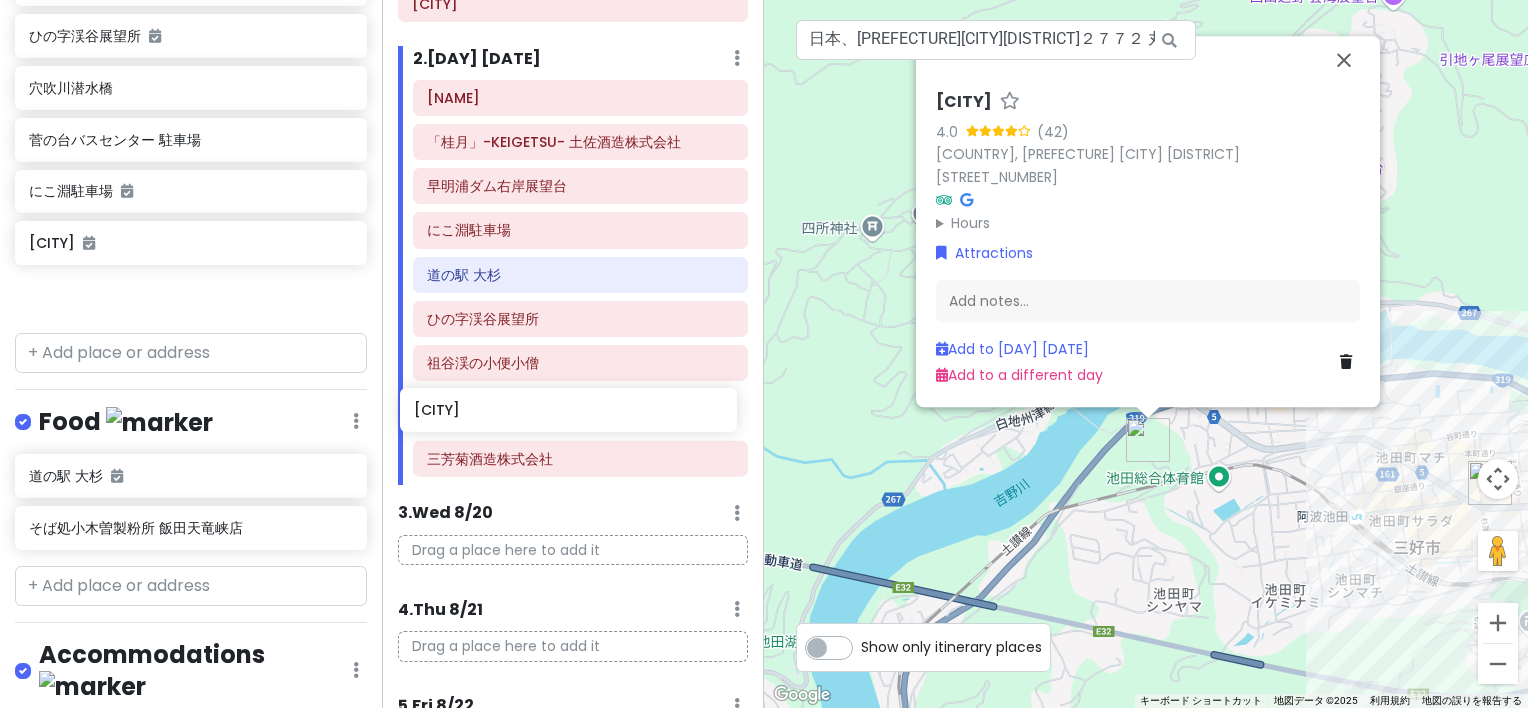 drag, startPoint x: 136, startPoint y: 266, endPoint x: 523, endPoint y: 400, distance: 409.54242 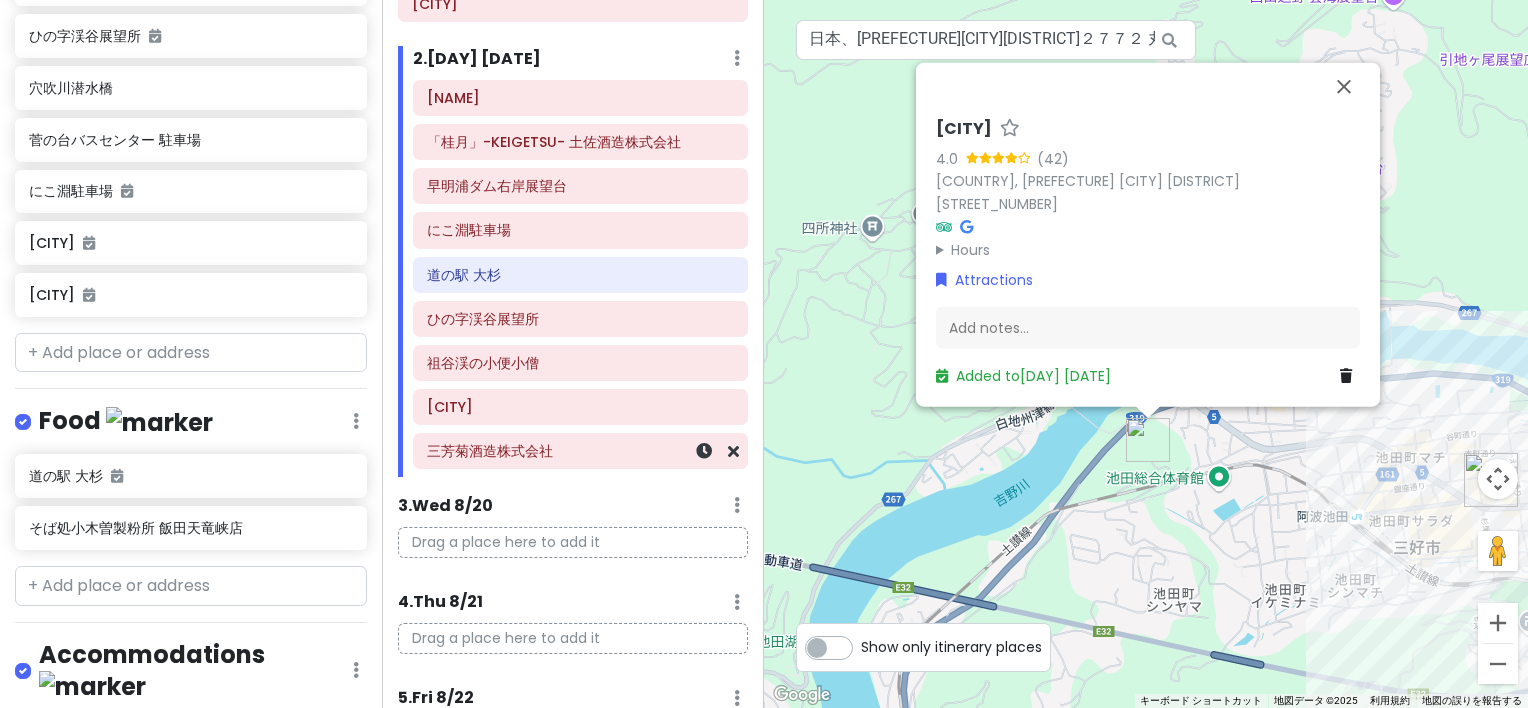 scroll, scrollTop: 993, scrollLeft: 0, axis: vertical 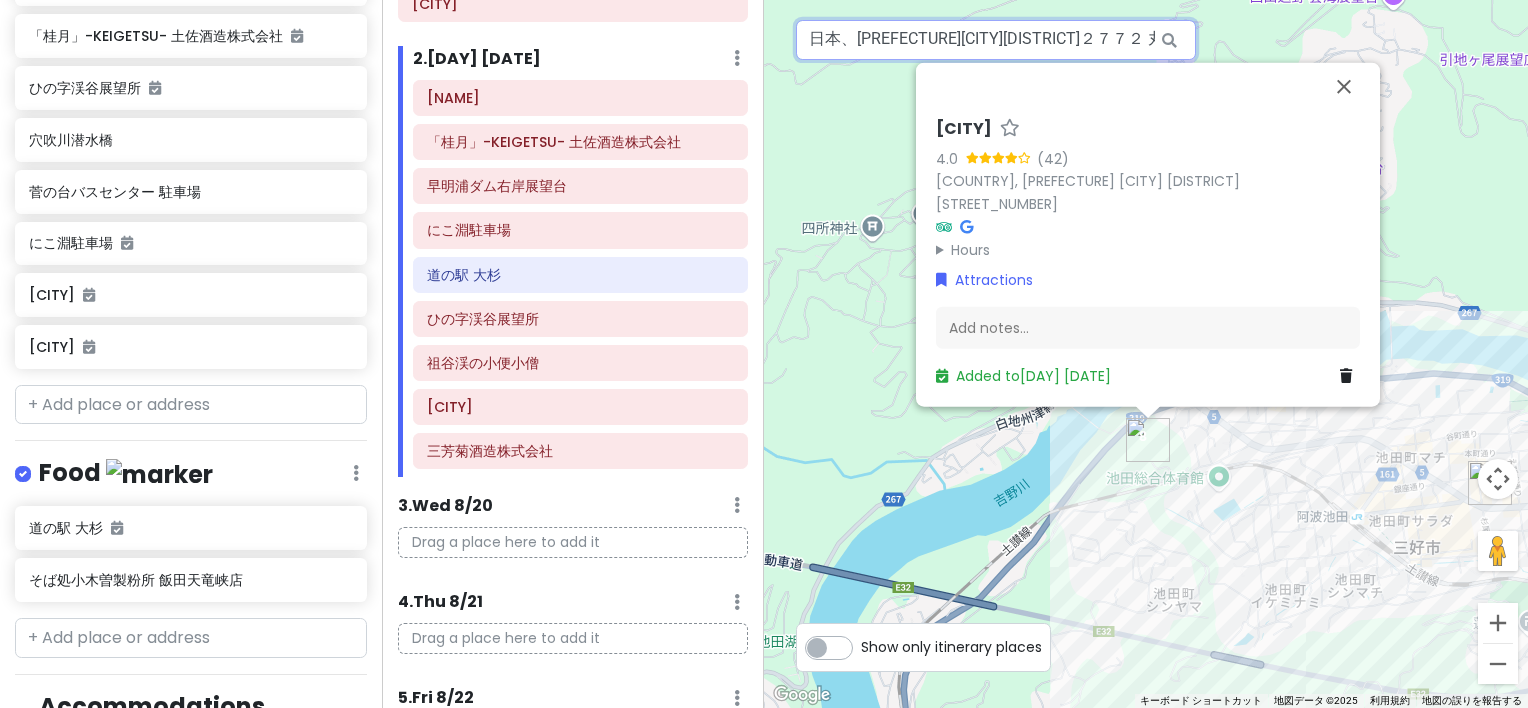 click on "日本、[PREFECTURE][CITY][DISTRICT]２７７２ 丸山公園" at bounding box center [996, 40] 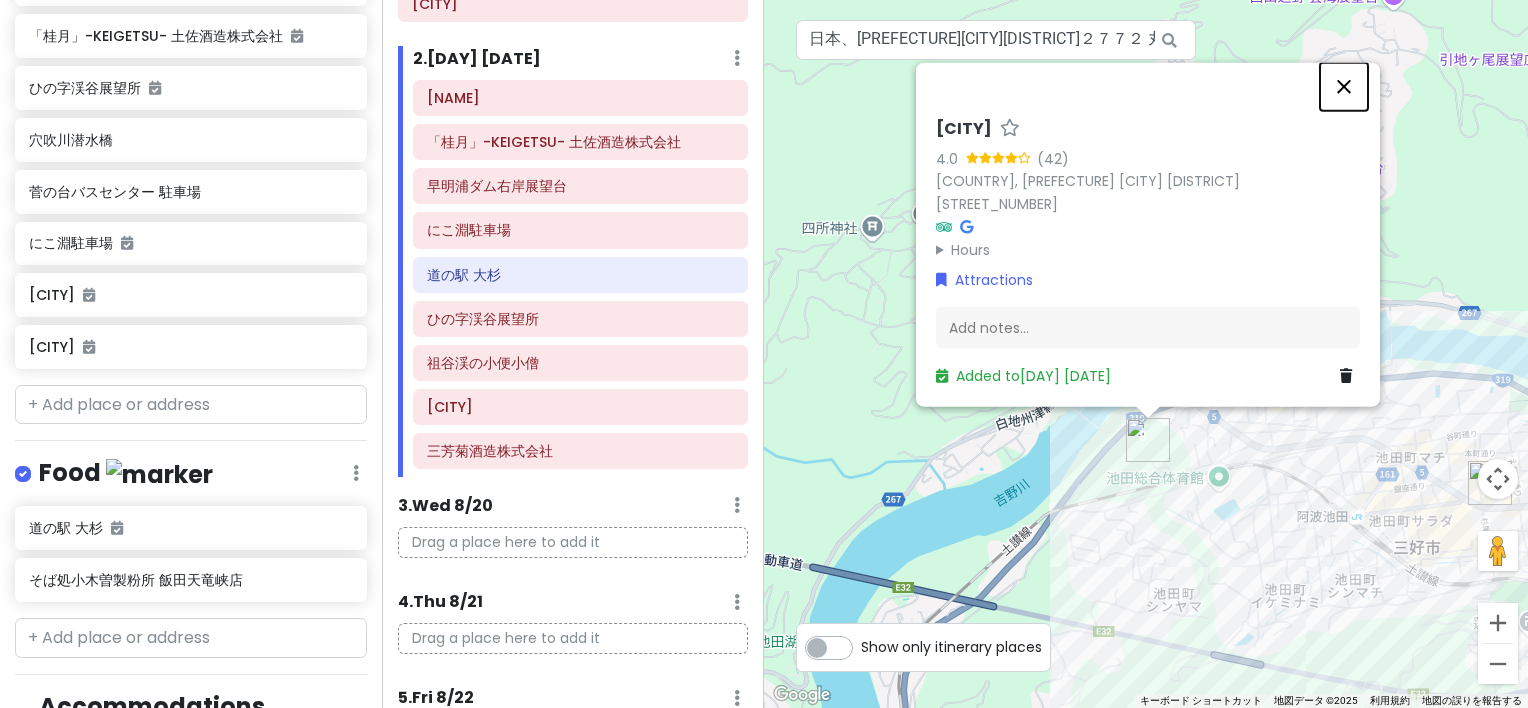 click at bounding box center [1344, 87] 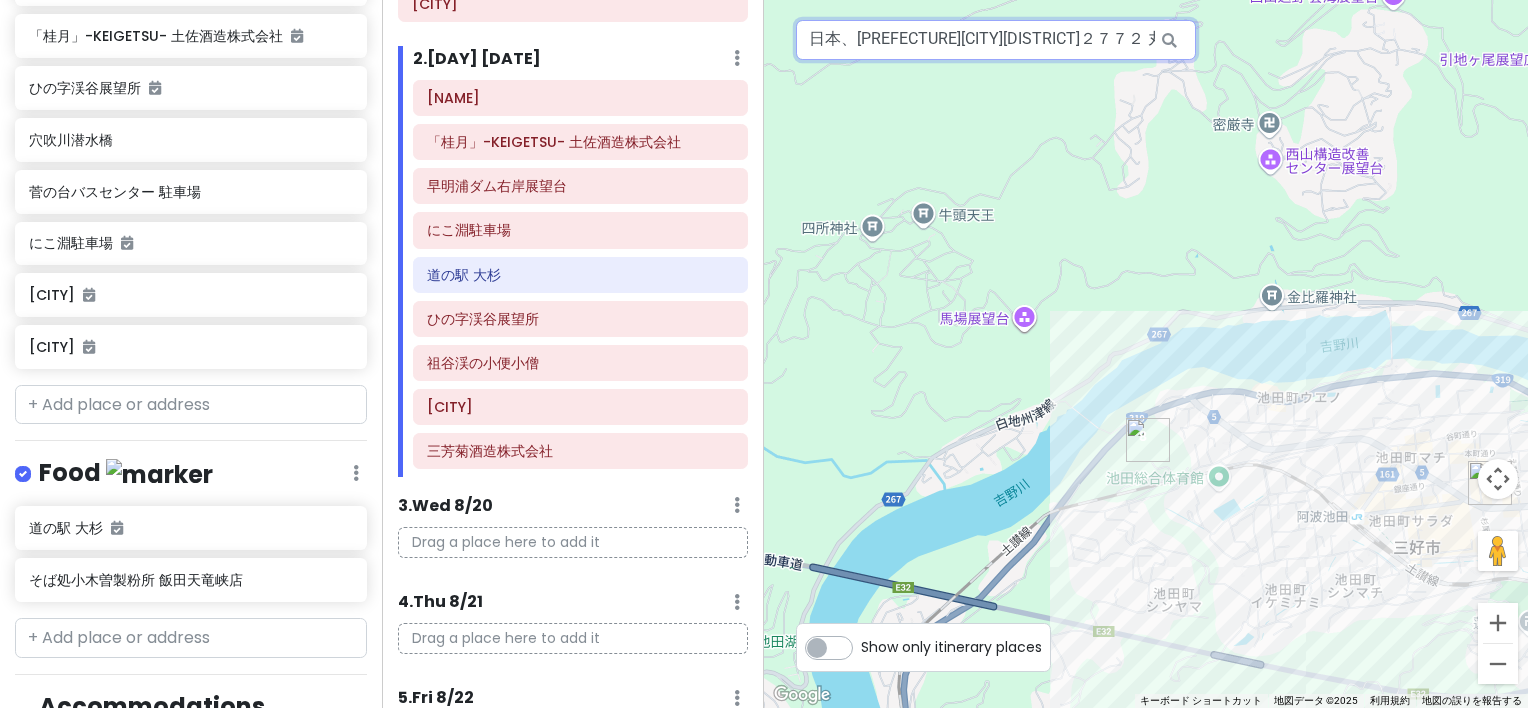 click on "日本、[PREFECTURE][CITY][DISTRICT]２７７２ 丸山公園" at bounding box center [996, 40] 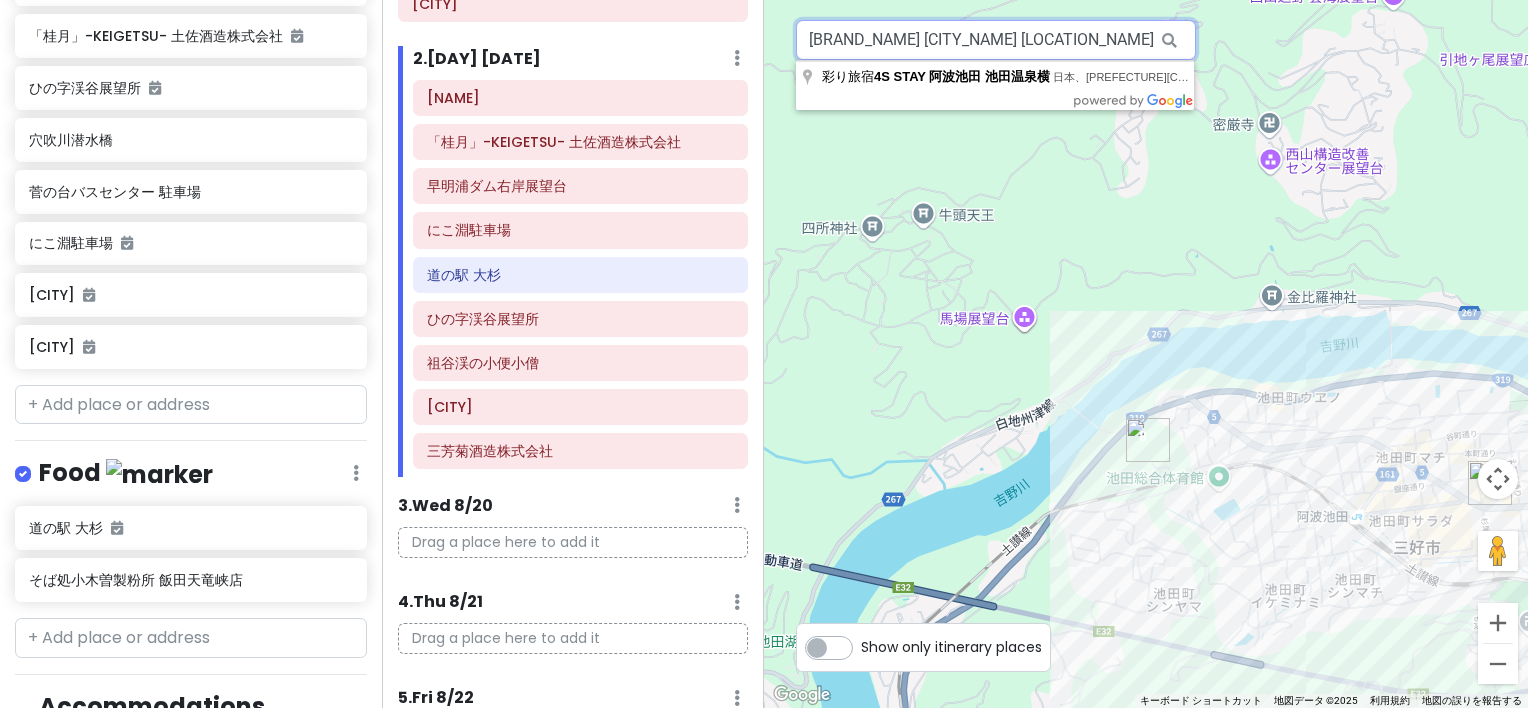 type on "[BRAND_NAME] [CITY_NAME] [LOCATION_NAME]" 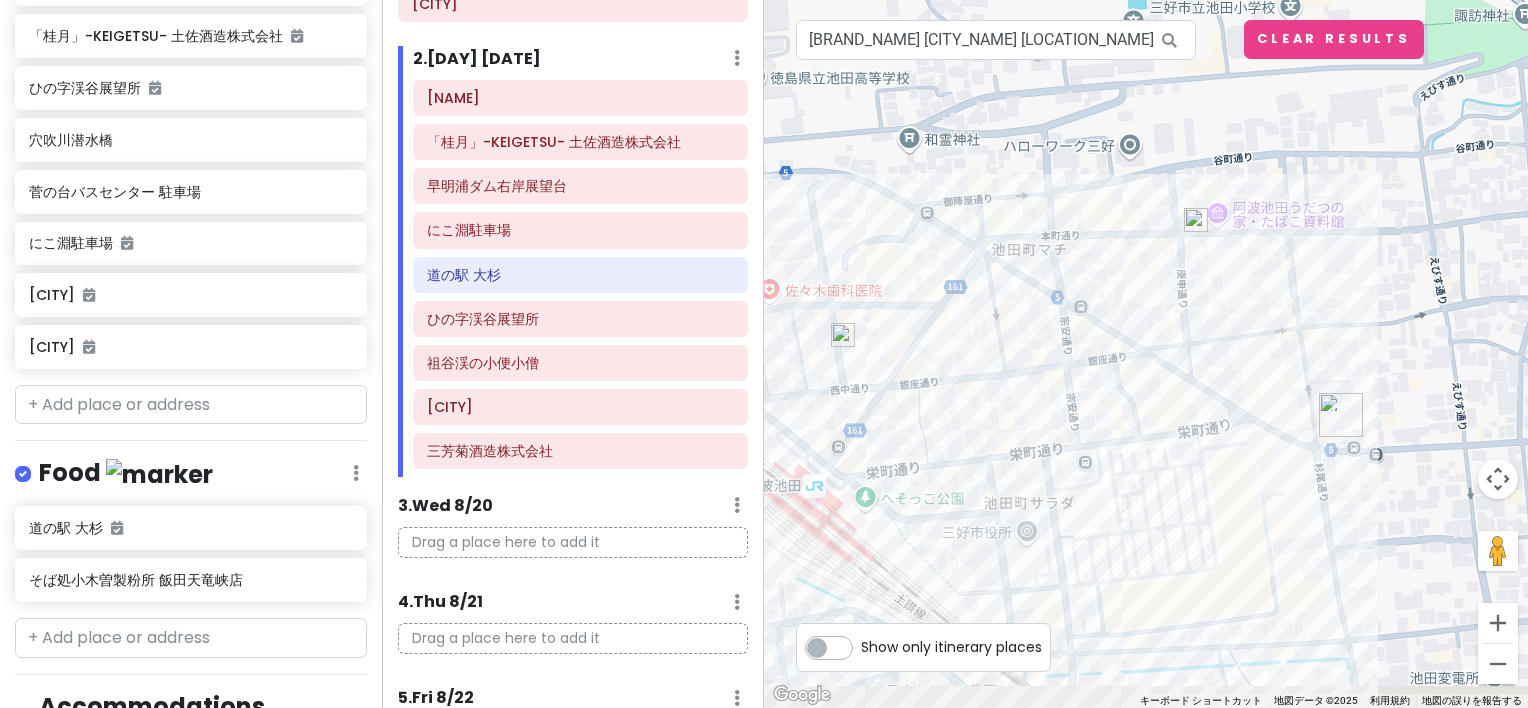 drag, startPoint x: 1183, startPoint y: 438, endPoint x: 1052, endPoint y: 357, distance: 154.01949 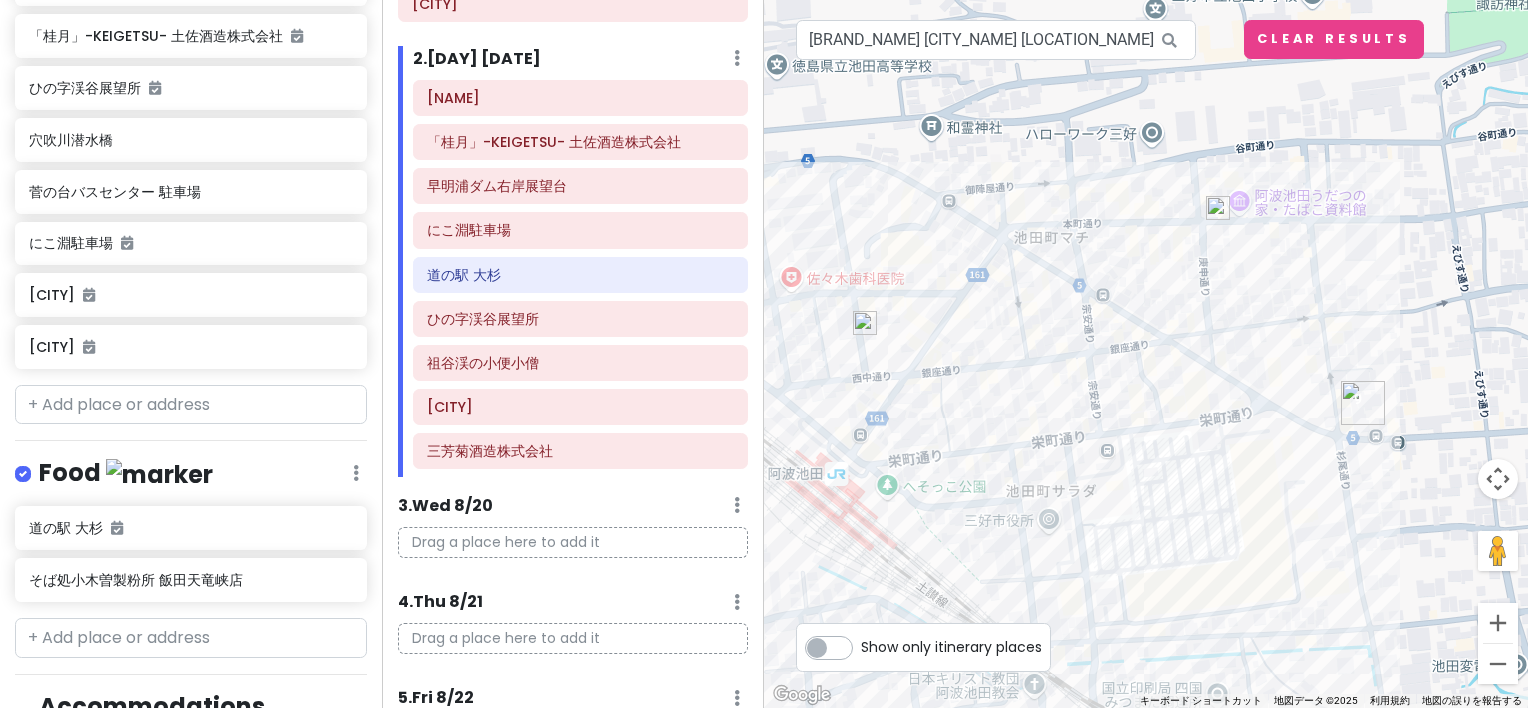 drag, startPoint x: 1092, startPoint y: 352, endPoint x: 1344, endPoint y: 355, distance: 252.01785 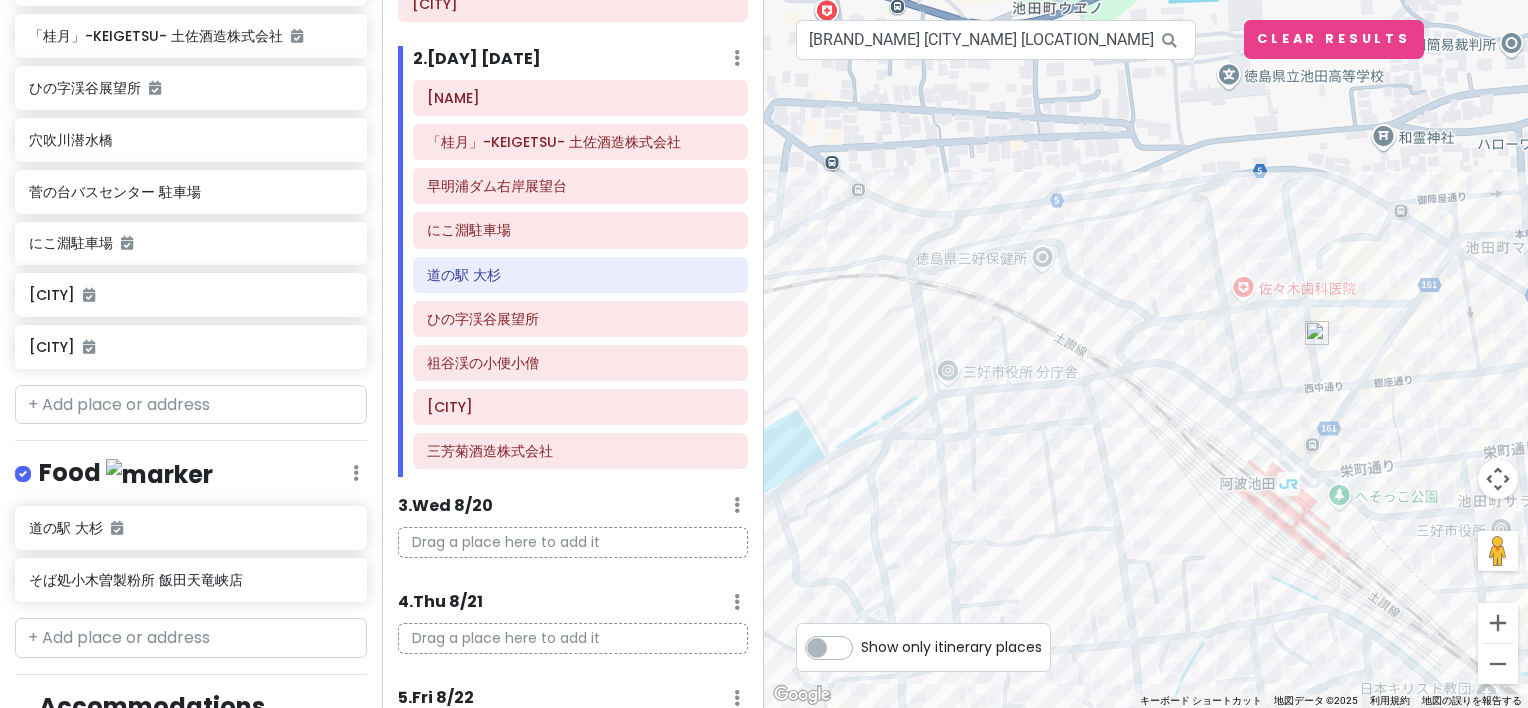 click at bounding box center [1317, 333] 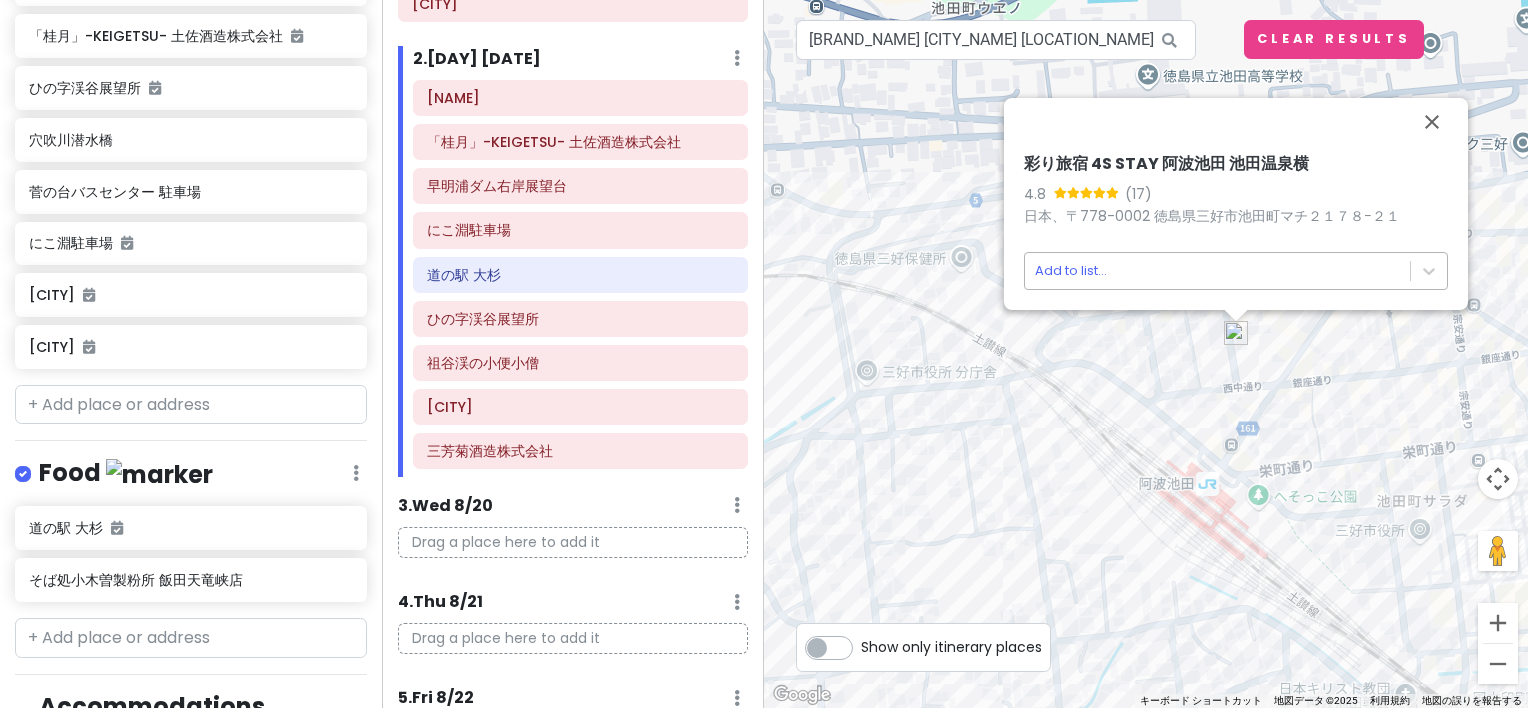 click on "四国旅行 Private Change Dates Make a Copy Delete Trip Go Pro ⚡️ Give Feedback 💡 Support Scout ☕️ Itinerary Share Publish Notes Add notes... Attractions   Edit Reorder Delete List 御在所ロープウエイ 駐車場 丸亀城 ヤドン公園 銭形展望台 三芳菊酒造株式会社 祖谷渓の小便小僧 早明浦ダム右岸展望台 道の駅 土佐さめうら 高越山 橋の科学館 ニジゲンノモリ ゴジラ迎撃作戦 神戸・灘 昔の酒蔵 沢の鶴資料館 「桂月」-KEIGETSU- 土佐酒造株式会社 ひの字渓谷展望所 穴吹川潜水橋 菅の台バスセンター 駐車場 にこ淵駐車場 高松シンボルタワー 丸山公園 Food   Edit Reorder Delete List 道の駅 大杉 そば処小木曽製粉所 飯田天竜峡店 Accommodations   Edit Reorder Delete List Find hotels on Booking.com スーパーホテル高松・田町 + Add a section Itinerary × 1 .  Mon 8/18 Edit Day Notes Clear Lodging Delete Day   Click to add day notes    丸亀城 2 .  3" at bounding box center (764, 354) 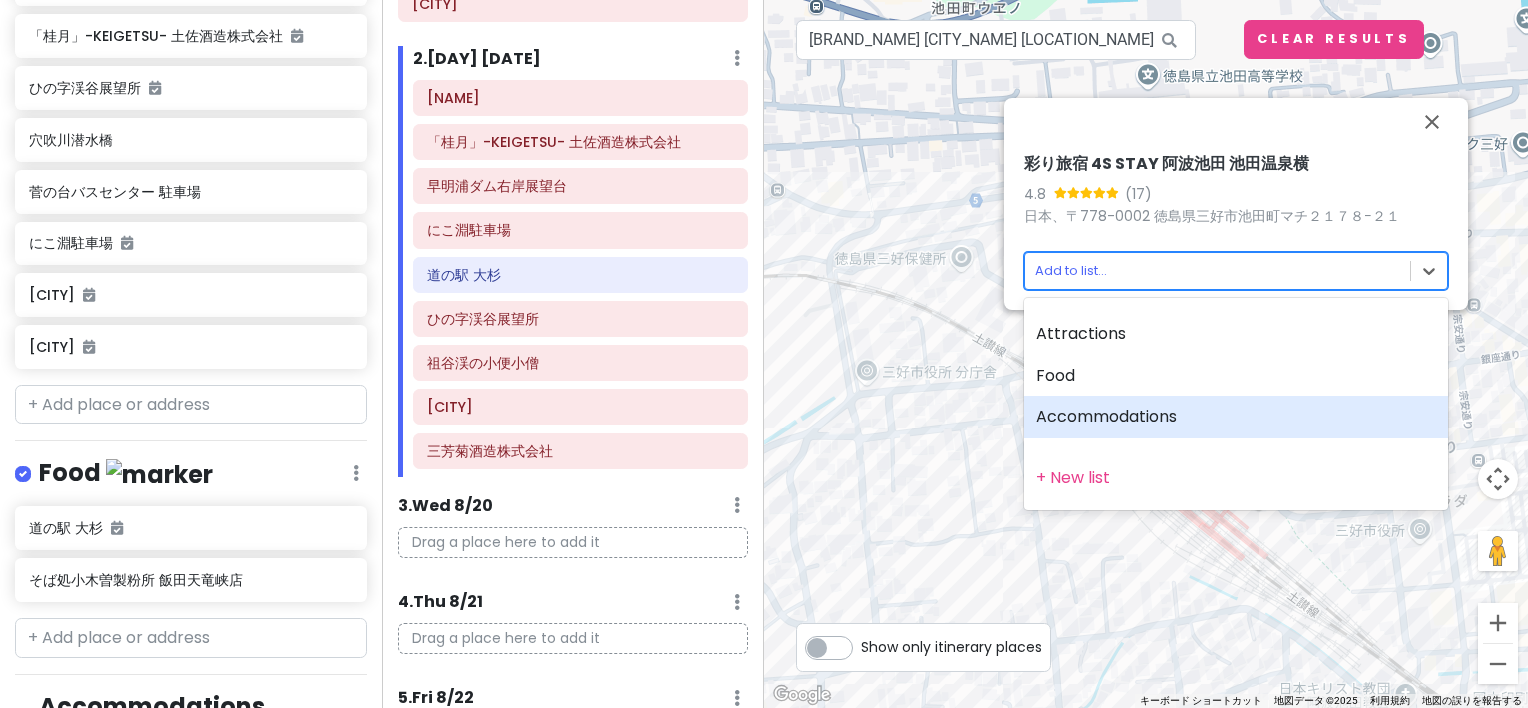 click on "Accommodations" at bounding box center [1236, 417] 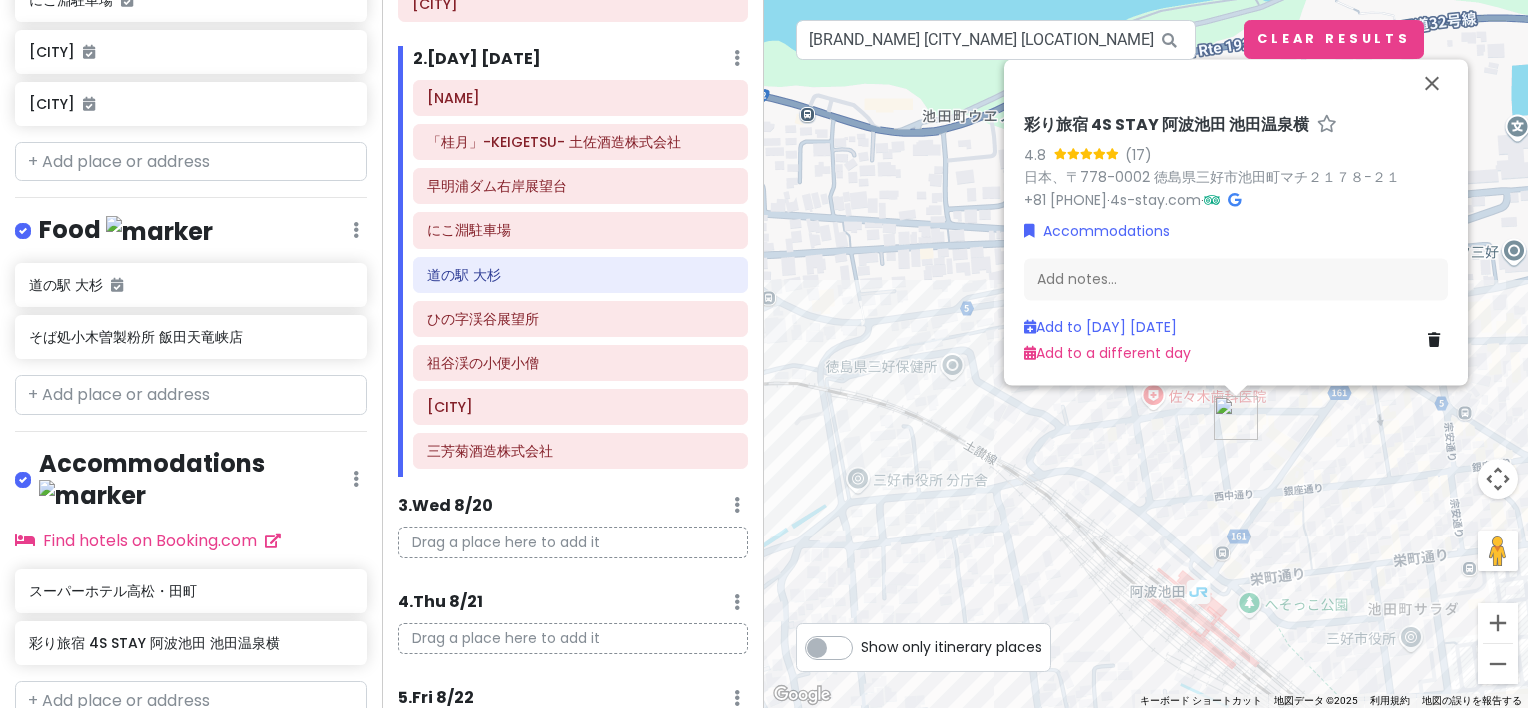 scroll, scrollTop: 1266, scrollLeft: 0, axis: vertical 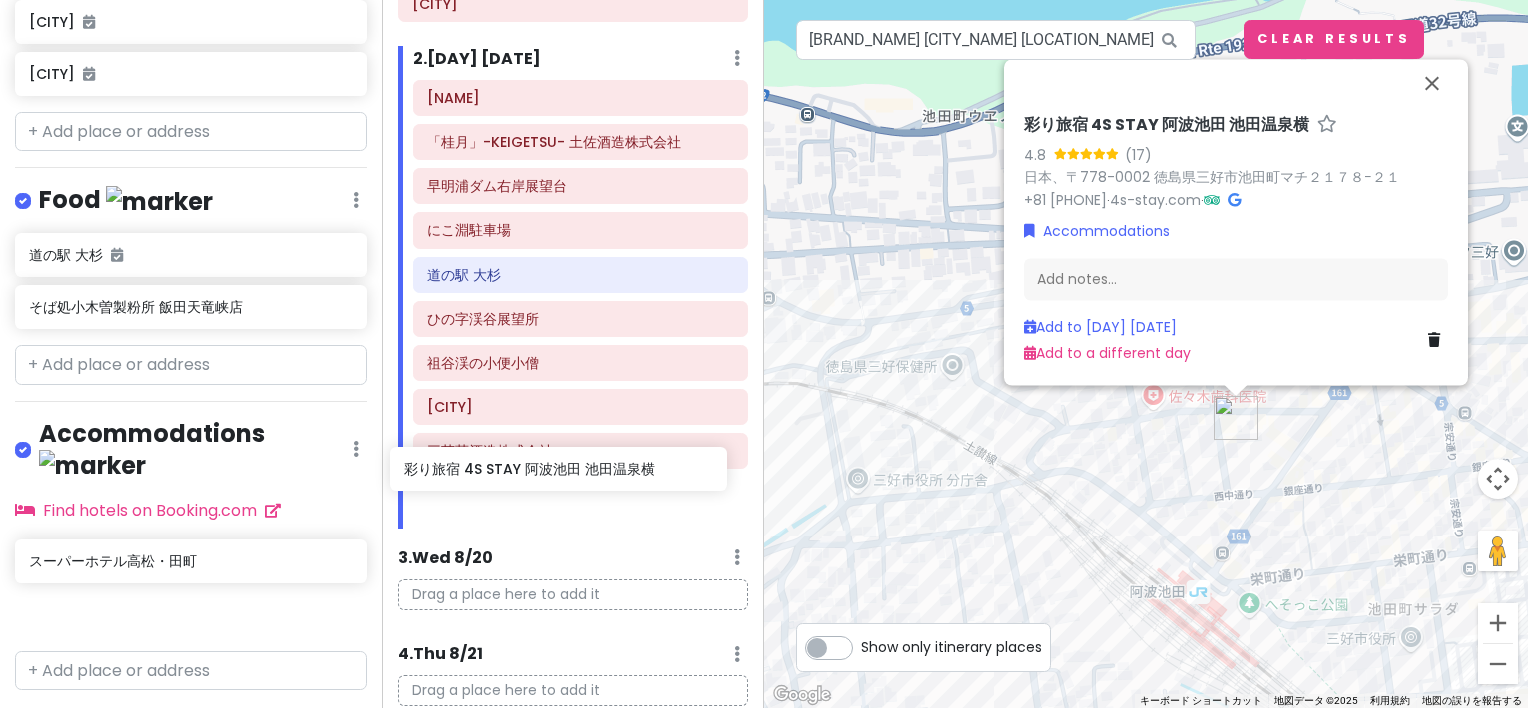 drag, startPoint x: 155, startPoint y: 564, endPoint x: 530, endPoint y: 480, distance: 384.29285 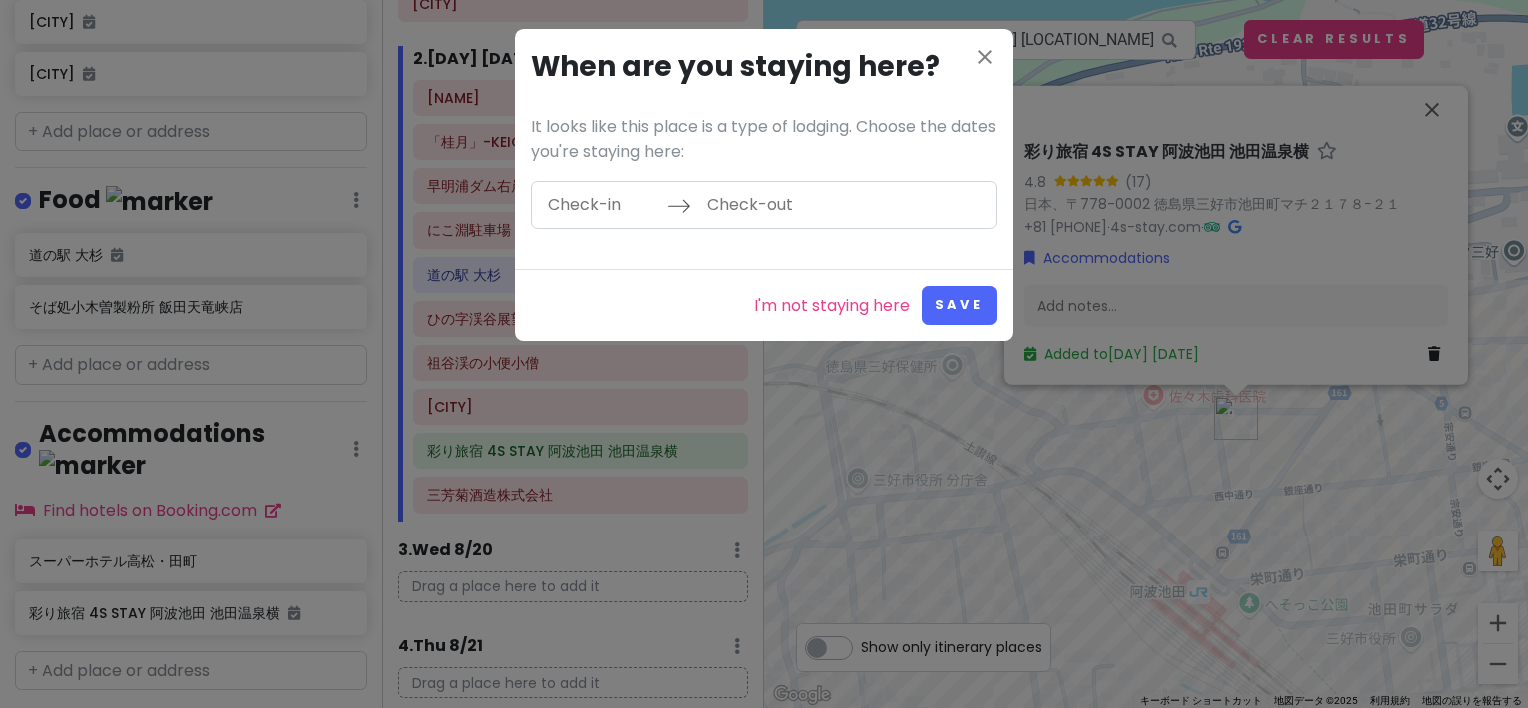 click at bounding box center (602, 205) 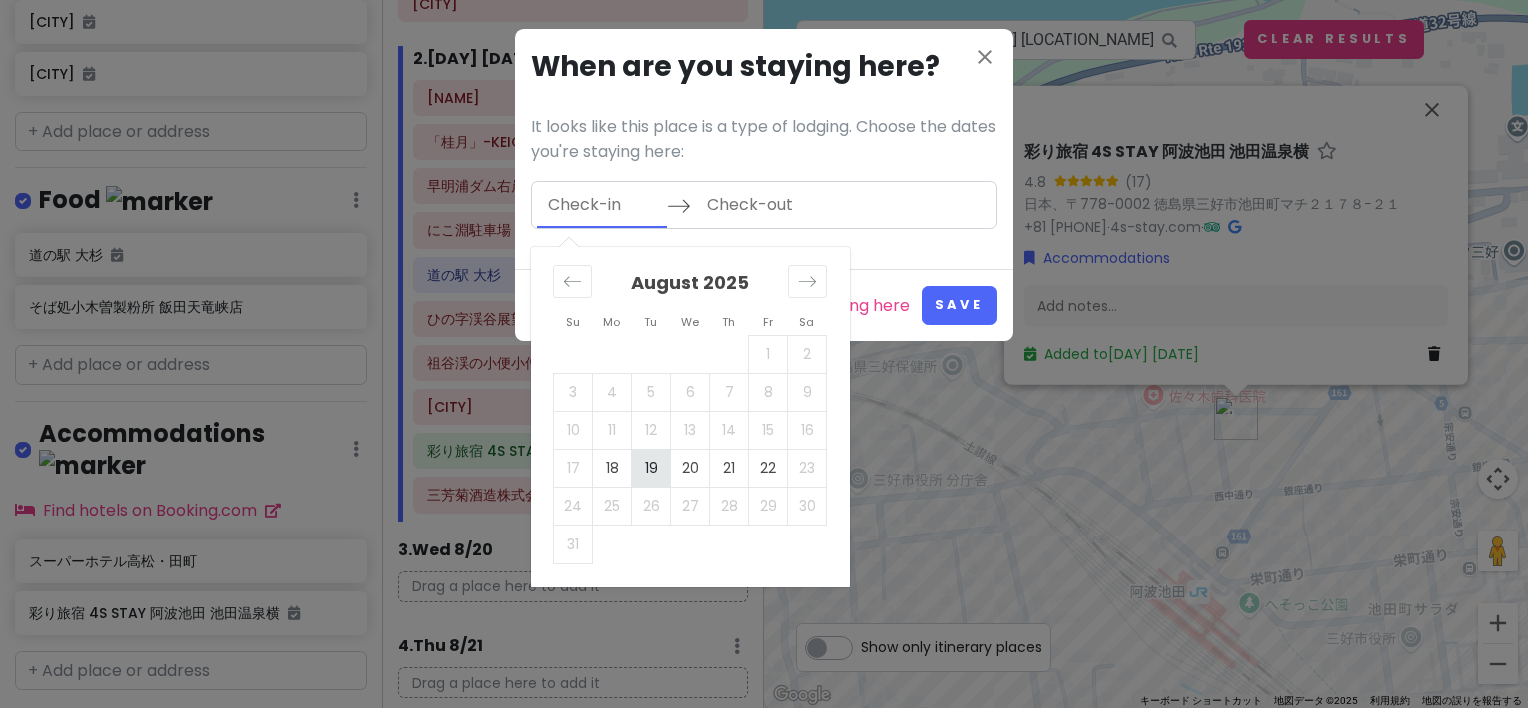 click on "19" at bounding box center (651, 468) 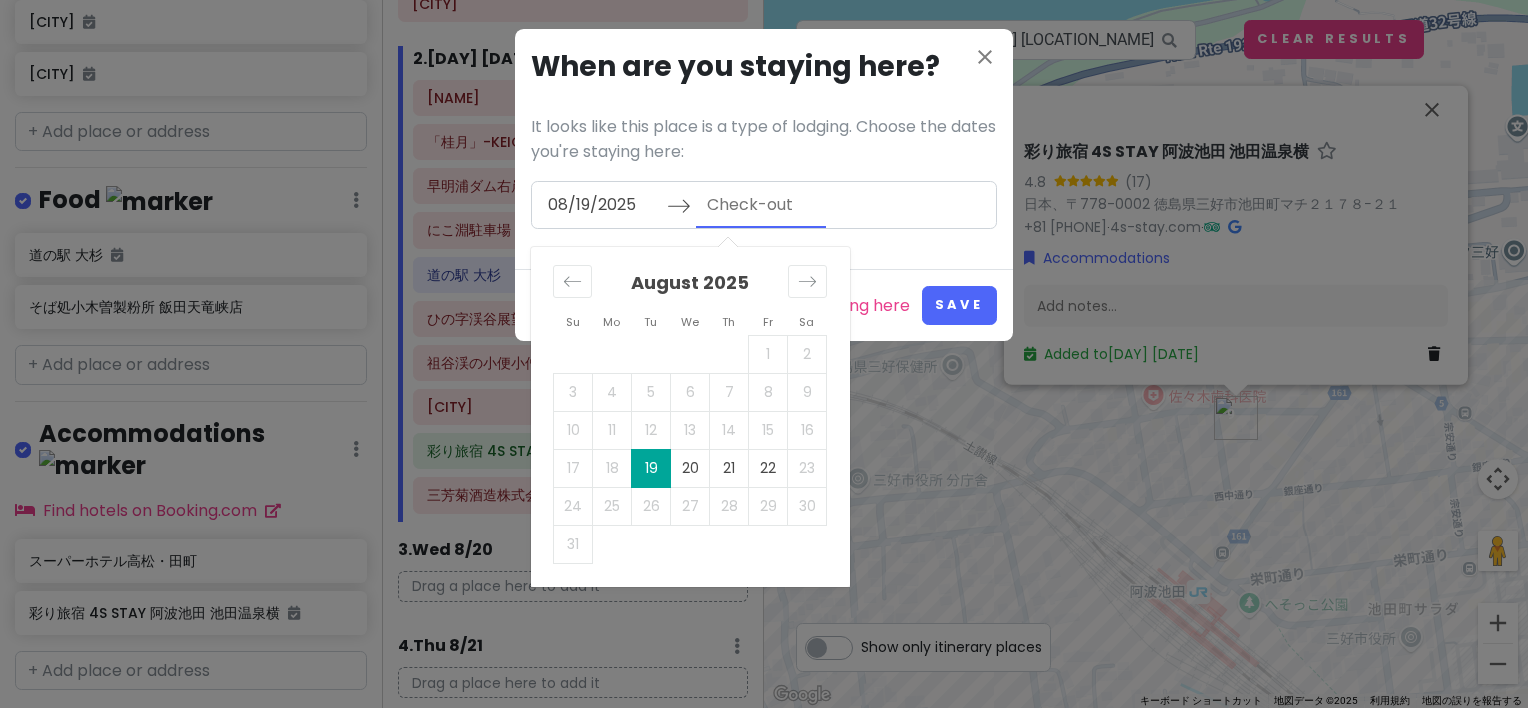 click at bounding box center [761, 205] 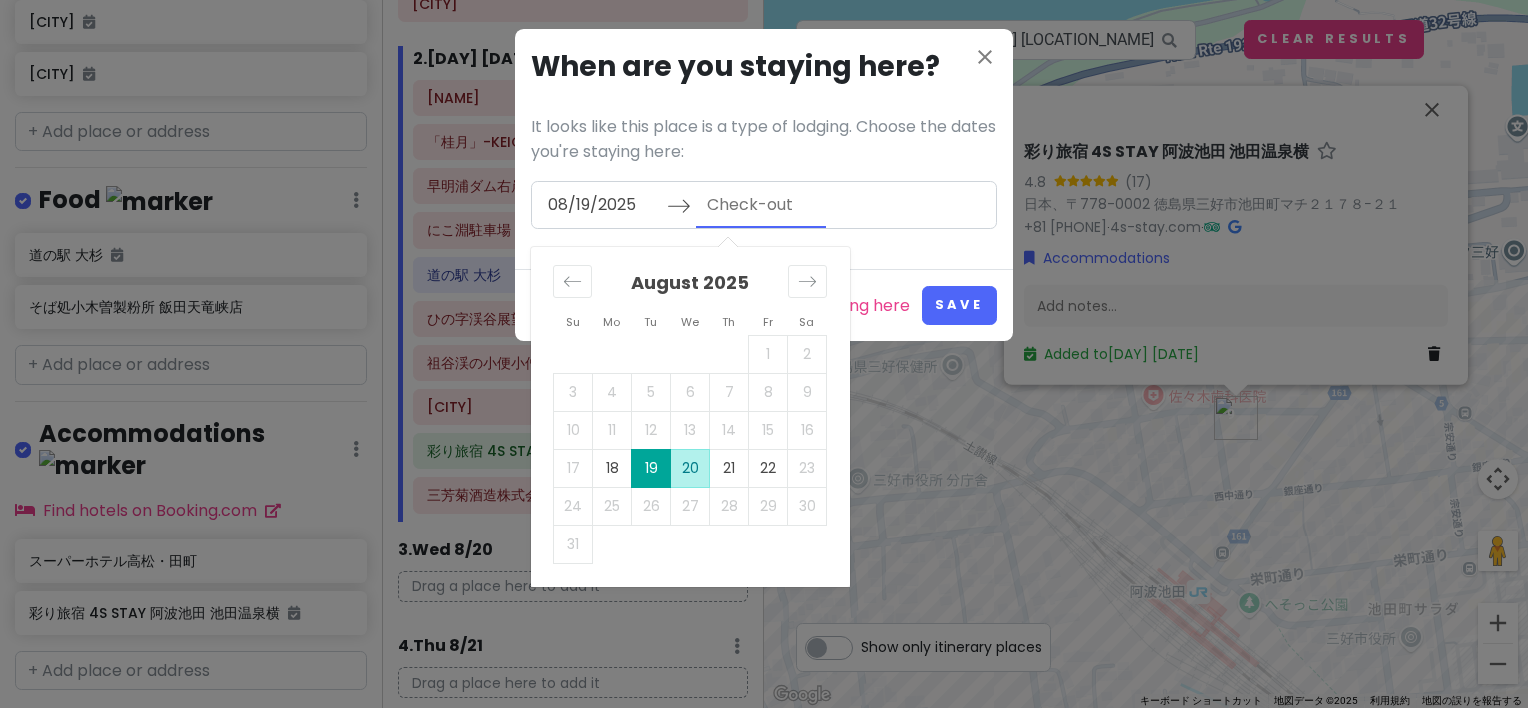 click on "20" at bounding box center (690, 468) 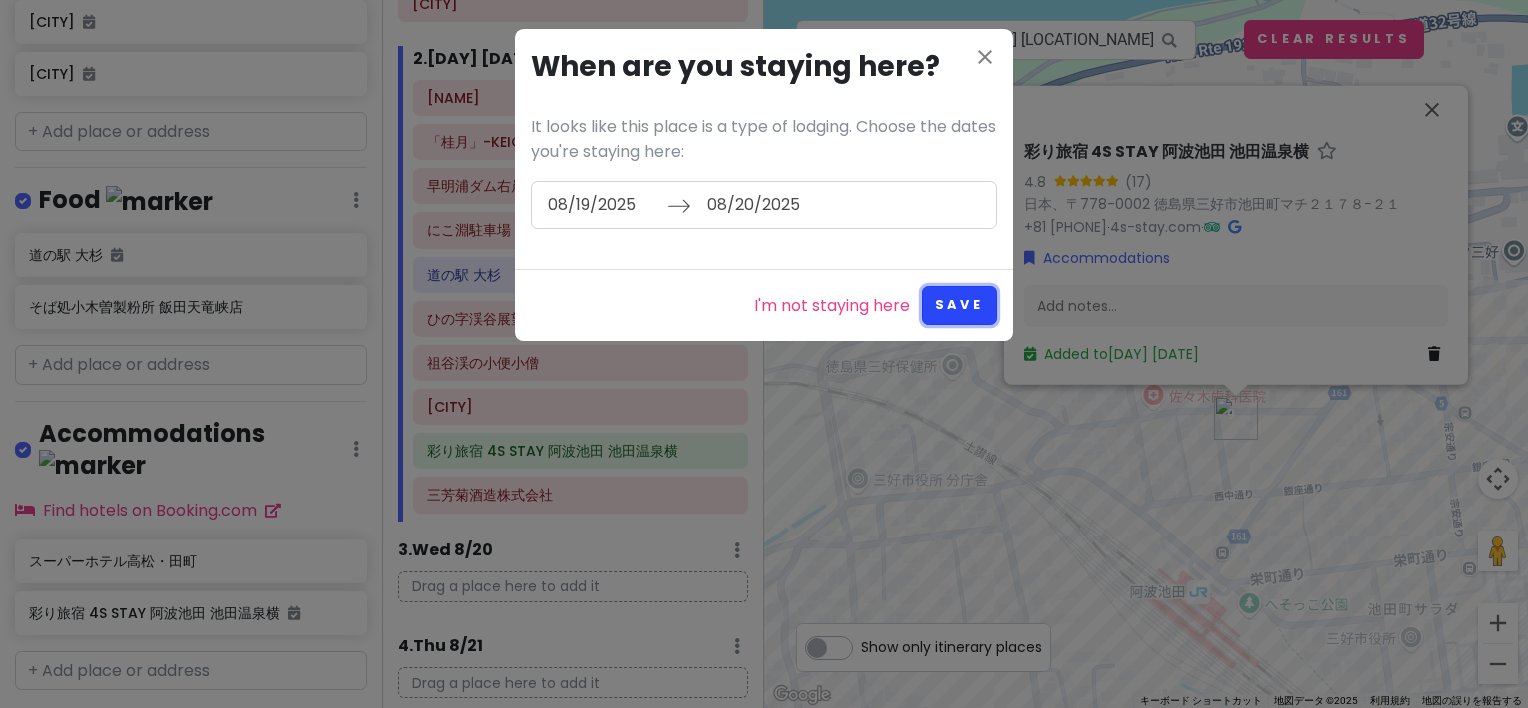 click on "Save" at bounding box center [959, 305] 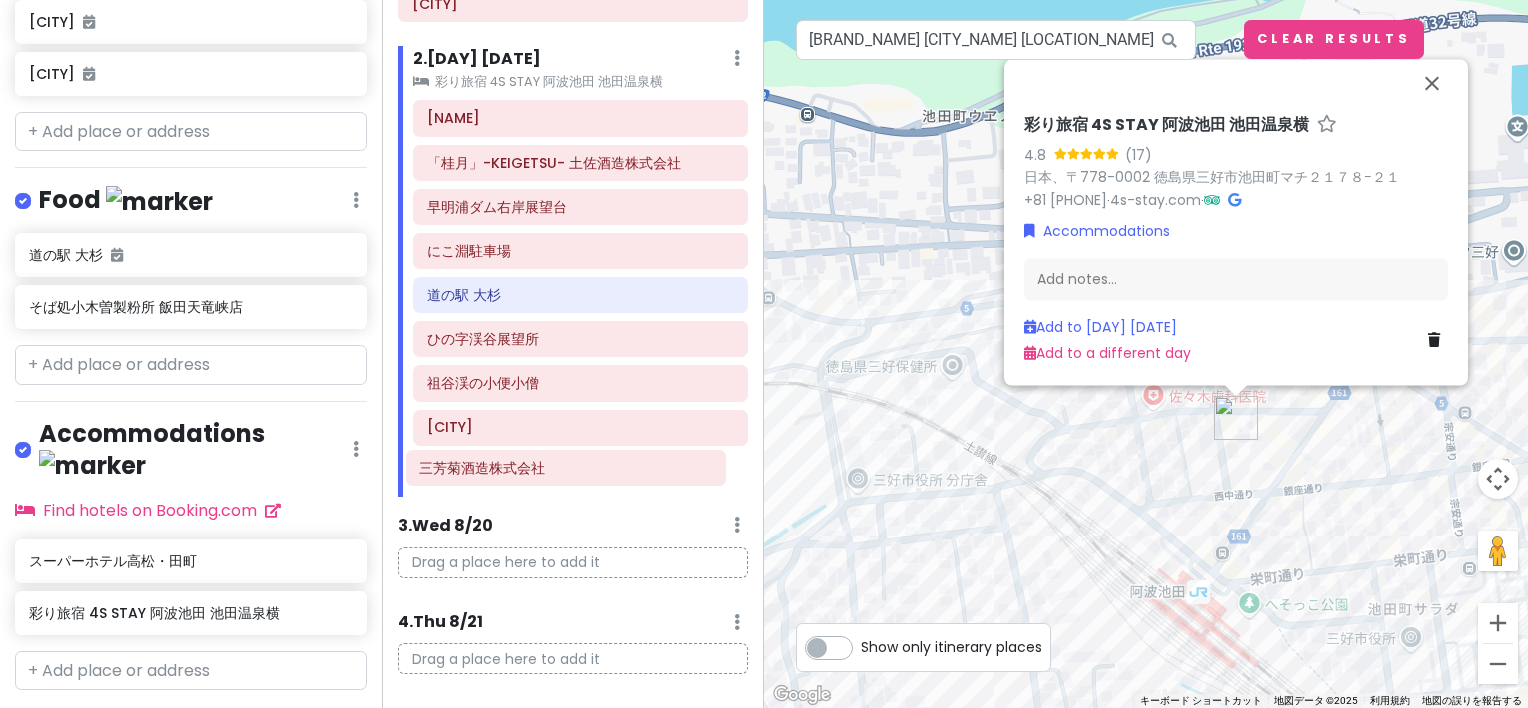 click on "銭形展望台 「桂月」-KEIGETSU- 土佐酒造株式会社 早明浦ダム右岸展望台 にこ淵駐車場 道の駅 大杉 ひの字渓谷展望所 祖谷渓の小便小僧 丸山公園 三芳菊酒造株式会社" 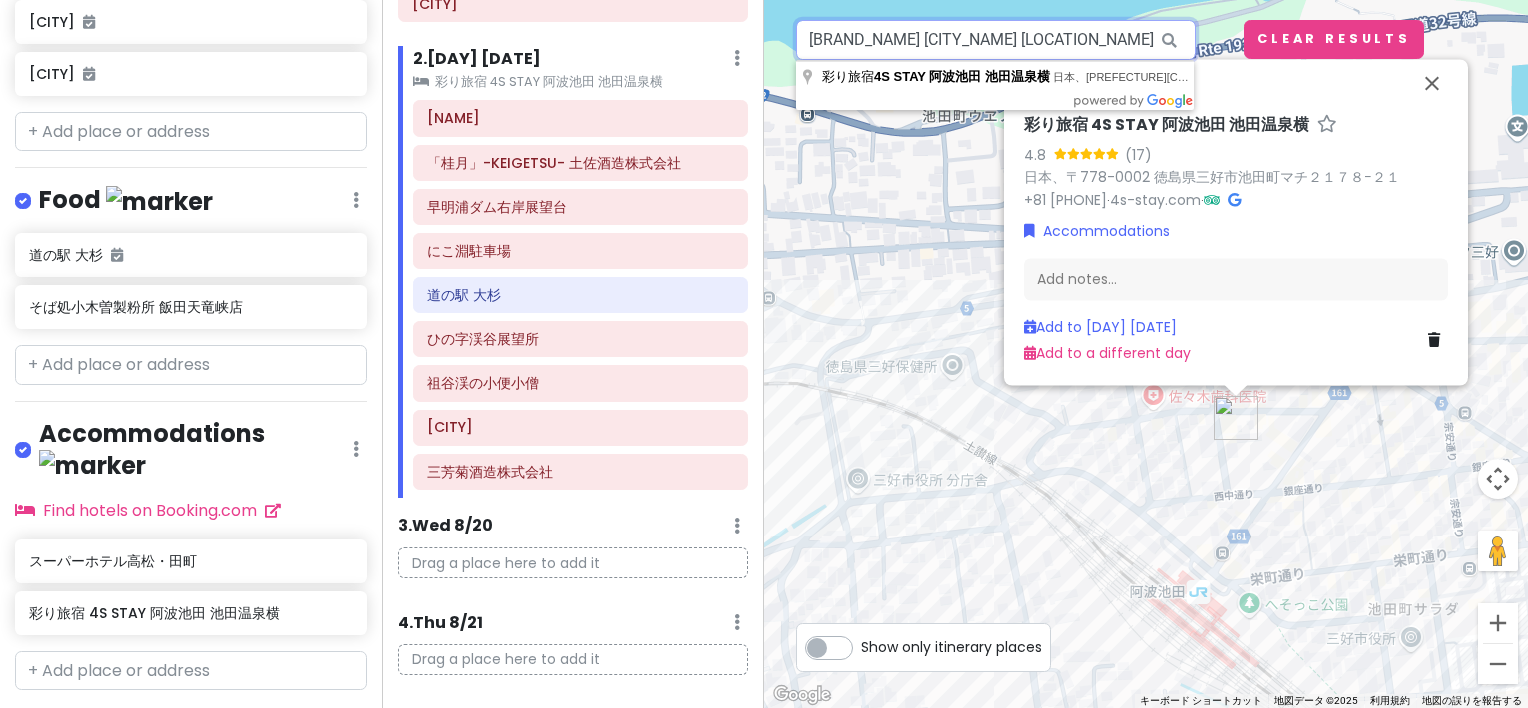 click on "[BRAND_NAME] [CITY_NAME] [LOCATION_NAME]" at bounding box center (996, 40) 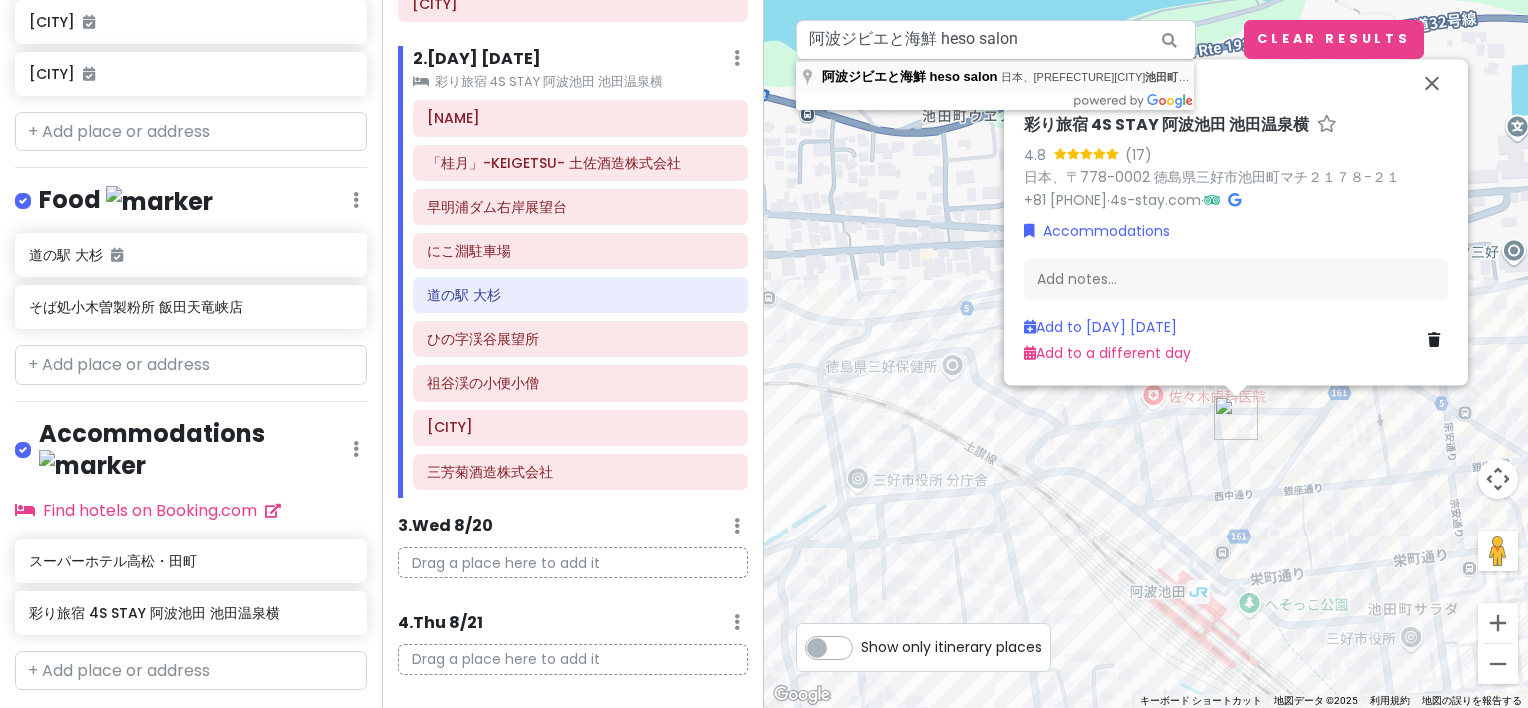type on "[PREFECTURE][CITY][NEIGHBORHOOD][NEIGHBORHOOD] [NEIGHBORHOOD]" 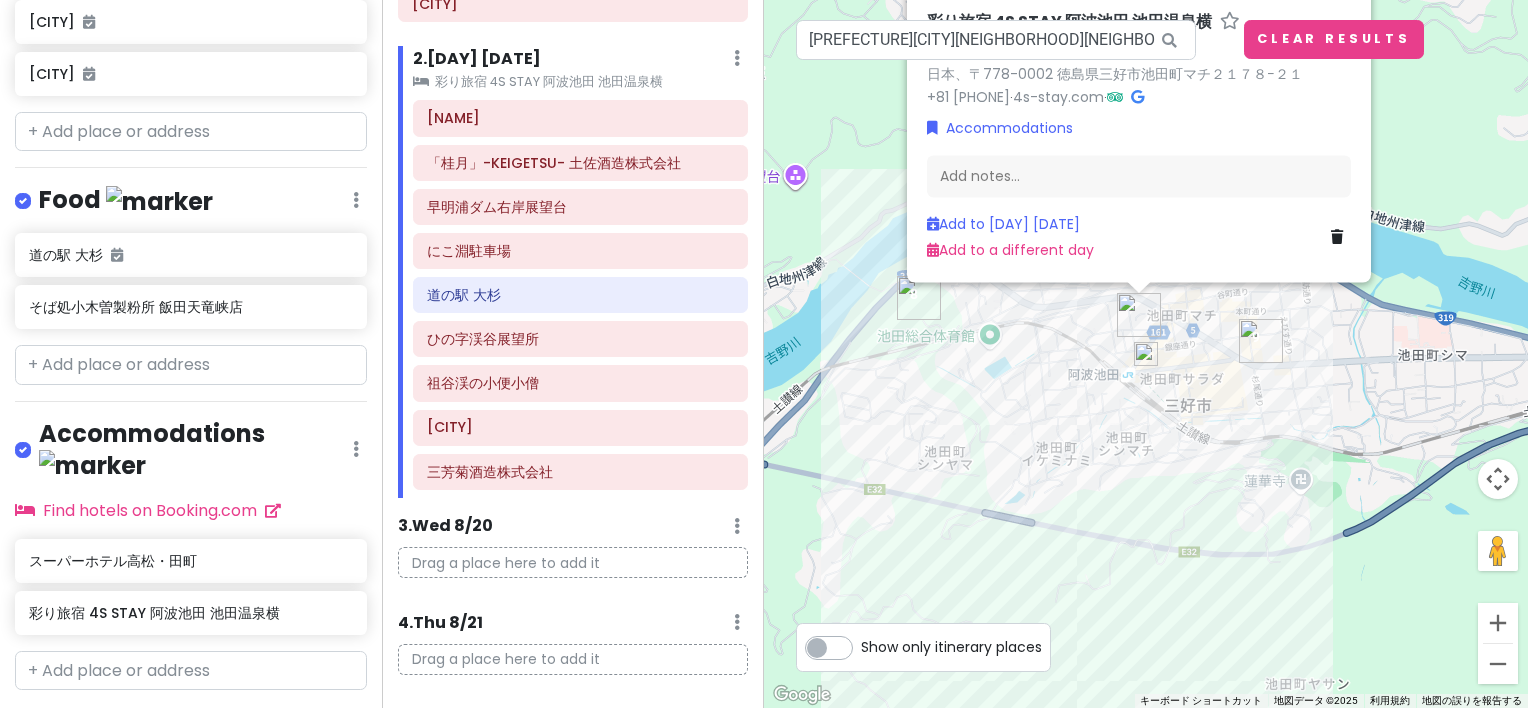 click at bounding box center (1146, 354) 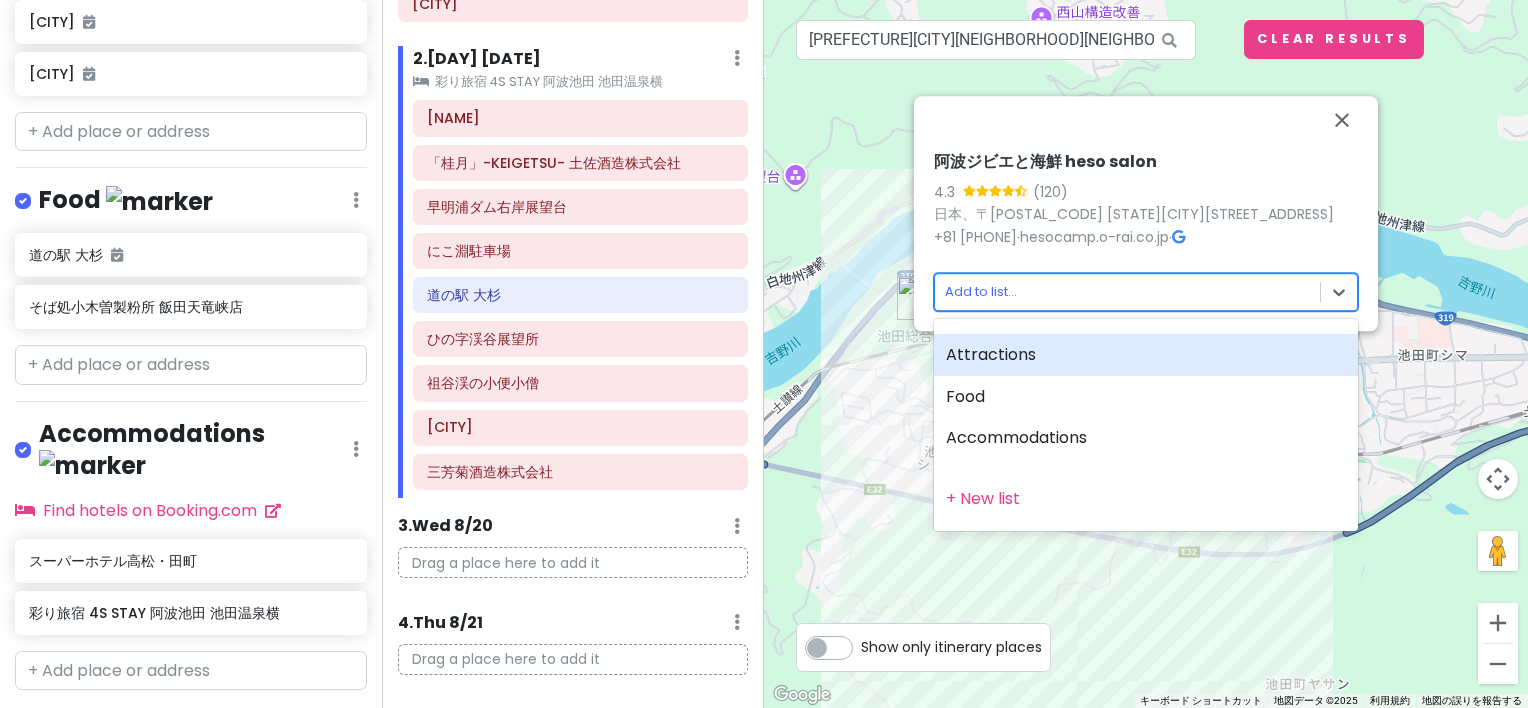 click on "Edit Day Notes Clear Lodging 2" at bounding box center (764, 354) 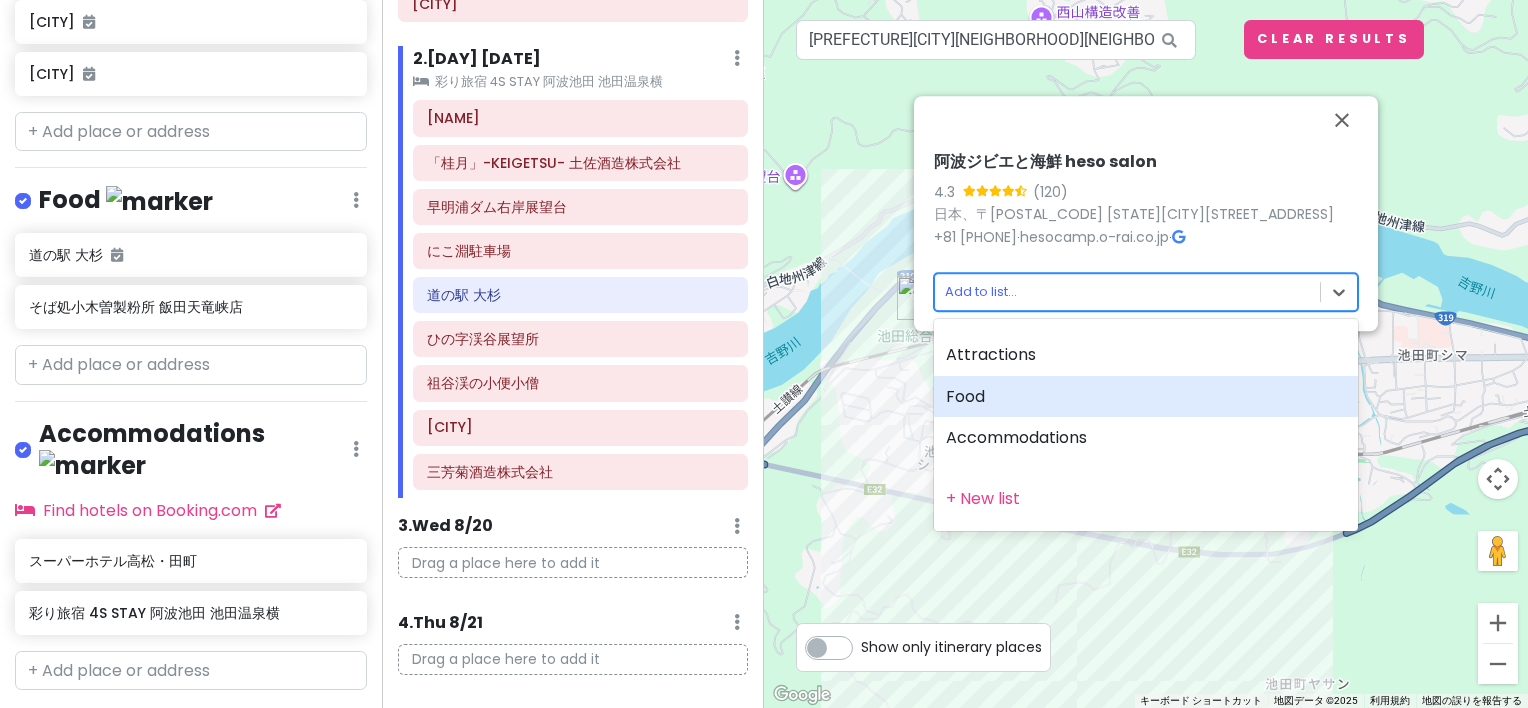 click on "Food" at bounding box center (1146, 397) 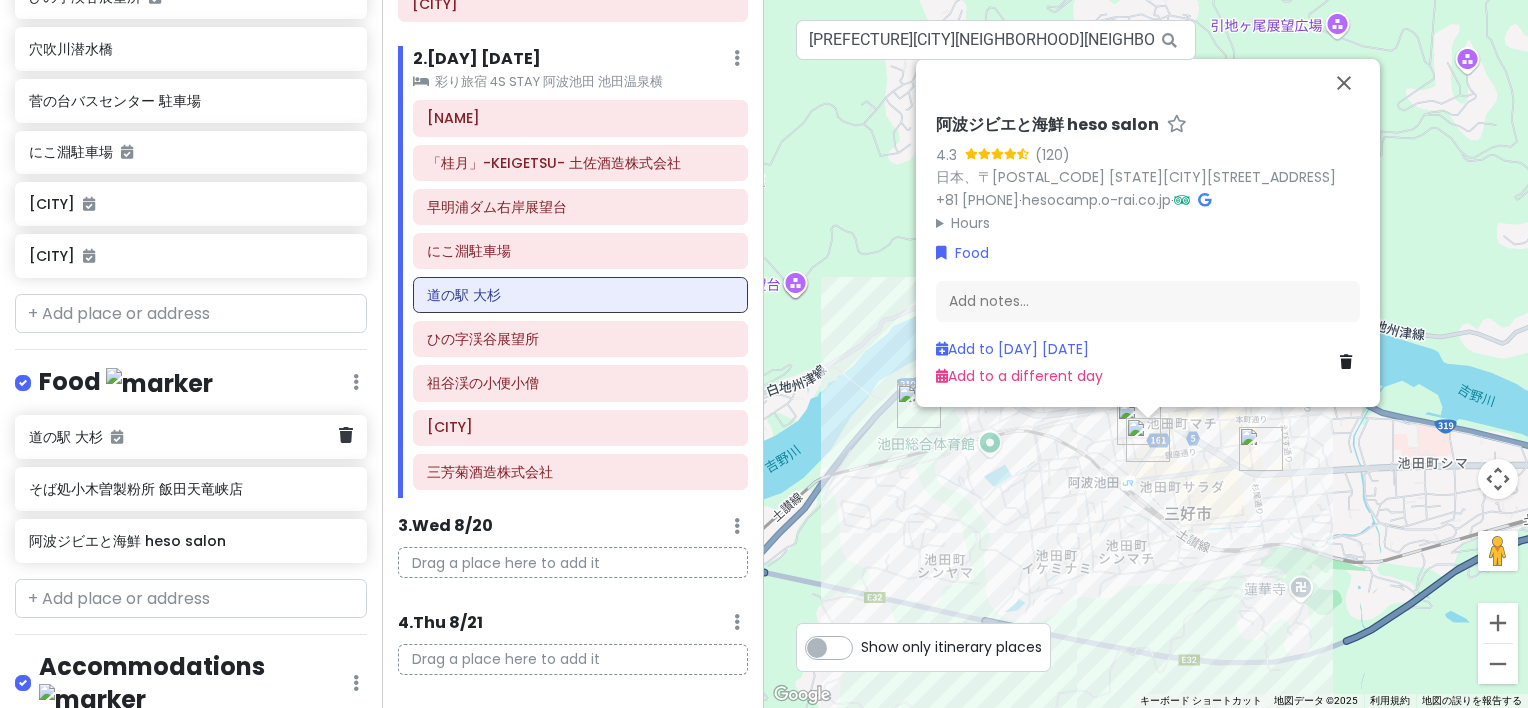 scroll, scrollTop: 1118, scrollLeft: 0, axis: vertical 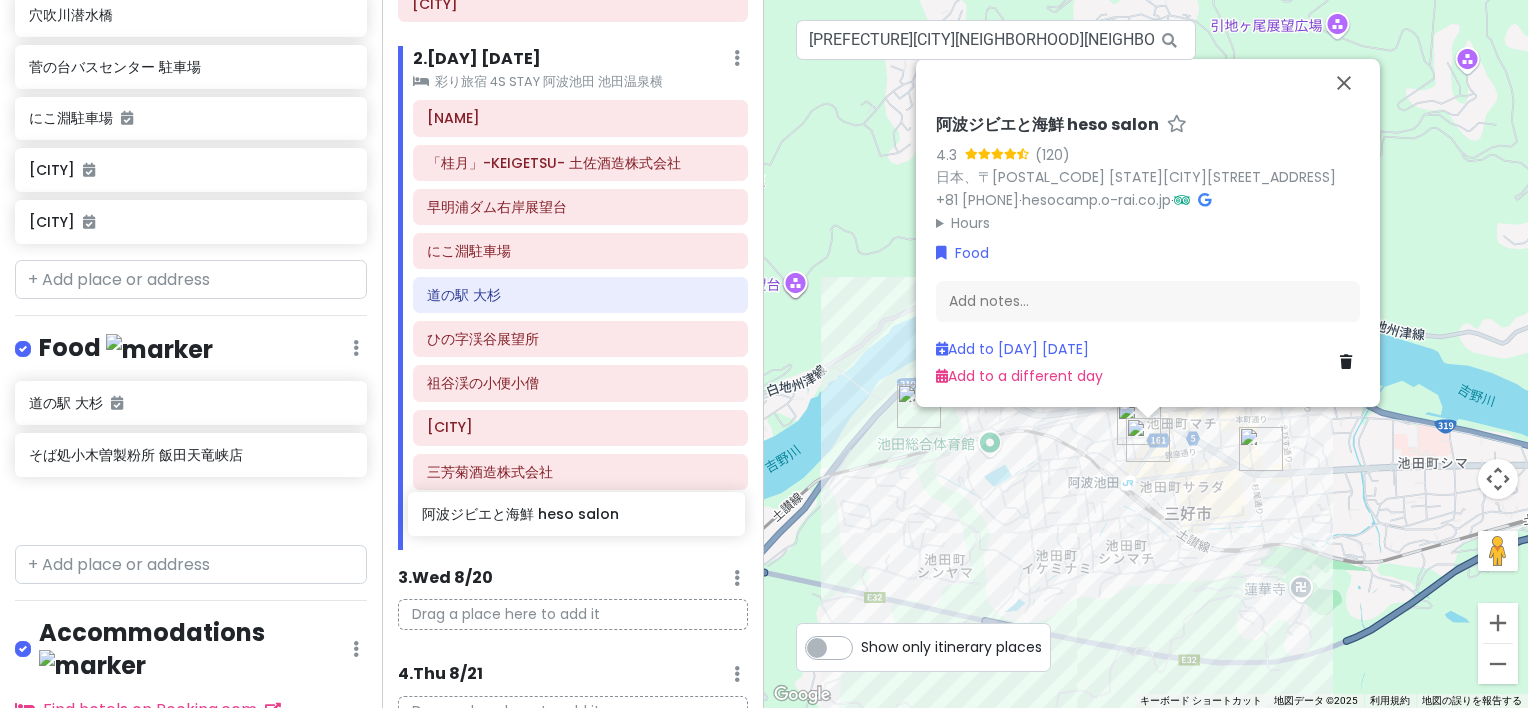drag, startPoint x: 152, startPoint y: 493, endPoint x: 545, endPoint y: 522, distance: 394.0685 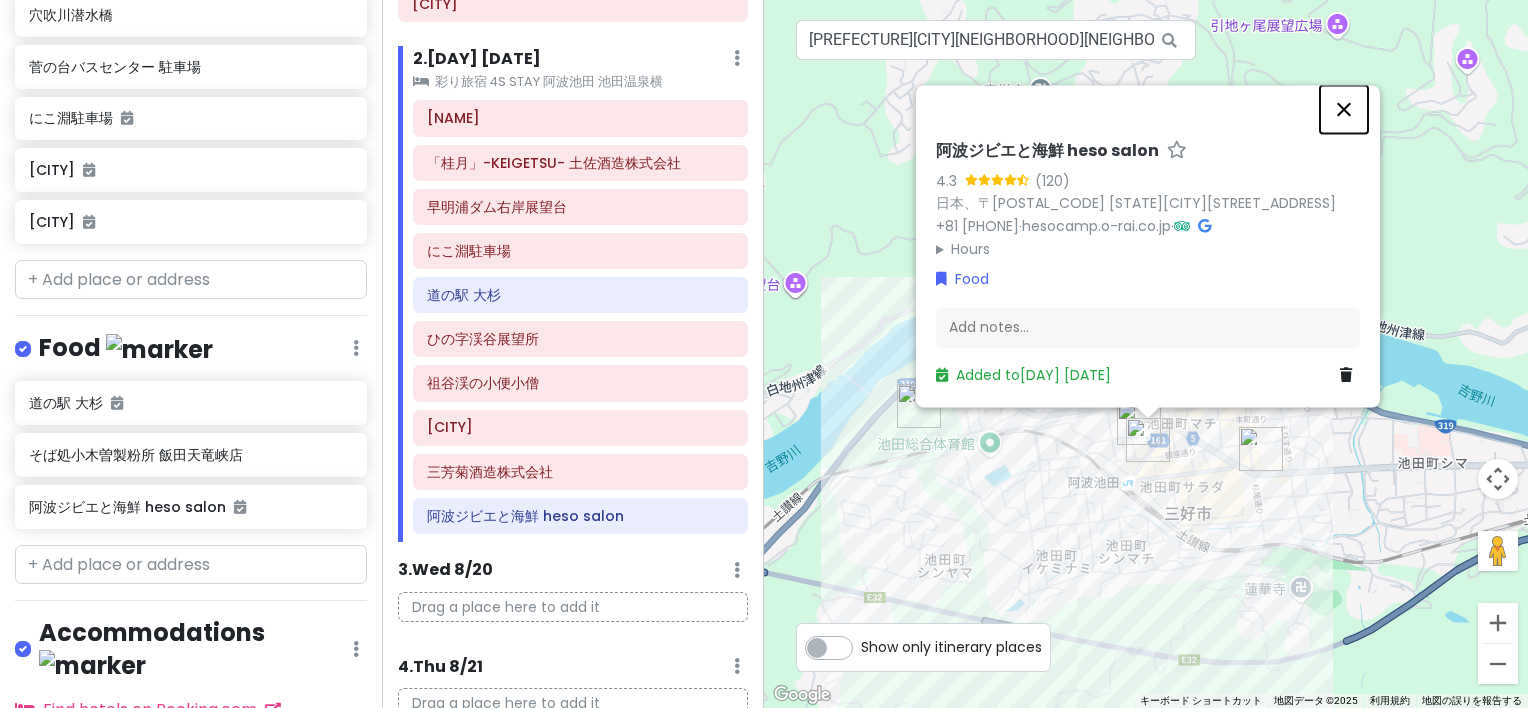click at bounding box center [1344, 109] 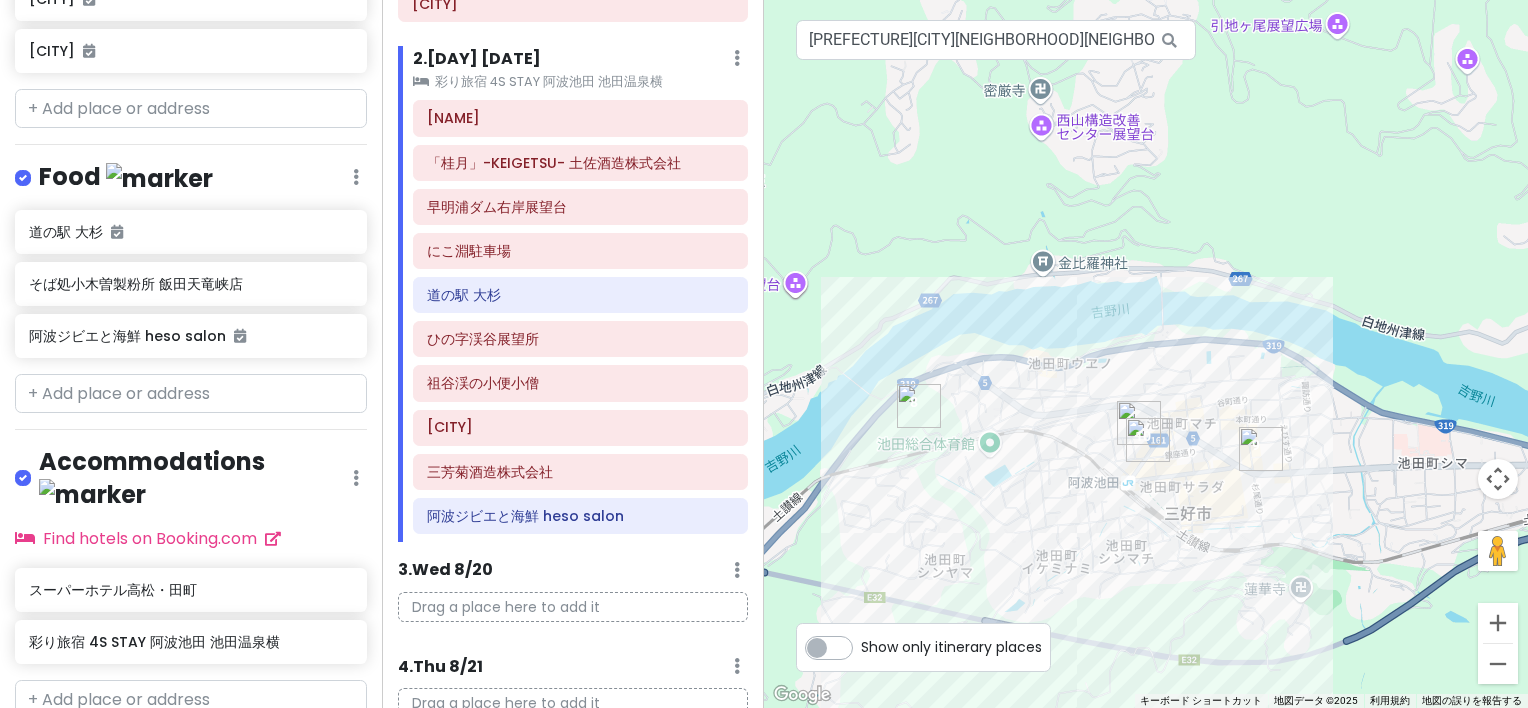 scroll, scrollTop: 1318, scrollLeft: 0, axis: vertical 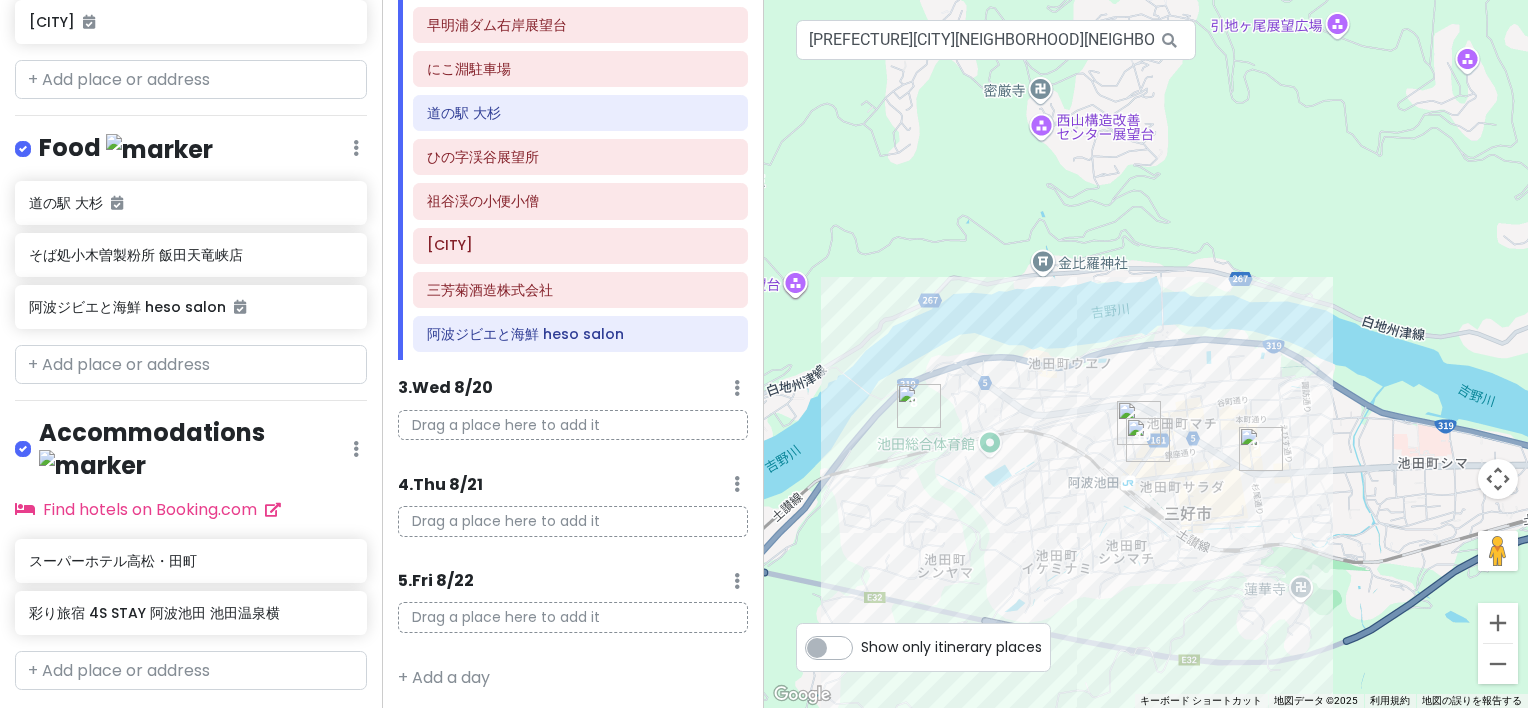 click on "3 .  Wed 8/20 Add Day Notes Delete Day" at bounding box center (573, 393) 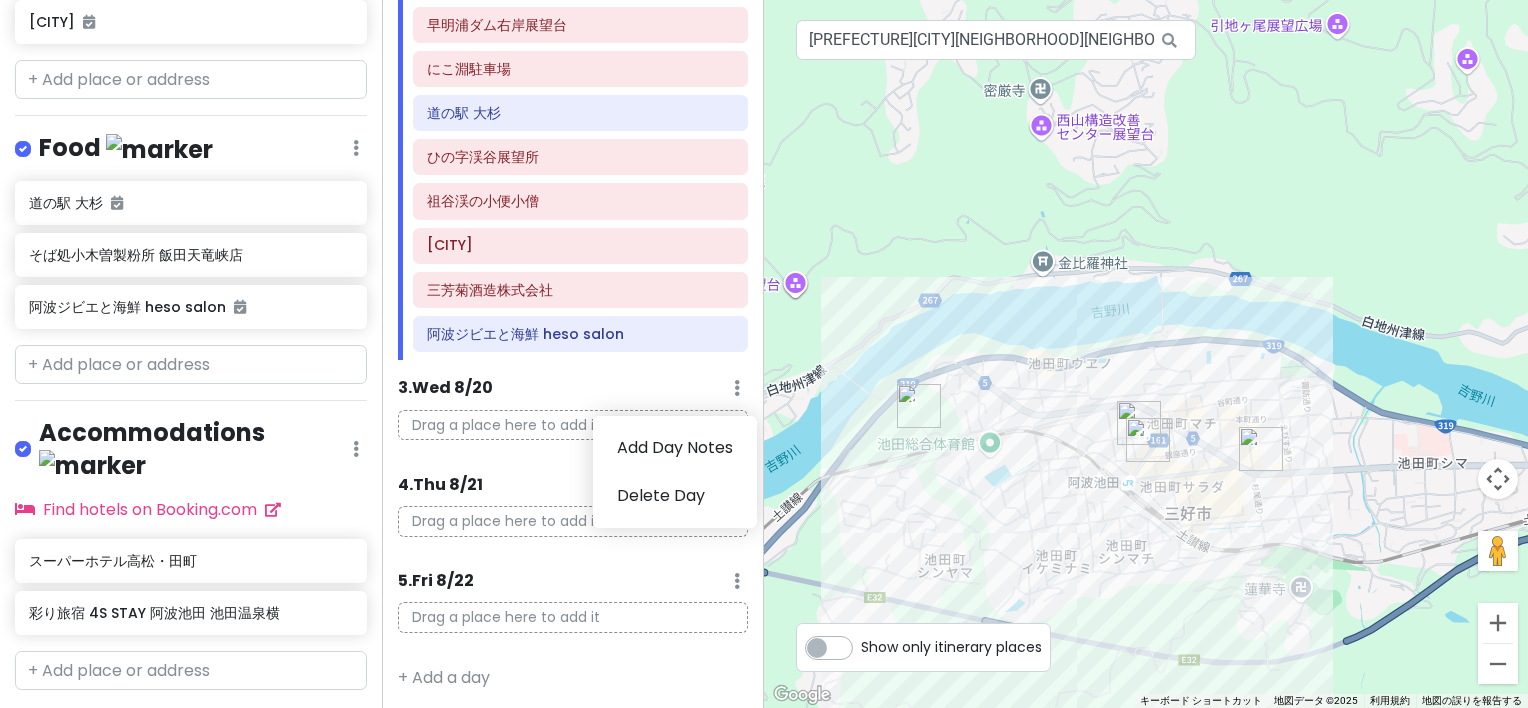 click on "3 .  Wed 8/20 Add Day Notes Delete Day" at bounding box center (573, 393) 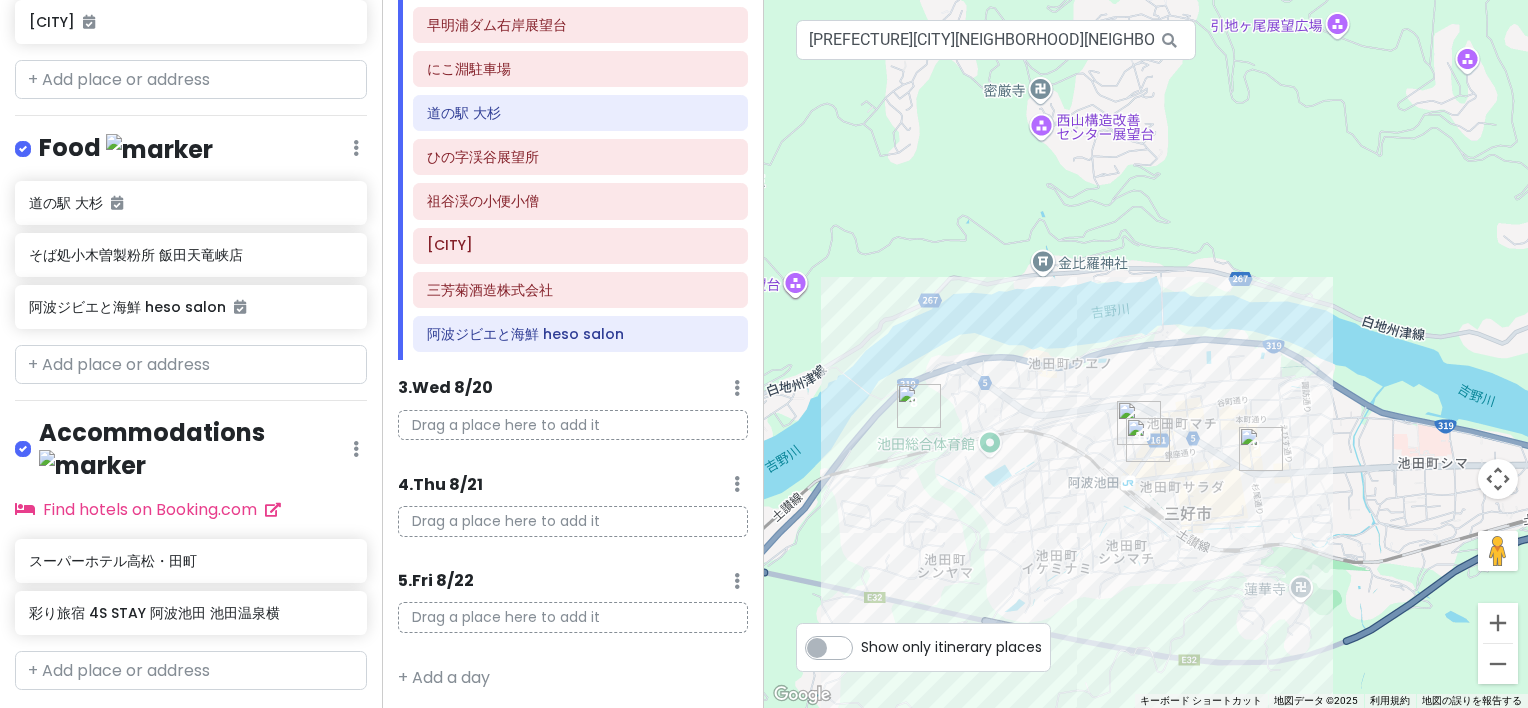click on "3 .  Wed 8/20 Add Day Notes Delete Day" at bounding box center [573, 393] 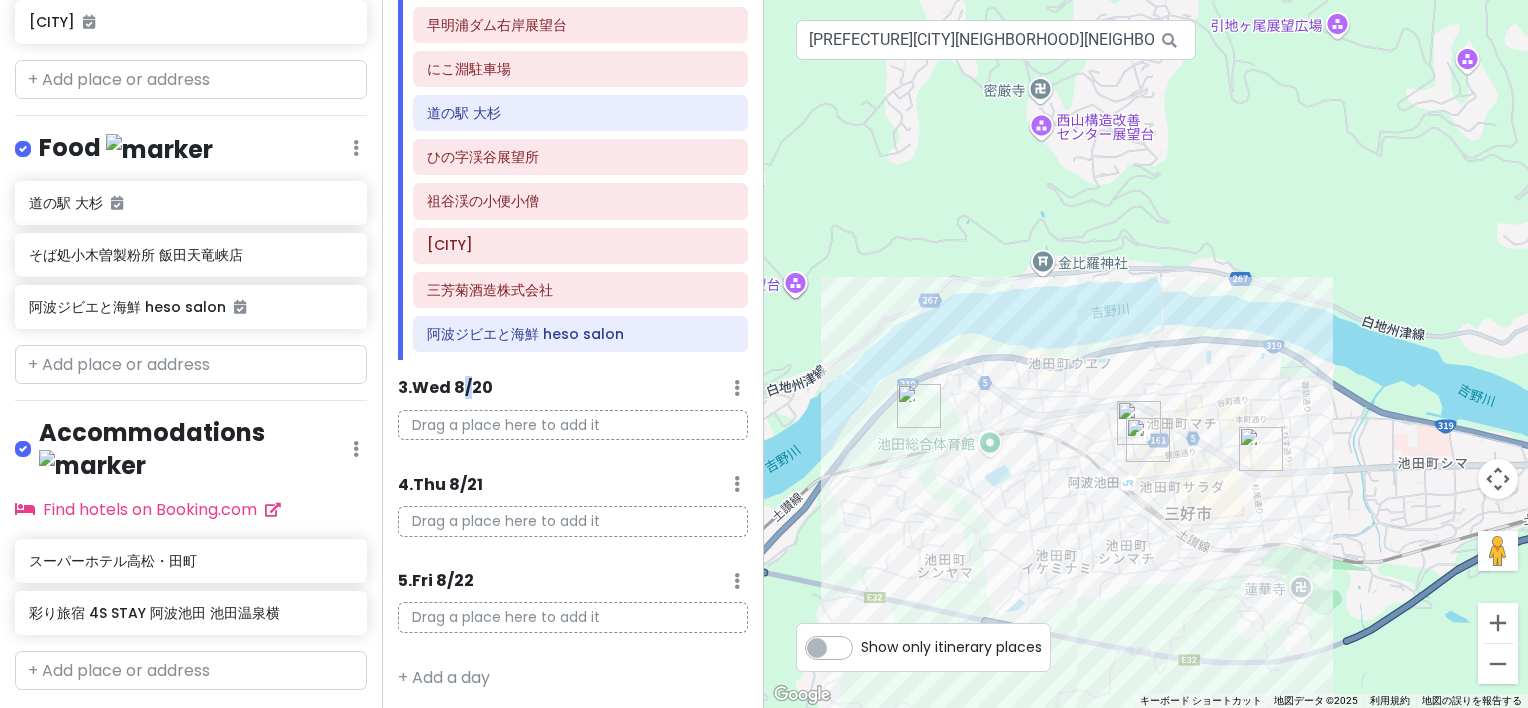 click on "3 .  Wed 8/20" at bounding box center [445, 388] 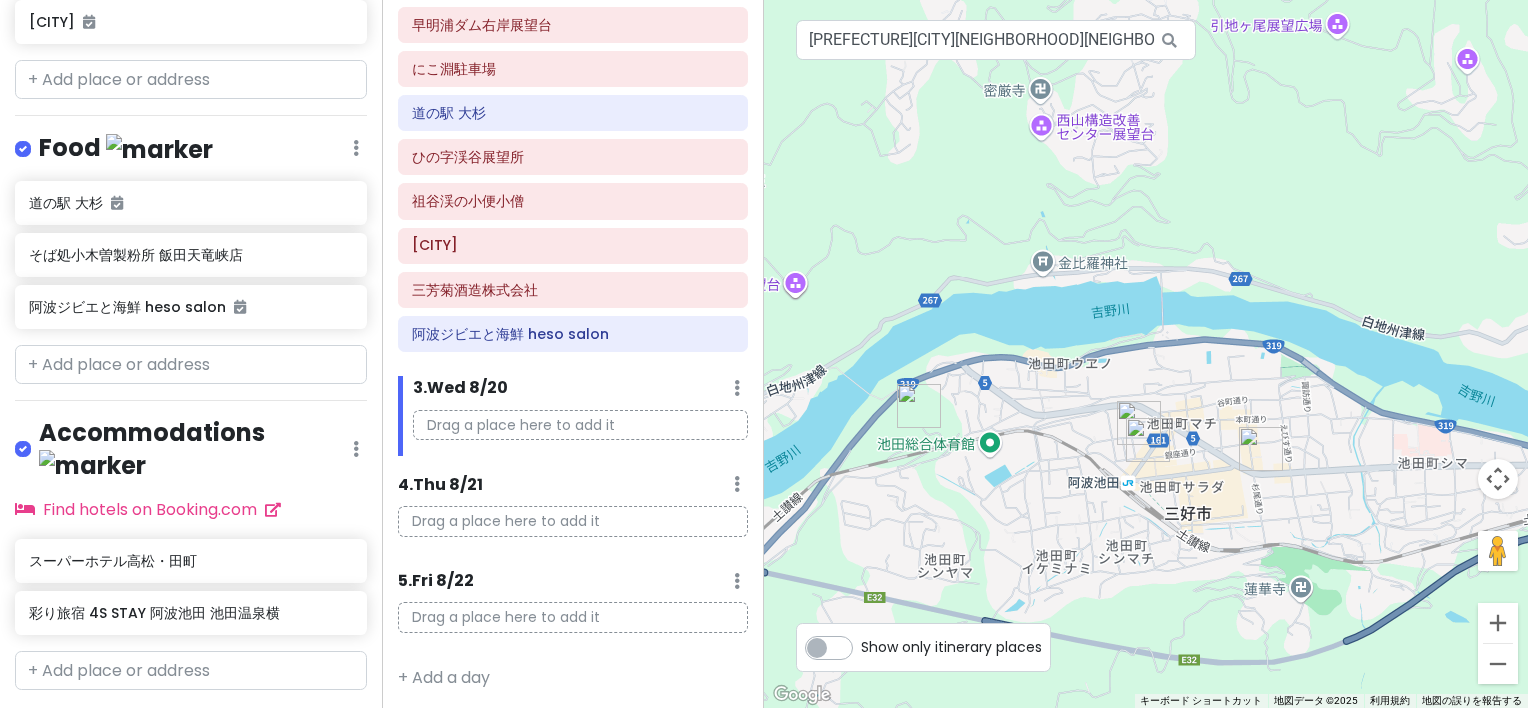 drag, startPoint x: 469, startPoint y: 373, endPoint x: 460, endPoint y: 385, distance: 15 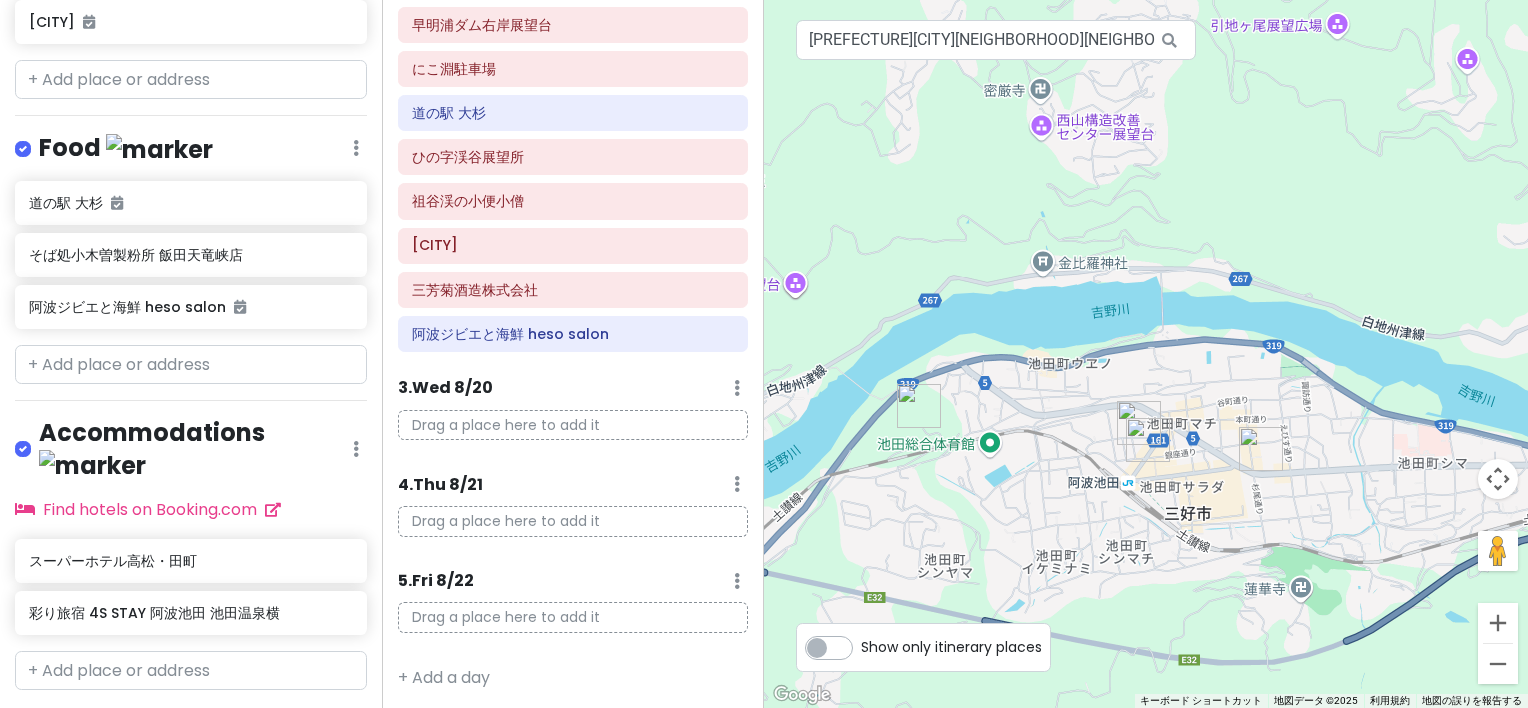 click on "3 .  Wed 8/20" at bounding box center (445, 388) 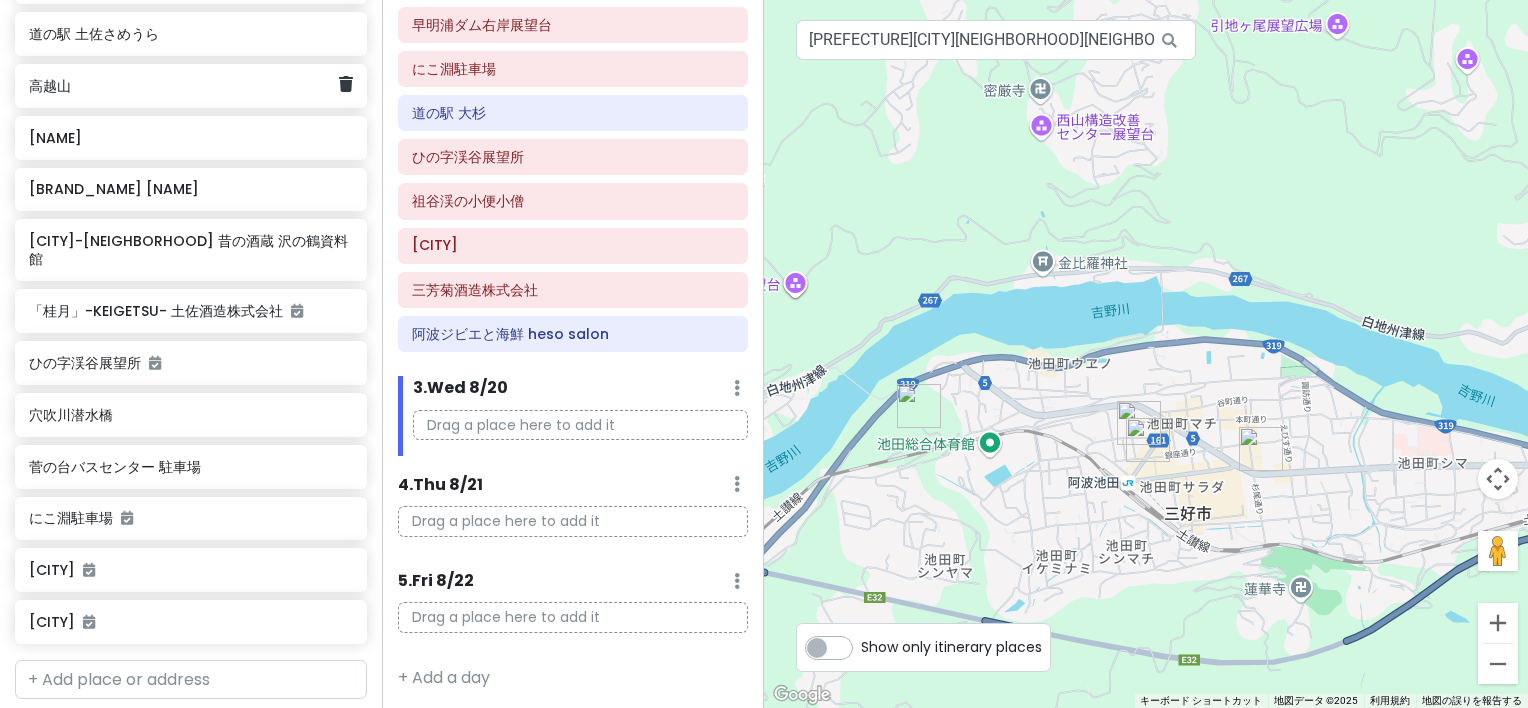 scroll, scrollTop: 716, scrollLeft: 0, axis: vertical 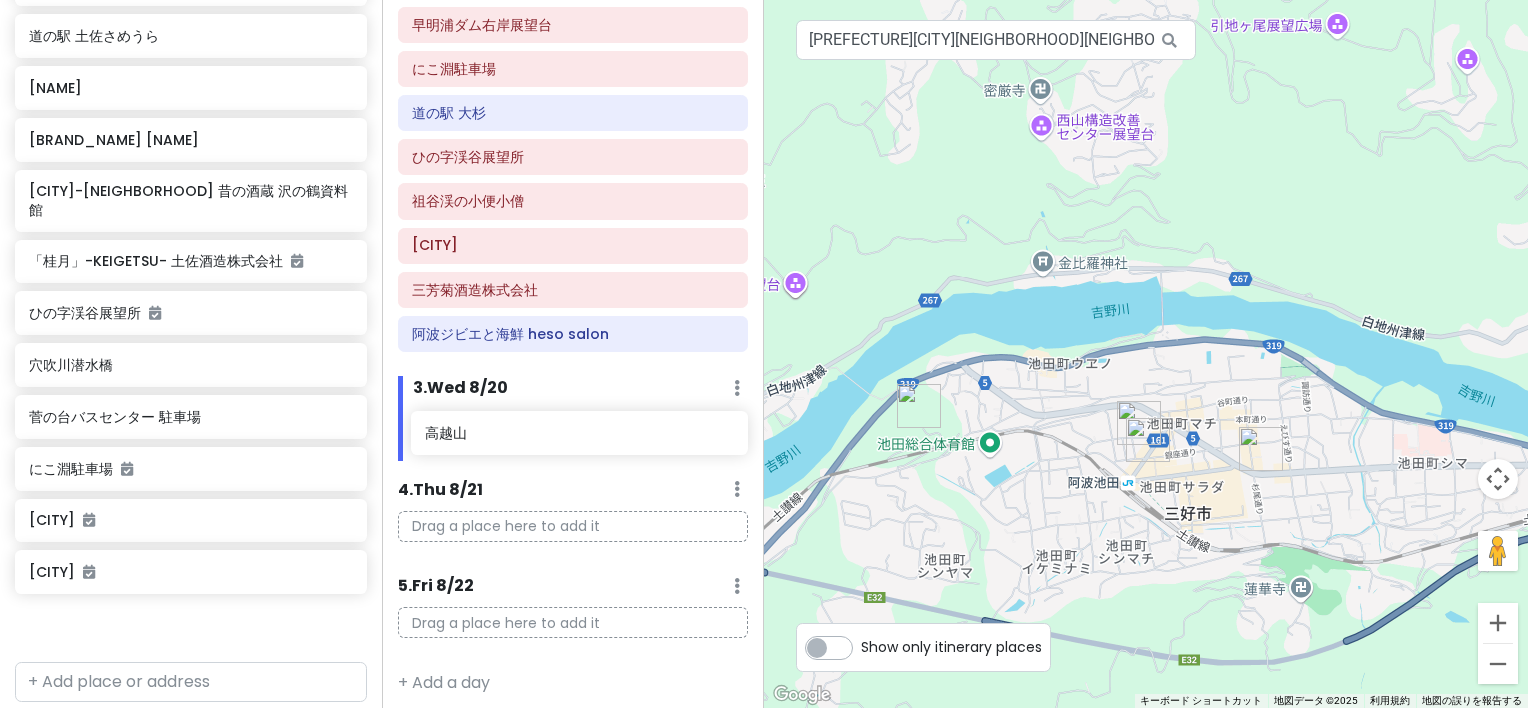 drag, startPoint x: 95, startPoint y: 93, endPoint x: 491, endPoint y: 443, distance: 528.50354 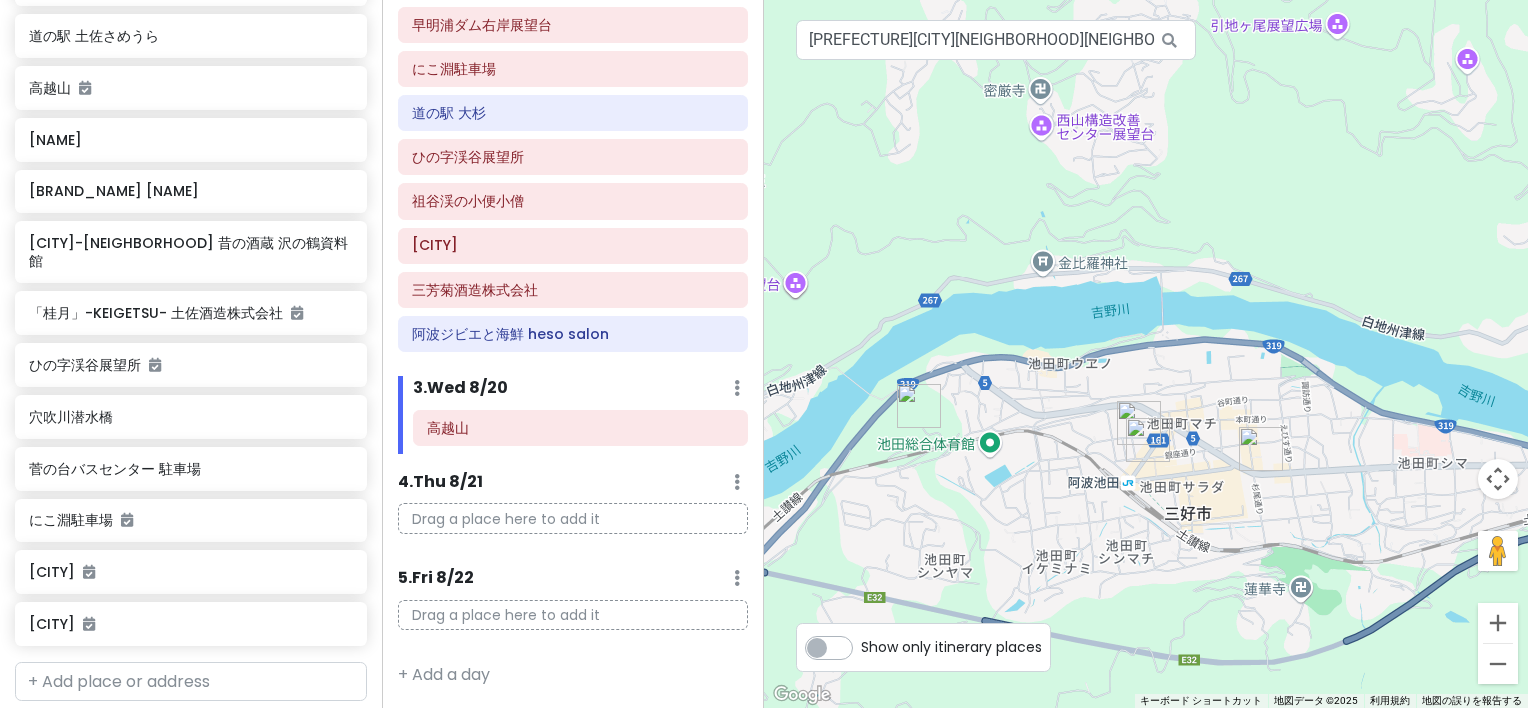scroll, scrollTop: 480, scrollLeft: 0, axis: vertical 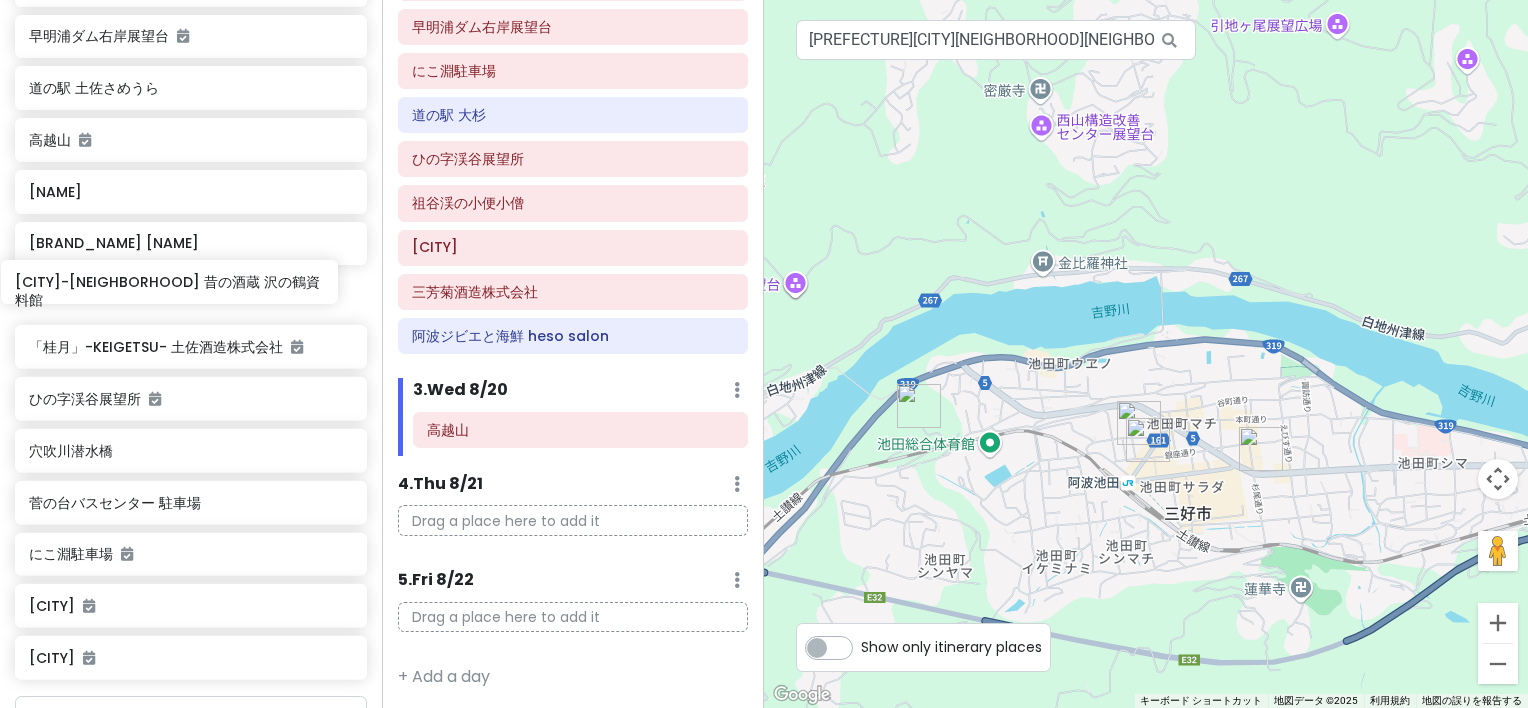 drag, startPoint x: 217, startPoint y: 302, endPoint x: 203, endPoint y: 292, distance: 17.20465 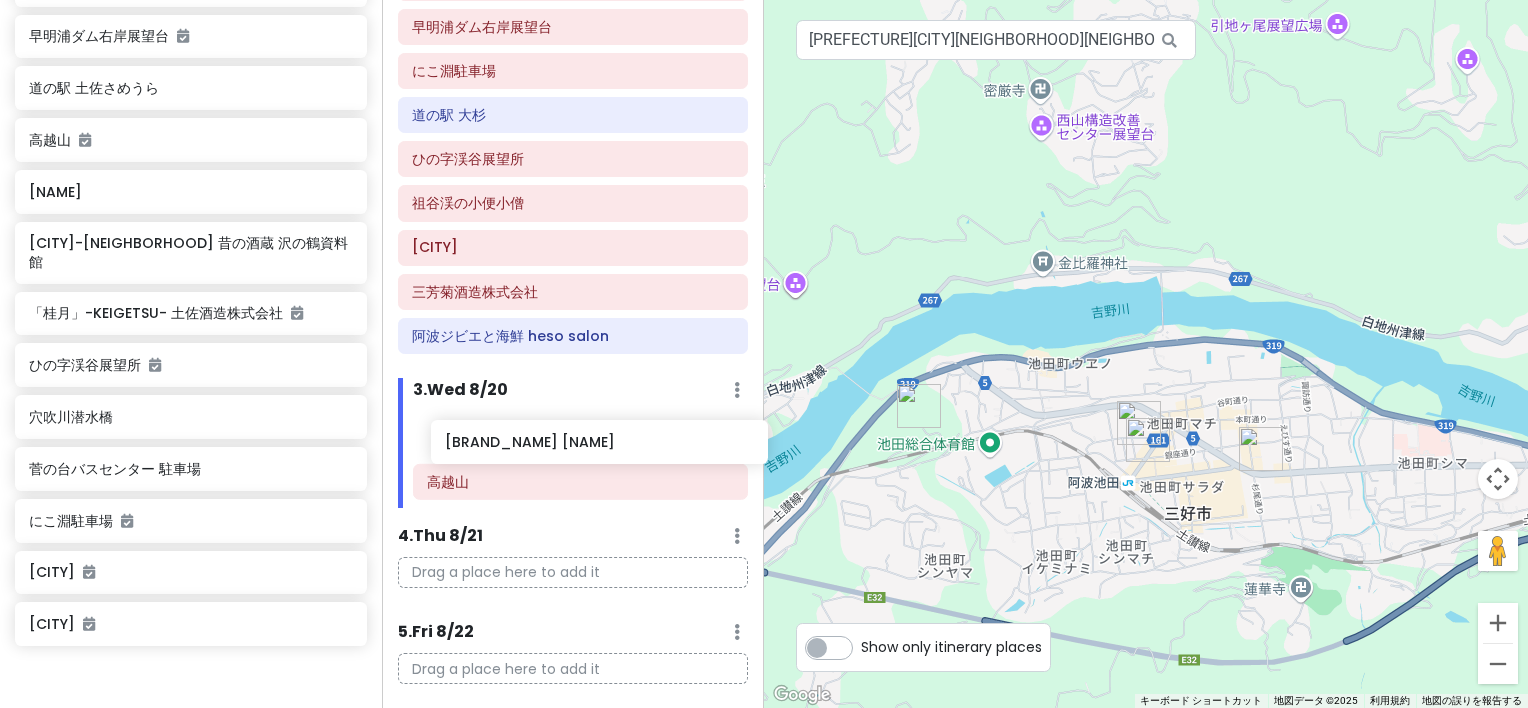scroll, scrollTop: 482, scrollLeft: 0, axis: vertical 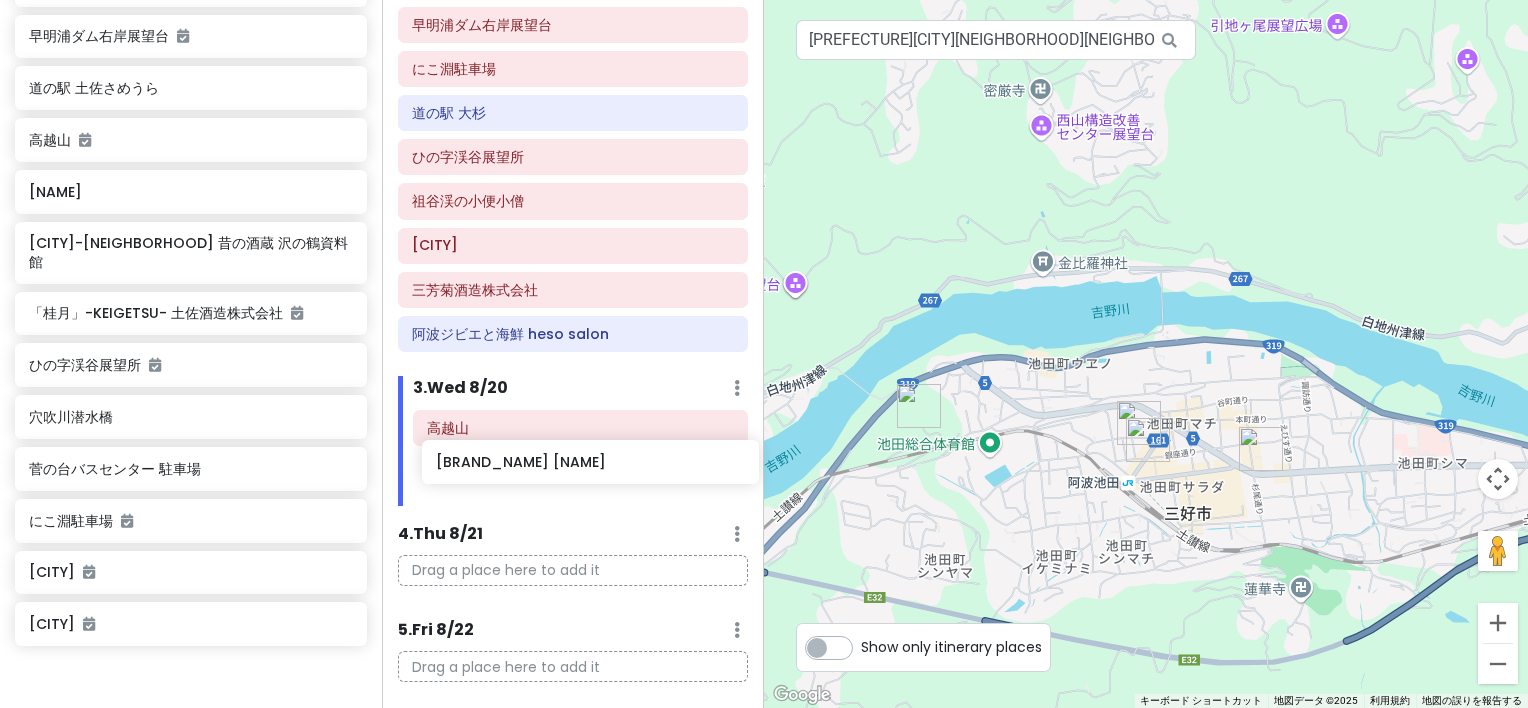 drag, startPoint x: 180, startPoint y: 247, endPoint x: 584, endPoint y: 466, distance: 459.53998 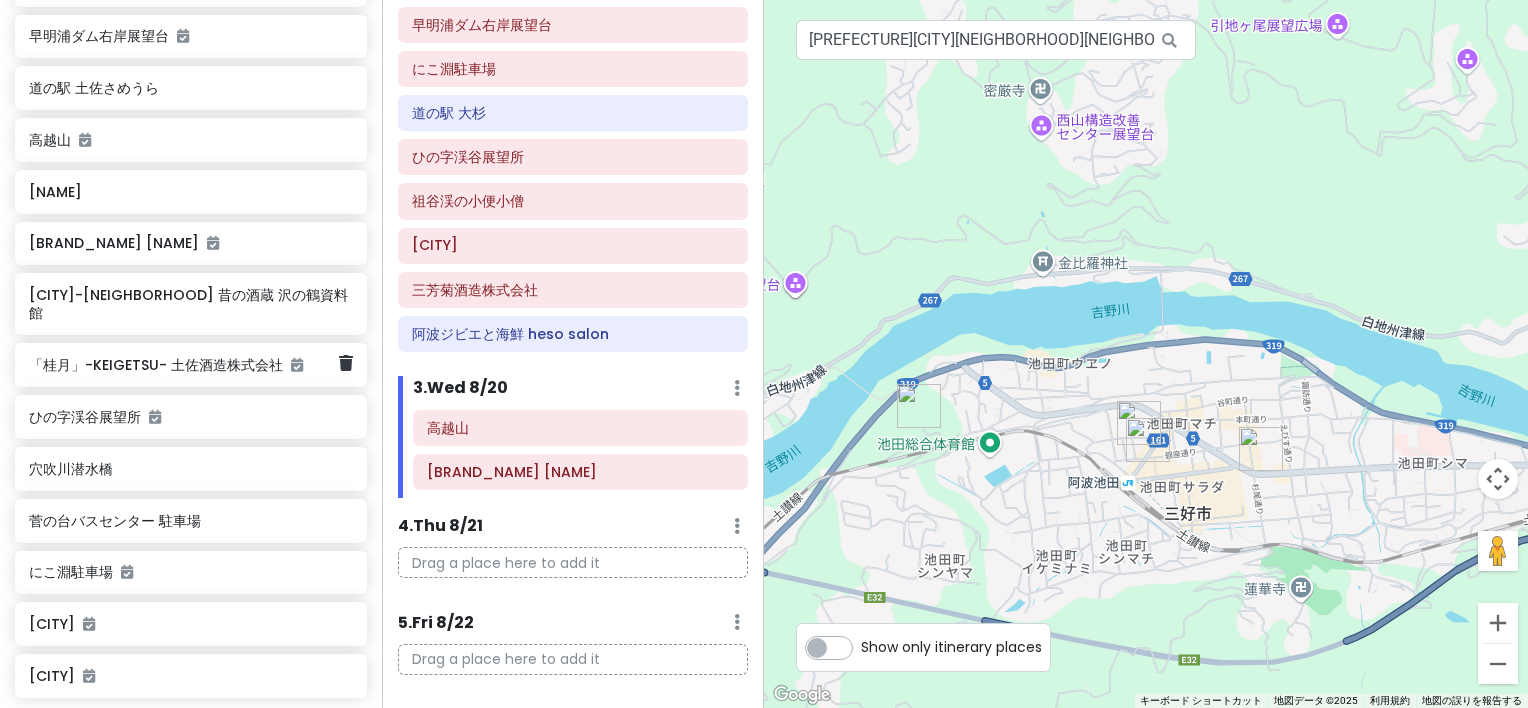 scroll, scrollTop: 482, scrollLeft: 0, axis: vertical 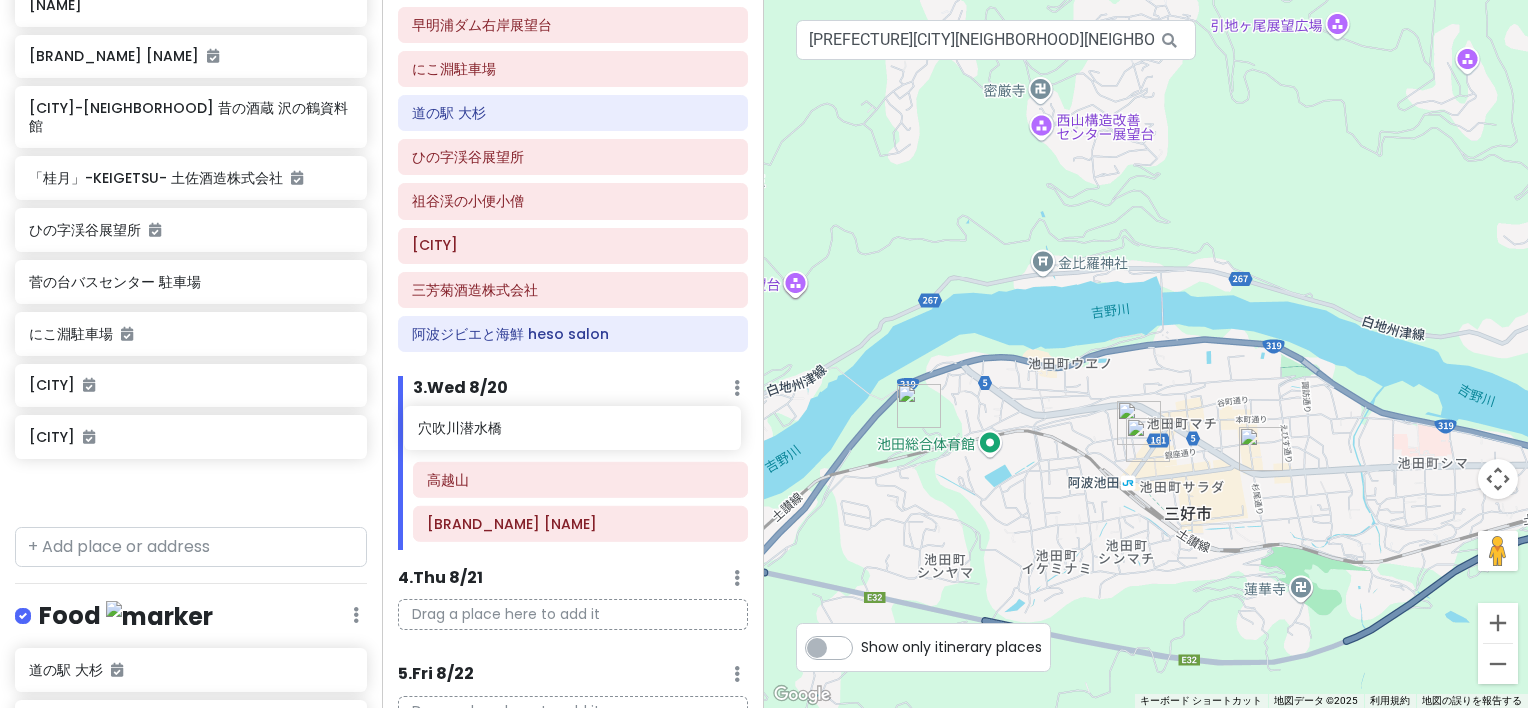 drag, startPoint x: 85, startPoint y: 265, endPoint x: 472, endPoint y: 434, distance: 422.29138 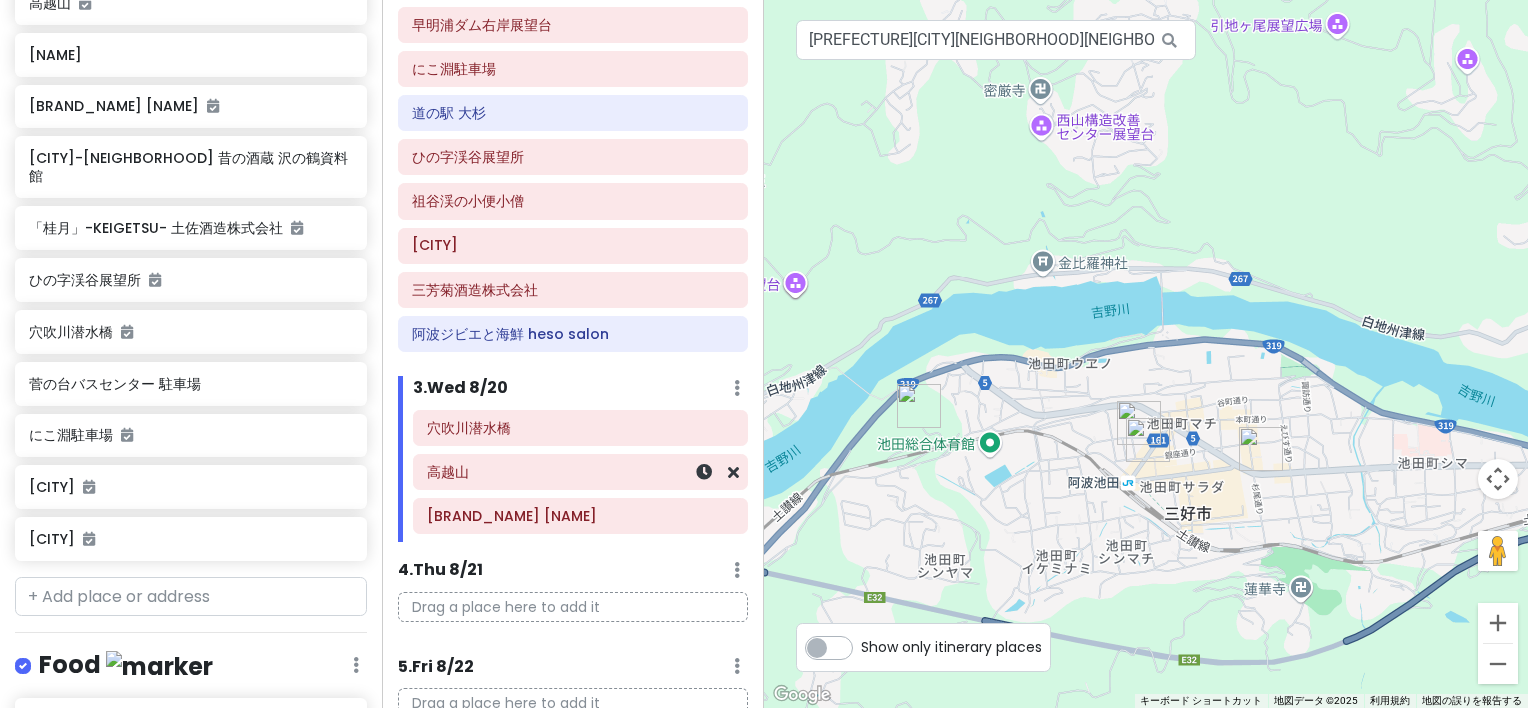 scroll, scrollTop: 799, scrollLeft: 0, axis: vertical 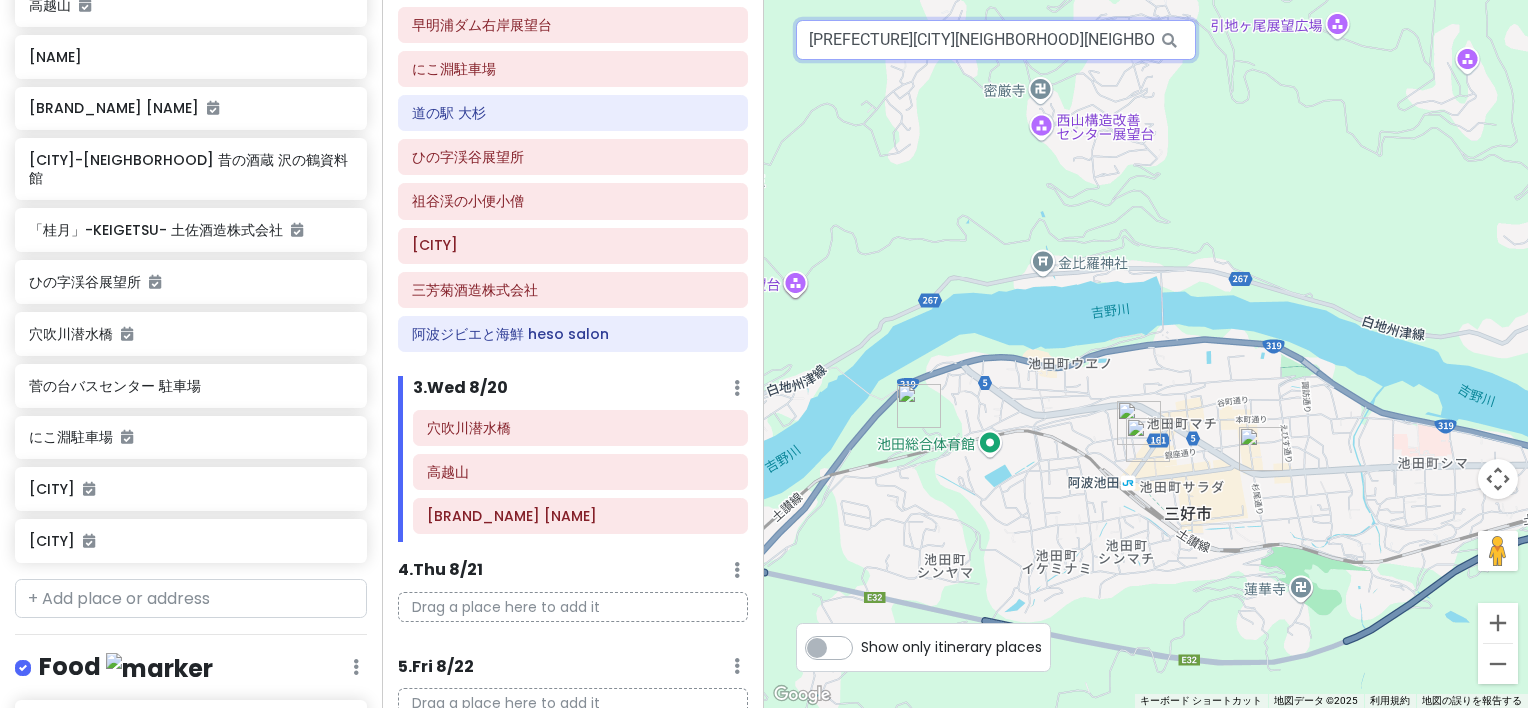 click on "[PREFECTURE][CITY][NEIGHBORHOOD][NEIGHBORHOOD] [NEIGHBORHOOD]" at bounding box center (996, 40) 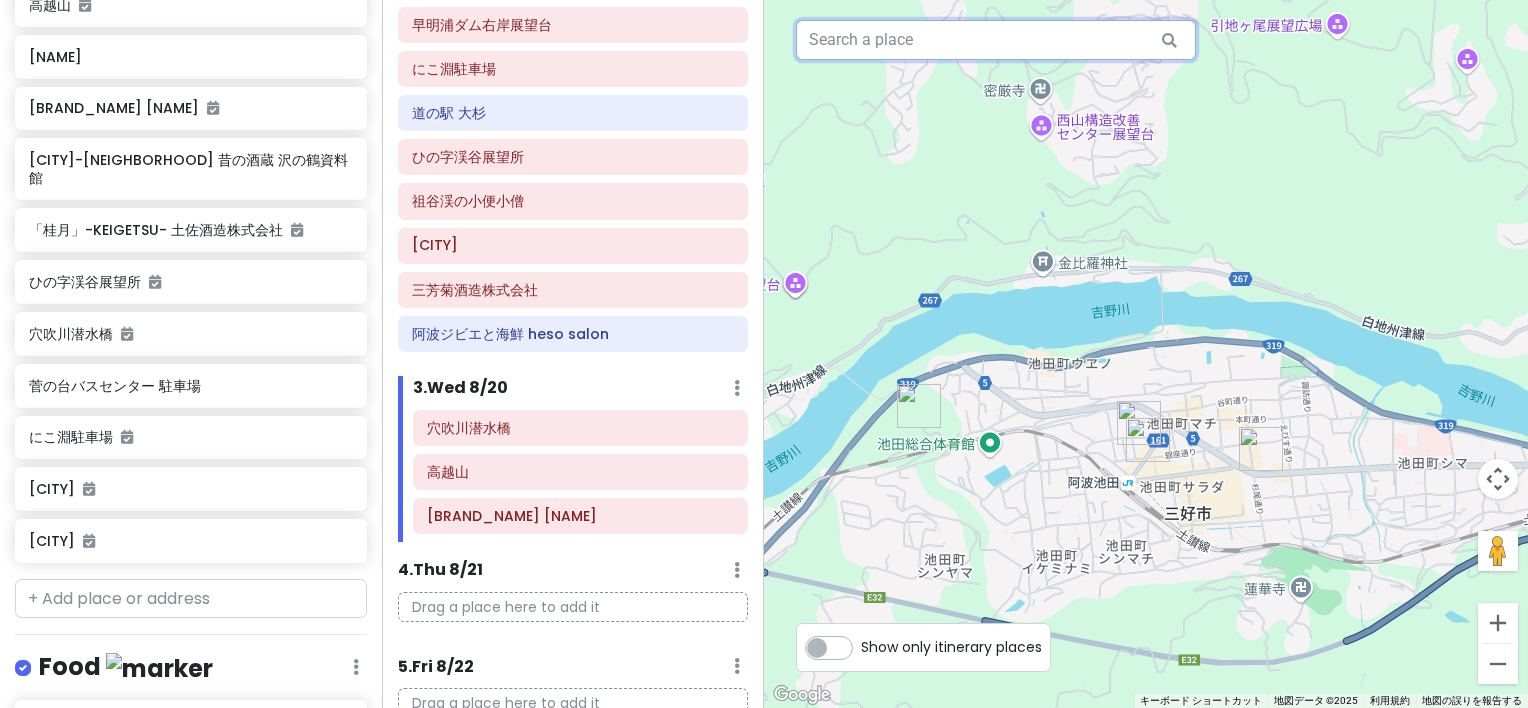 paste on "幸福の科学 聖地・四国正心館" 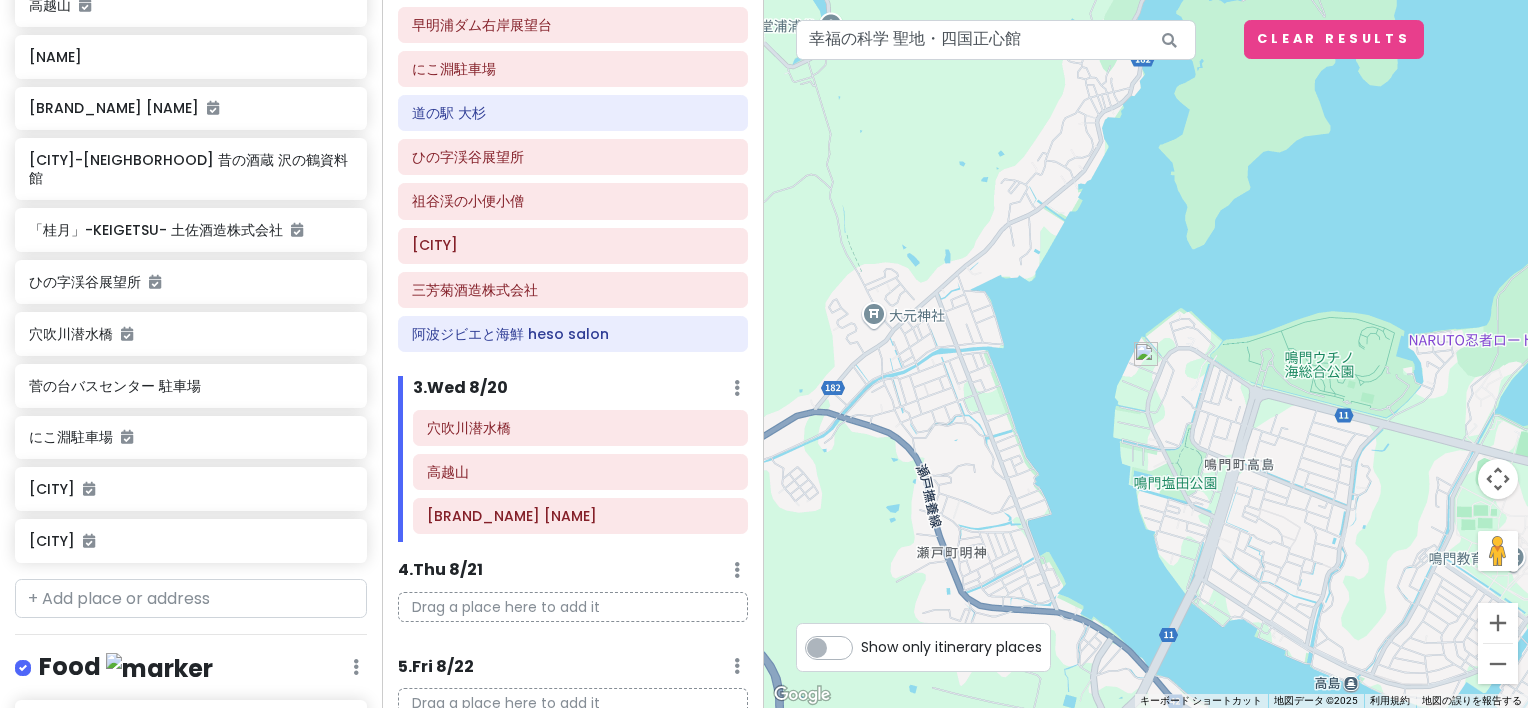 click at bounding box center (1146, 354) 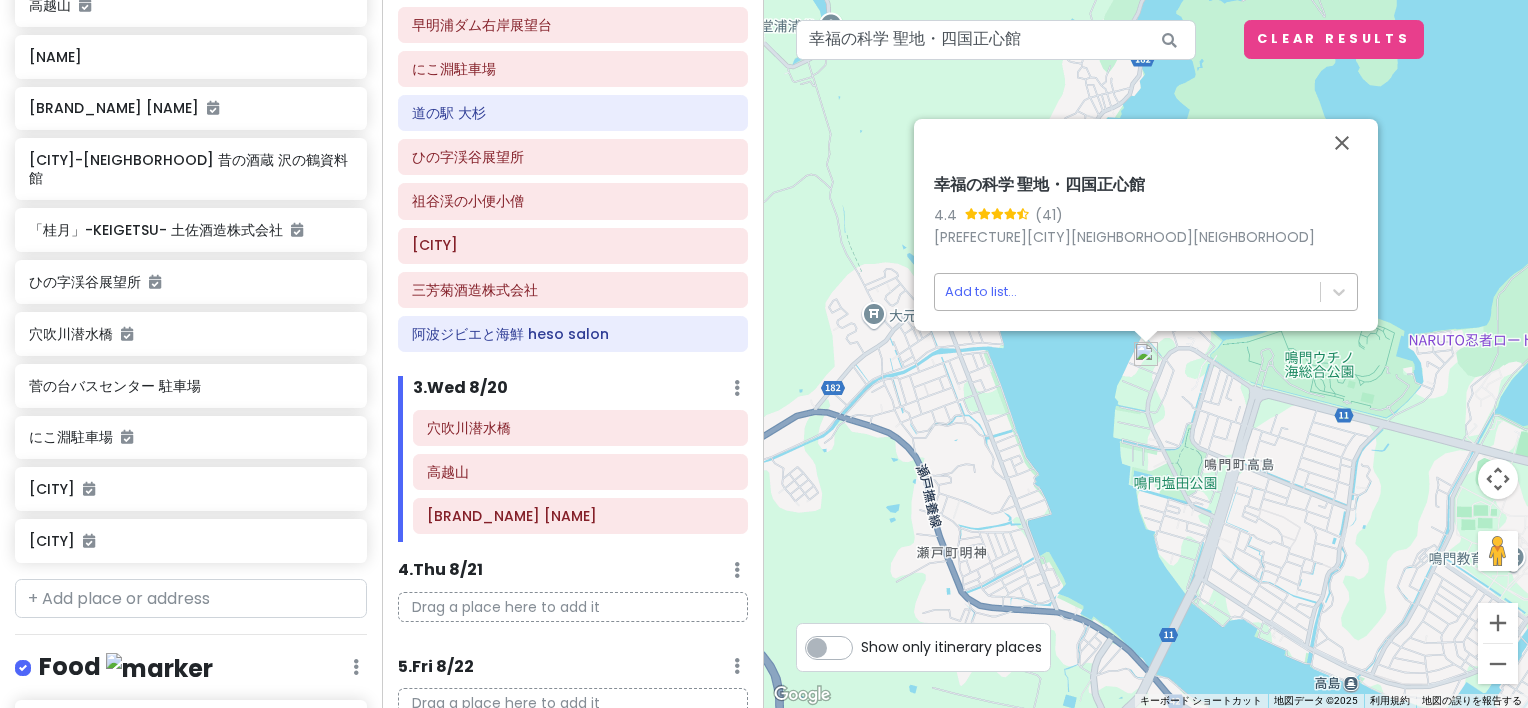 click on "四国旅行 Private Change Dates Make a Copy Delete Trip Go Pro ⚡️ Give Feedback 💡 Support Scout ☕️ Itinerary Share Publish Notes Add notes... Attractions   Edit Reorder Delete List 御在所ロープウエイ 駐車場 丸亀城 ヤドン公園 銭形展望台 三芳菊酒造株式会社 祖谷渓の小便小僧 早明浦ダム右岸展望台 道の駅 土佐さめうら 高越山 橋の科学館 ニジゲンノモリ ゴジラ迎撃作戦 神戸・灘 昔の酒蔵 沢の鶴資料館 「桂月」-KEIGETSU- 土佐酒造株式会社 ひの字渓谷展望所 穴吹川潜水橋 菅の台バスセンター 駐車場 にこ淵駐車場 高松シンボルタワー 丸山公園 Food   Edit Reorder Delete List 道の駅 大杉 そば処小木曽製粉所 飯田天竜峡店 阿波ジビエと海鮮 heso salon Accommodations   Edit Reorder Delete List Find hotels on Booking.com スーパーホテル高松・田町 彩り旅宿 4S STAY 阿波池田 池田温泉横 + Add a section Itinerary × 1 .  Mon 8/18 2" at bounding box center (764, 354) 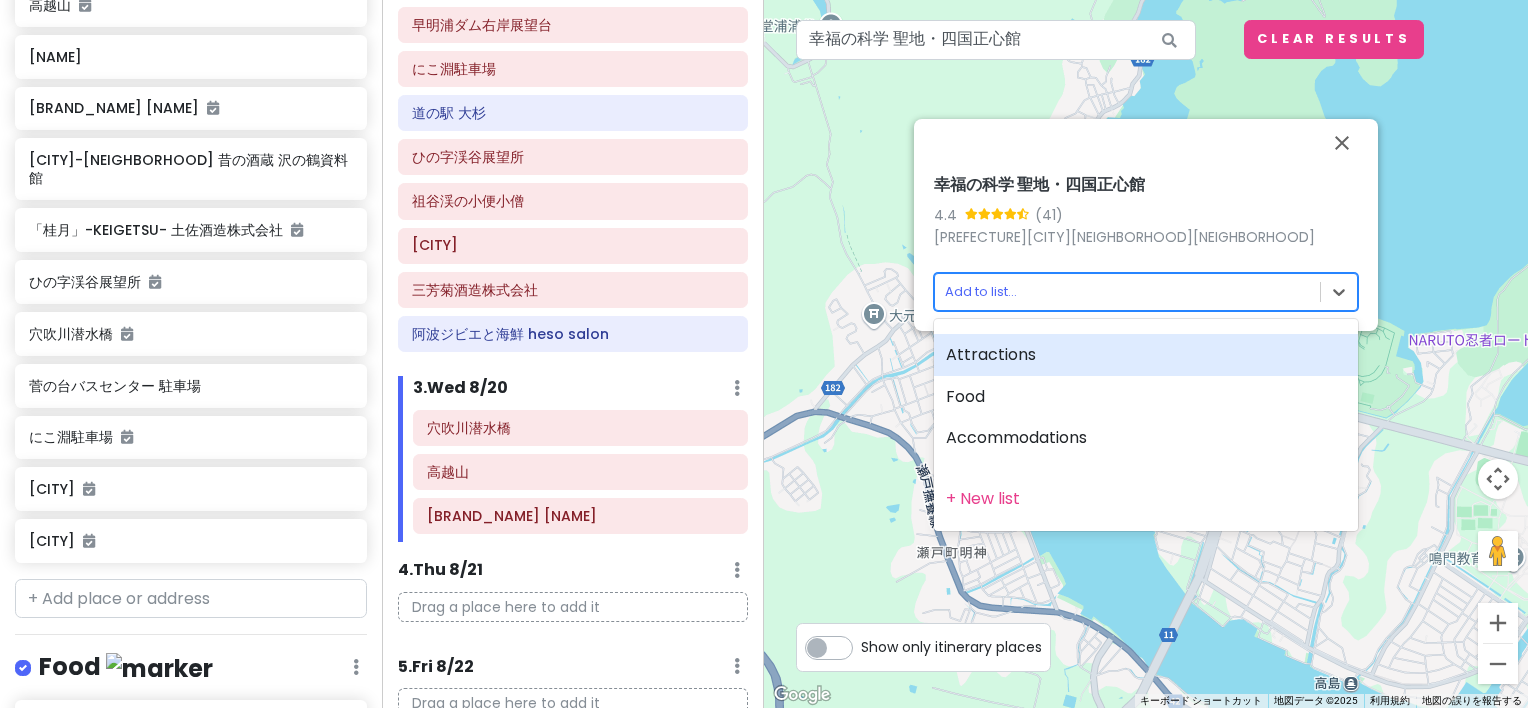 click on "Attractions" at bounding box center [1146, 355] 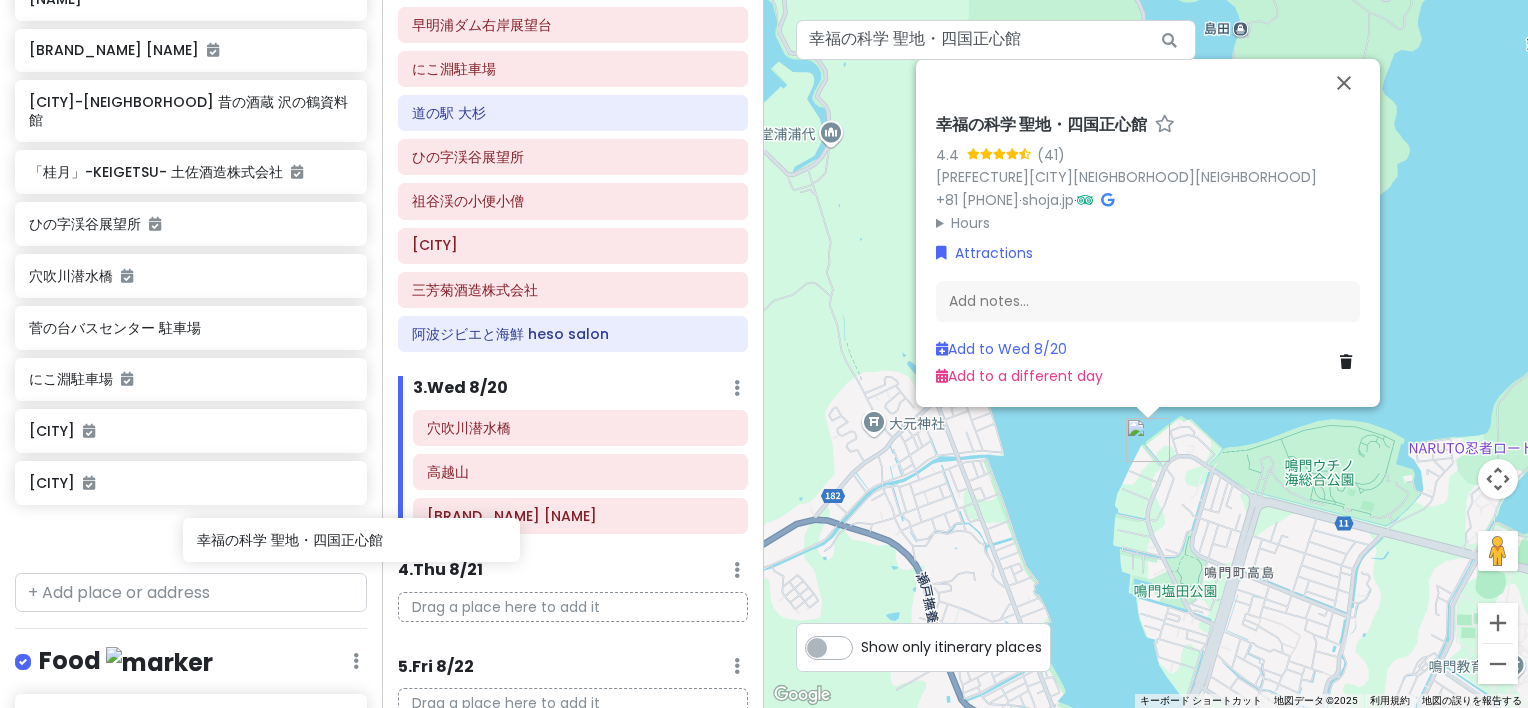 scroll, scrollTop: 860, scrollLeft: 0, axis: vertical 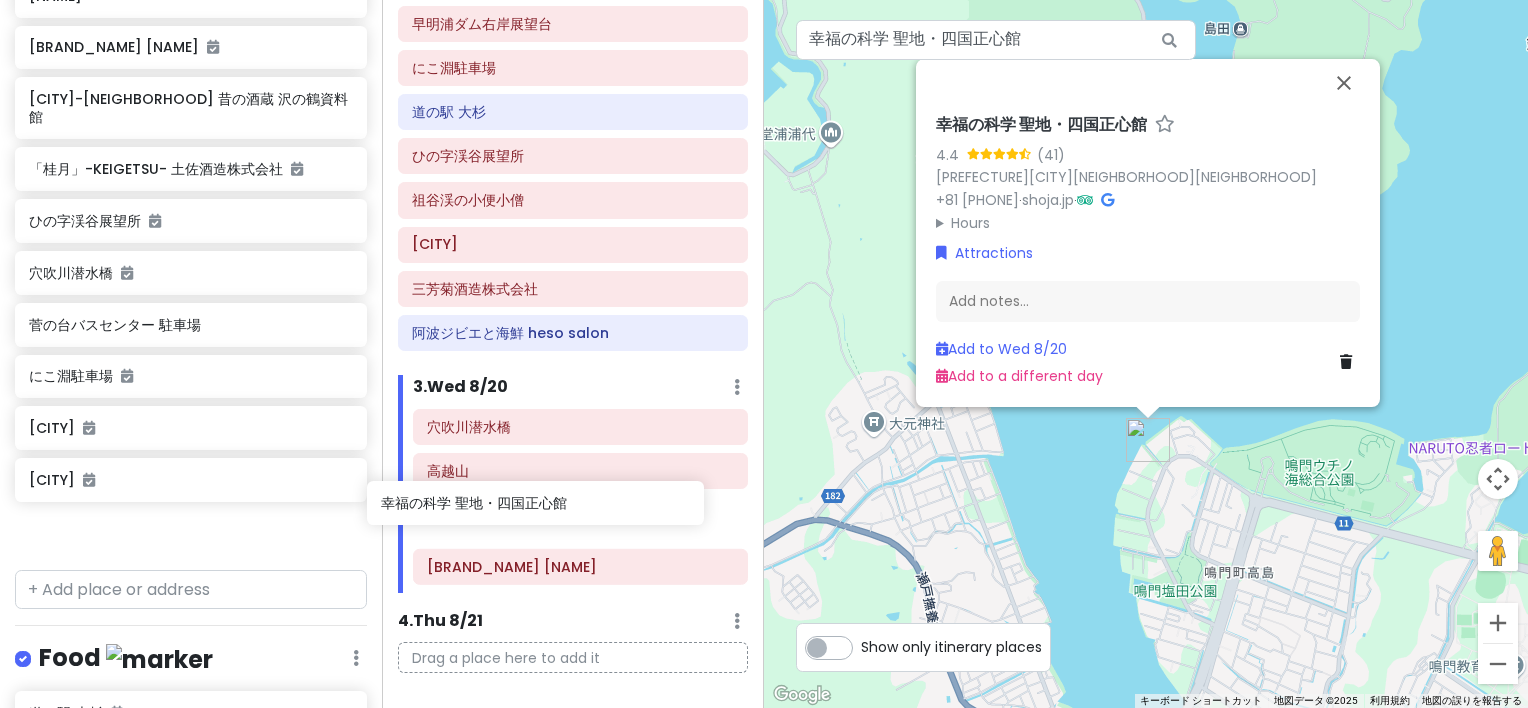 drag, startPoint x: 212, startPoint y: 529, endPoint x: 574, endPoint y: 511, distance: 362.44724 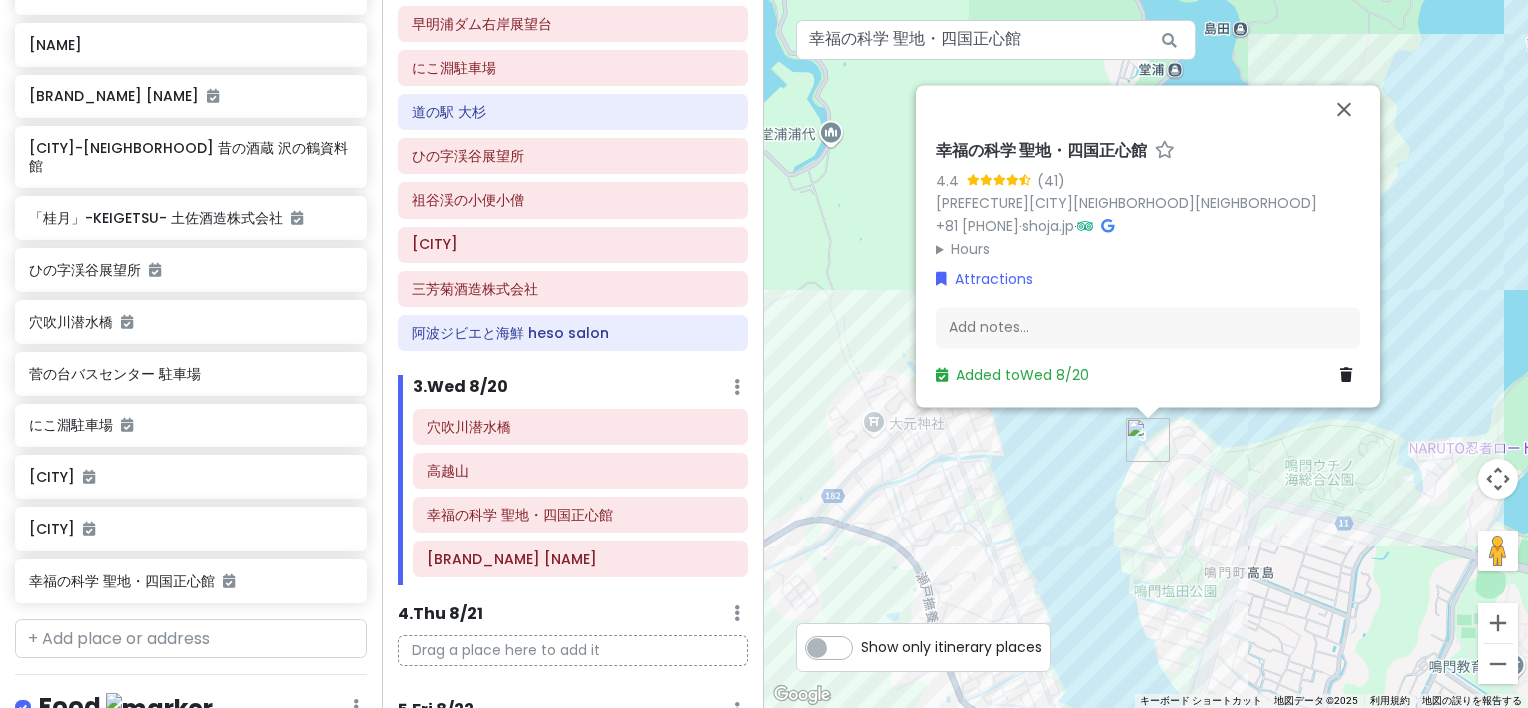 scroll, scrollTop: 809, scrollLeft: 0, axis: vertical 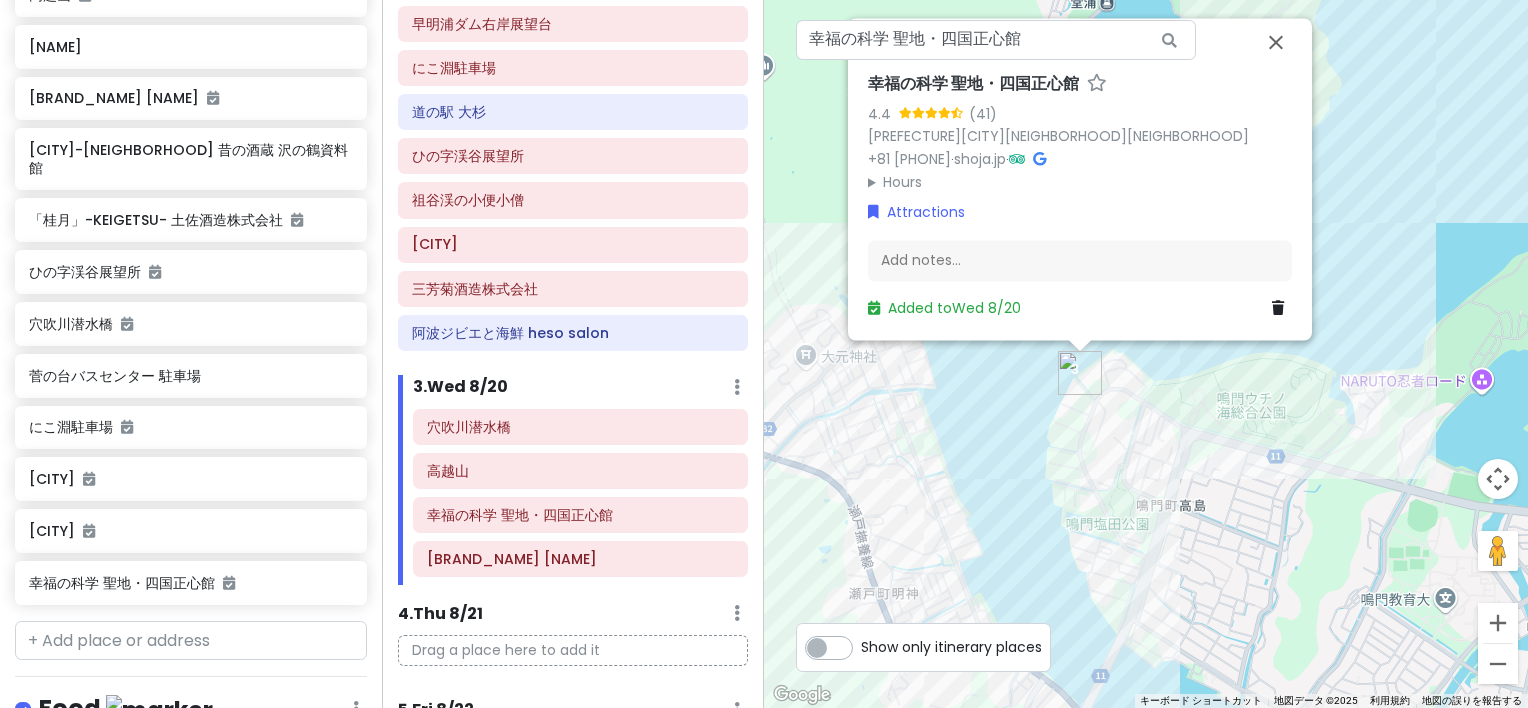 drag, startPoint x: 1287, startPoint y: 488, endPoint x: 1160, endPoint y: 395, distance: 157.4103 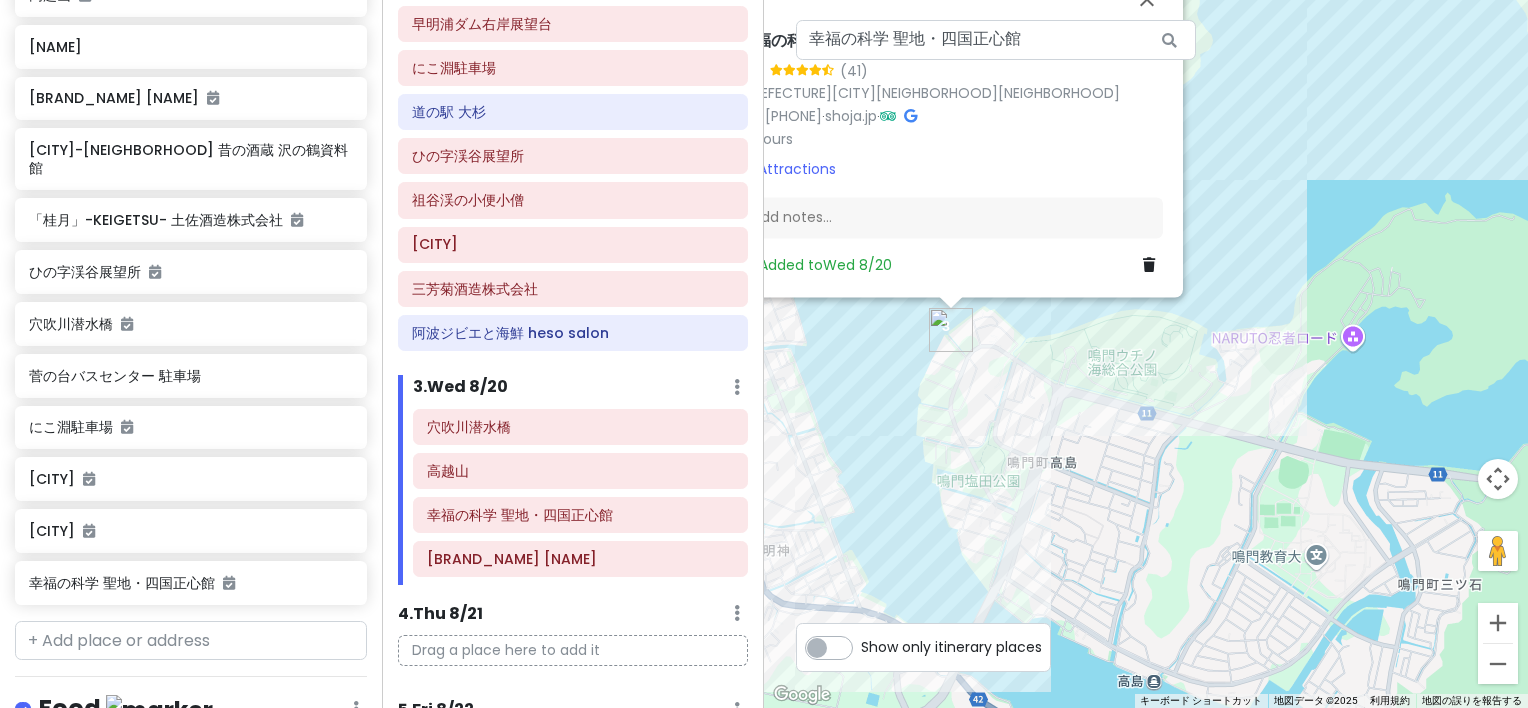 drag, startPoint x: 1280, startPoint y: 378, endPoint x: 1141, endPoint y: 364, distance: 139.70326 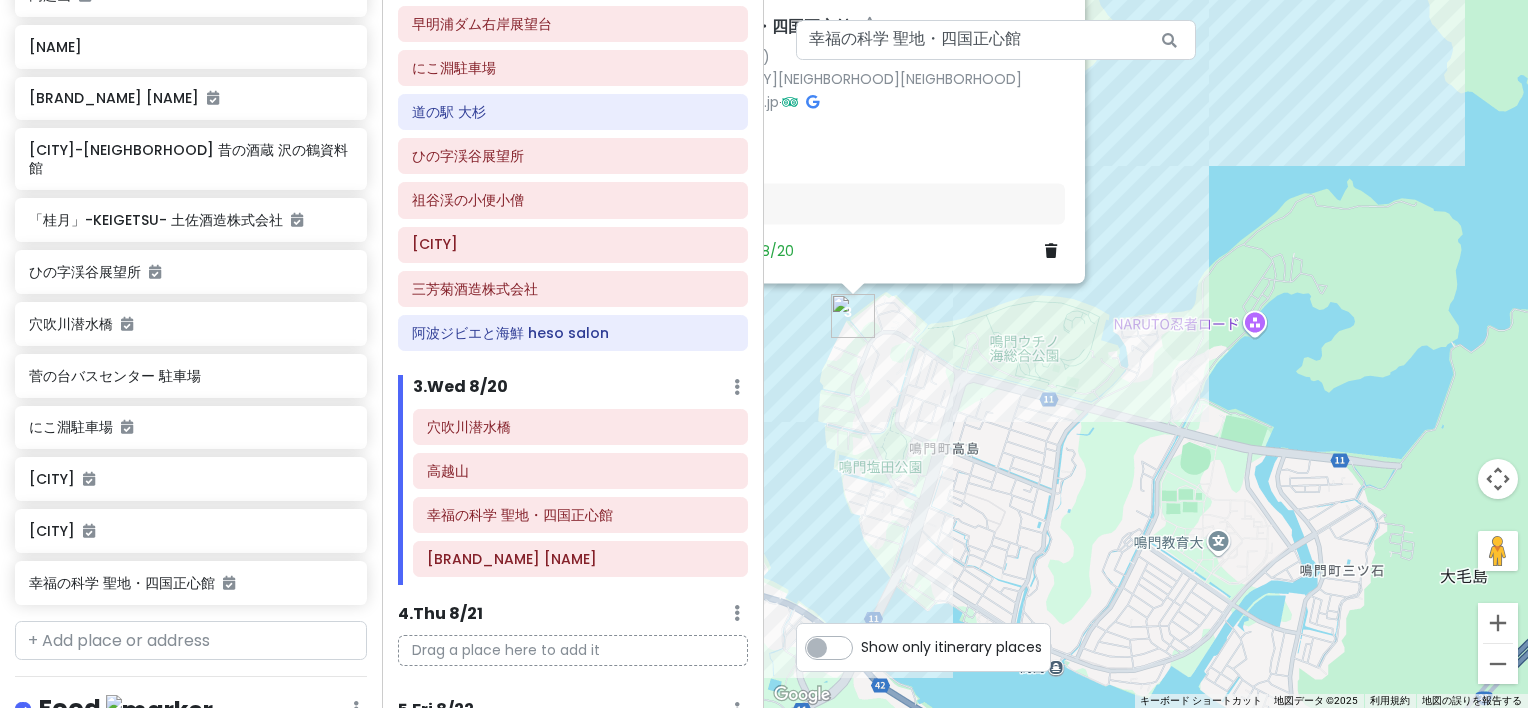 drag, startPoint x: 1105, startPoint y: 364, endPoint x: 1159, endPoint y: 260, distance: 117.18362 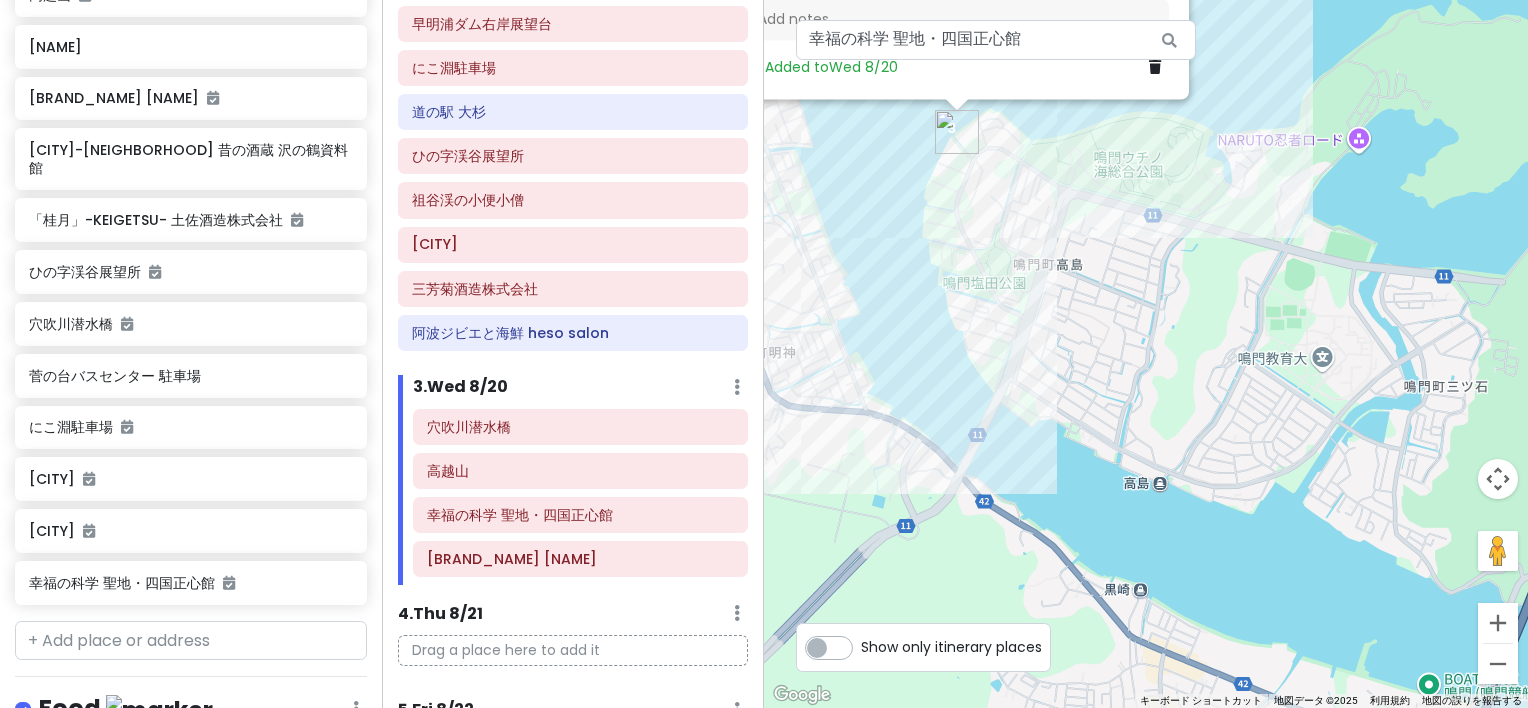 drag, startPoint x: 1168, startPoint y: 294, endPoint x: 968, endPoint y: 356, distance: 209.38959 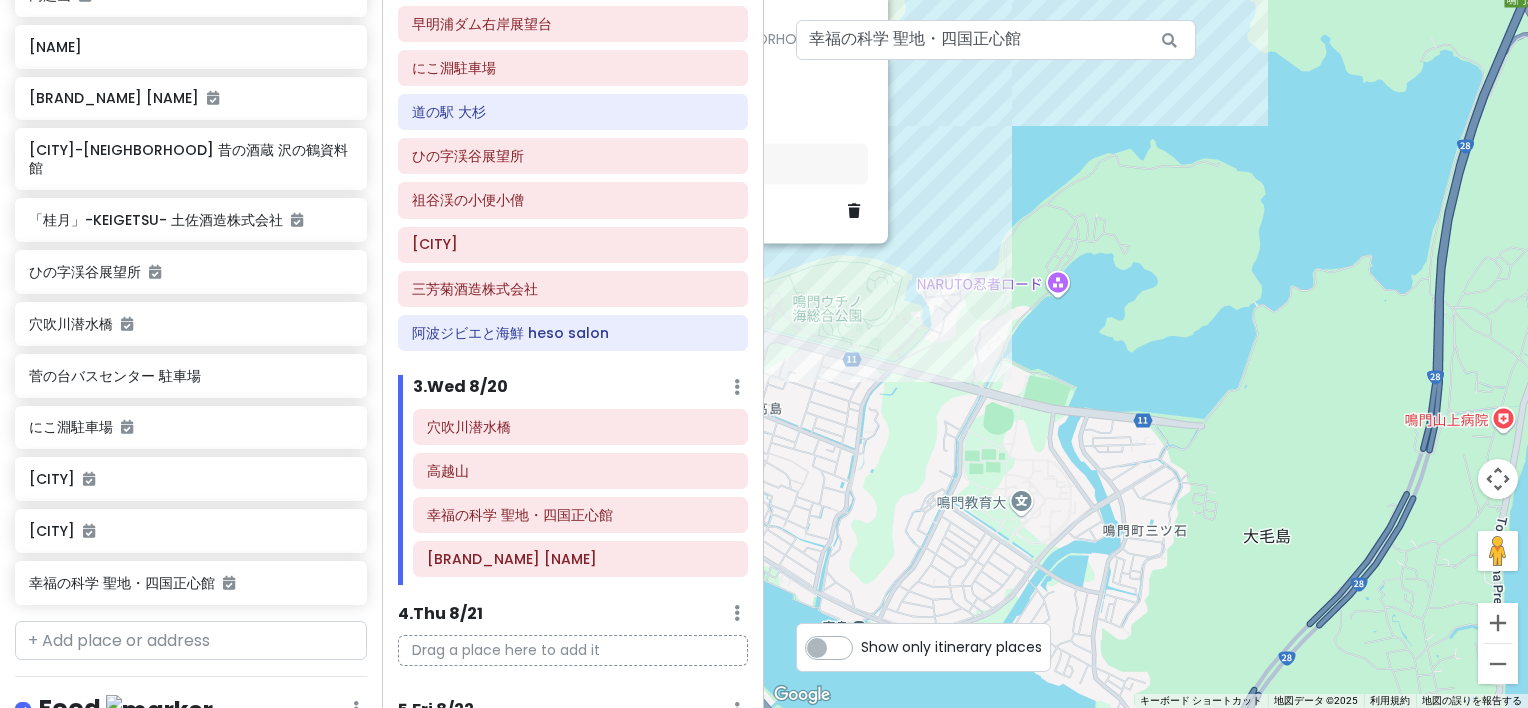 drag, startPoint x: 1059, startPoint y: 344, endPoint x: 1112, endPoint y: 387, distance: 68.24954 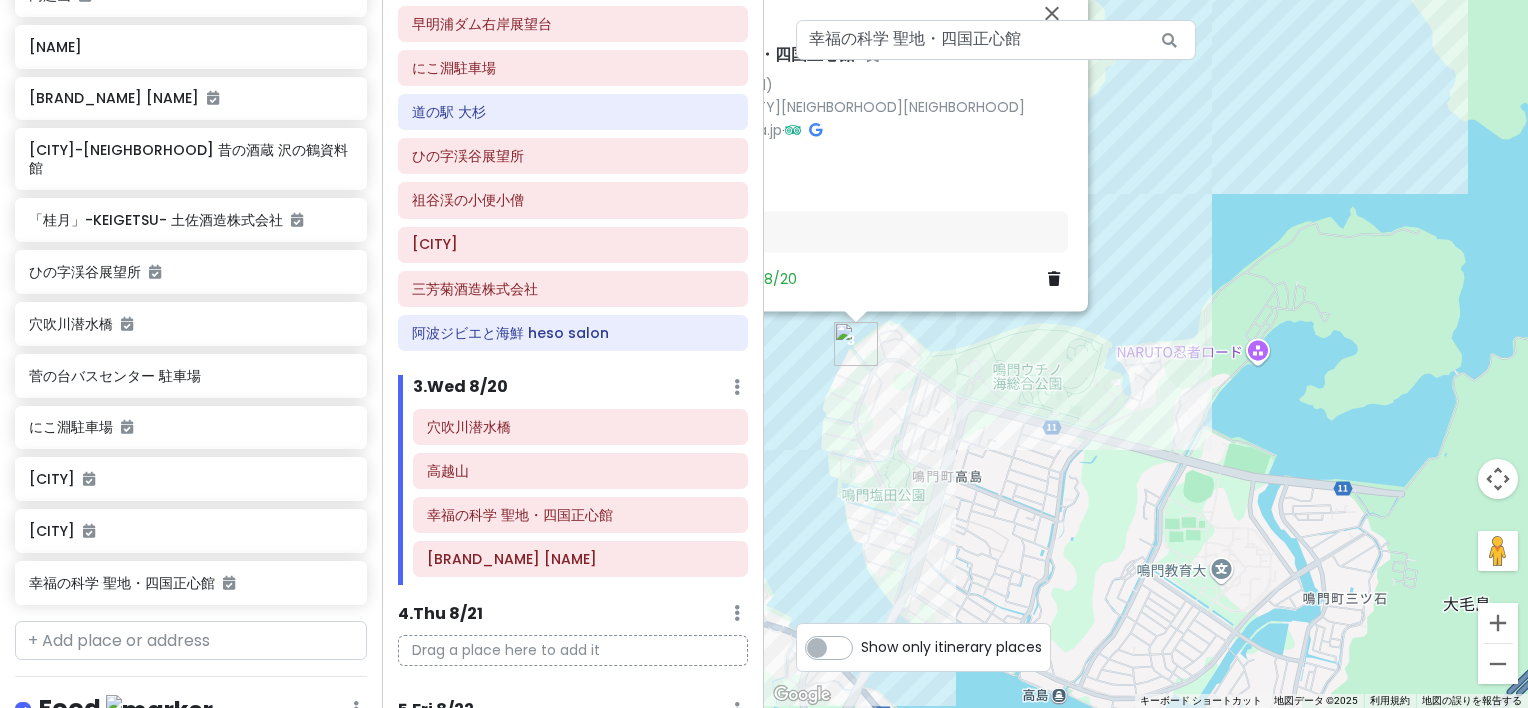 drag, startPoint x: 1128, startPoint y: 349, endPoint x: 1192, endPoint y: 440, distance: 111.25197 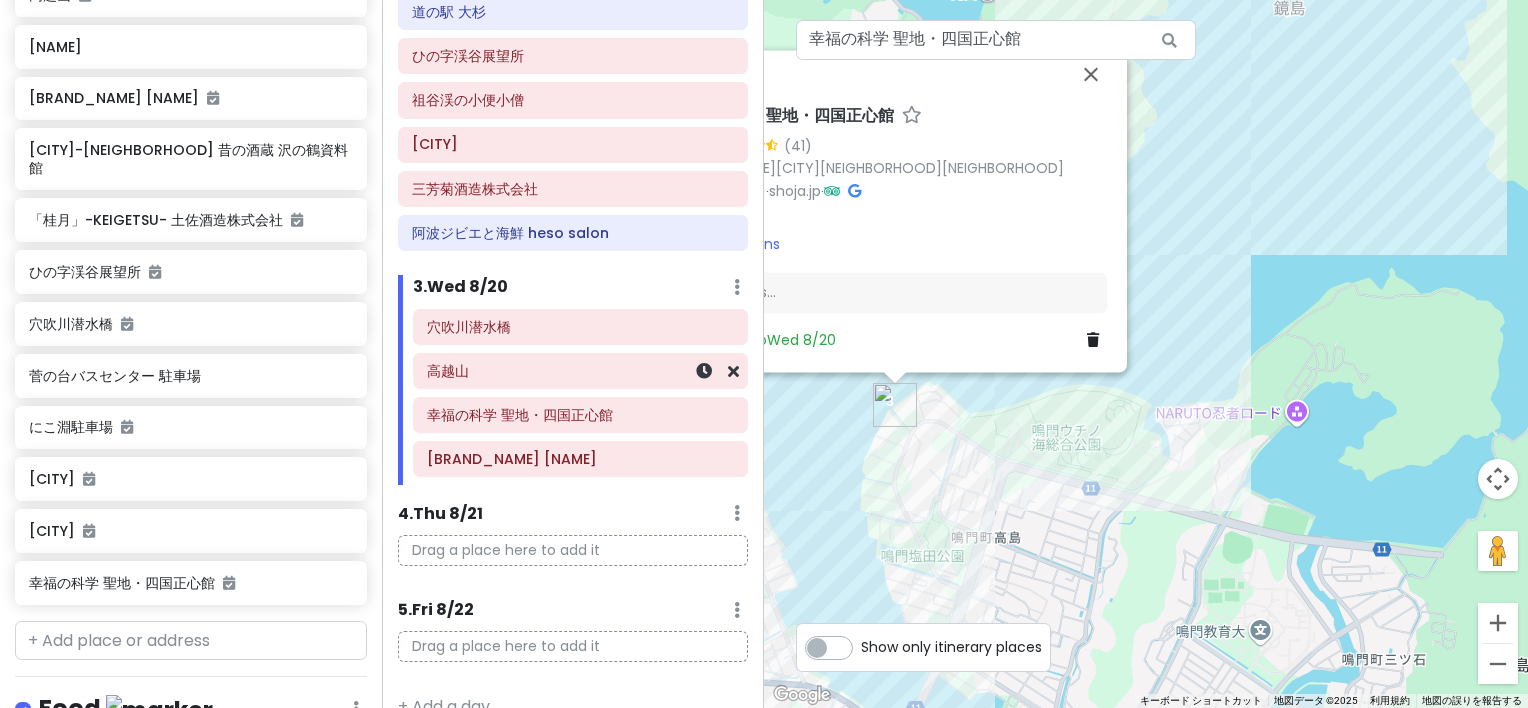 scroll, scrollTop: 611, scrollLeft: 0, axis: vertical 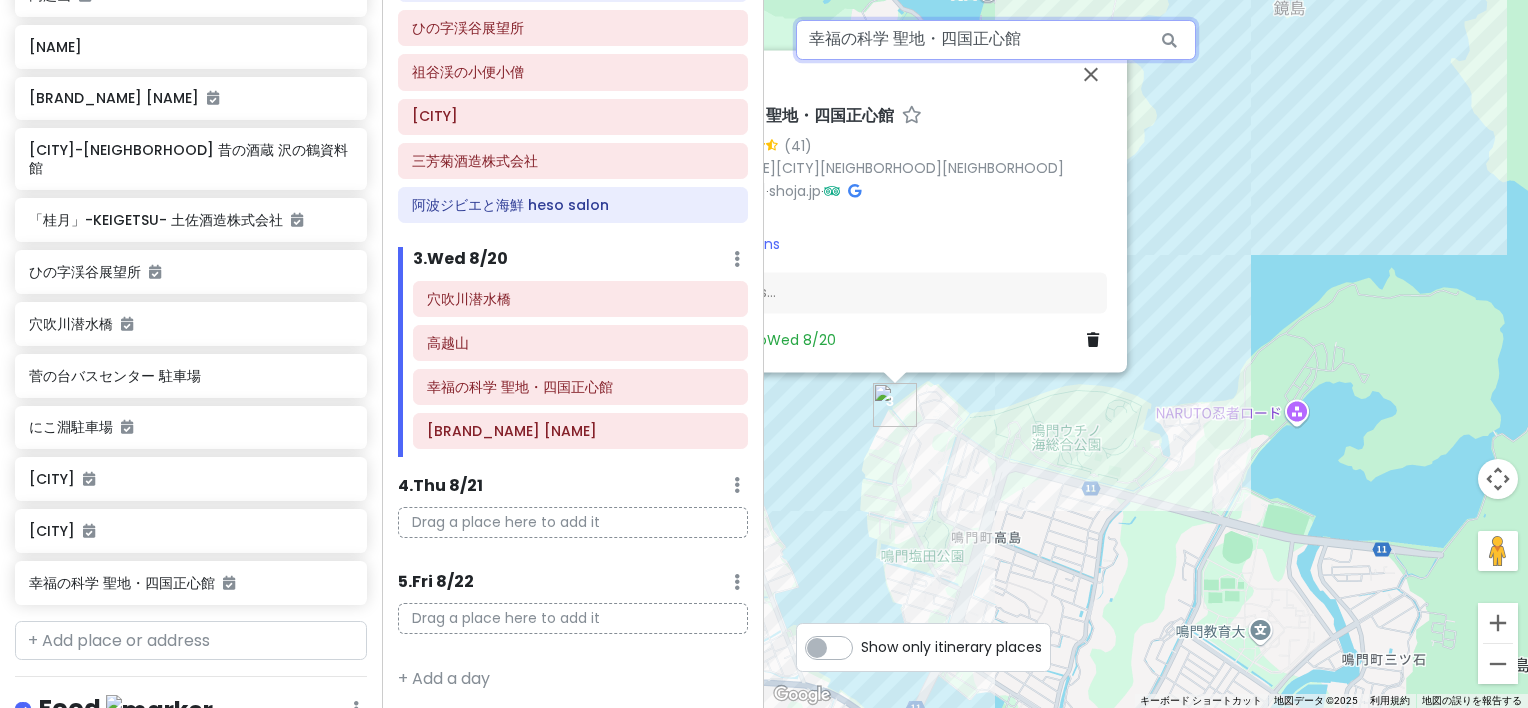 click on "幸福の科学 聖地・四国正心館" at bounding box center [996, 40] 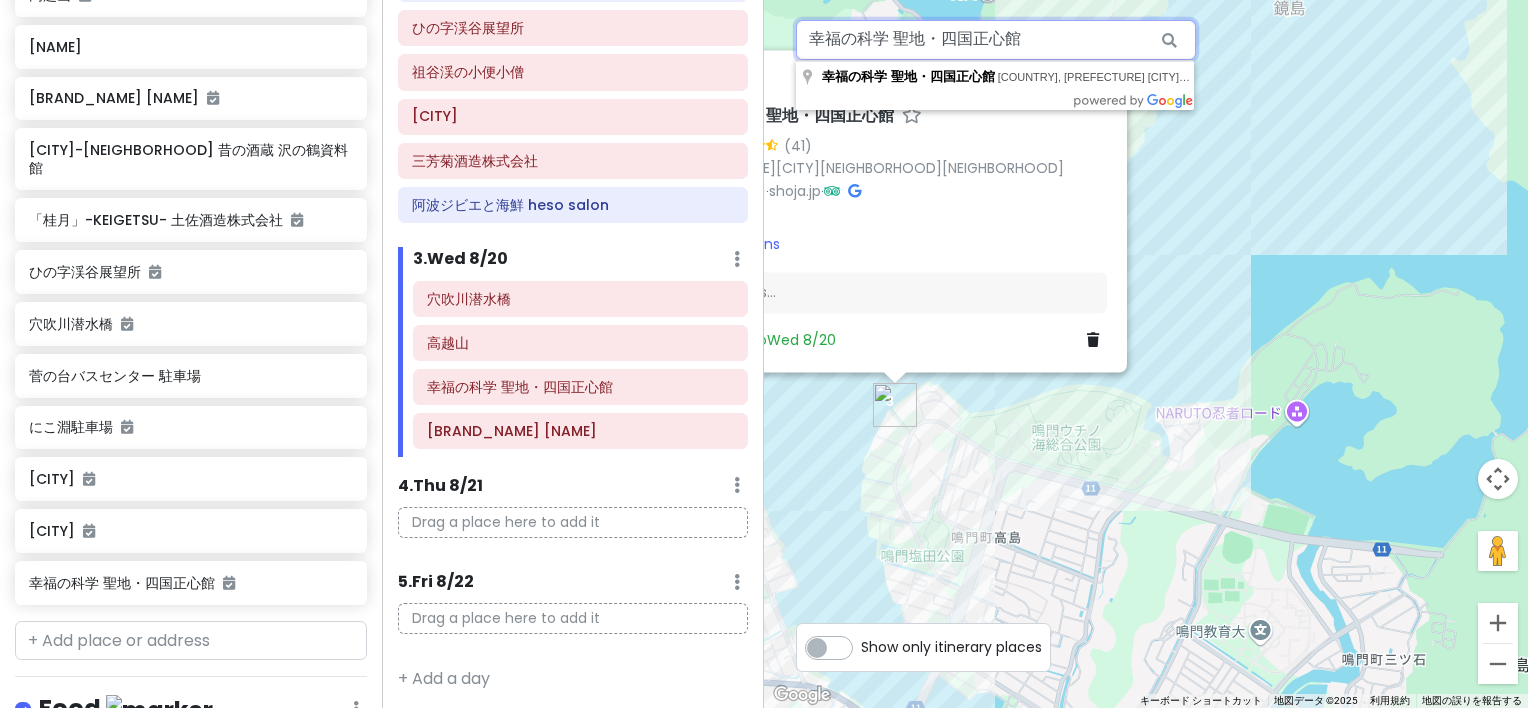 click on "Edit Day Notes Clear Lodging 2" at bounding box center [764, 354] 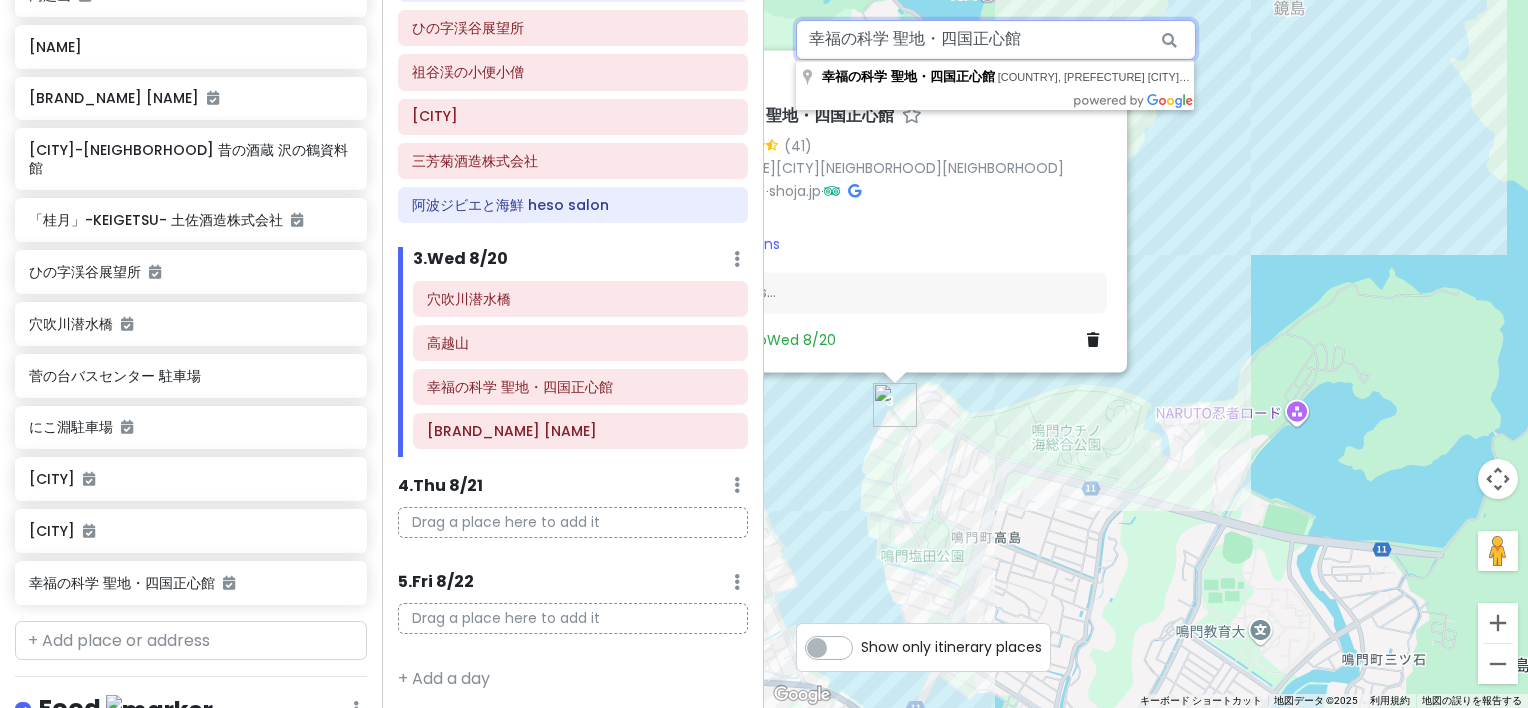paste on "[CITY] リンカーンホテル" 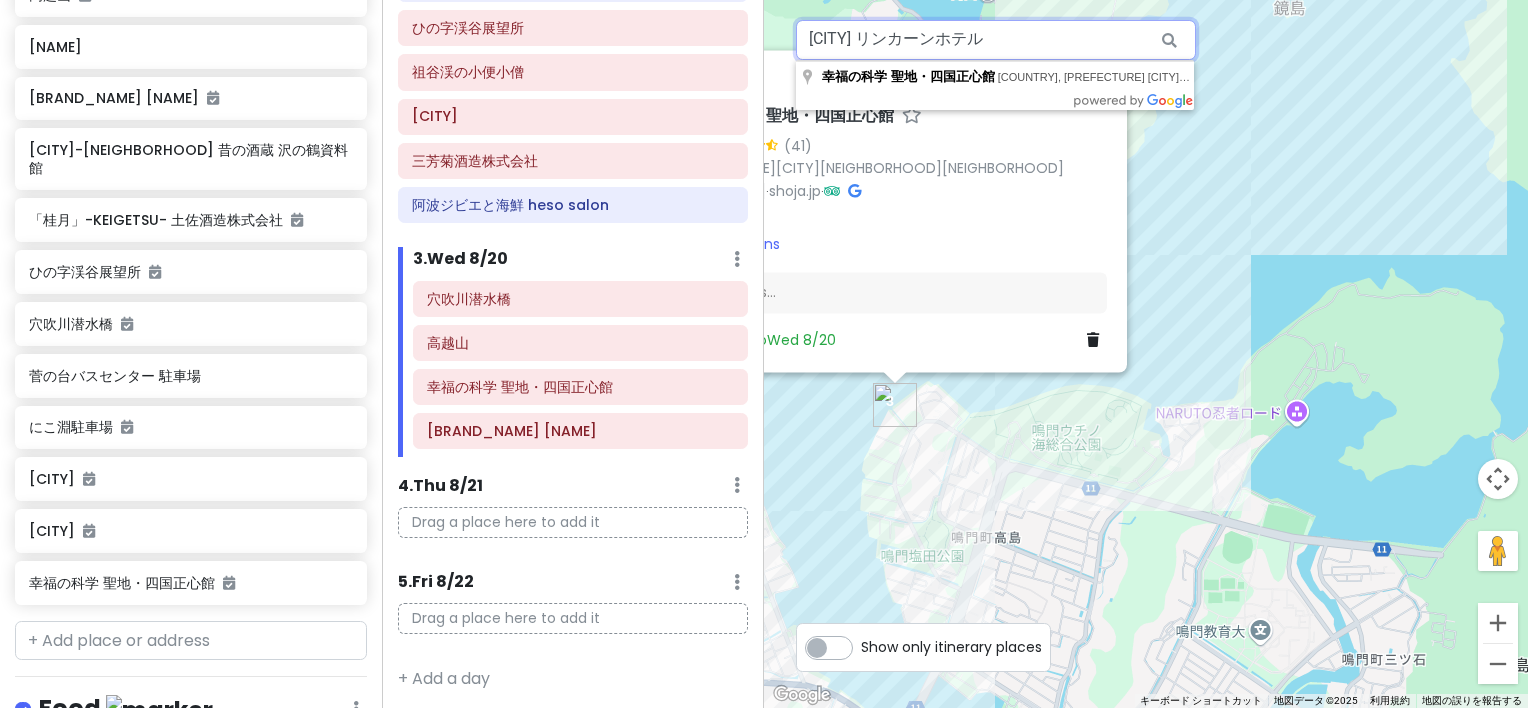type on "[CITY] リンカーンホテル" 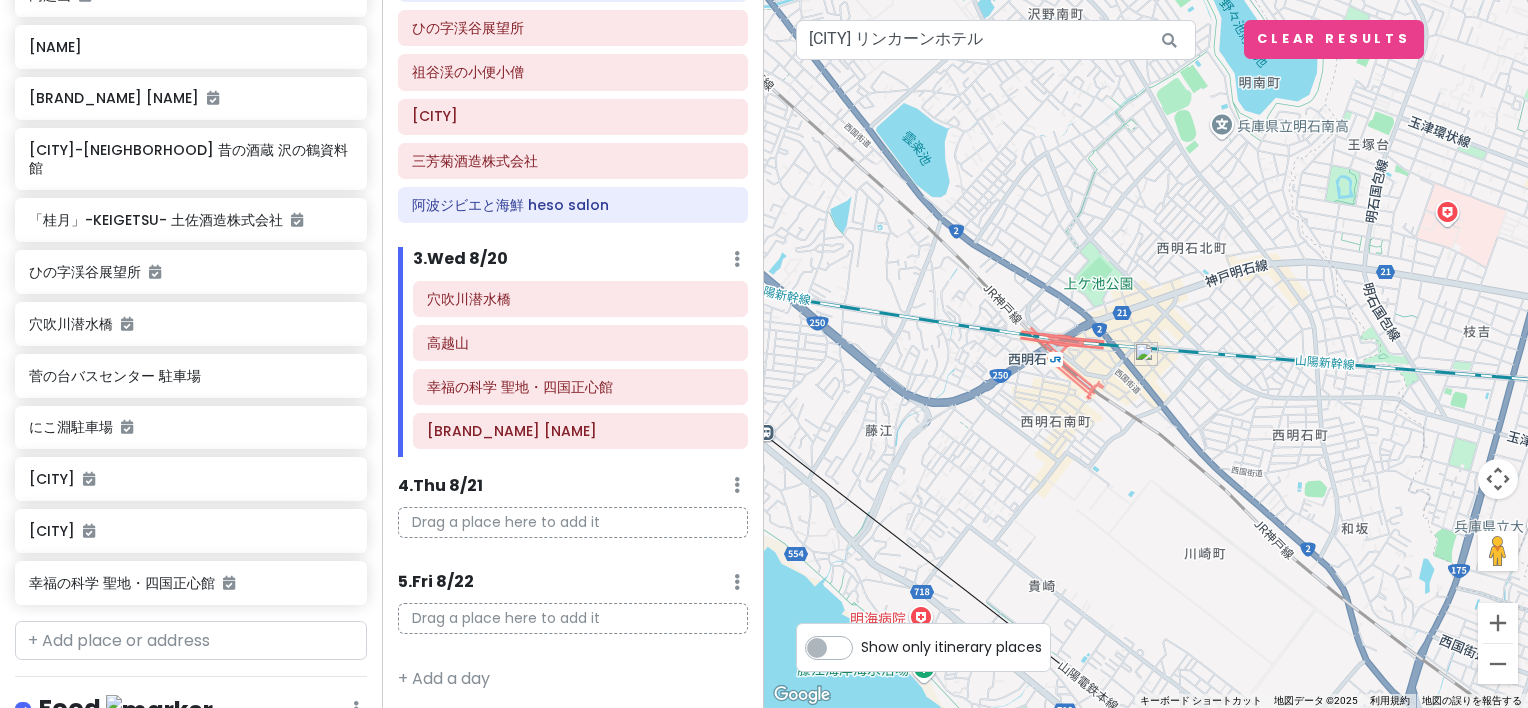 click at bounding box center [1146, 354] 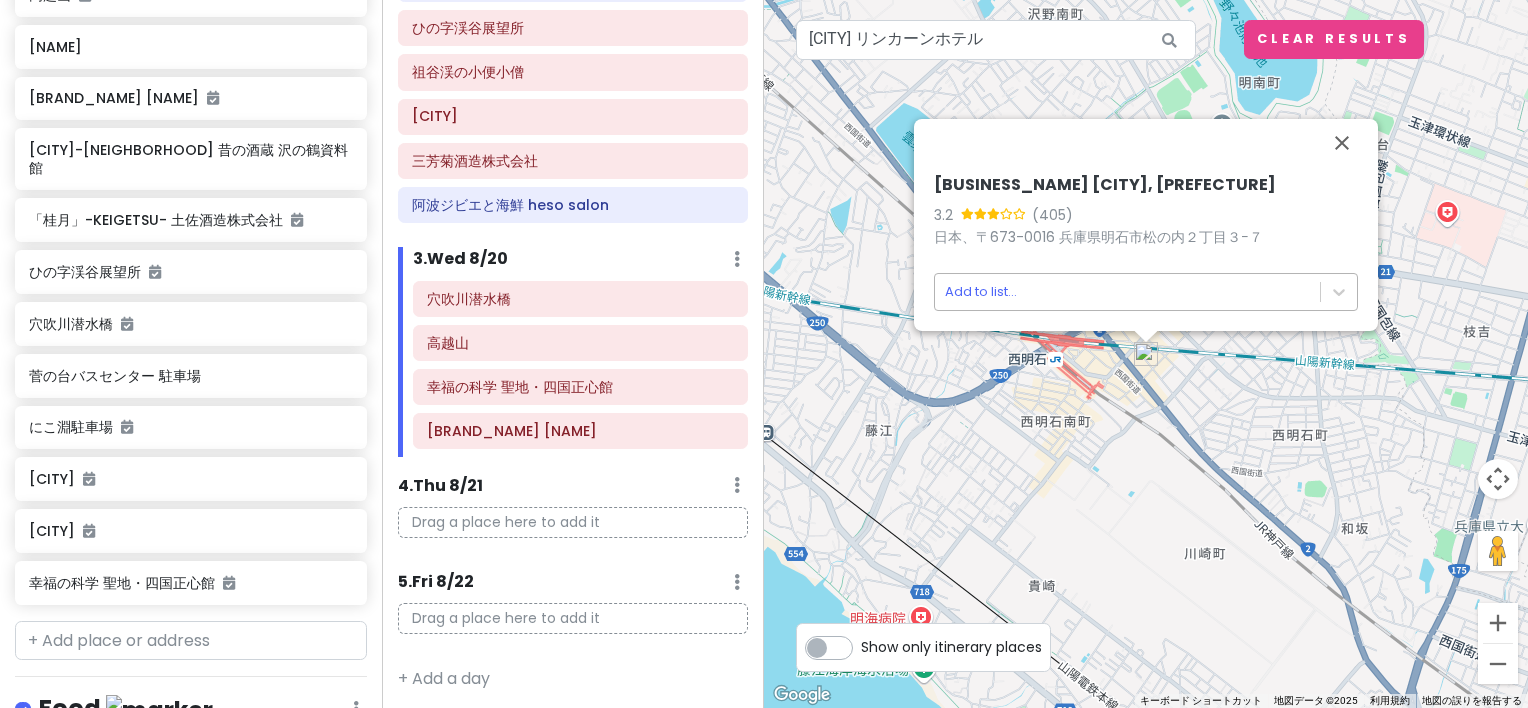 click on "Edit Day Notes Clear Lodging 2" at bounding box center (764, 354) 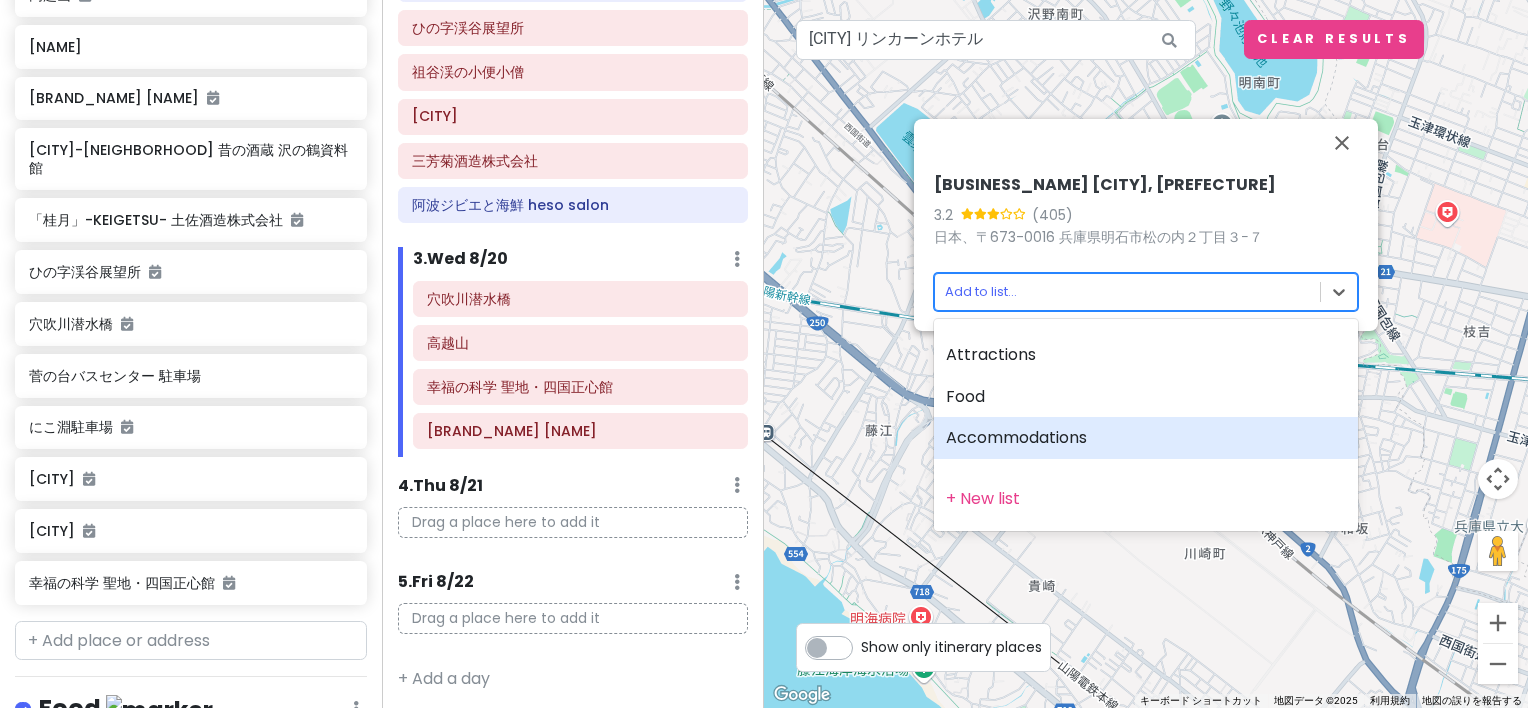 click on "Accommodations" at bounding box center (1146, 438) 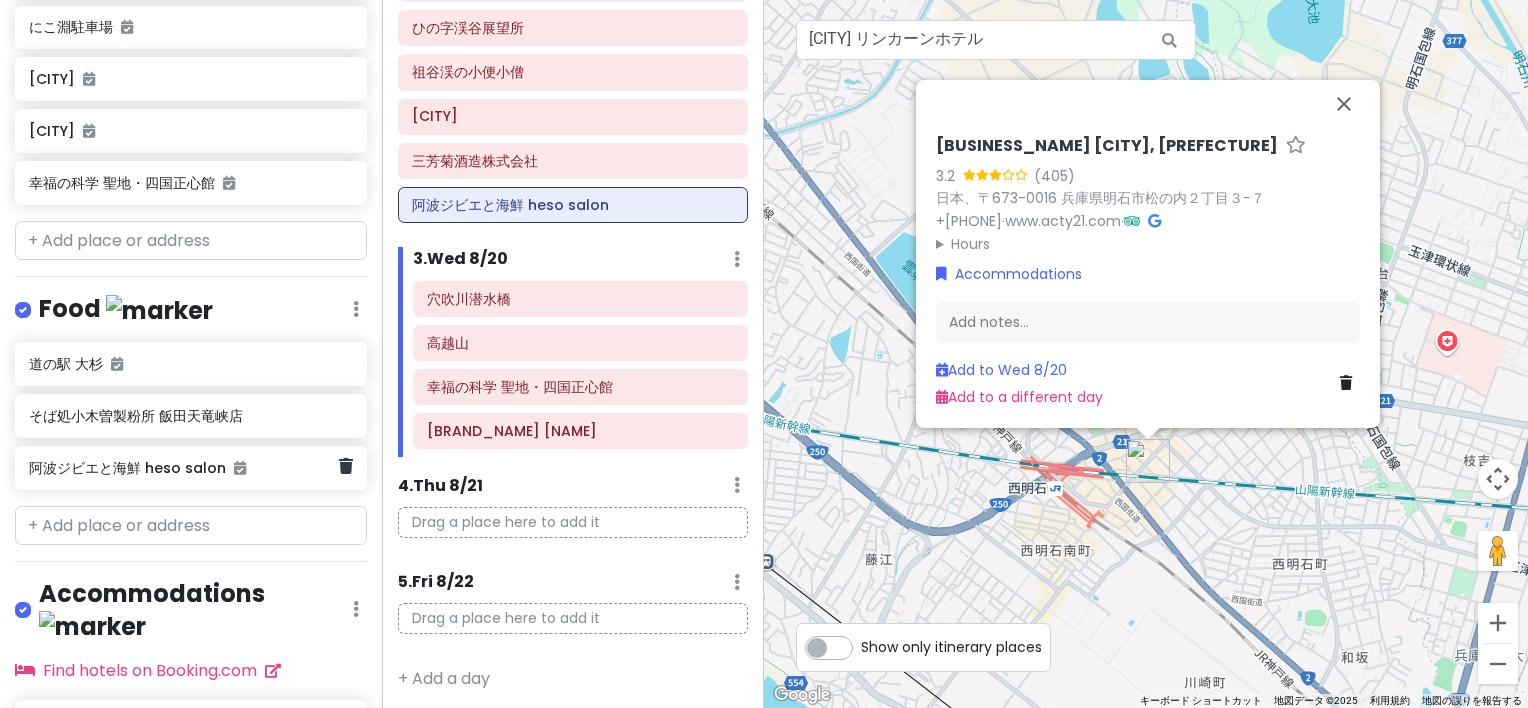 scroll, scrollTop: 1409, scrollLeft: 0, axis: vertical 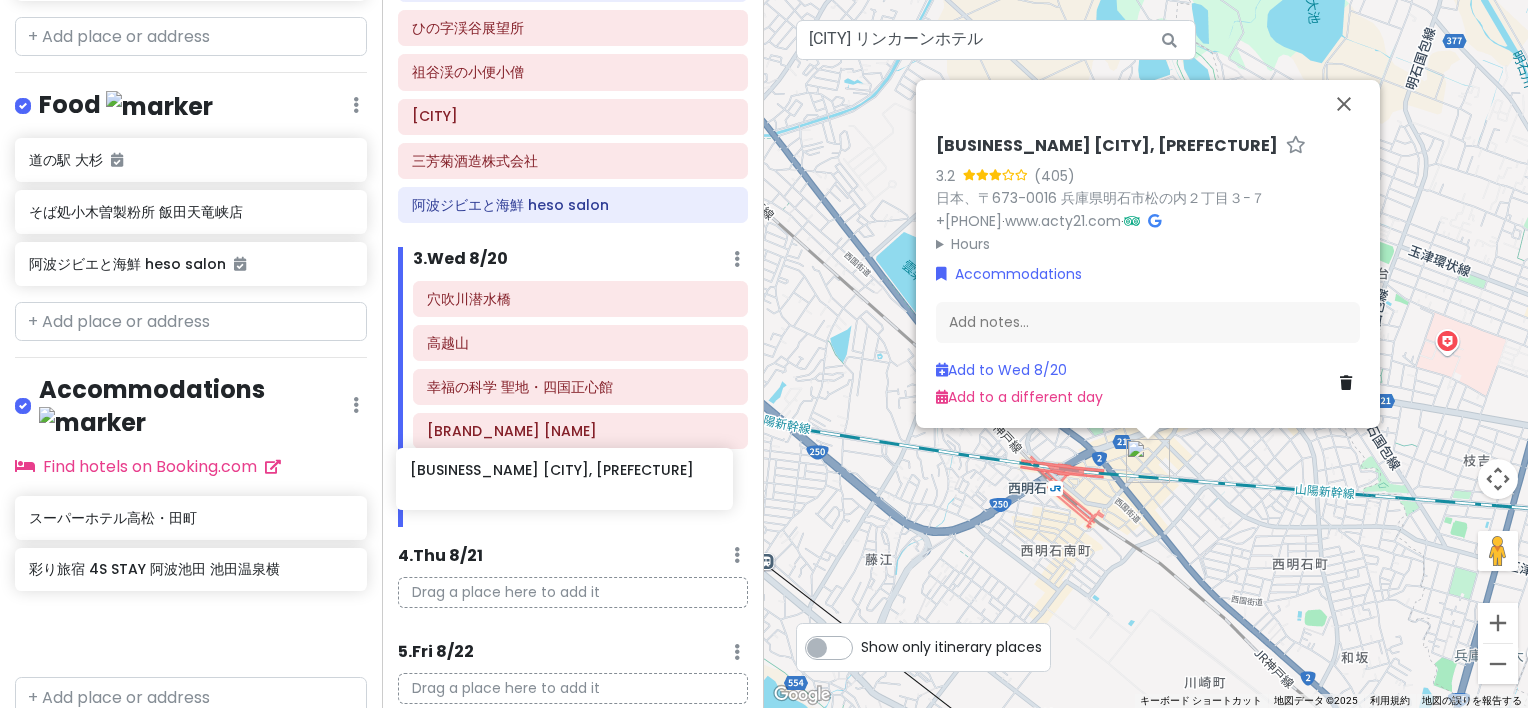 drag, startPoint x: 151, startPoint y: 593, endPoint x: 532, endPoint y: 492, distance: 394.15985 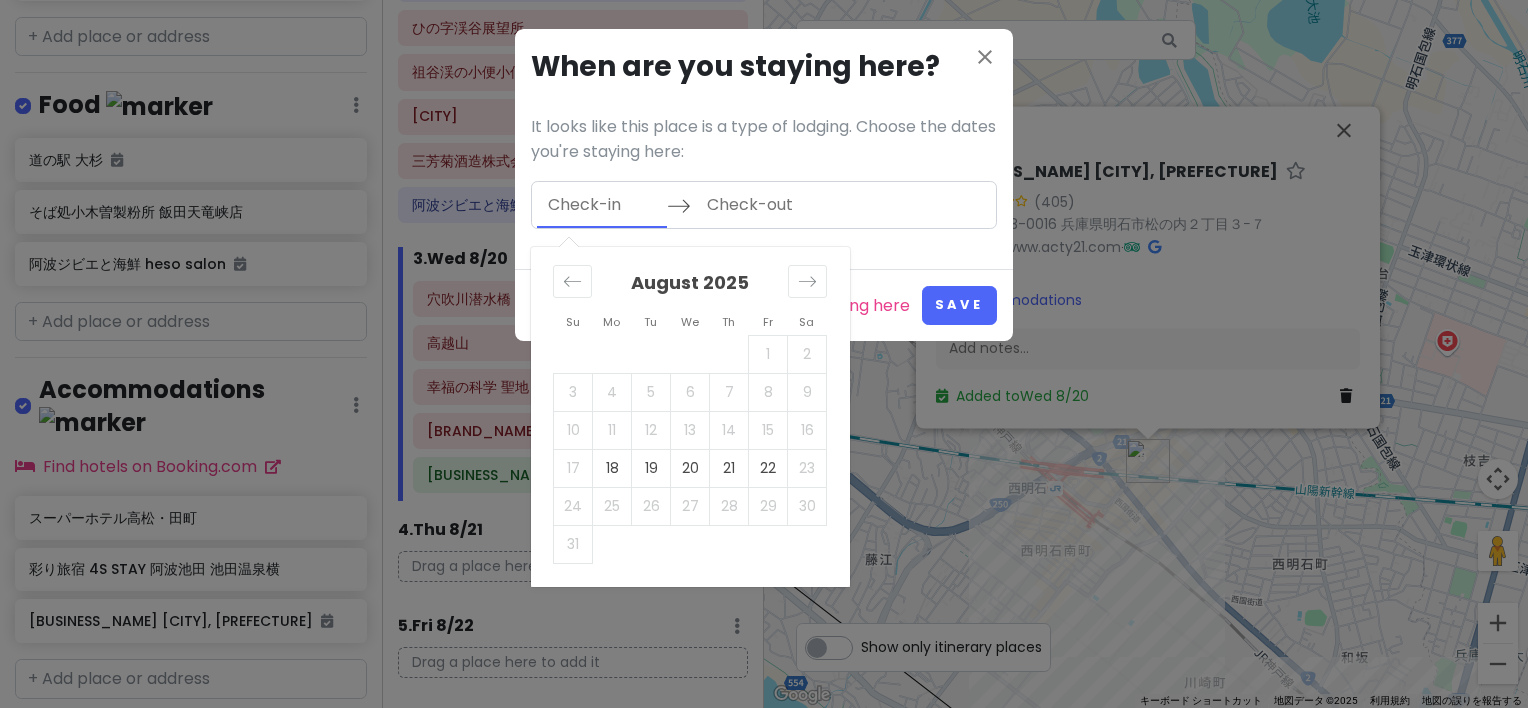 click at bounding box center [602, 205] 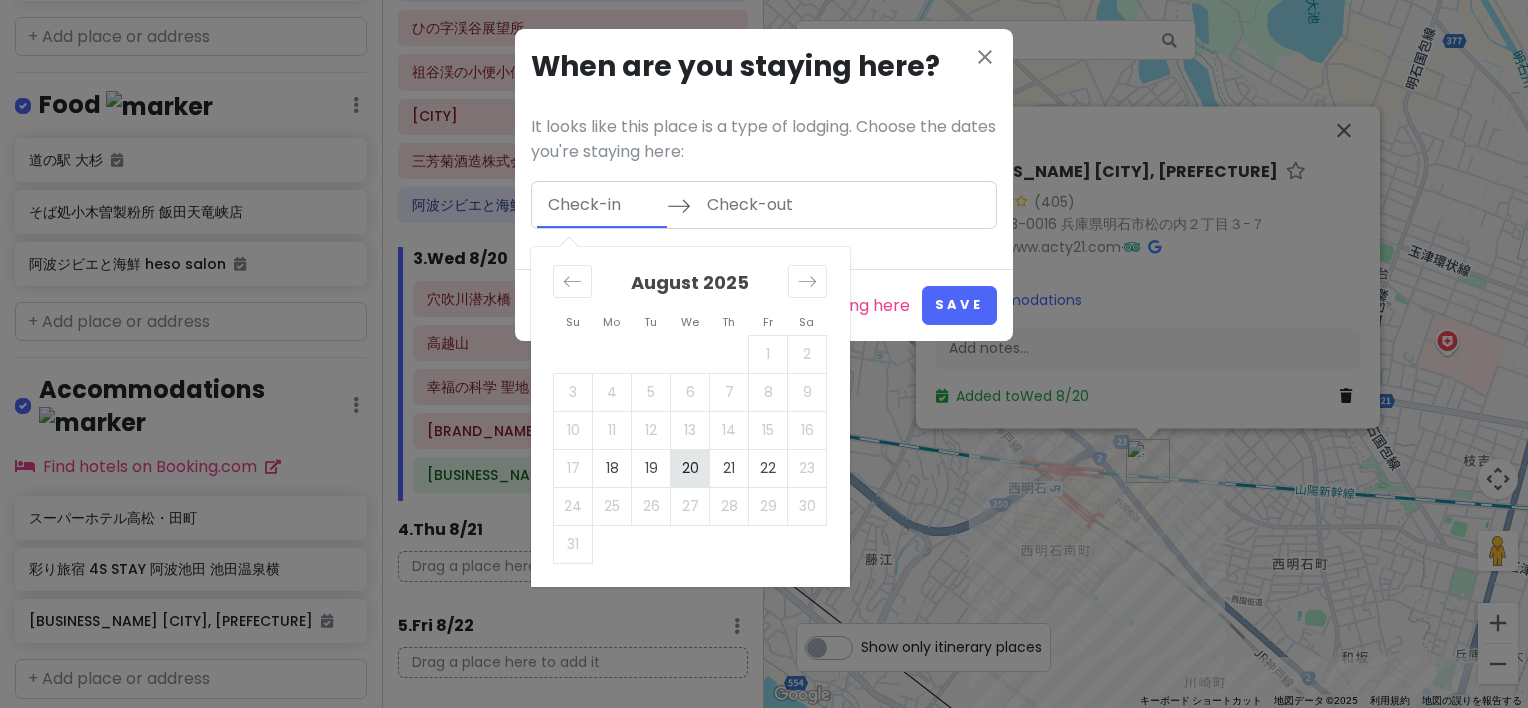 drag, startPoint x: 684, startPoint y: 476, endPoint x: 698, endPoint y: 460, distance: 21.260292 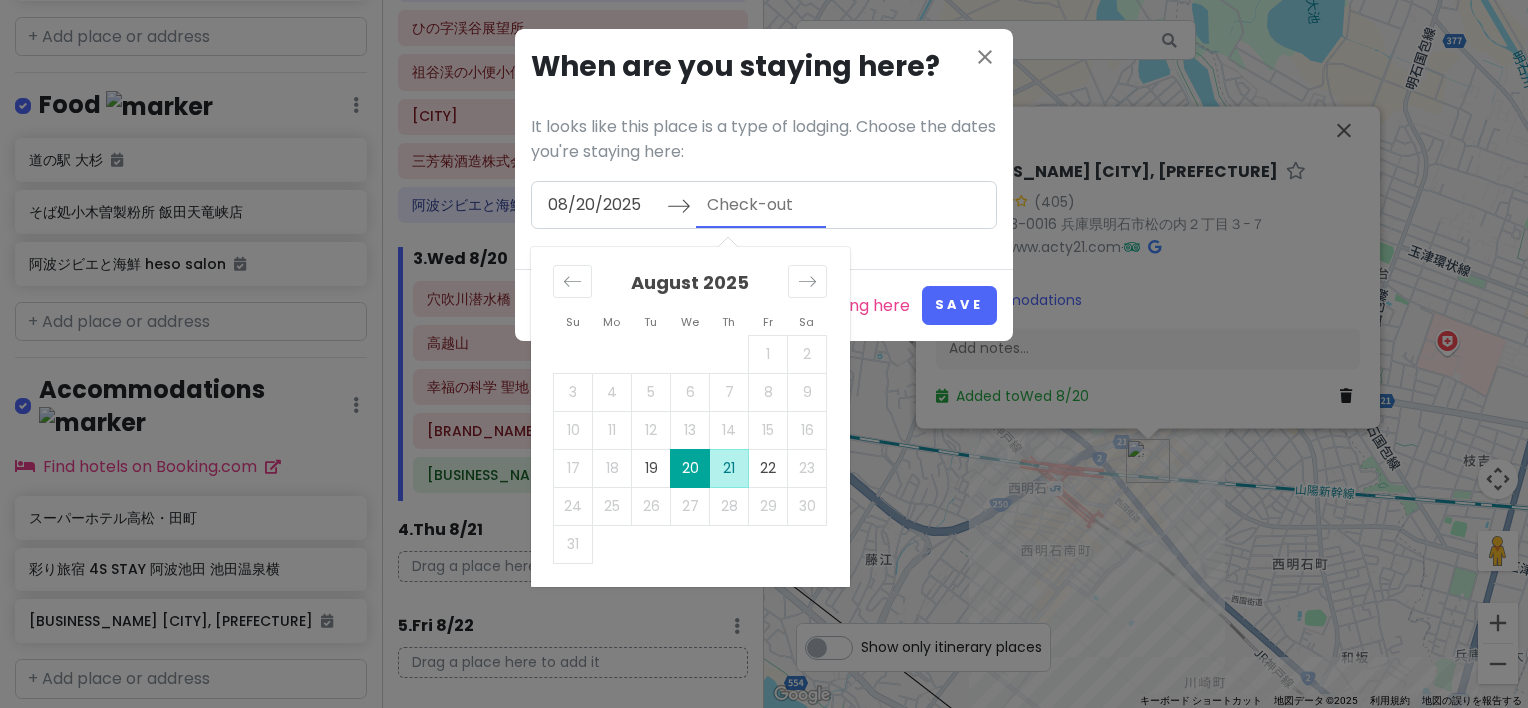 click on "21" at bounding box center (729, 468) 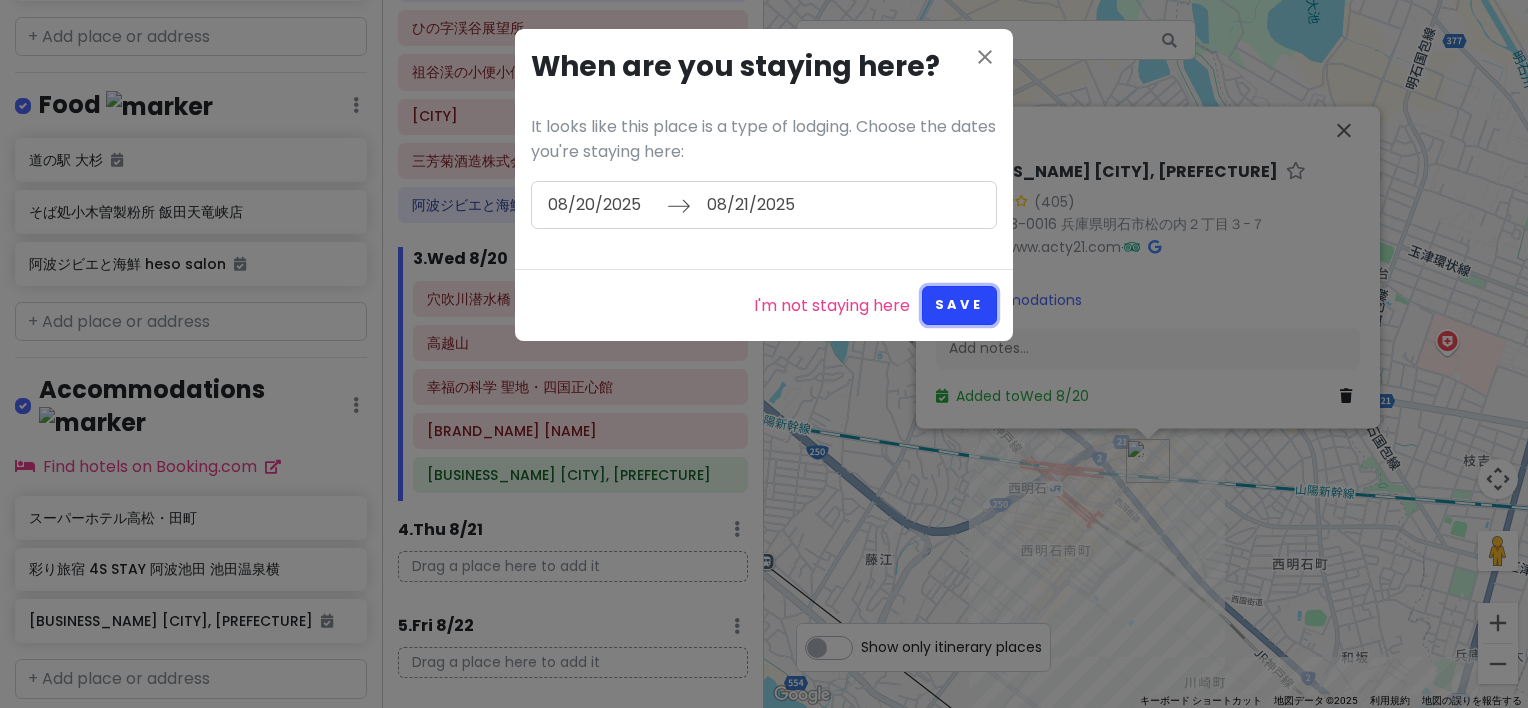 click on "Save" at bounding box center (959, 305) 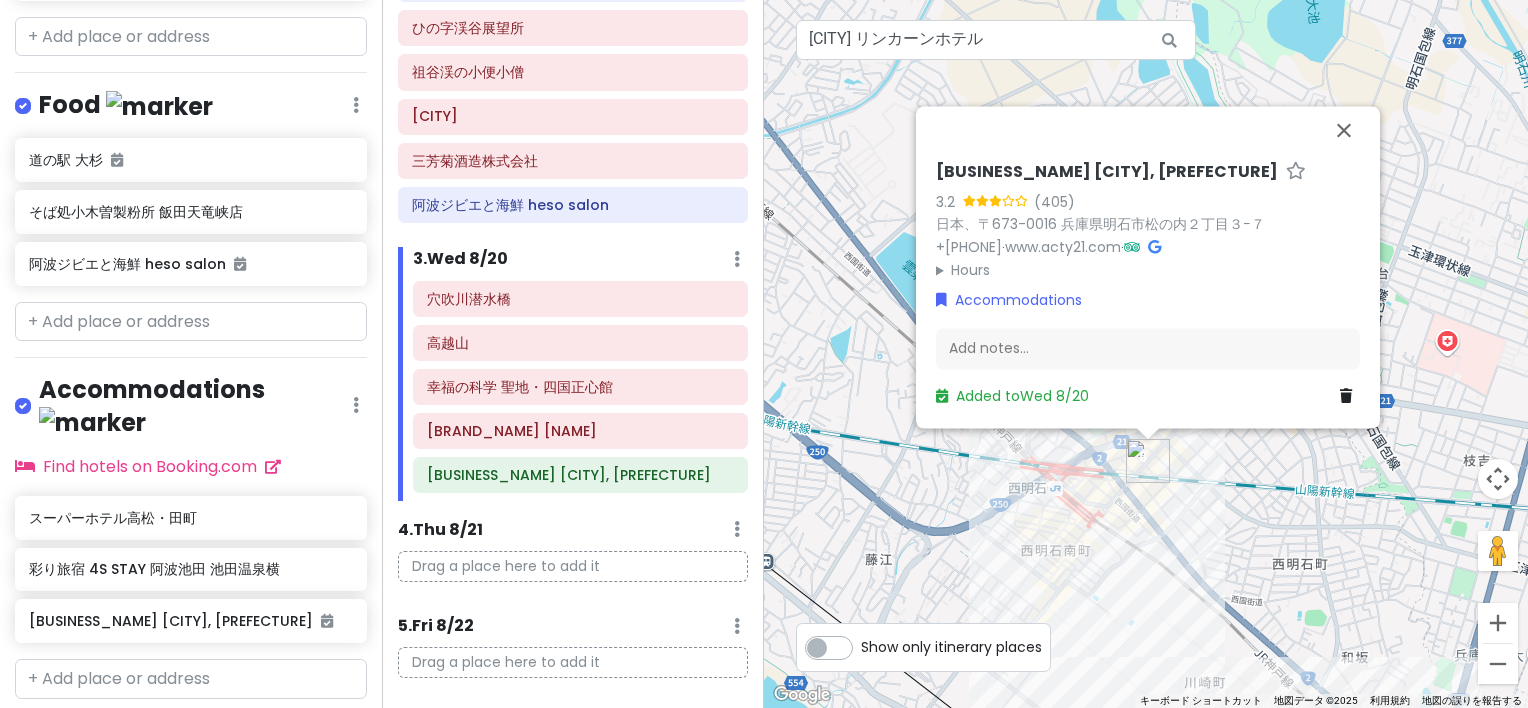 type 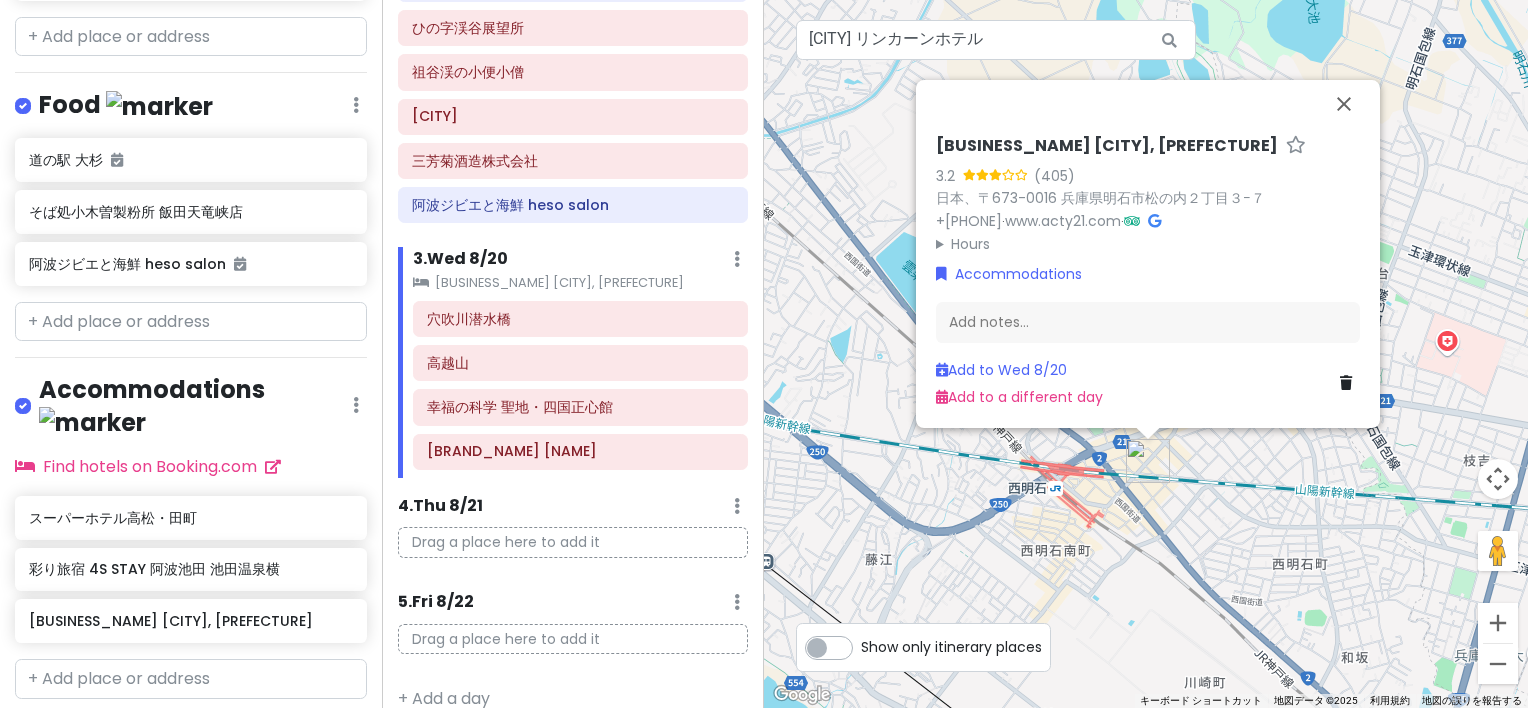 click on "Nishiakashi Rincarn Hotel 西明石リンカーンホテル (Business Hotel) 3.2        (405) 日本、〒[POSTAL_CODE] [PREFECTURE][CITY][DISTRICT]２−３−７ +81 [PHONE]   ·   www.acty21.com   ·   Hours 月曜日  24 時間営業 火曜日  24 時間営業 水曜日  24 時間営業 木曜日  24 時間営業 金曜日  24 時間営業 土曜日  24 時間営業 日曜日  24 時間営業 Accommodations Add notes...  Add to   Wed 8/20  Add to a different day" at bounding box center [1146, 354] 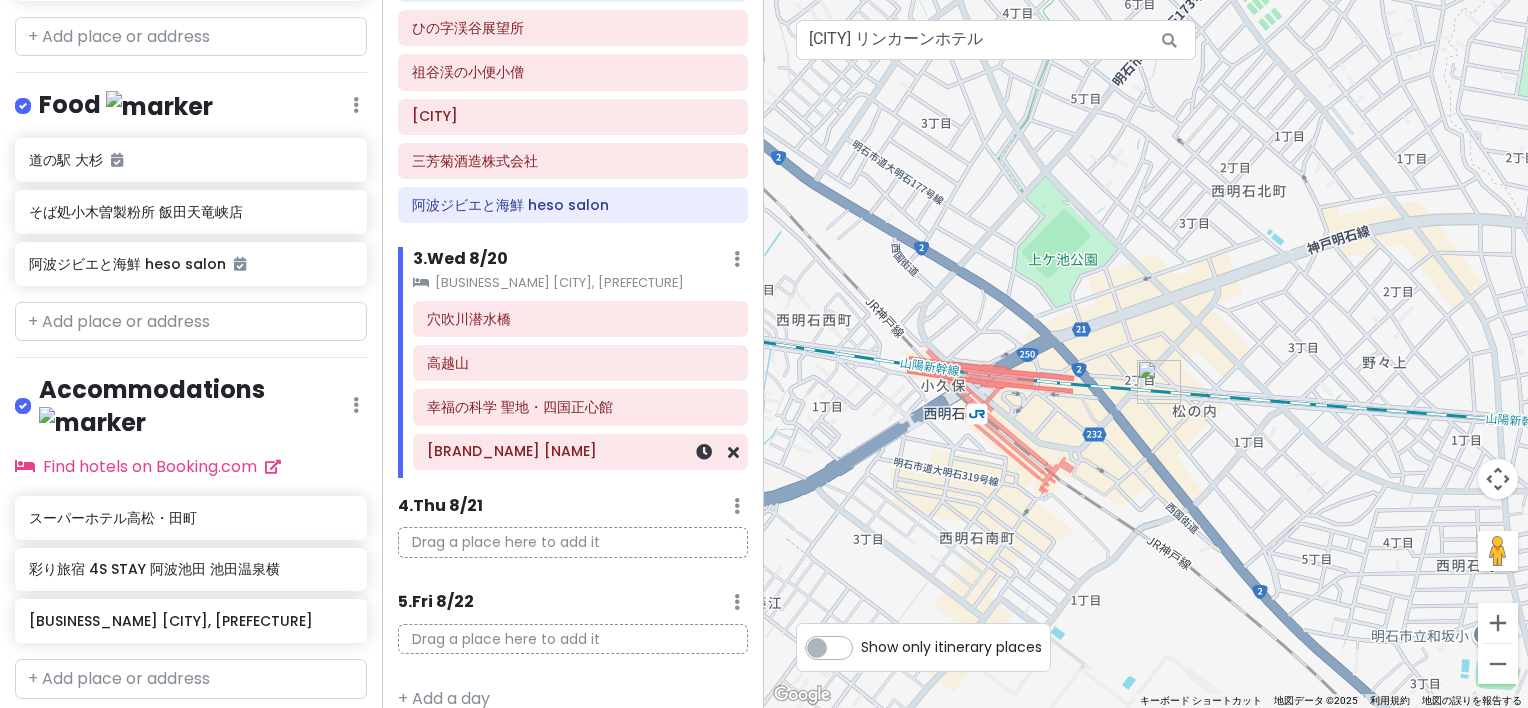 scroll, scrollTop: 652, scrollLeft: 0, axis: vertical 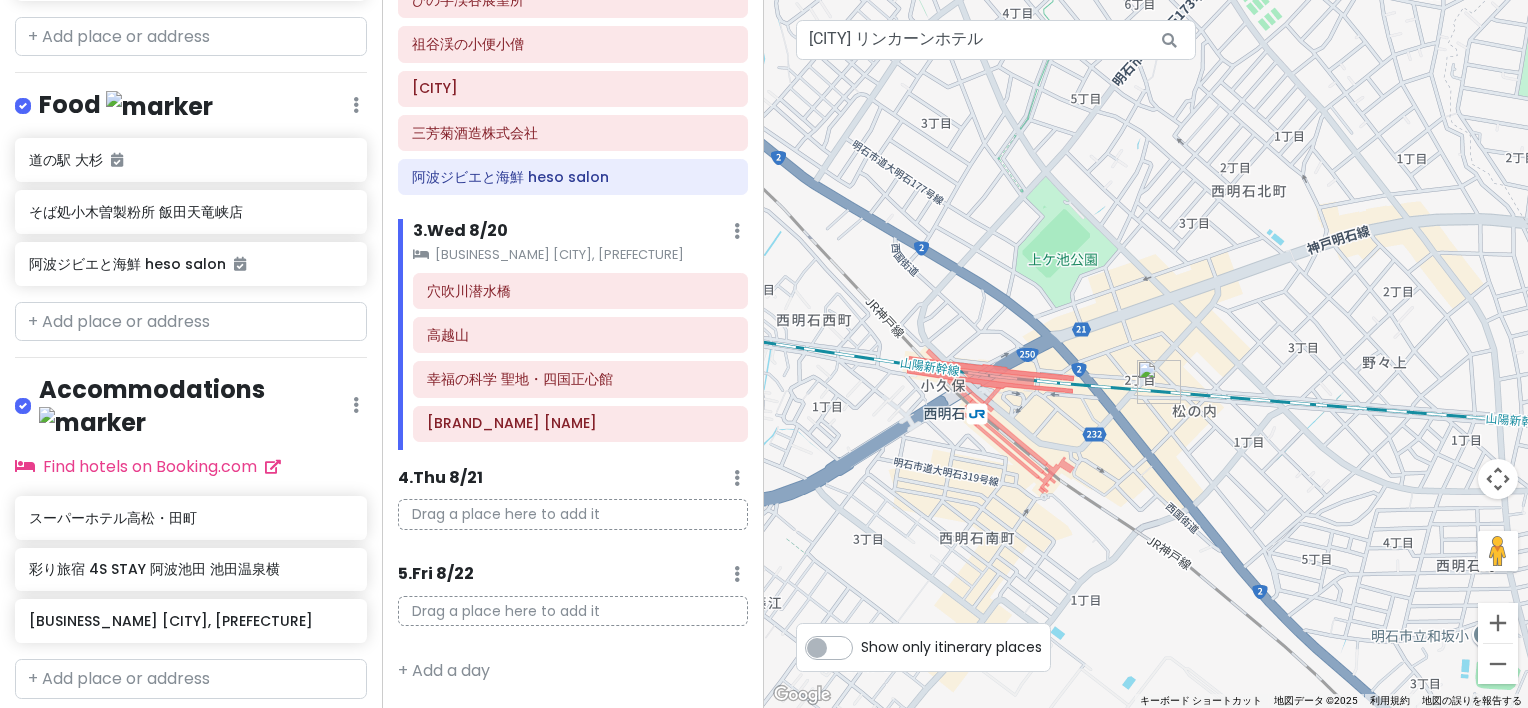 click on "[NUMBER] .  [DAY] [DATE] Add Day Notes Delete Day" at bounding box center (573, 483) 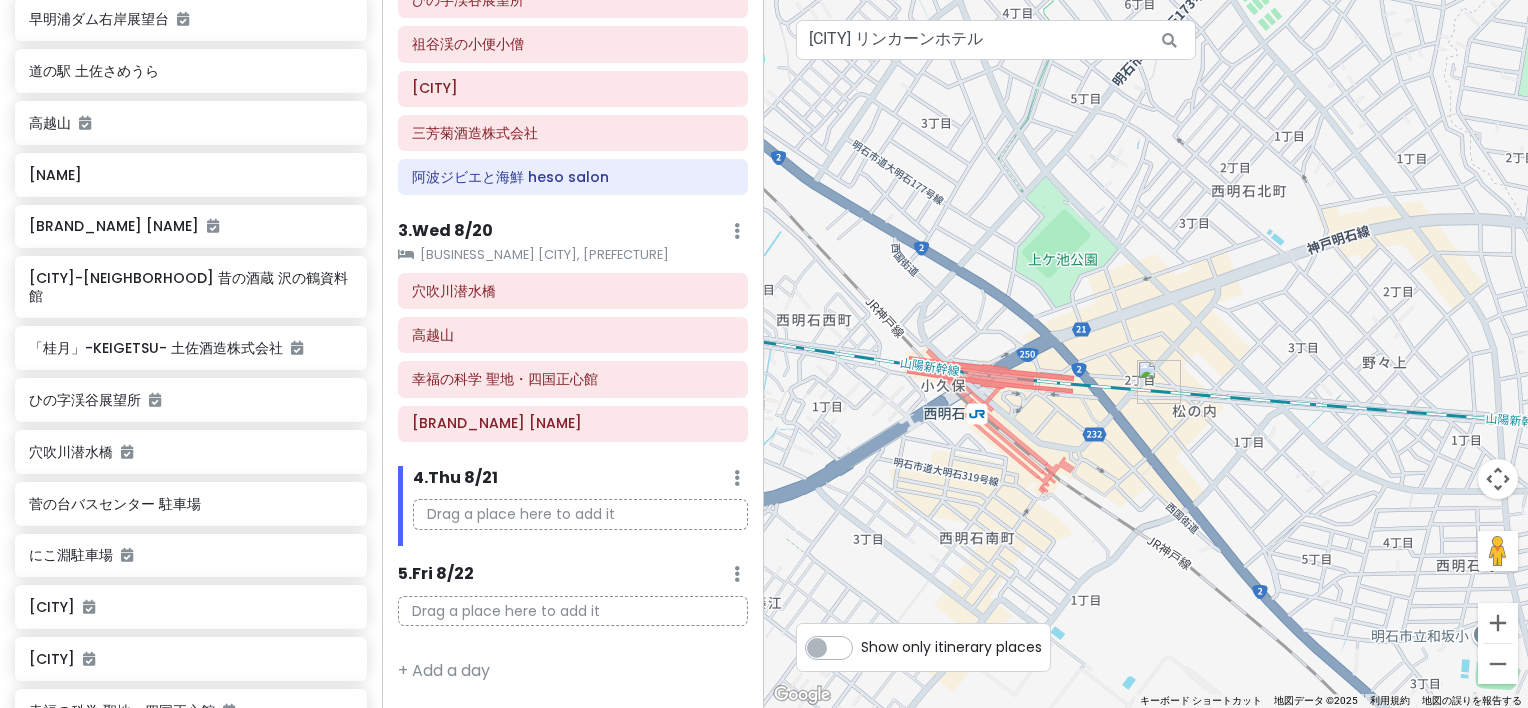 scroll, scrollTop: 613, scrollLeft: 0, axis: vertical 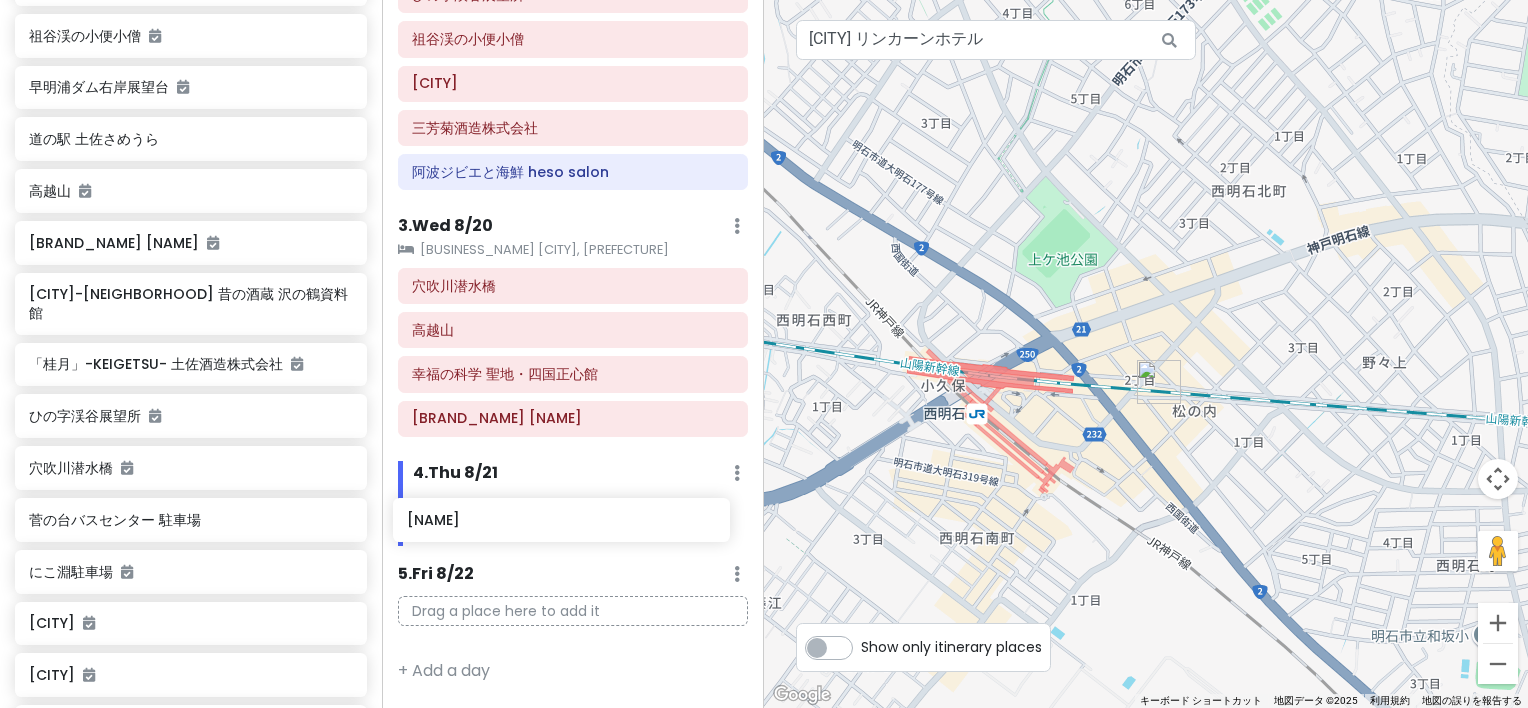drag, startPoint x: 153, startPoint y: 248, endPoint x: 531, endPoint y: 527, distance: 469.81378 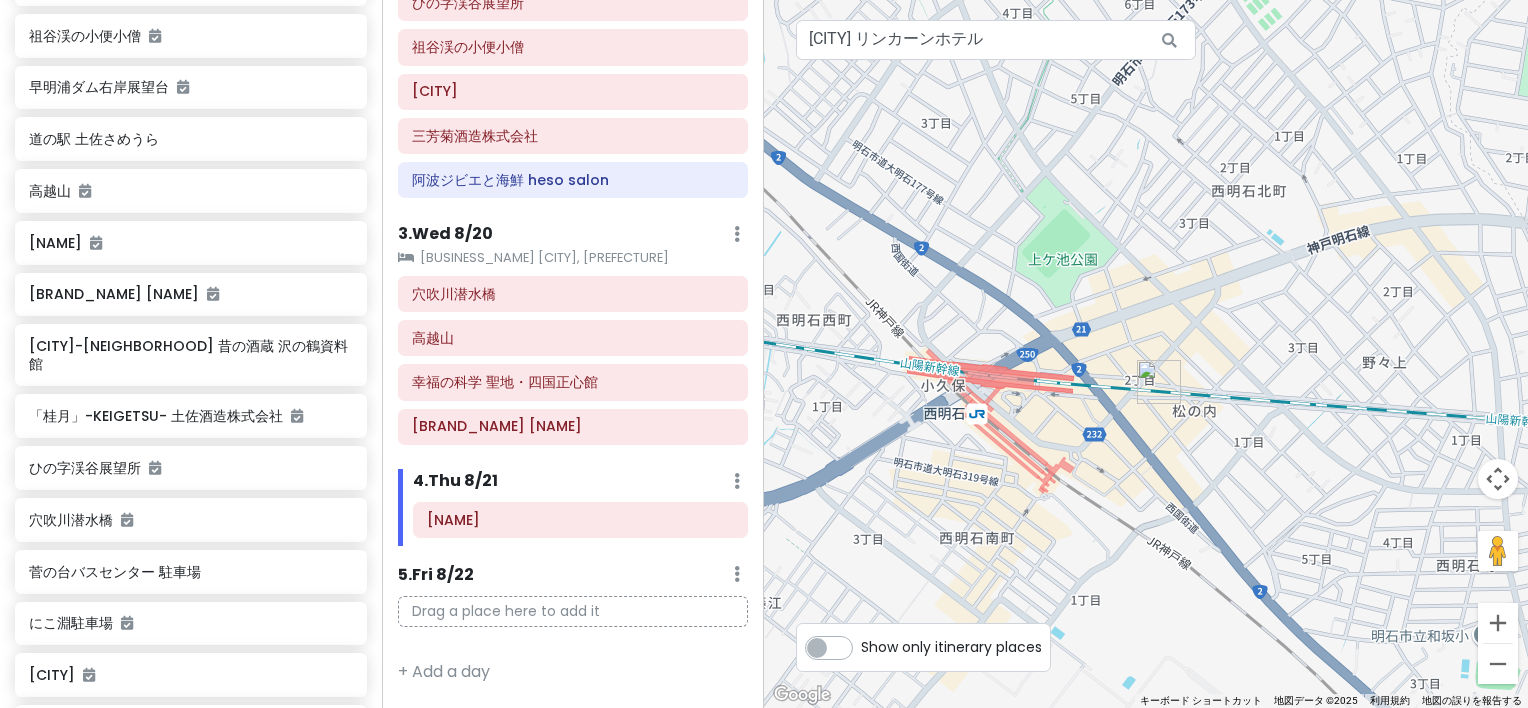 scroll, scrollTop: 649, scrollLeft: 0, axis: vertical 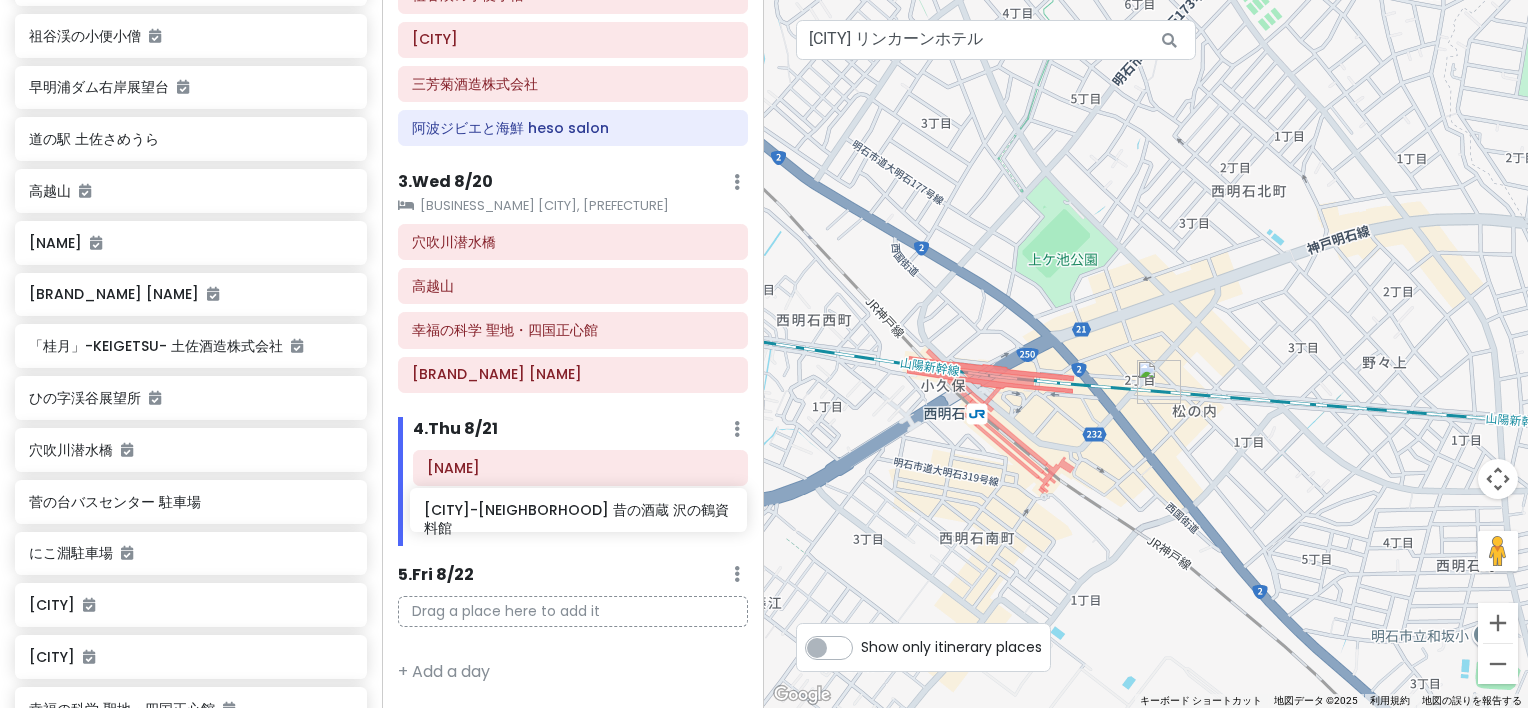drag, startPoint x: 199, startPoint y: 357, endPoint x: 594, endPoint y: 520, distance: 427.31018 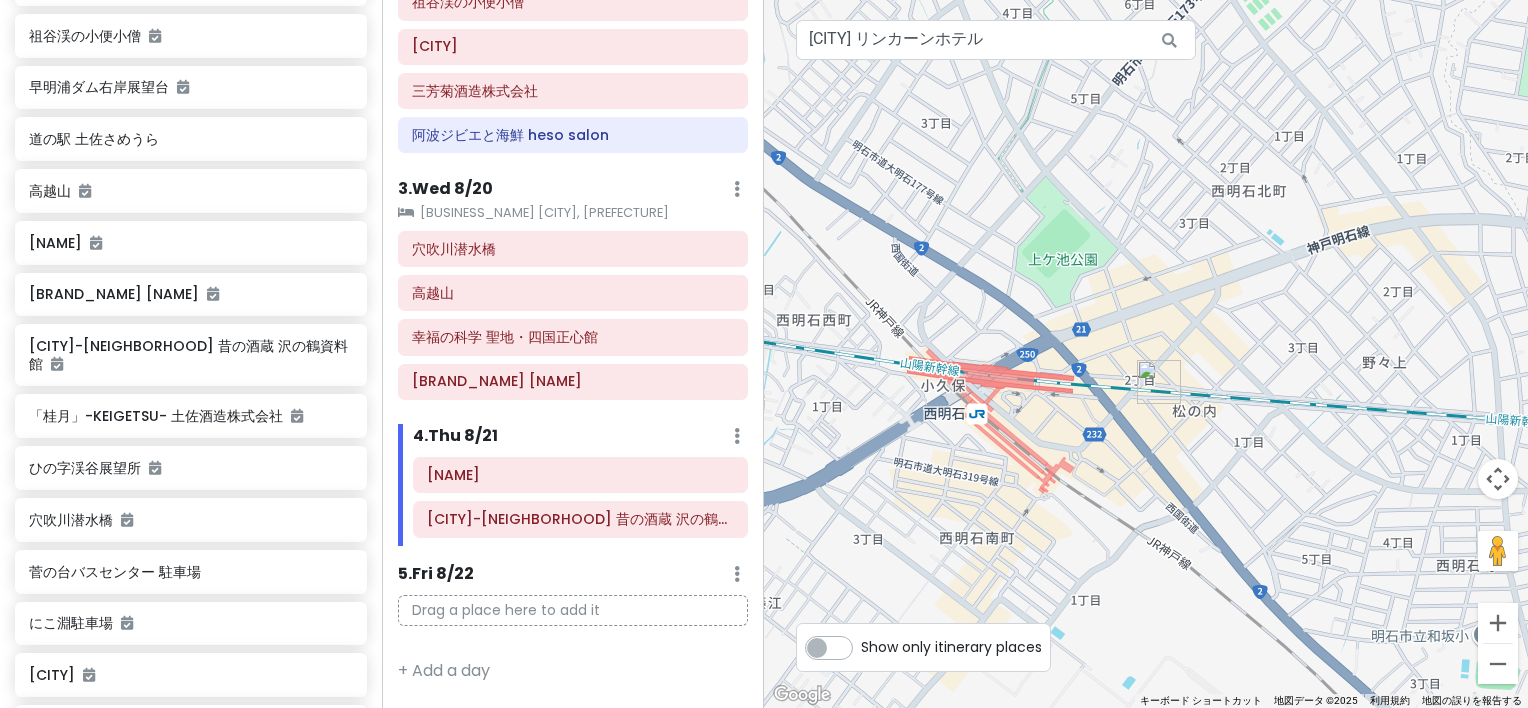 scroll, scrollTop: 693, scrollLeft: 0, axis: vertical 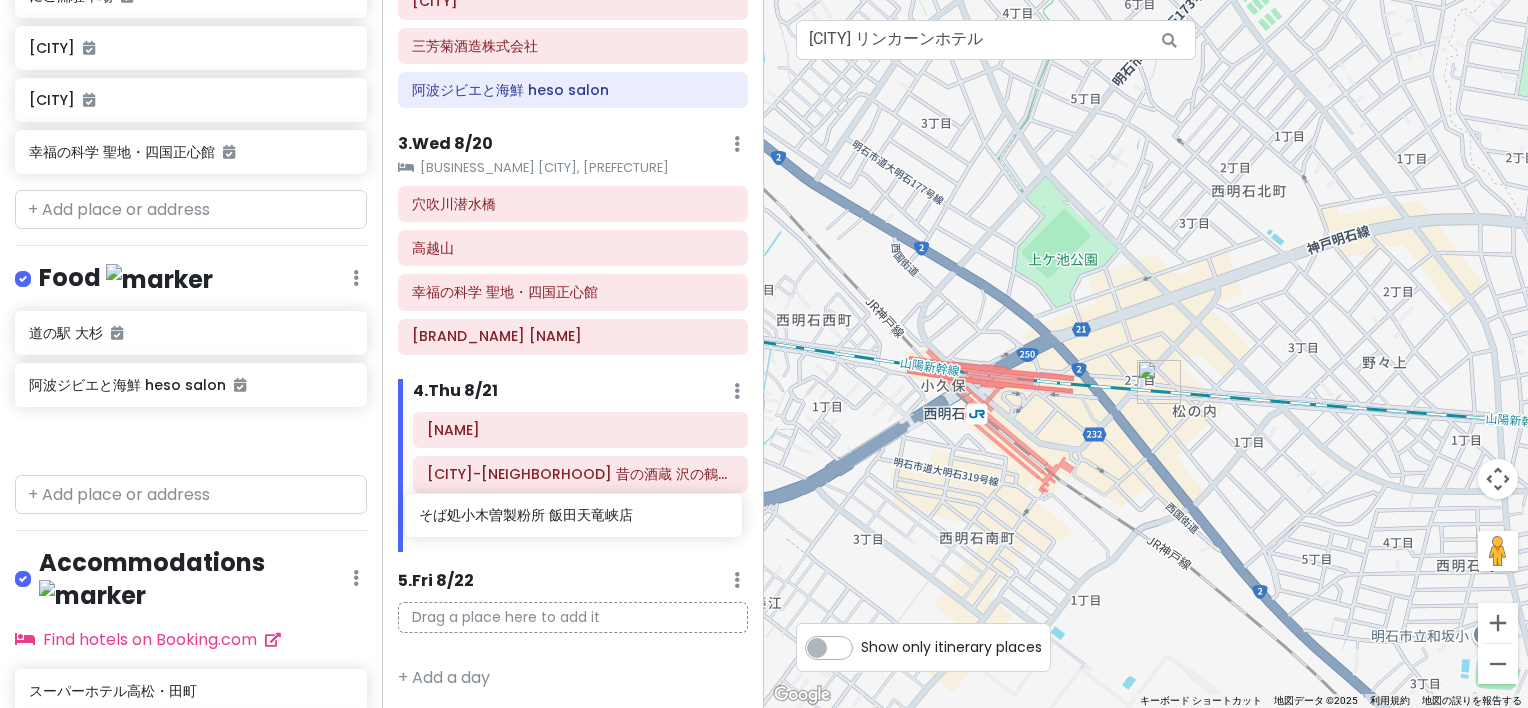 drag, startPoint x: 88, startPoint y: 365, endPoint x: 478, endPoint y: 518, distance: 418.93796 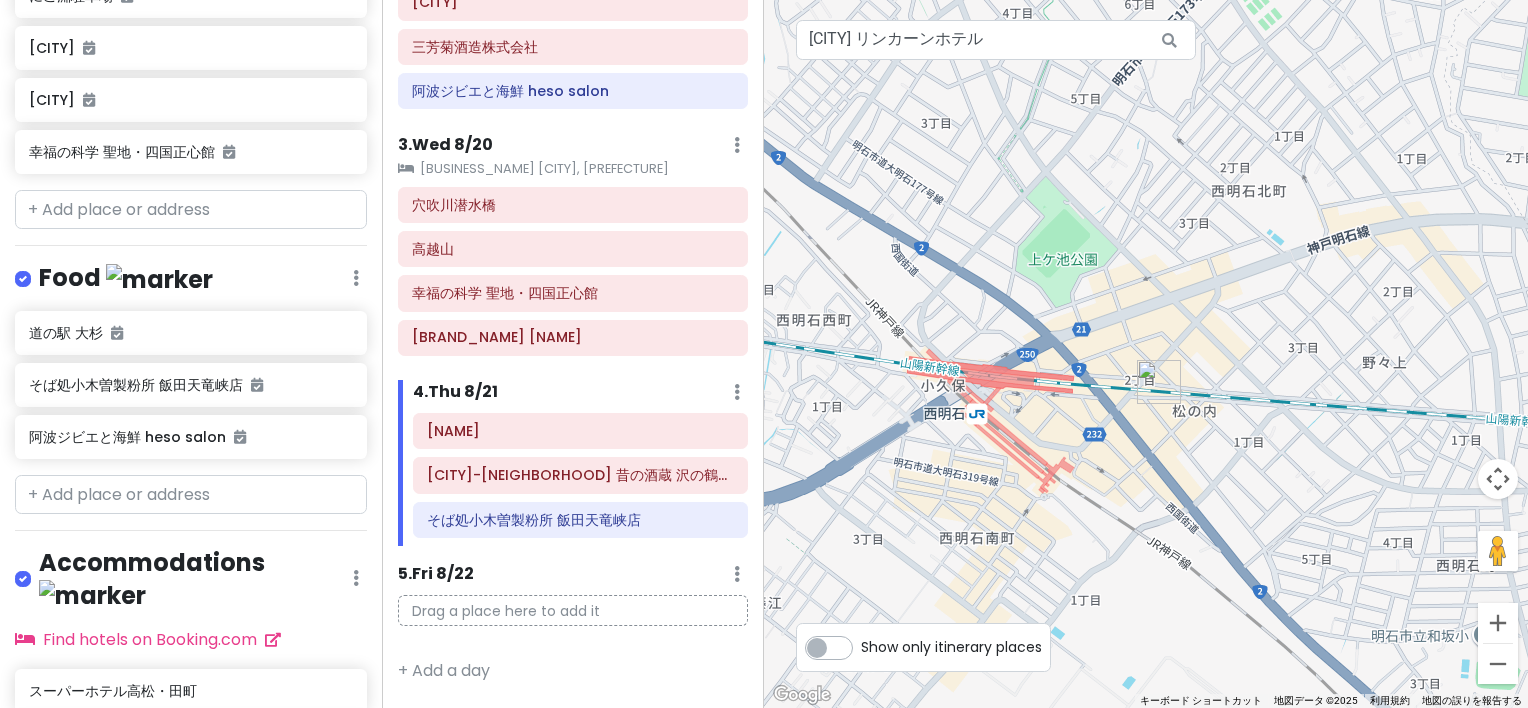 scroll, scrollTop: 726, scrollLeft: 0, axis: vertical 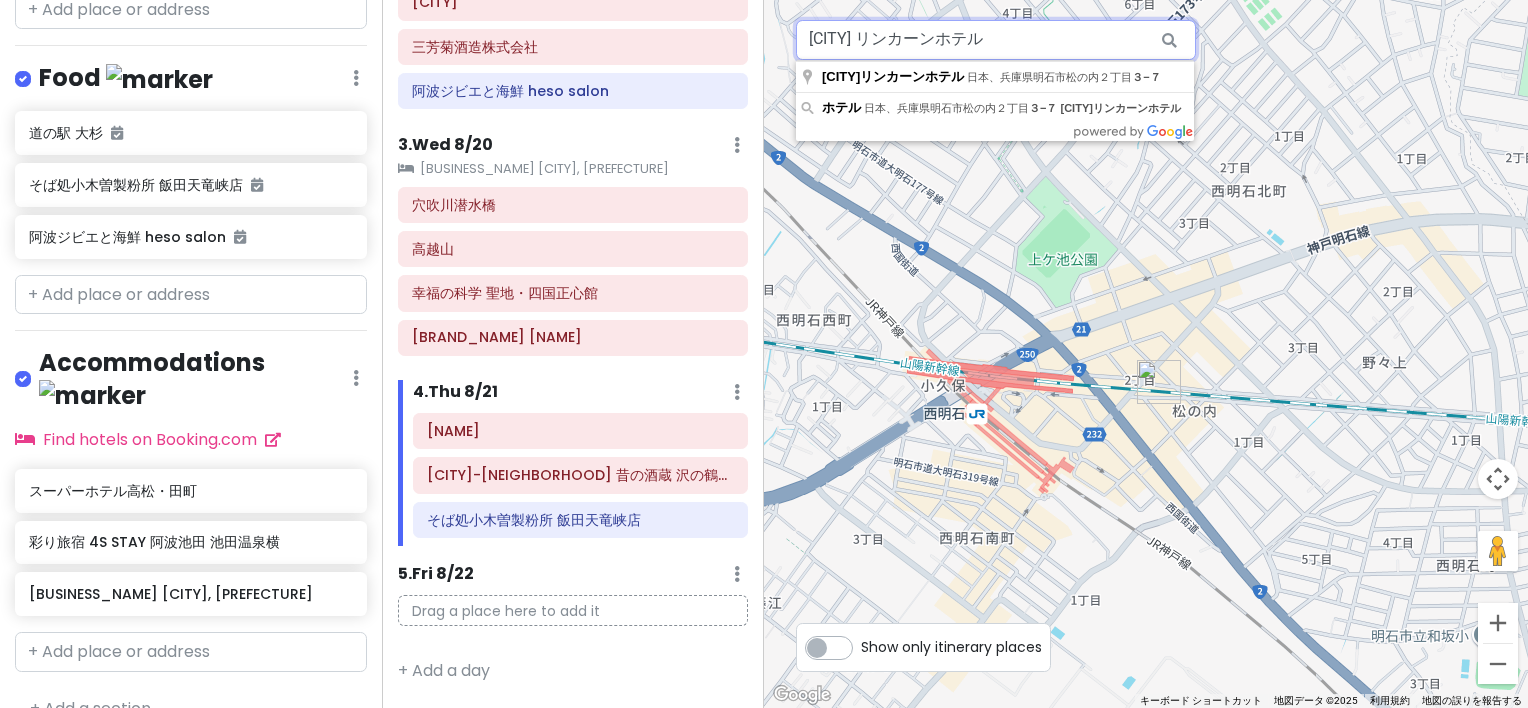 click on "[CITY] リンカーンホテル" at bounding box center (996, 40) 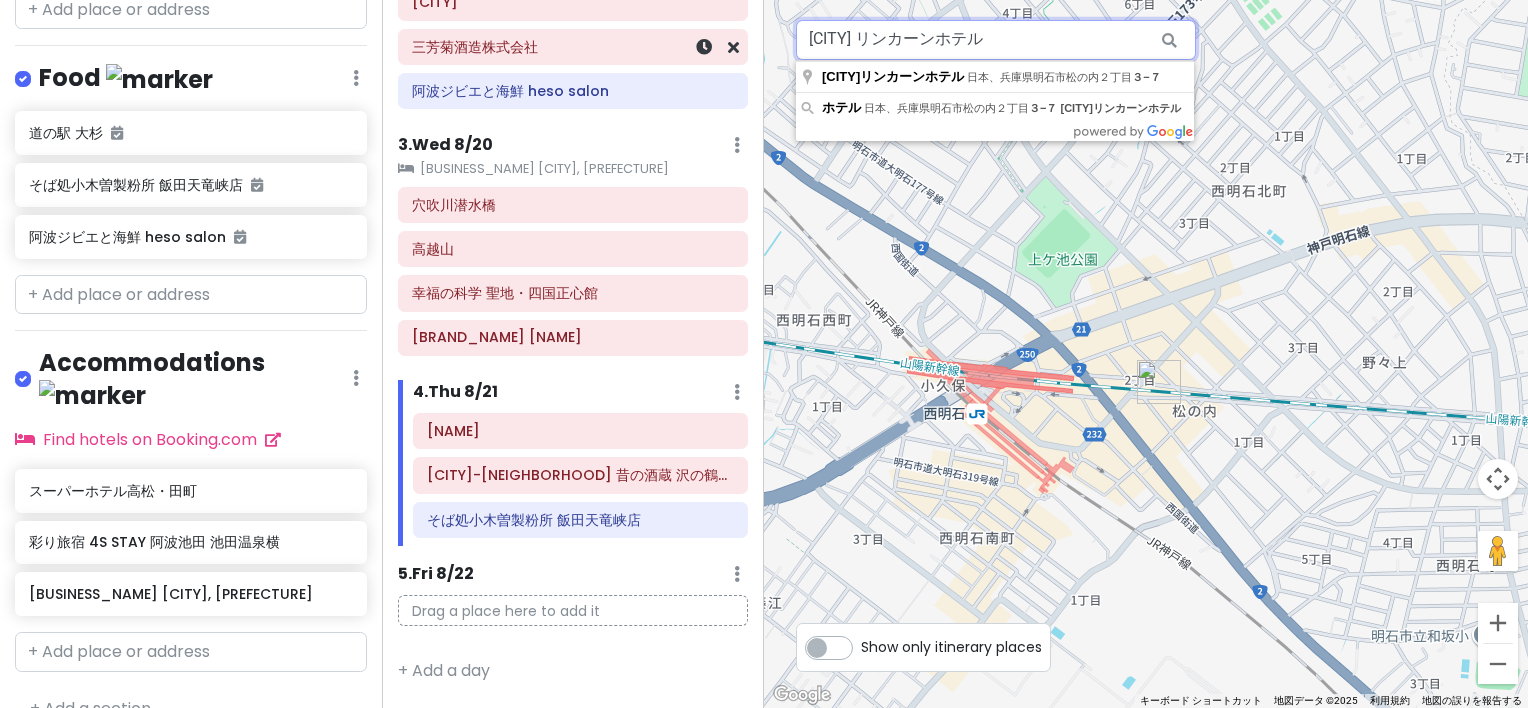 drag, startPoint x: 1046, startPoint y: 41, endPoint x: 498, endPoint y: 72, distance: 548.8761 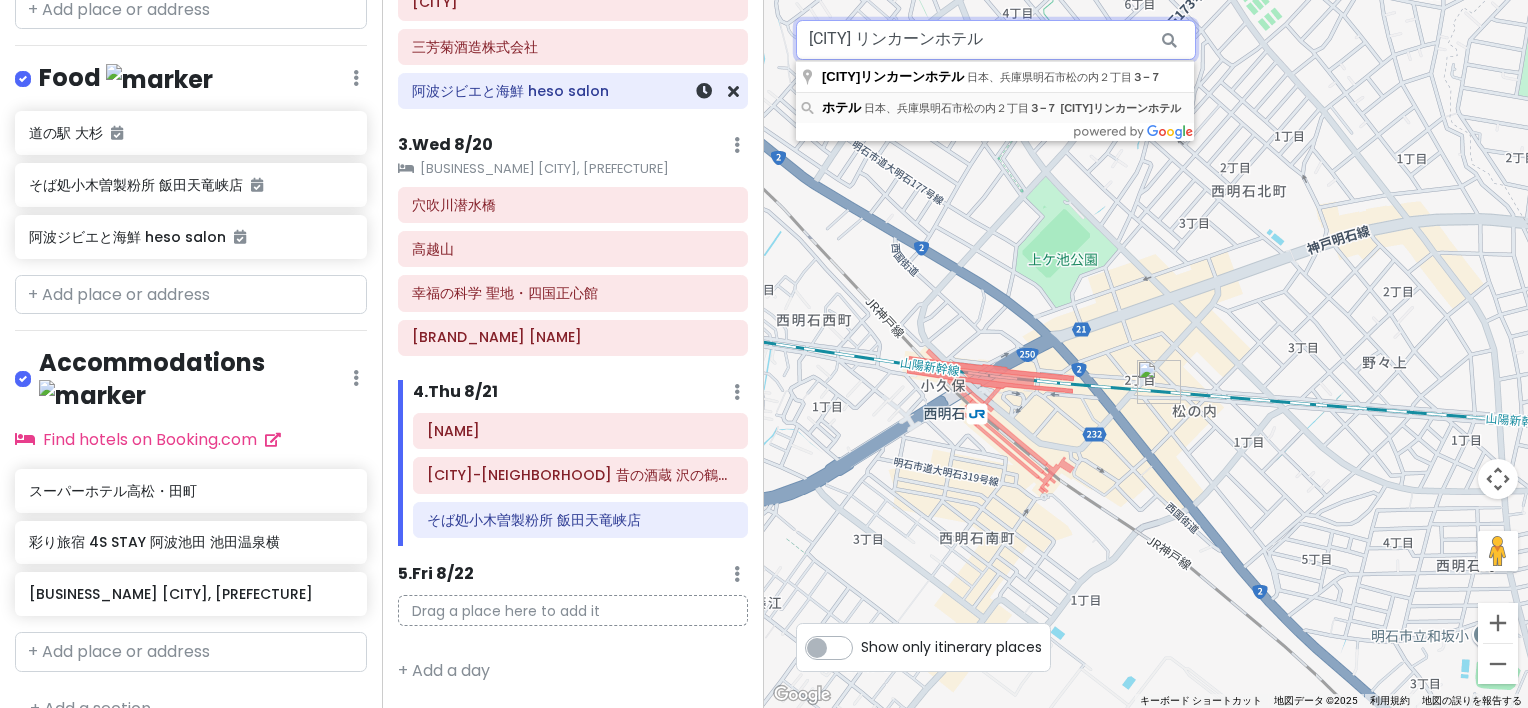 paste on "下條温泉　静かなお宿　加賀美" 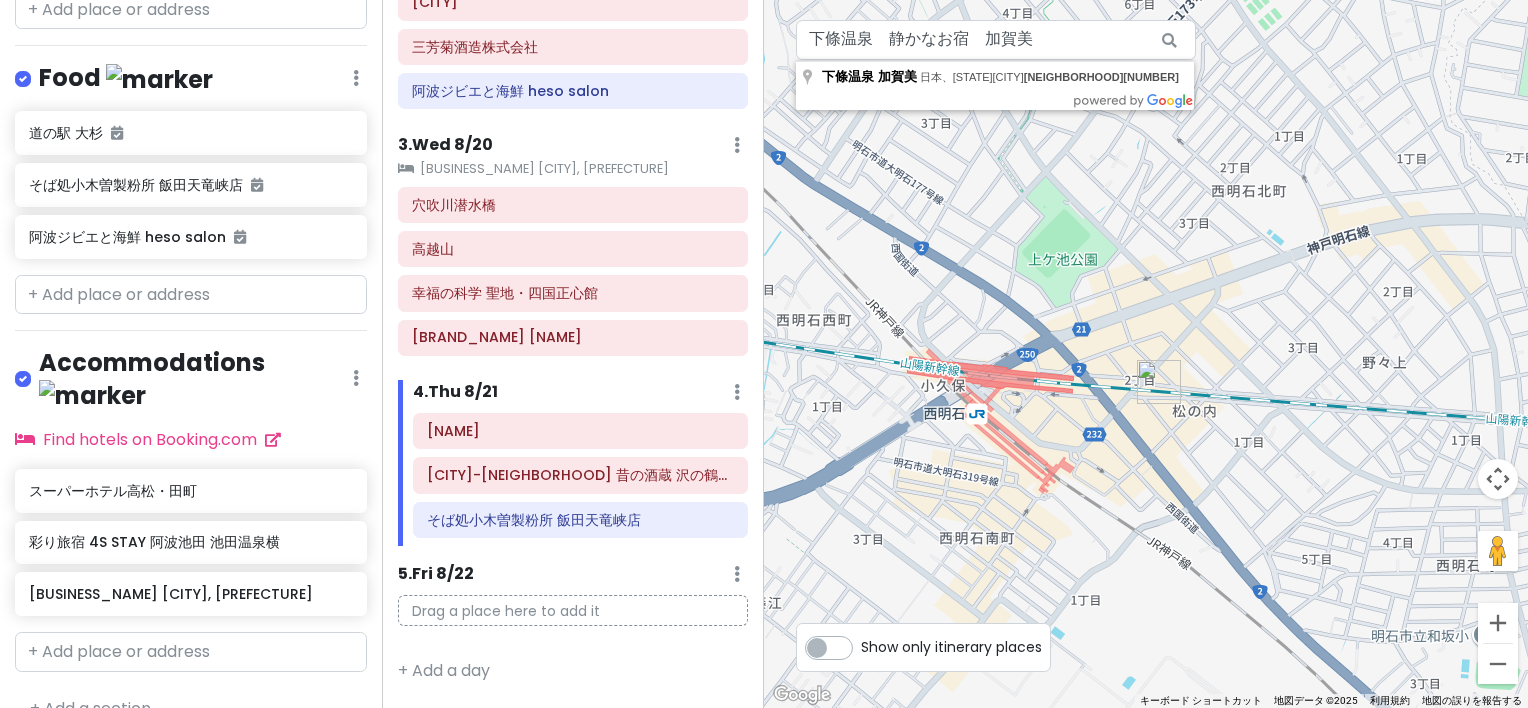 type on "[PREFECTURE][CITY][NEIGHBORHOOD][NEIGHBORHOOD] [NEIGHBORHOOD]" 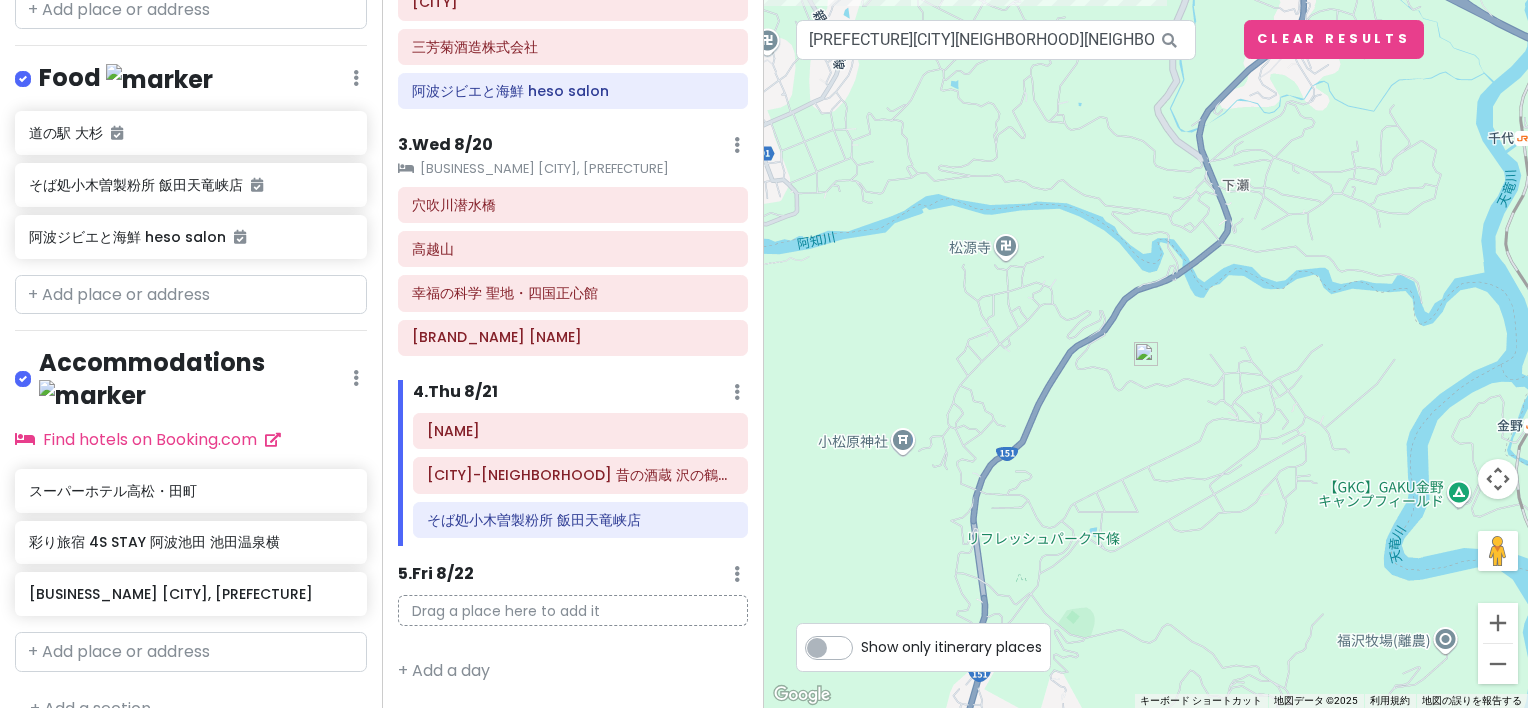 click at bounding box center (1146, 354) 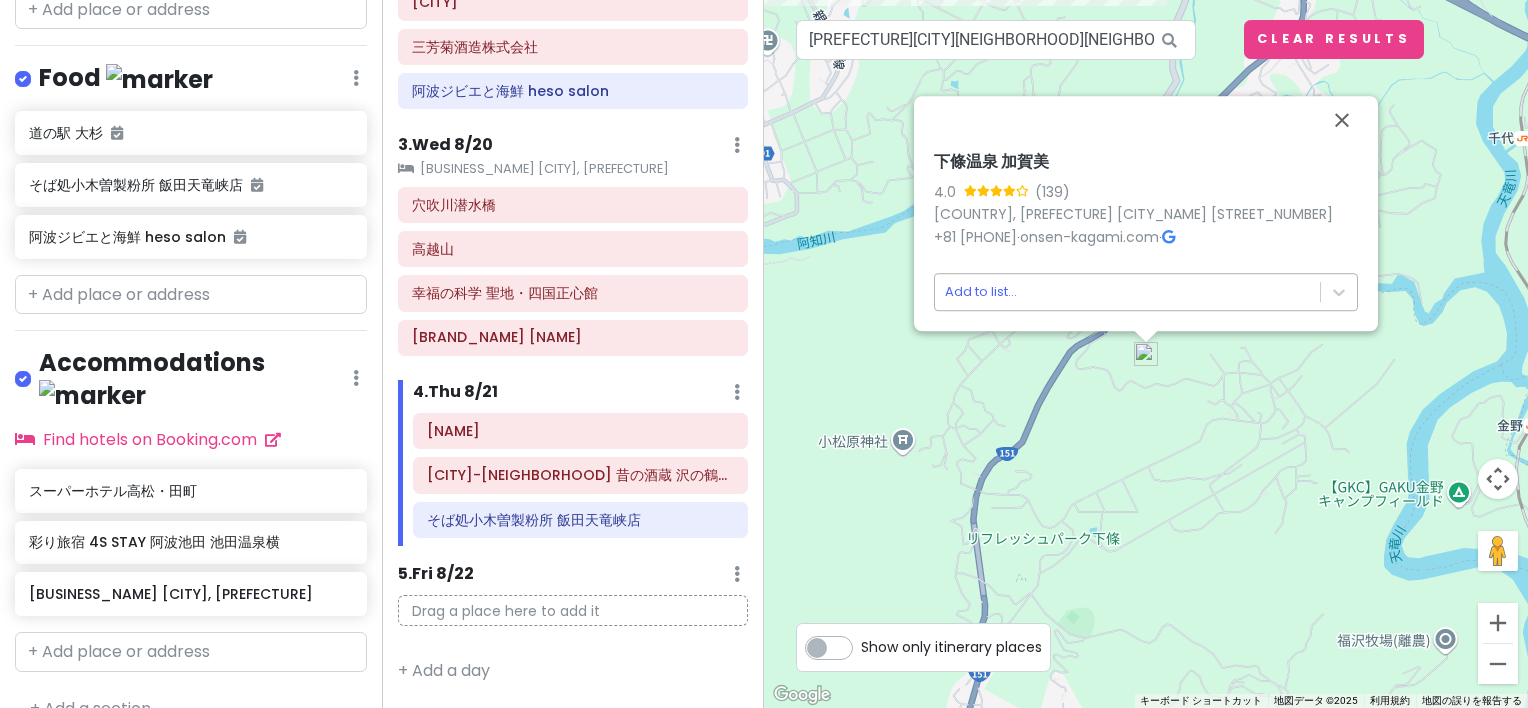 click on "Edit Day Notes Clear Lodging 2" at bounding box center [764, 354] 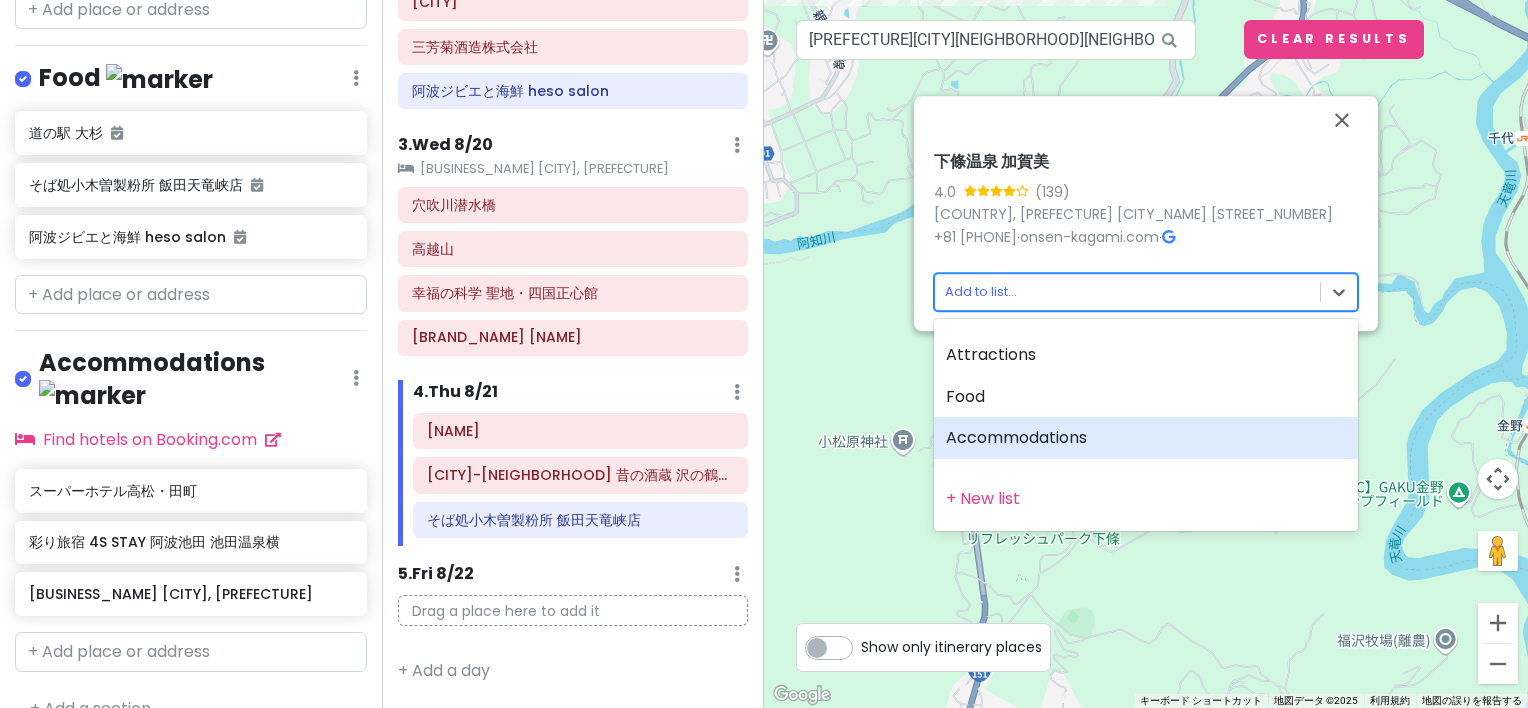 click on "Accommodations" at bounding box center [1146, 438] 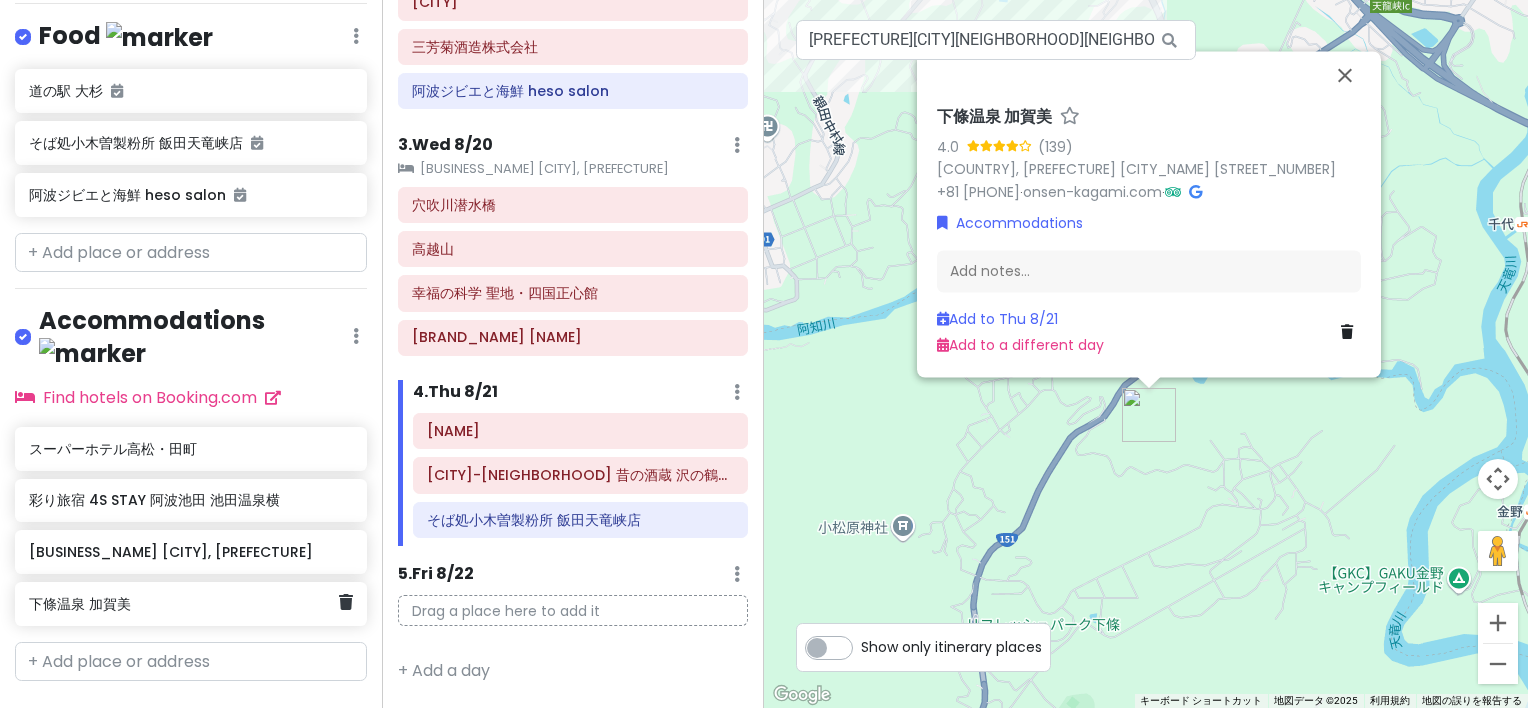scroll, scrollTop: 1492, scrollLeft: 0, axis: vertical 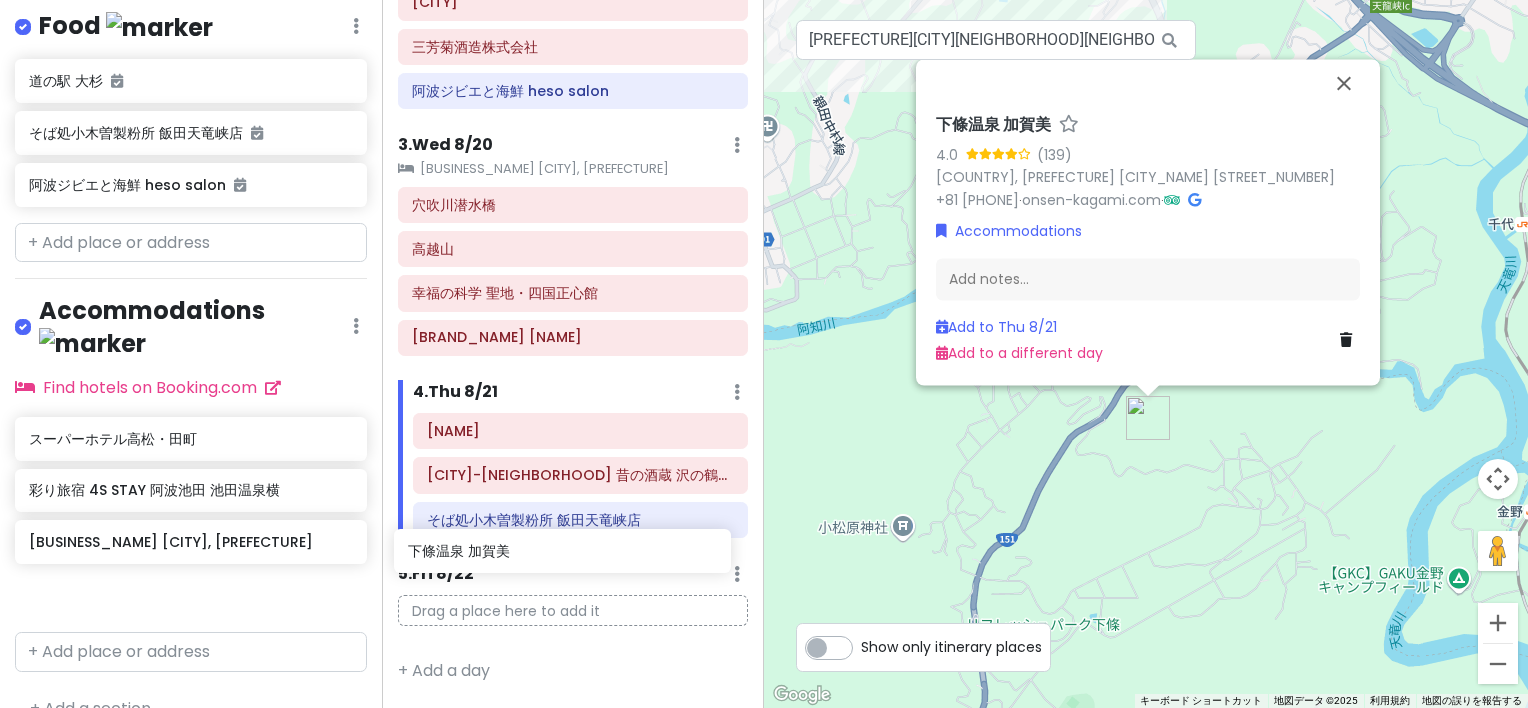 drag, startPoint x: 144, startPoint y: 567, endPoint x: 523, endPoint y: 561, distance: 379.0475 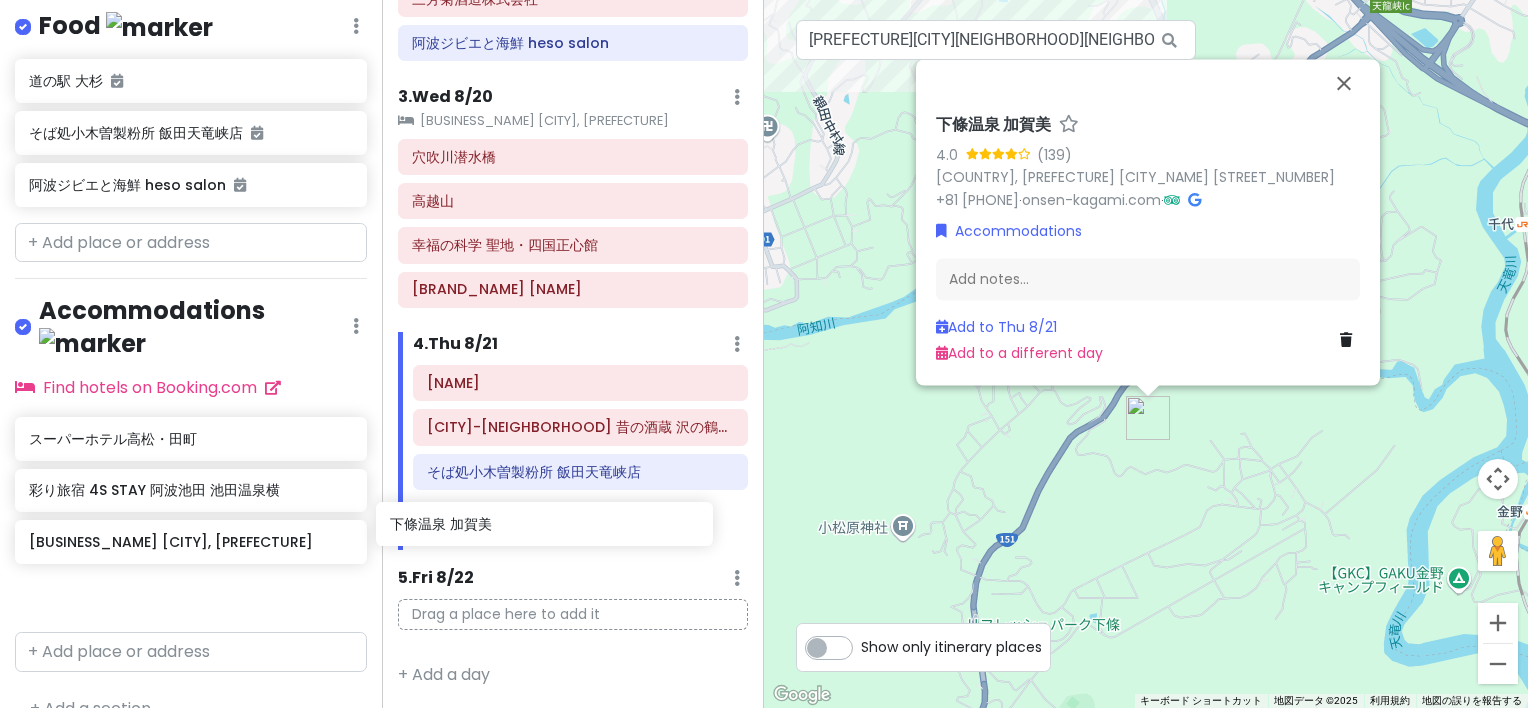 drag, startPoint x: 346, startPoint y: 568, endPoint x: 616, endPoint y: 543, distance: 271.15494 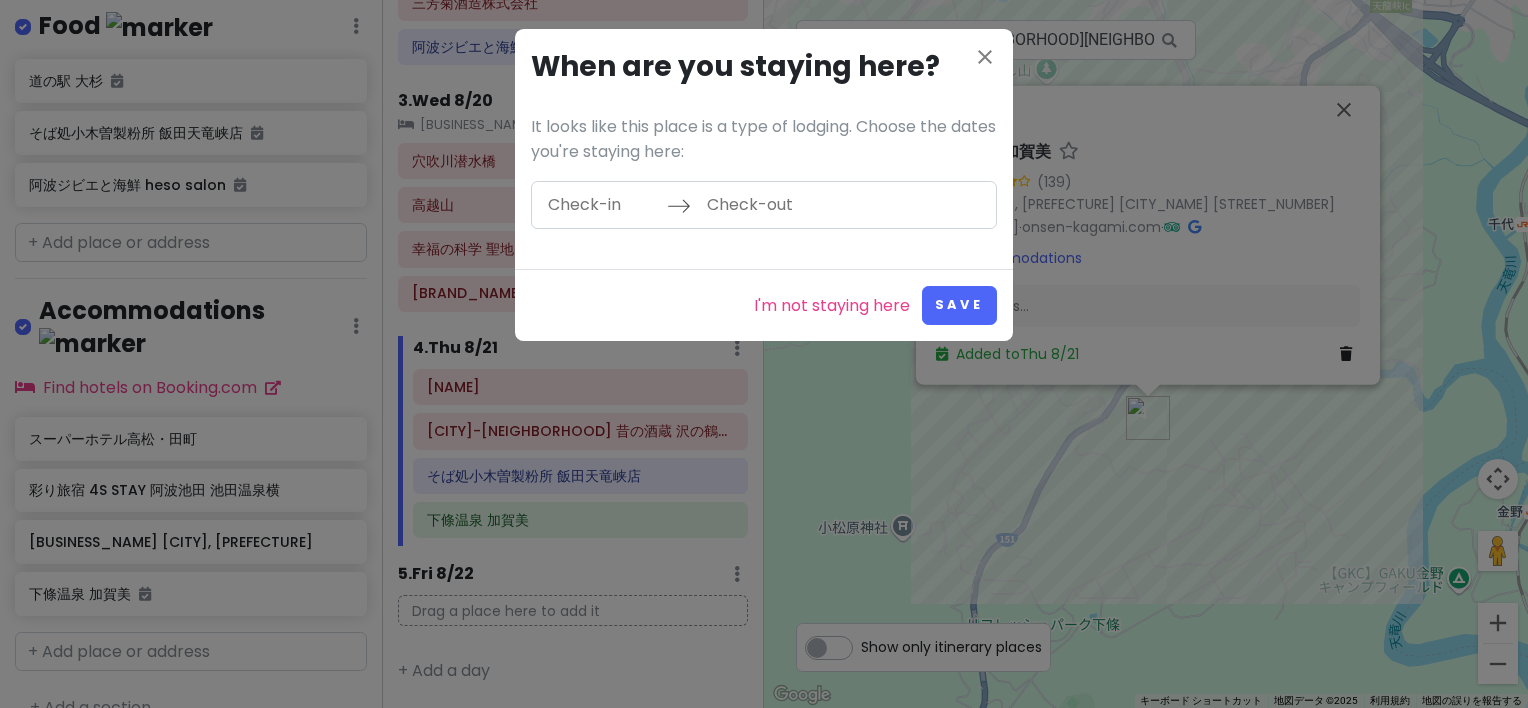 scroll, scrollTop: 773, scrollLeft: 0, axis: vertical 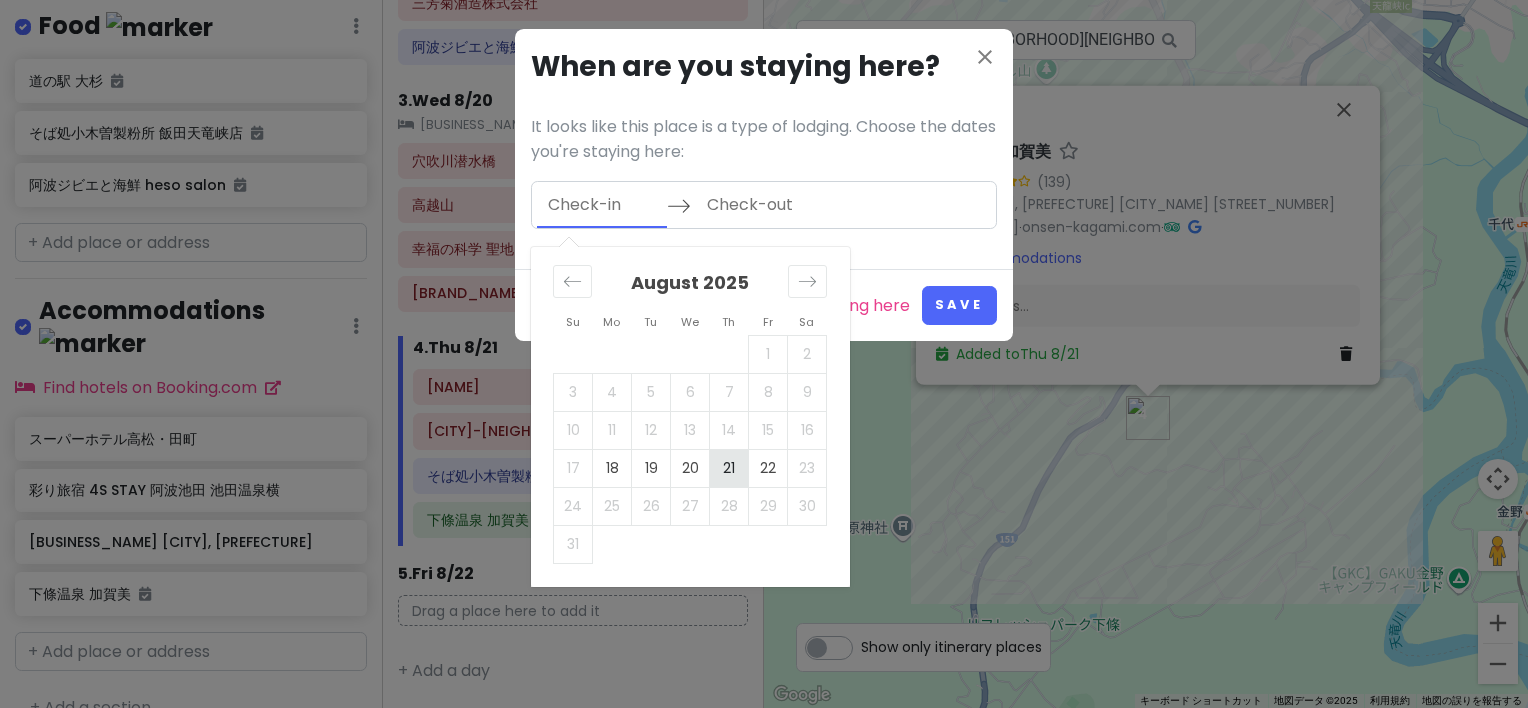 click on "21" at bounding box center [729, 468] 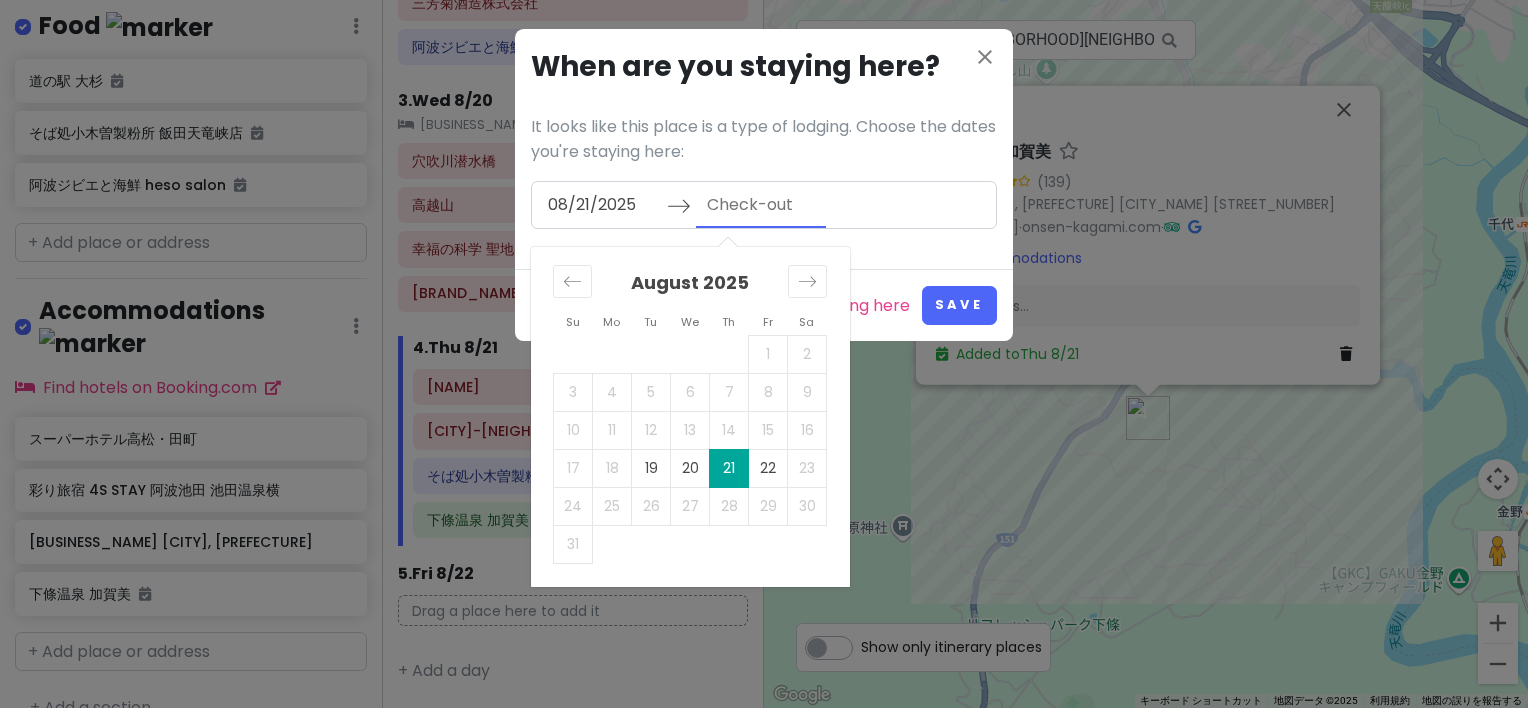 click at bounding box center (761, 205) 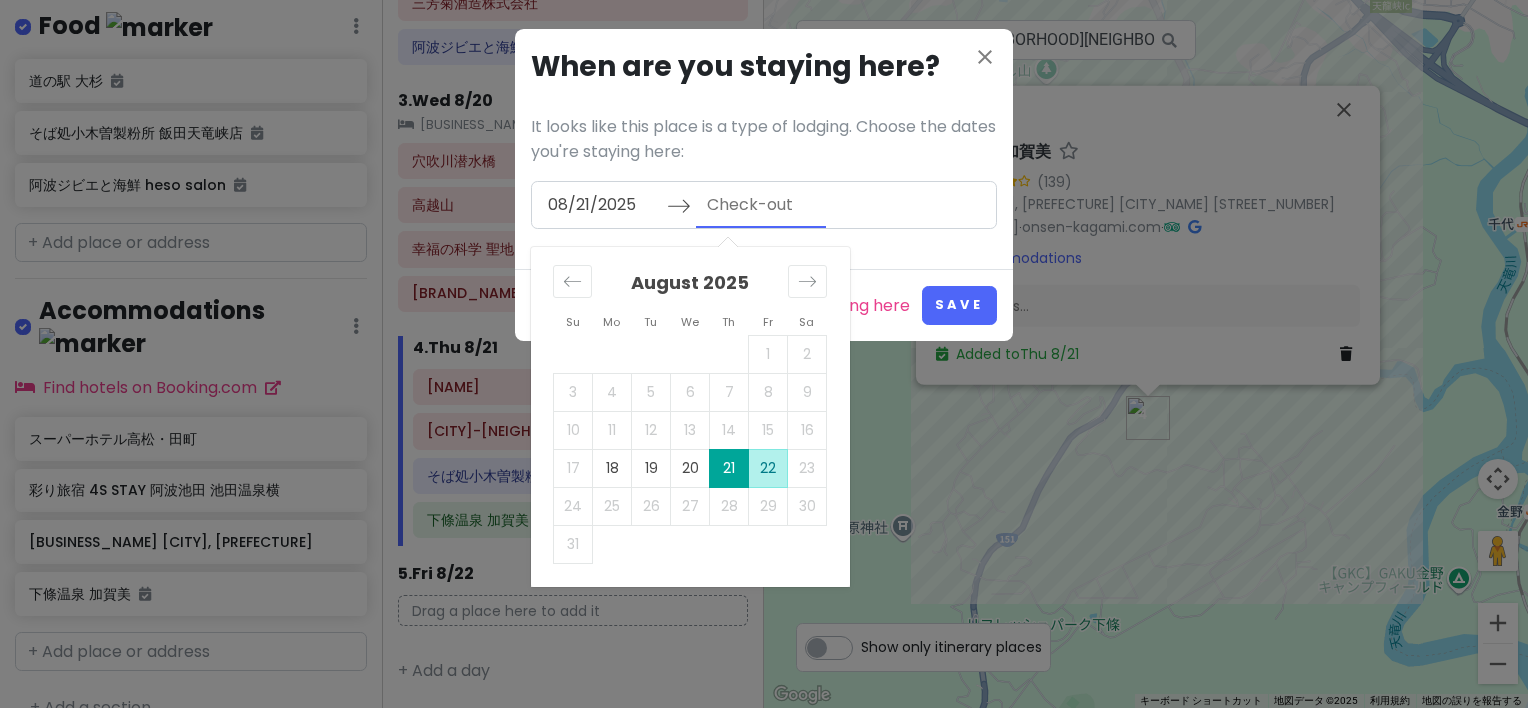 click on "22" at bounding box center [768, 468] 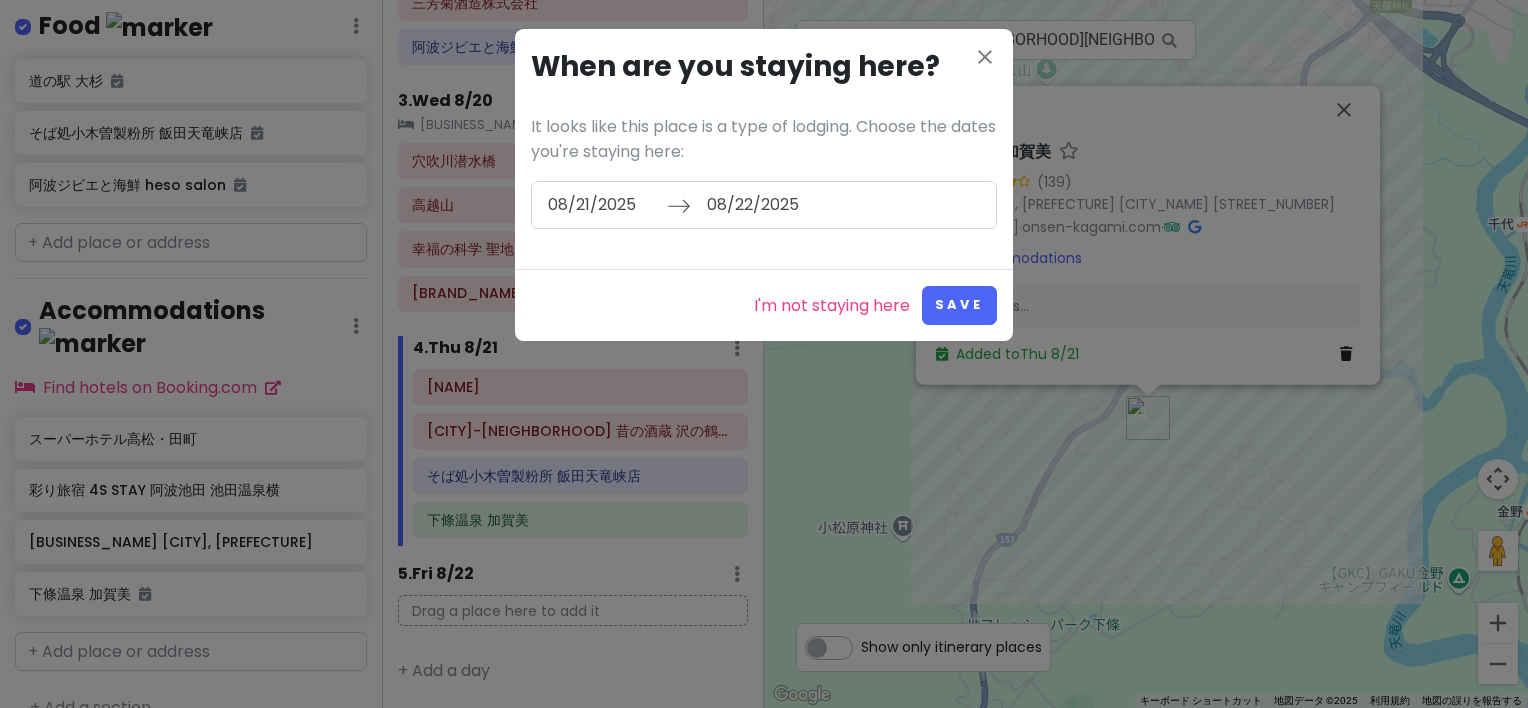 click on "I'm not staying here Save" at bounding box center [764, 305] 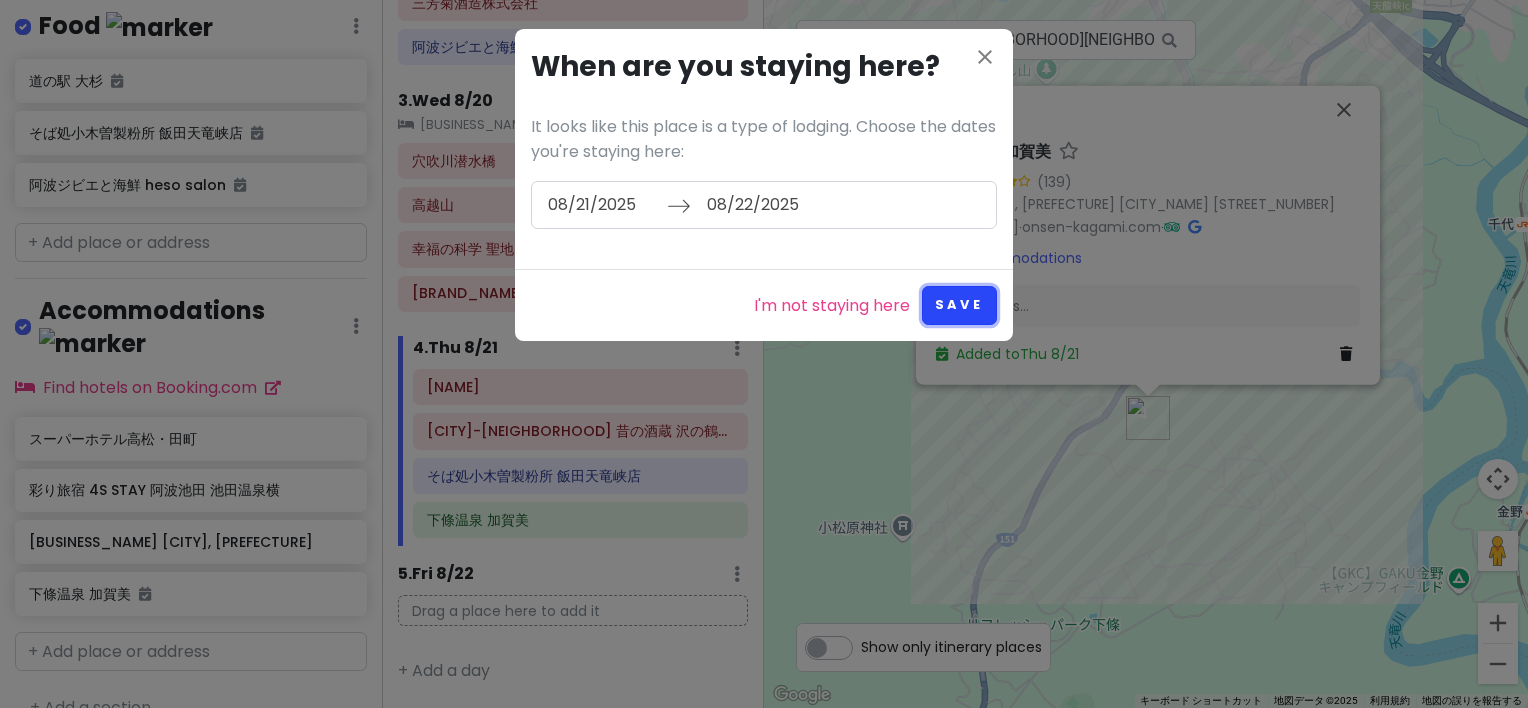 click on "Save" at bounding box center (959, 305) 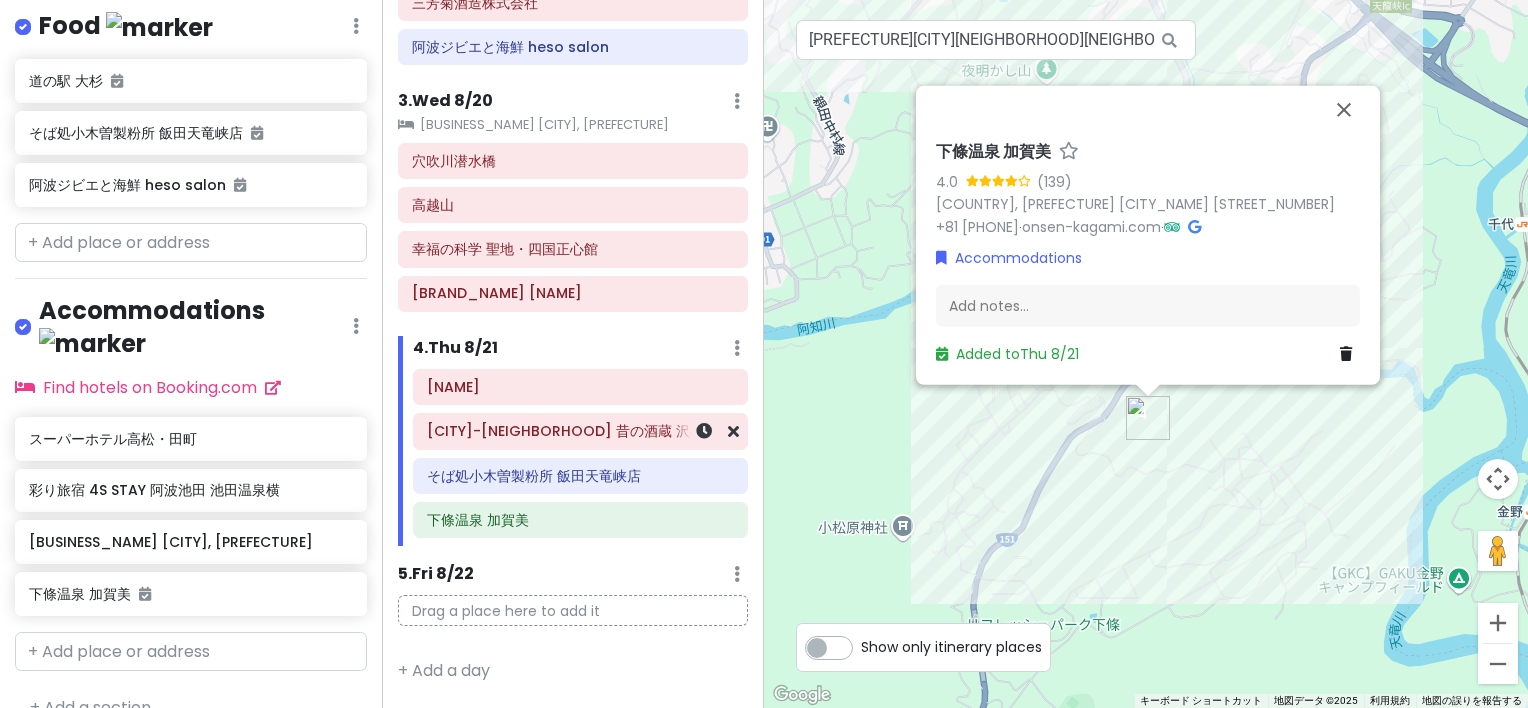 scroll, scrollTop: 757, scrollLeft: 0, axis: vertical 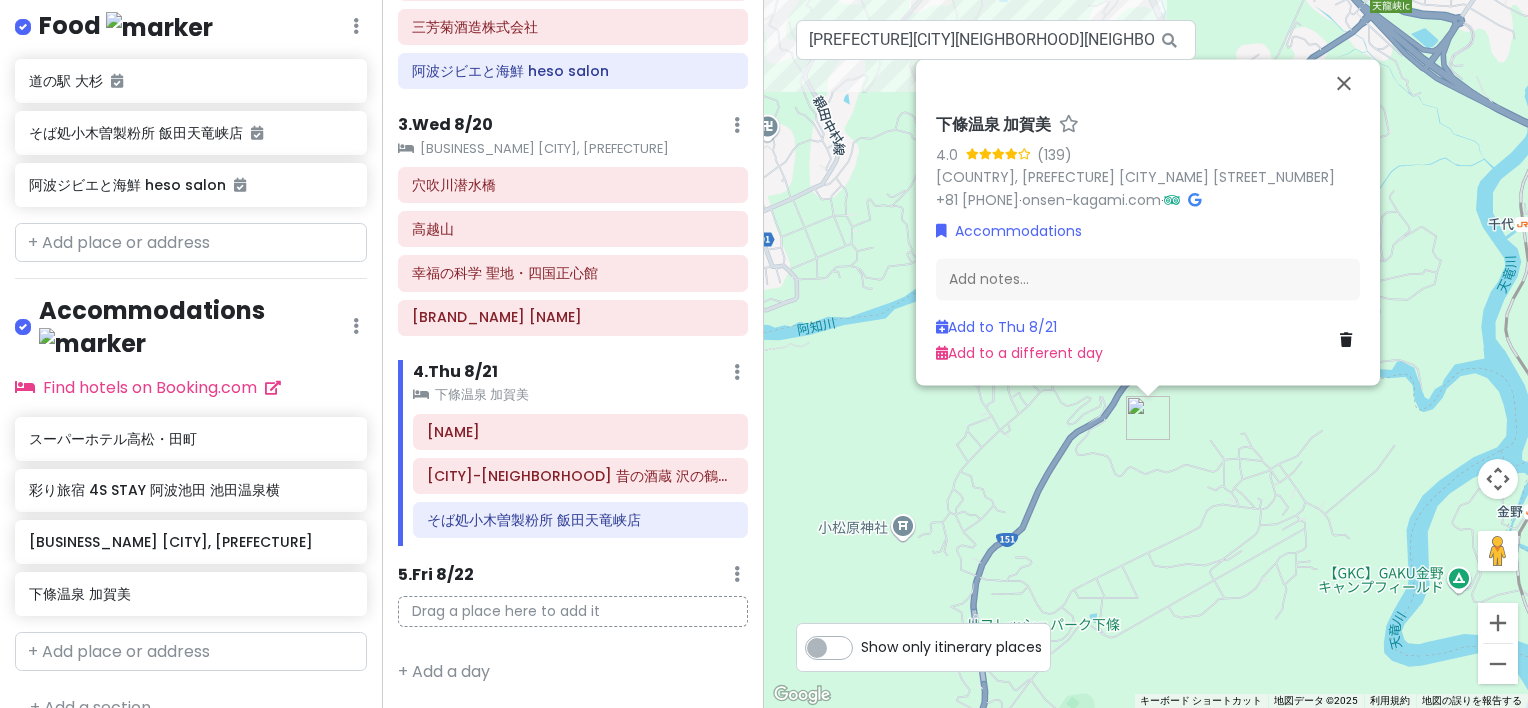 click on "5 .  Fri 8/22" at bounding box center (436, 575) 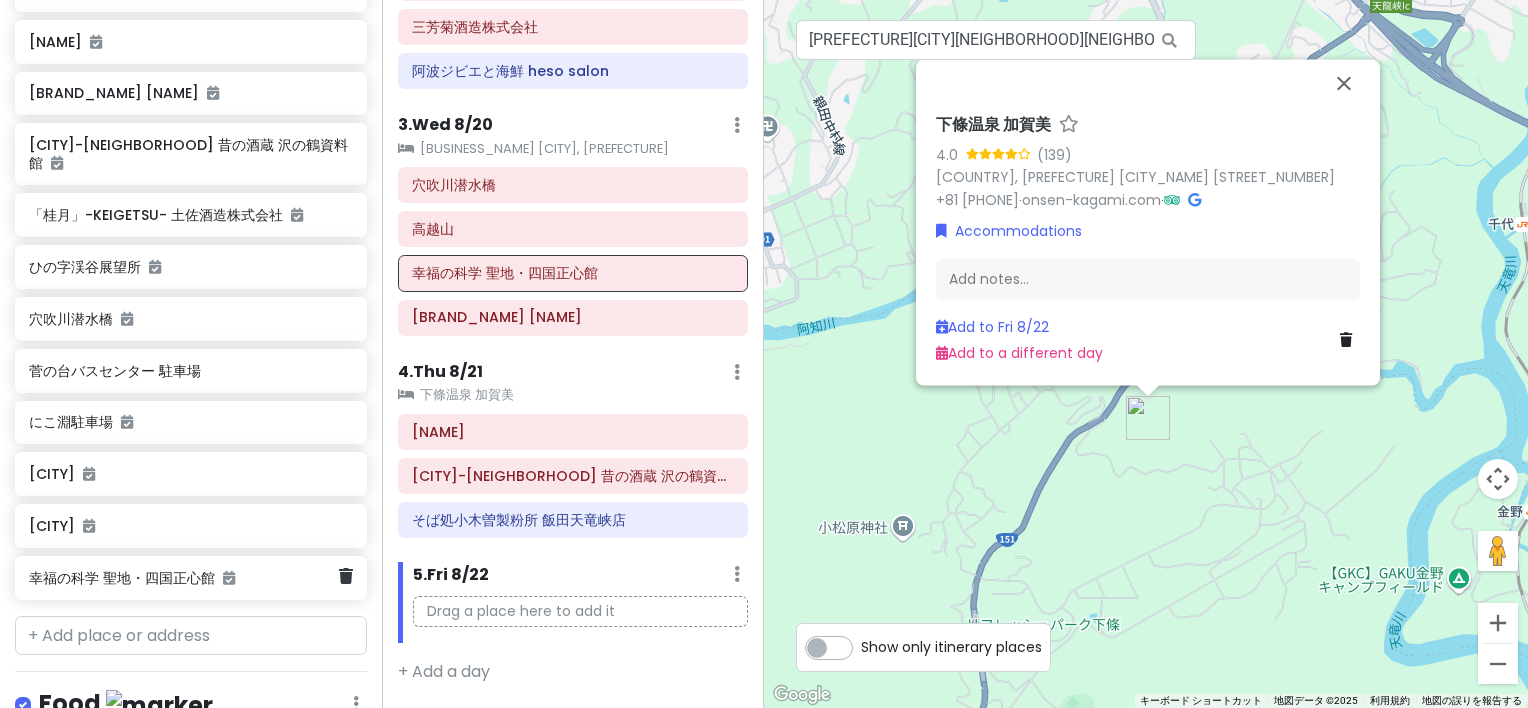 scroll, scrollTop: 792, scrollLeft: 0, axis: vertical 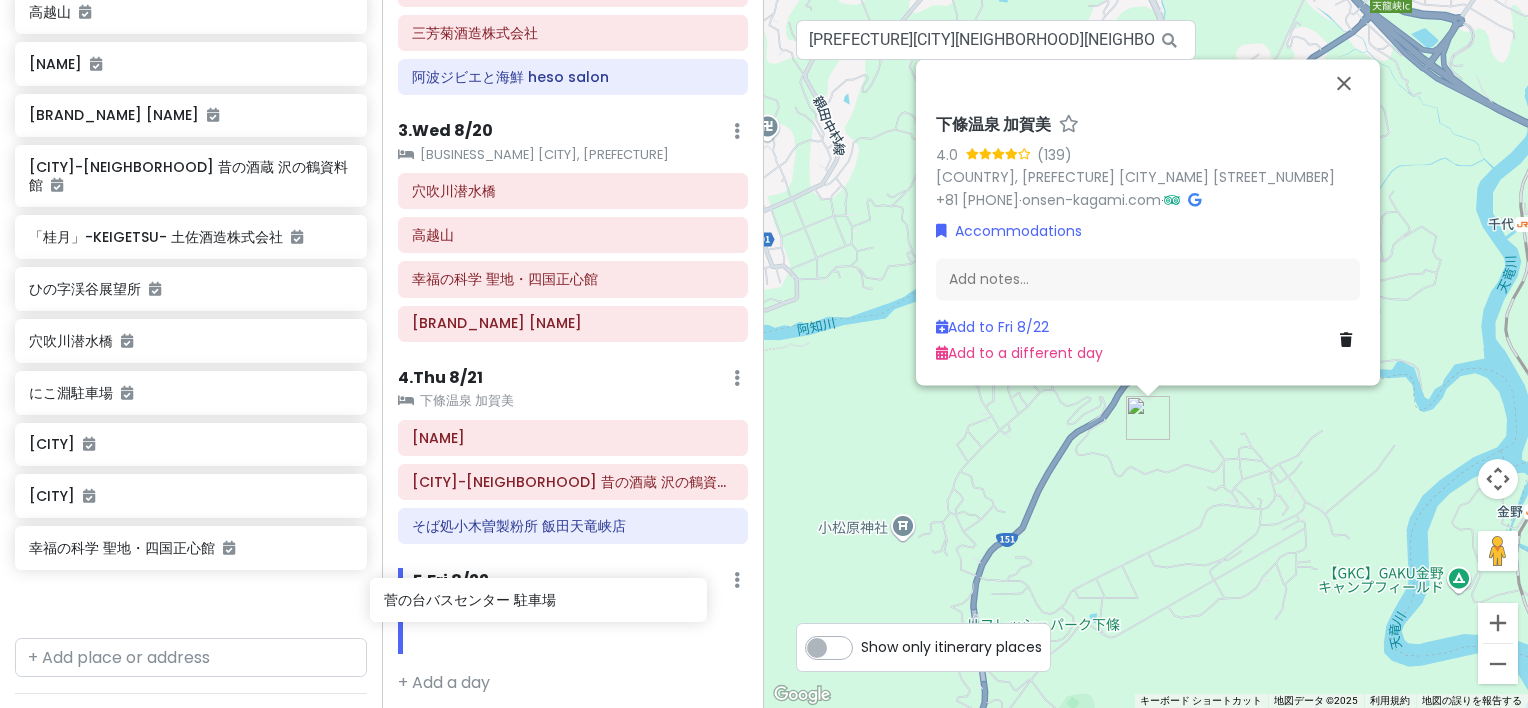 drag, startPoint x: 183, startPoint y: 376, endPoint x: 536, endPoint y: 604, distance: 420.2297 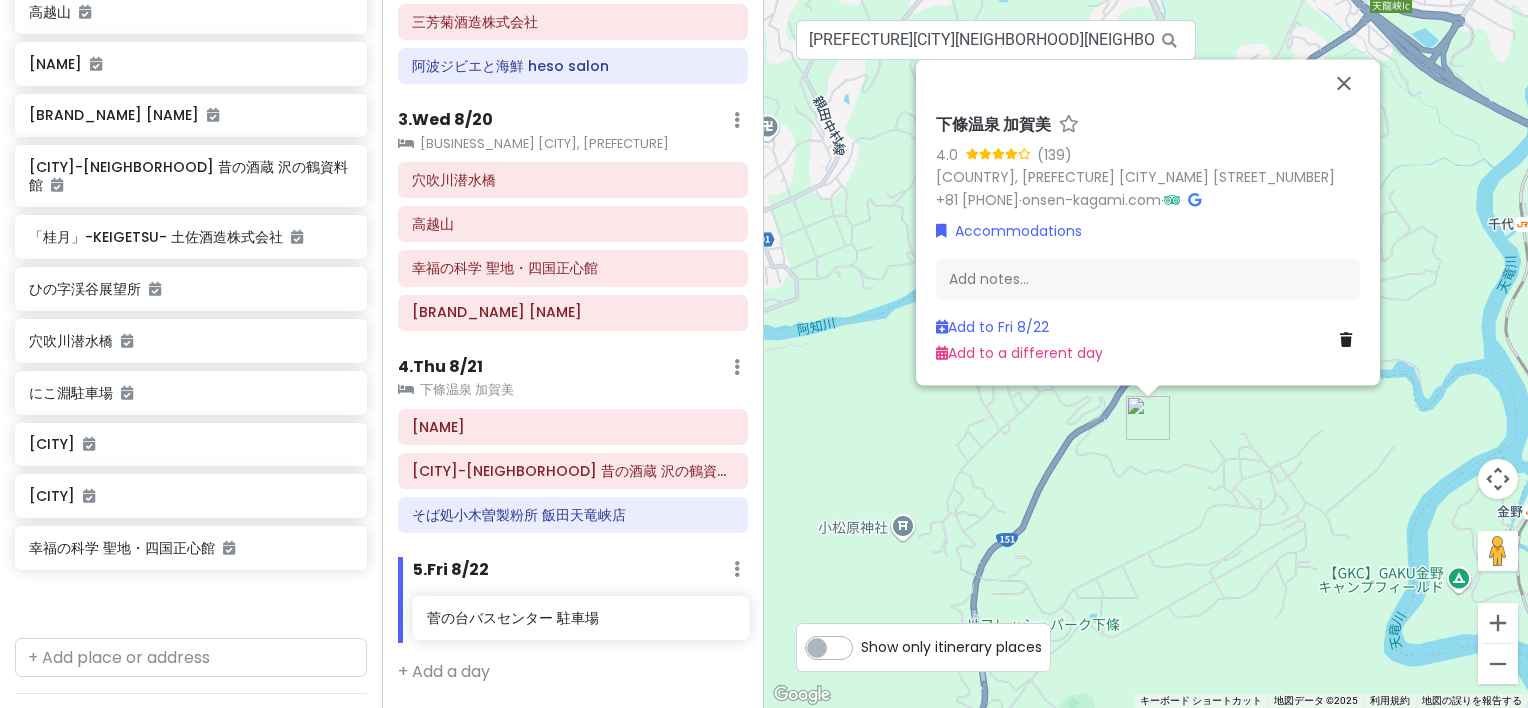 scroll, scrollTop: 755, scrollLeft: 0, axis: vertical 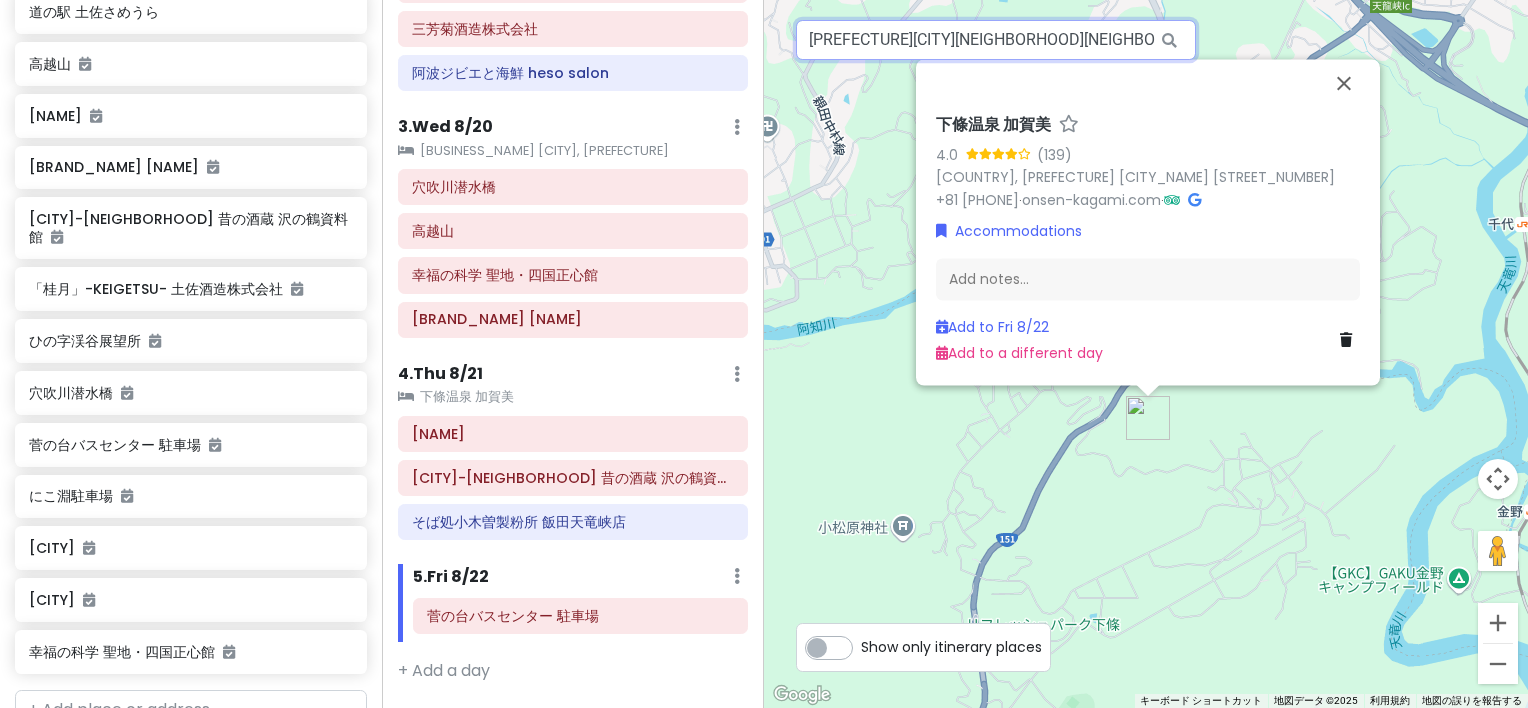 click on "[PREFECTURE][CITY][NEIGHBORHOOD][NEIGHBORHOOD] [NEIGHBORHOOD]" at bounding box center [996, 40] 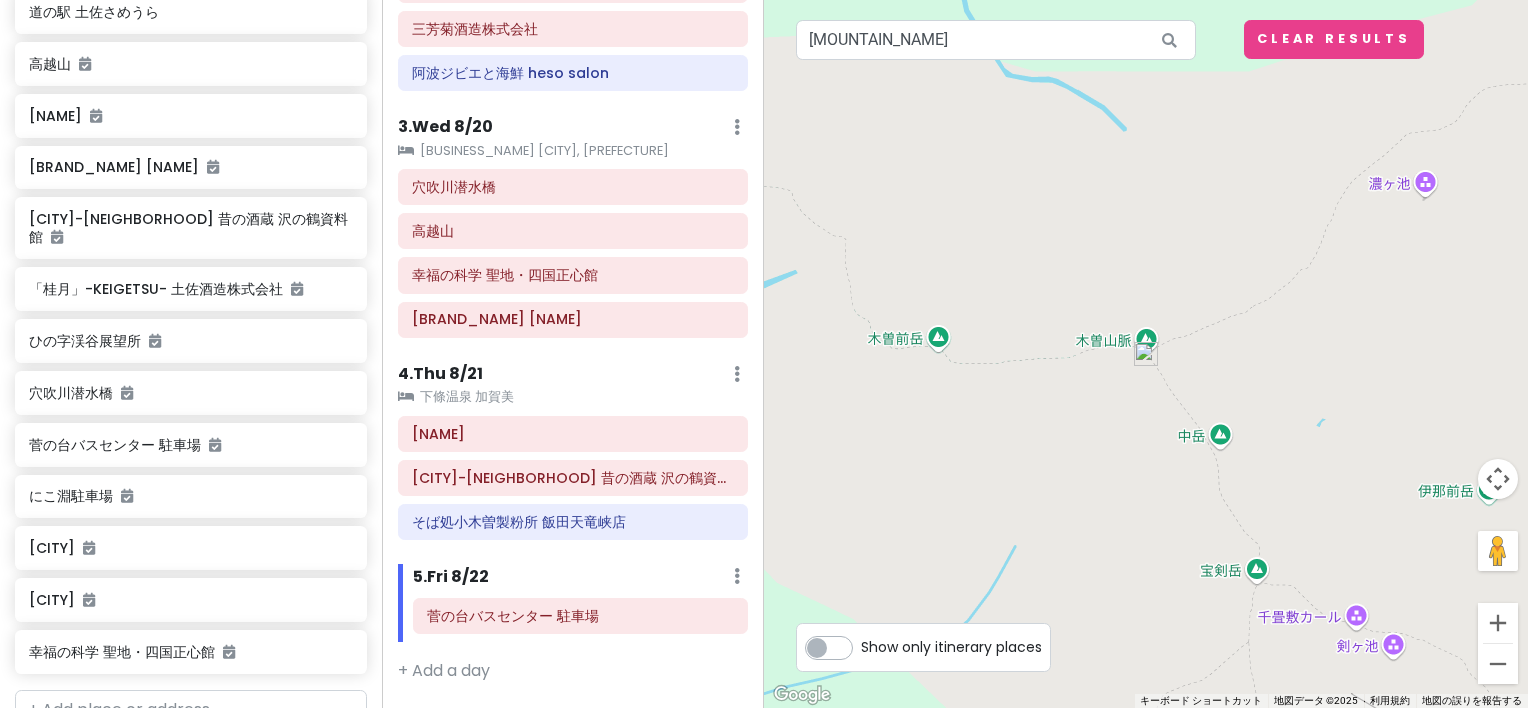 click at bounding box center (1146, 354) 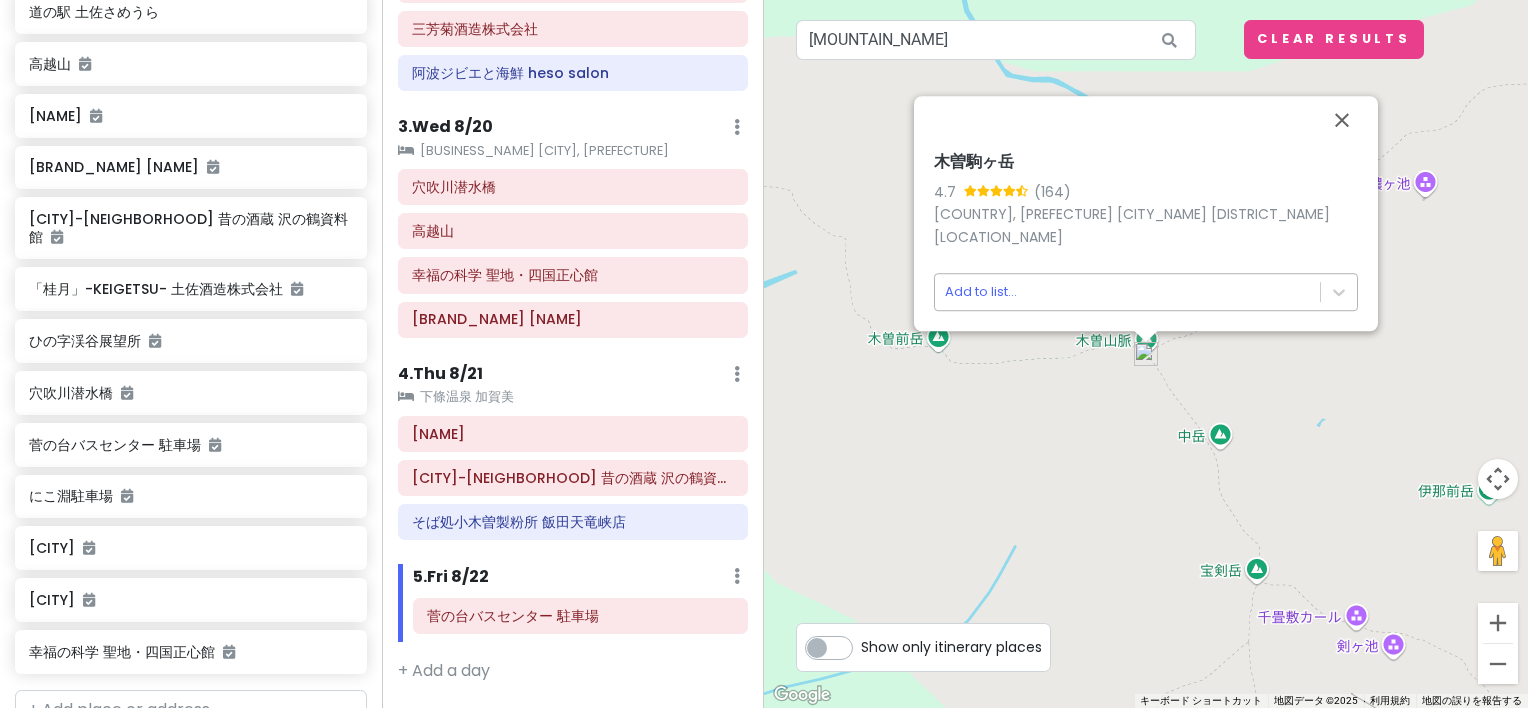 click on "Edit Day Notes Clear Lodging 2" at bounding box center (764, 354) 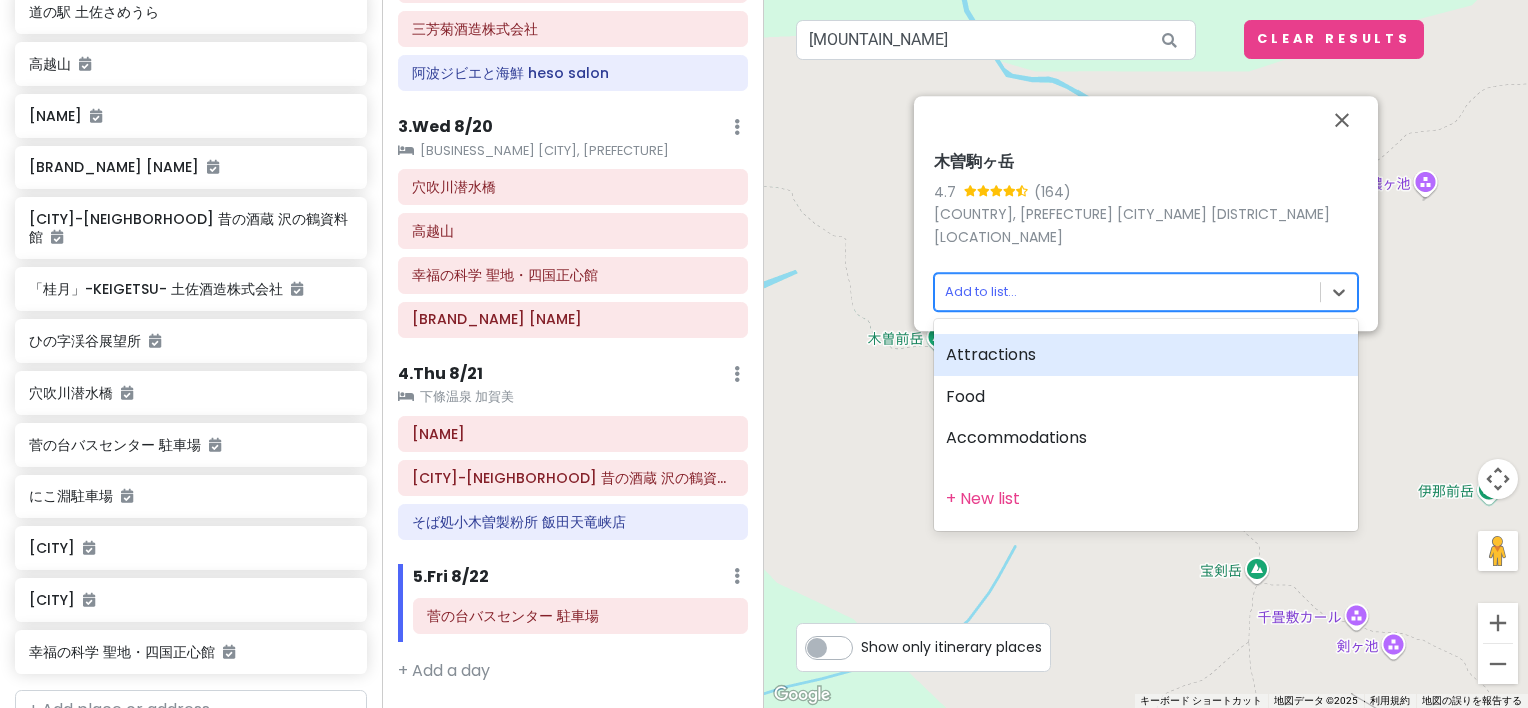 click on "Attractions" at bounding box center [1146, 355] 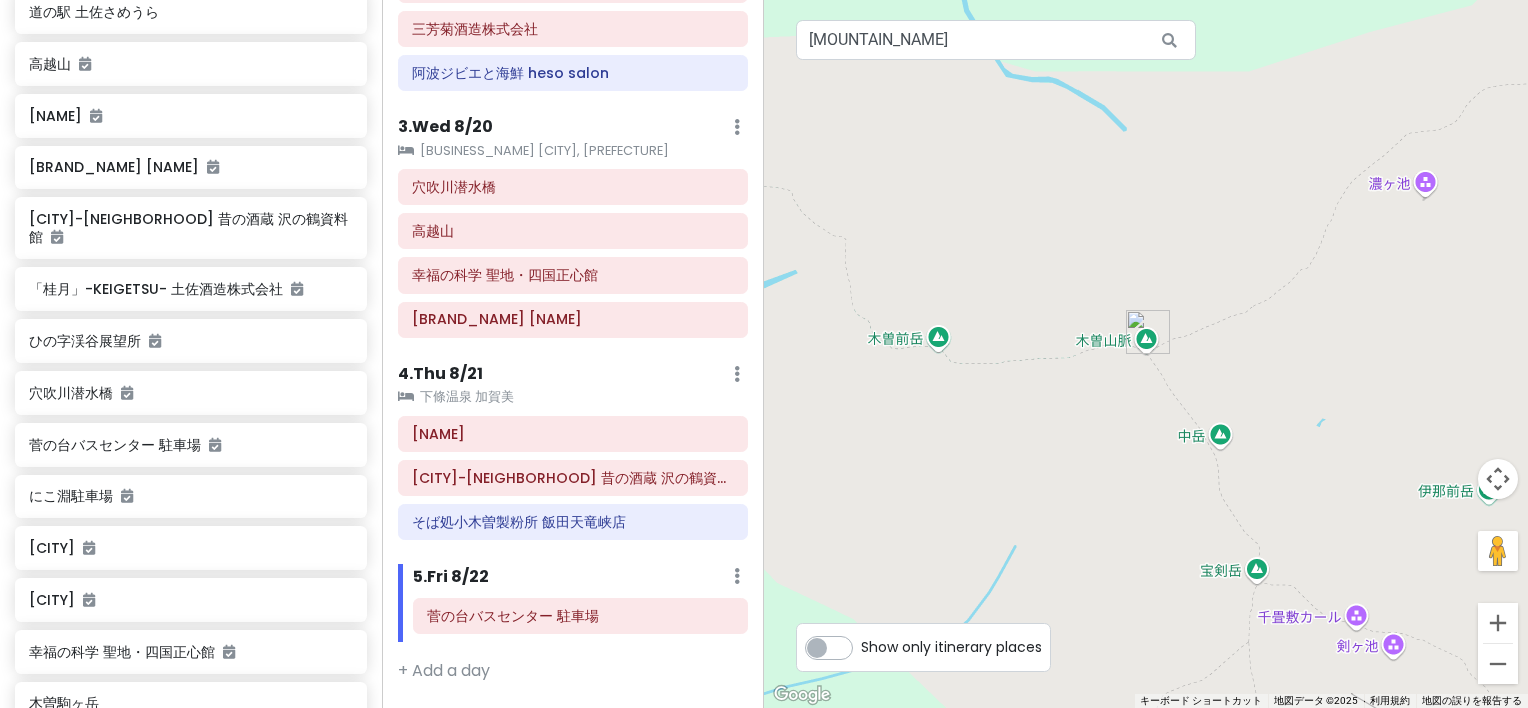 scroll, scrollTop: 792, scrollLeft: 0, axis: vertical 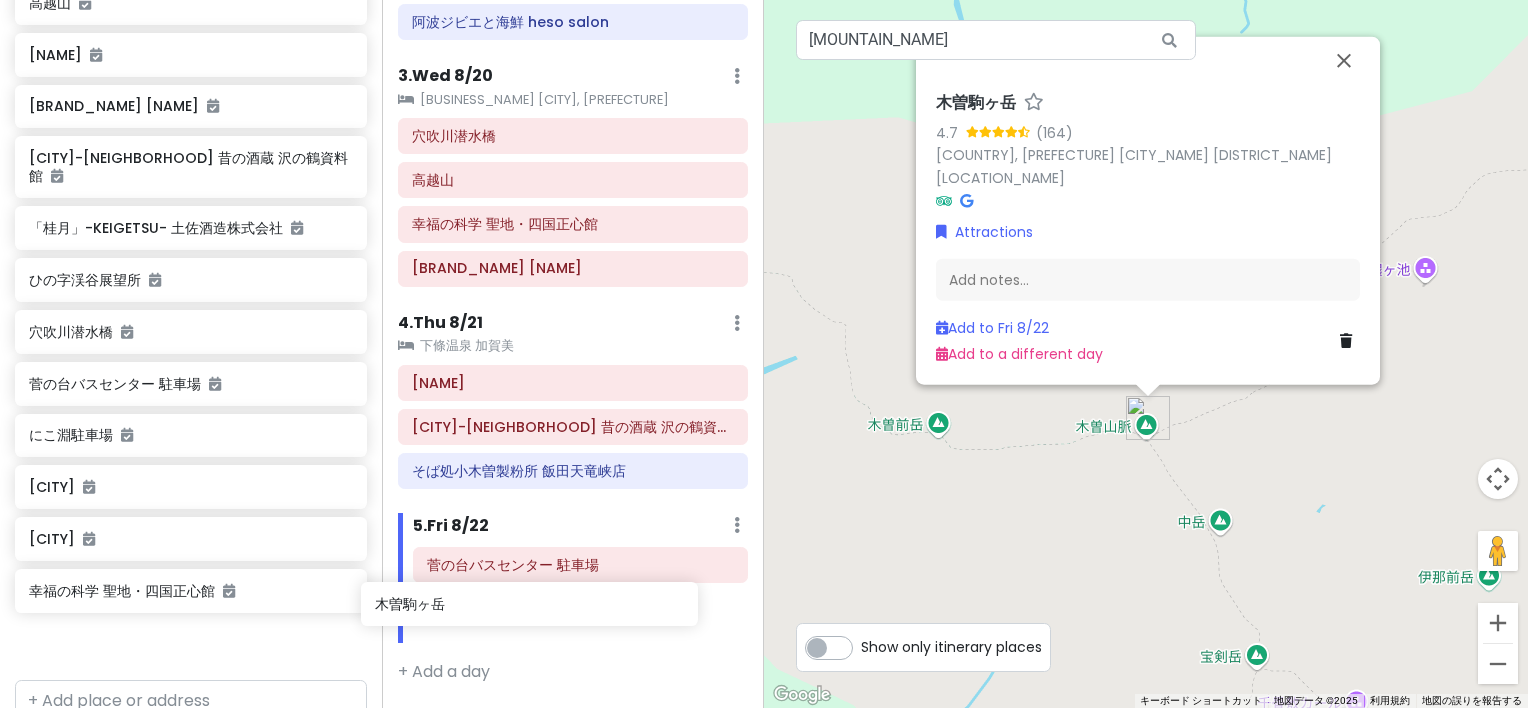 drag, startPoint x: 183, startPoint y: 634, endPoint x: 520, endPoint y: 608, distance: 338.00146 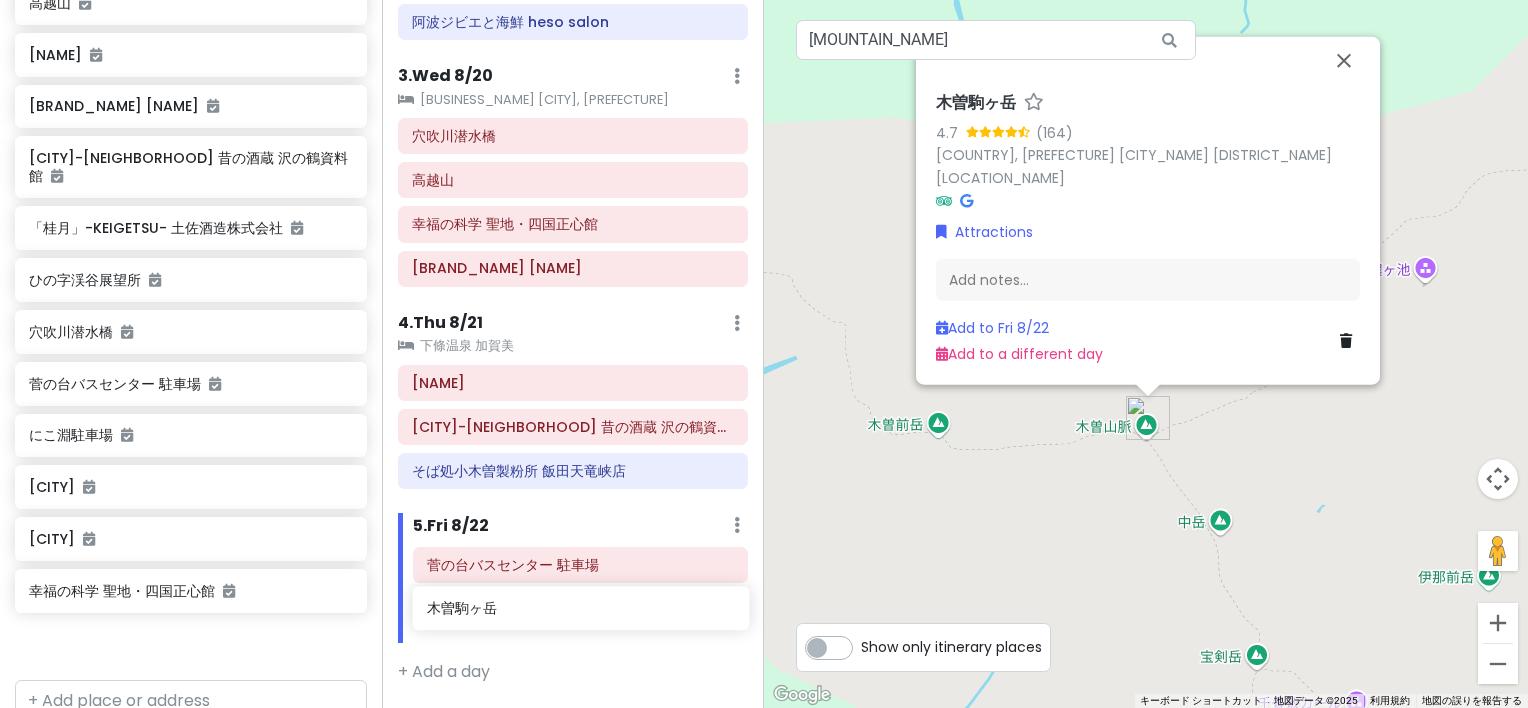 scroll, scrollTop: 799, scrollLeft: 0, axis: vertical 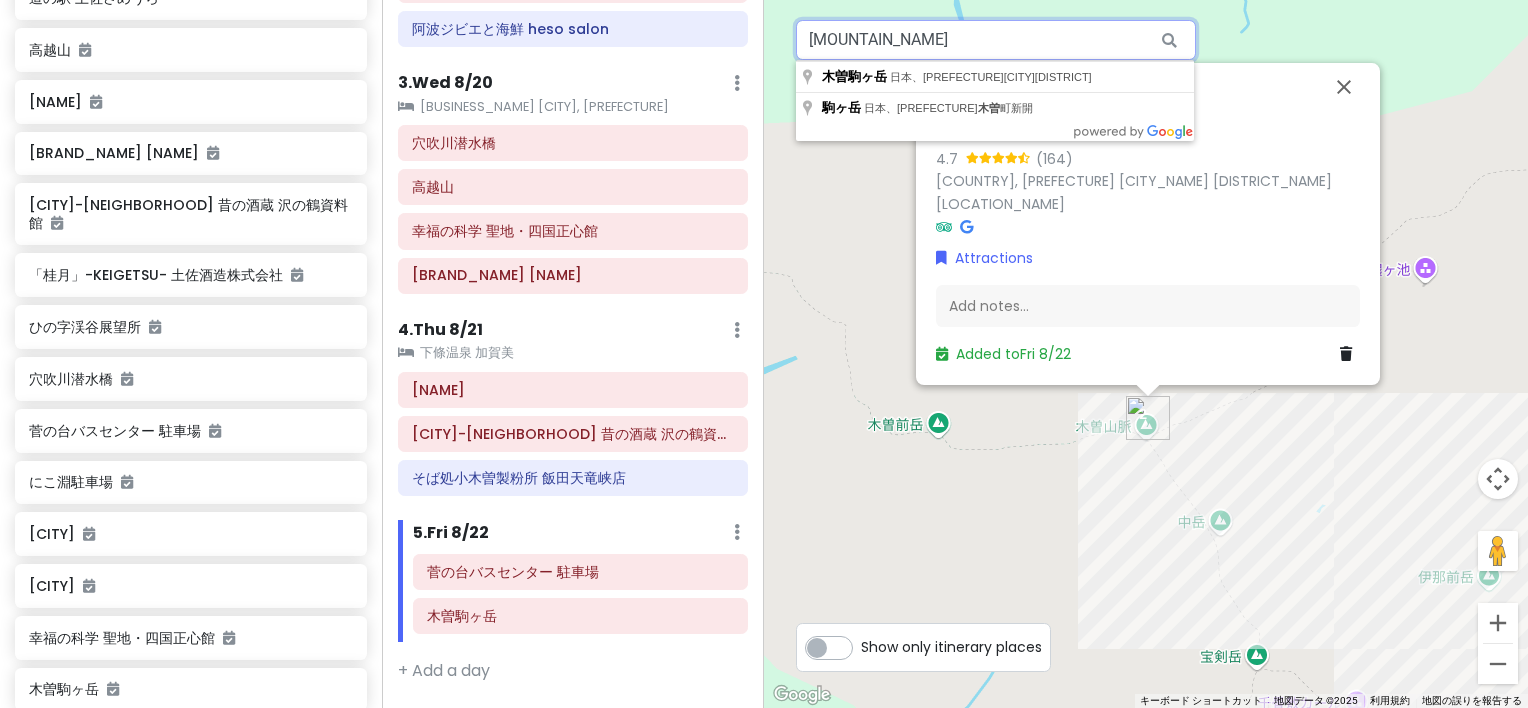 drag, startPoint x: 1088, startPoint y: 44, endPoint x: 531, endPoint y: 28, distance: 557.22974 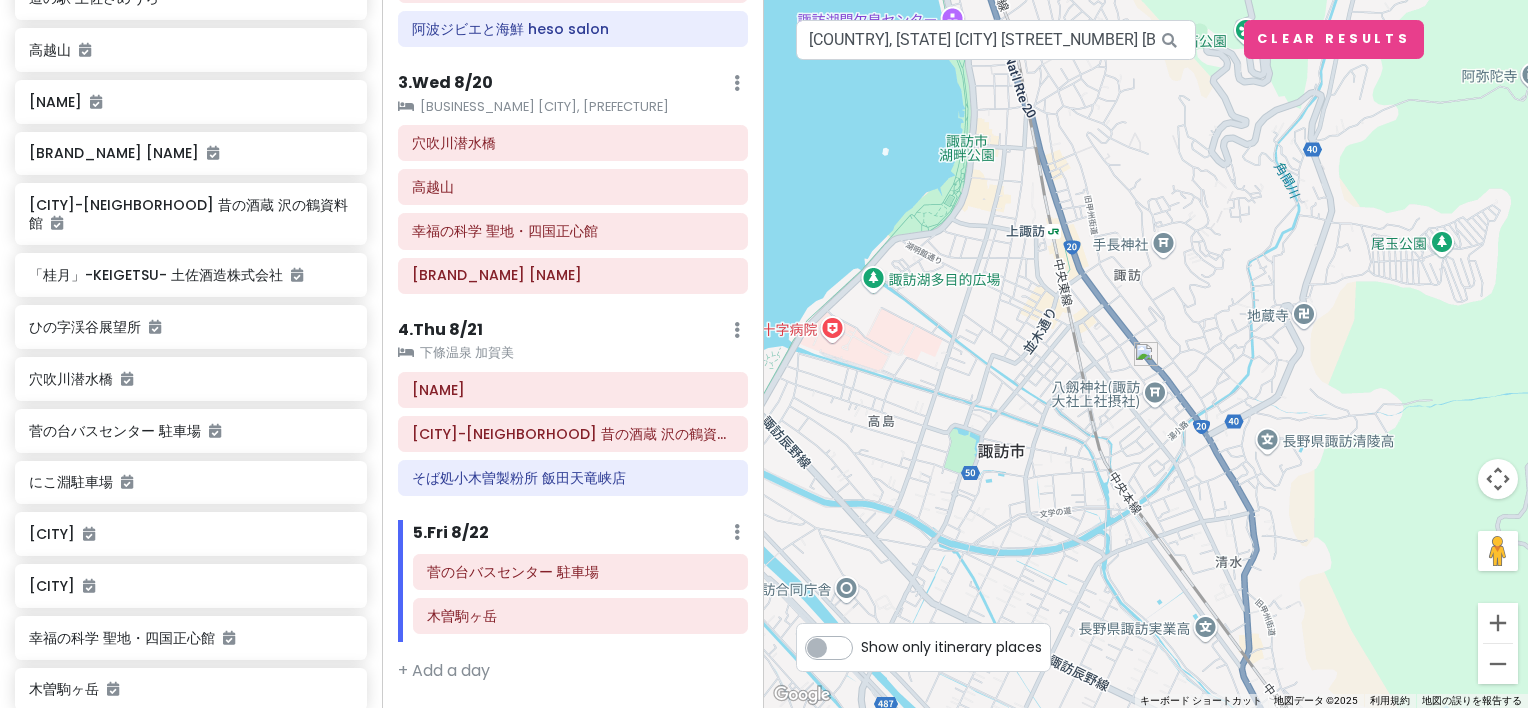 click at bounding box center [1146, 354] 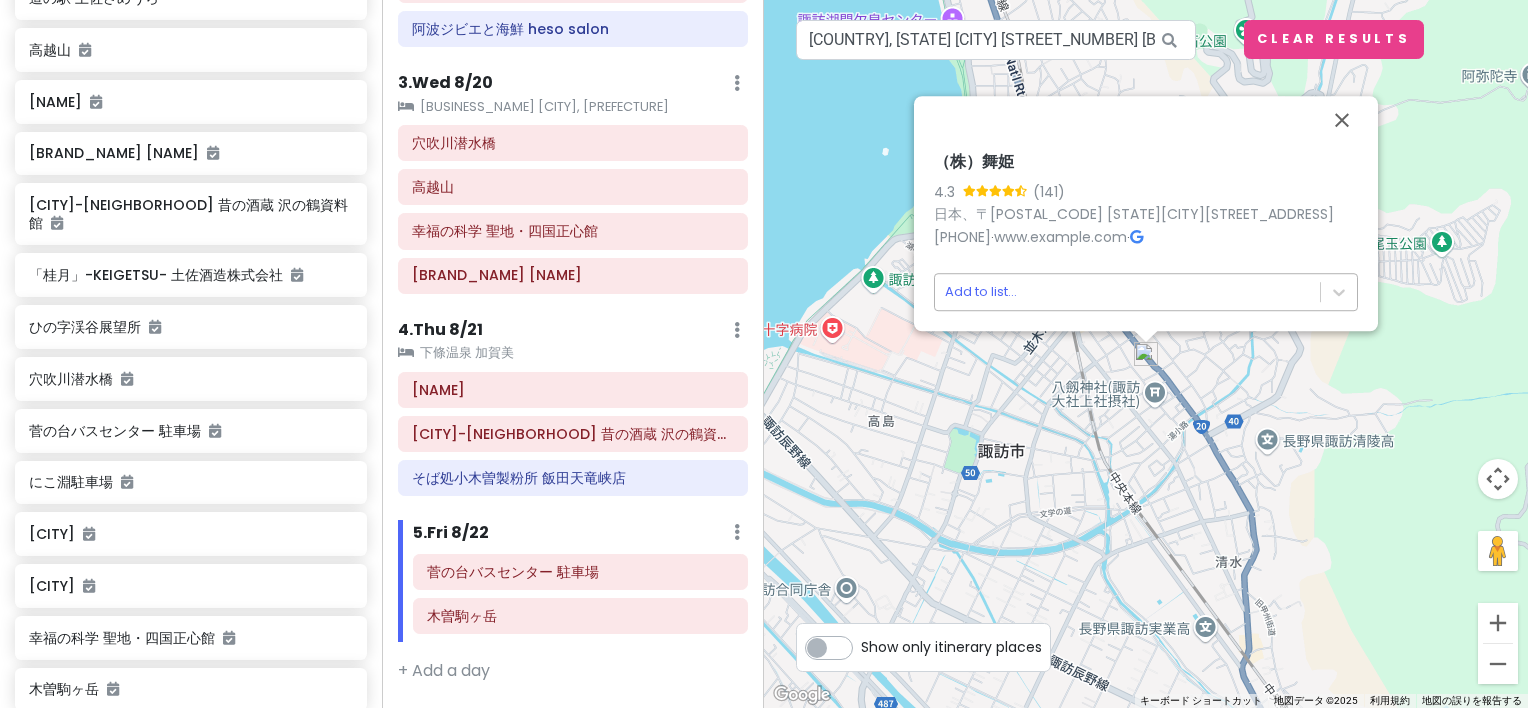 click on "四国旅行 Private Change Dates Make a Copy Delete Trip Go Pro ⚡️ Give Feedback 💡 Support Scout ☕️ Itinerary Share Publish Notes Add notes... Attractions   Edit Reorder Delete List 御在所ロープウエイ 駐車場 丸亀城 ヤドン公園 銭形展望台 三芳菊酒造株式会社 祖谷渓の小便小僧 早明浦ダム右岸展望台 道の駅 土佐さめうら 高越山 橋の科学館 ニジゲンノモリ ゴジラ迎撃作戦 神戸・灘 昔の酒蔵 沢の鶴資料館 「桂月」-KEIGETSU- 土佐酒造株式会社 ひの字渓谷展望所 穴吹川潜水橋 菅の台バスセンター 駐車場 にこ淵駐車場 高松シンボルタワー 丸山公園 幸福の科学 聖地・四国正心館 木曽駒ヶ岳 Food   Edit Reorder Delete List 道の駅 大杉 そば処小木曽製粉所 飯田天竜峡店 阿波ジビエと海鮮 heso salon Accommodations   Edit Reorder Delete List Find hotels on Booking.com スーパーホテル高松・田町 下條温泉 加賀美 Itinerary × 1" at bounding box center (764, 354) 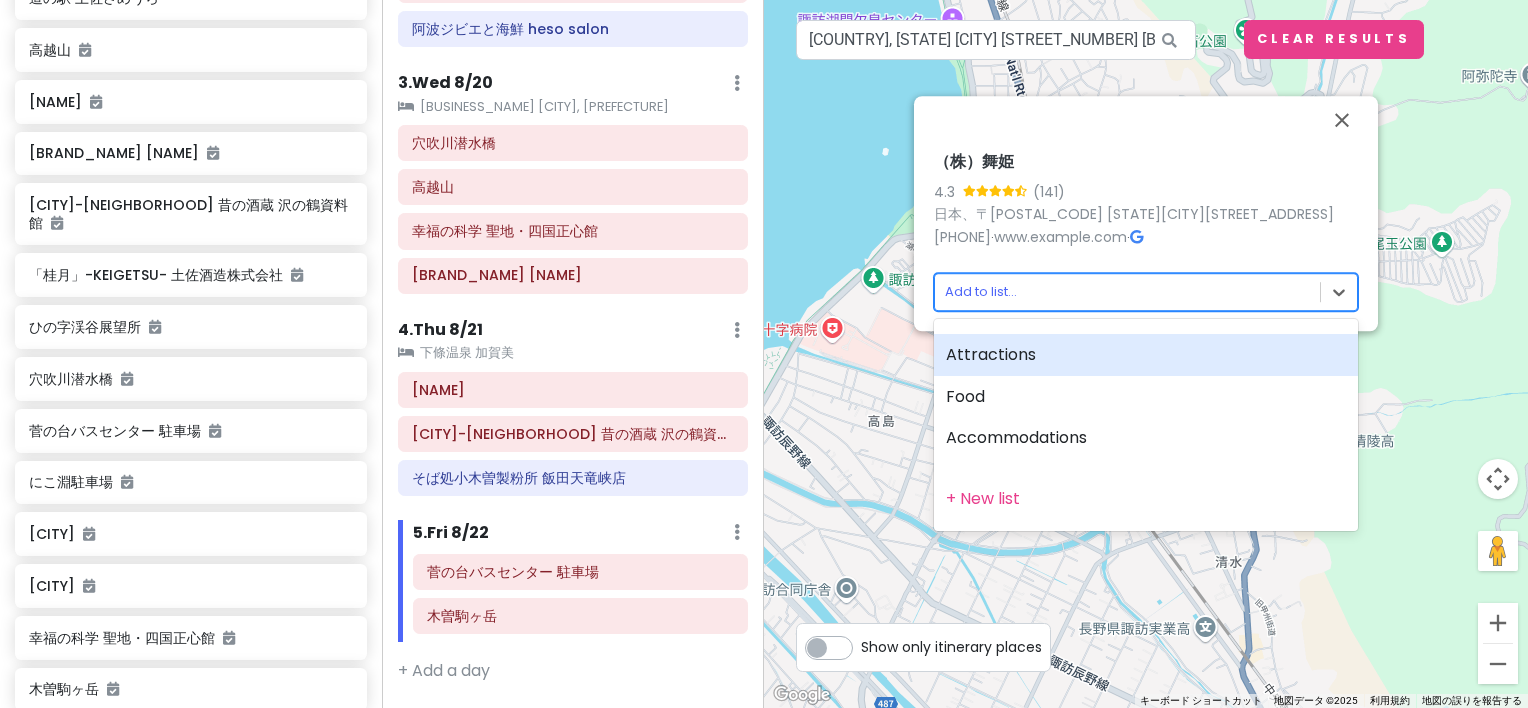 click on "Attractions" at bounding box center (1146, 355) 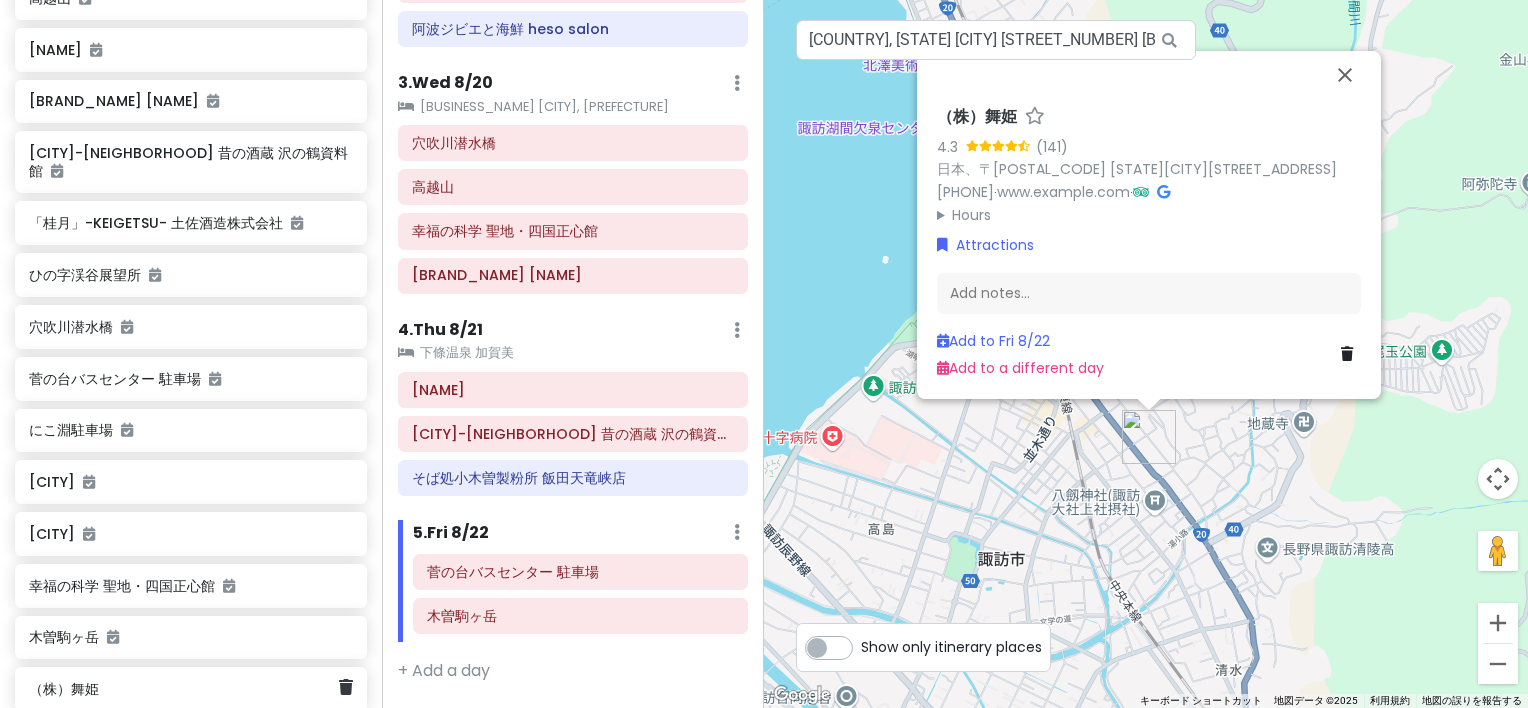 scroll, scrollTop: 906, scrollLeft: 0, axis: vertical 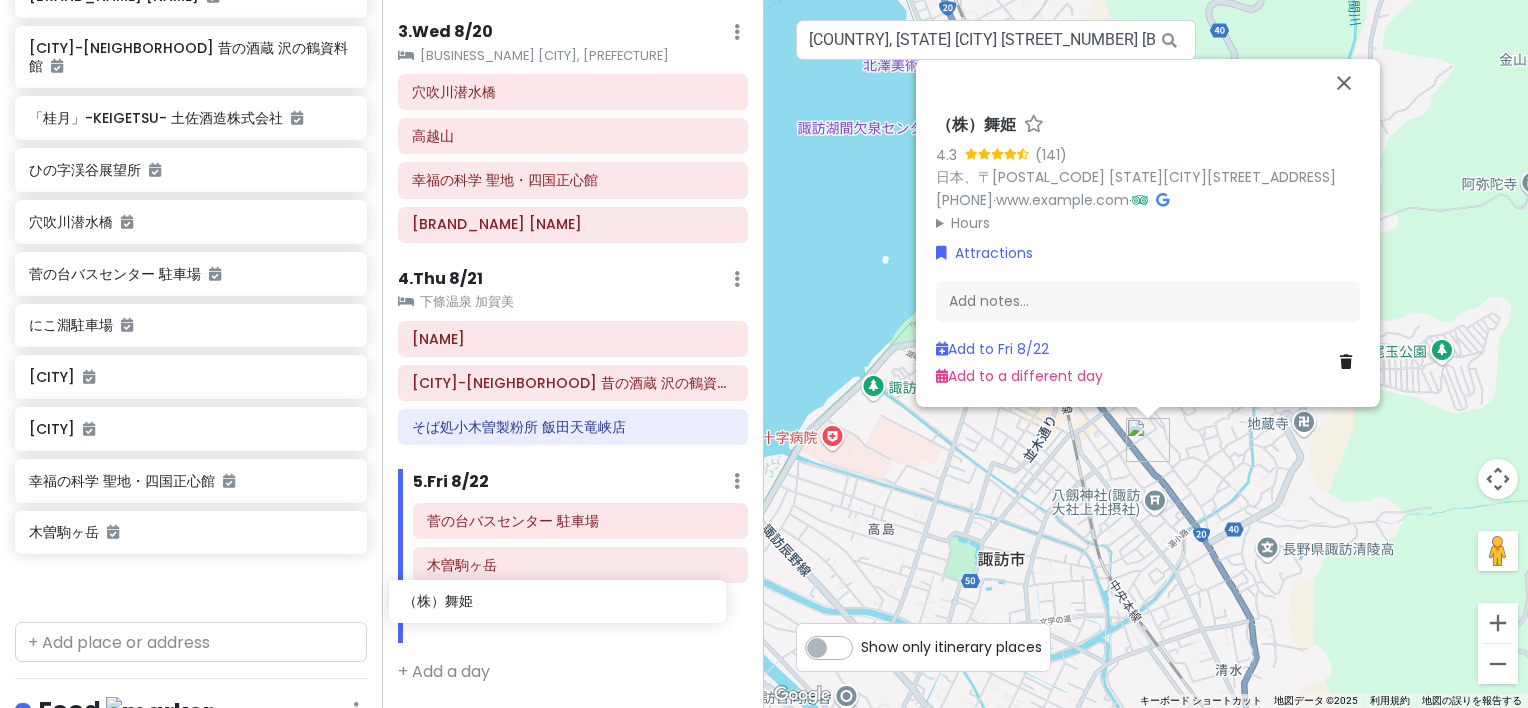 drag, startPoint x: 157, startPoint y: 575, endPoint x: 531, endPoint y: 608, distance: 375.45306 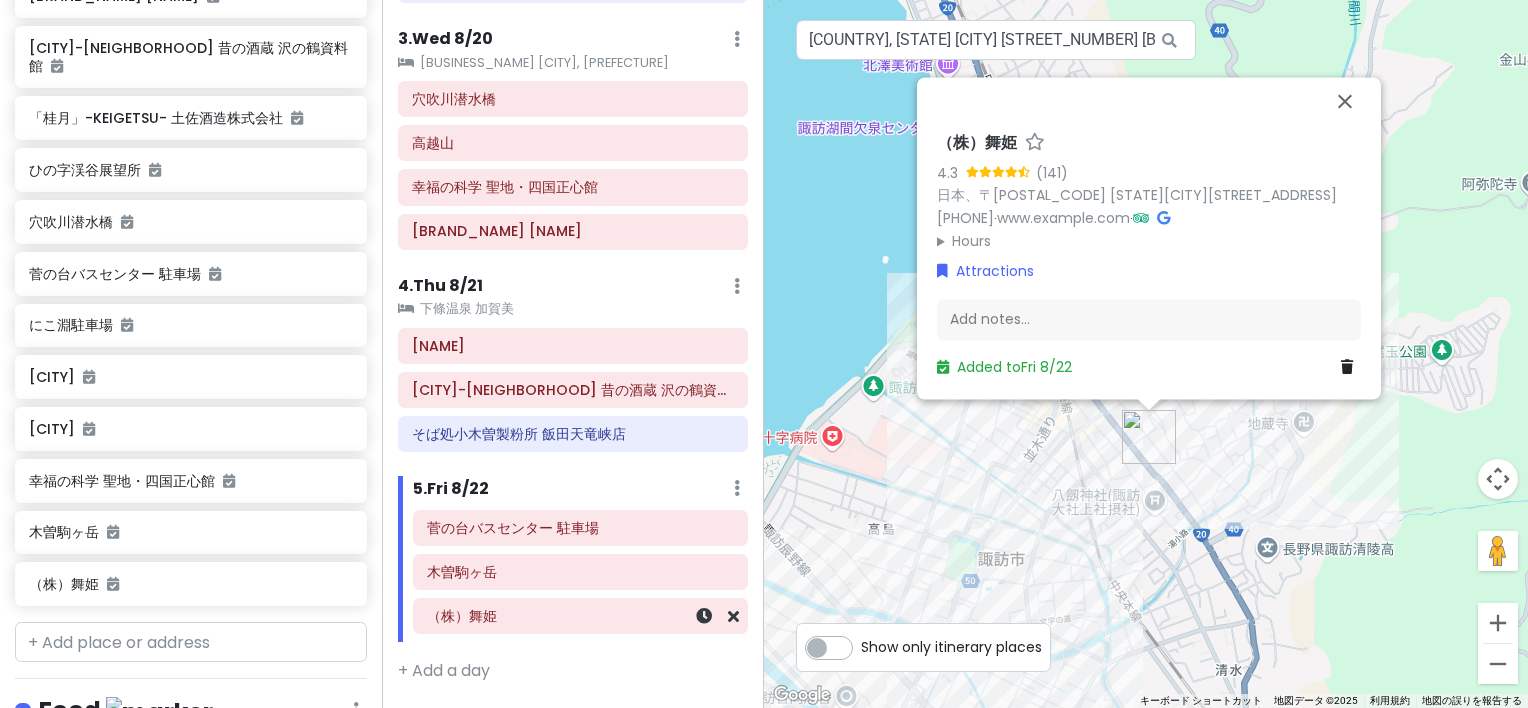 scroll, scrollTop: 843, scrollLeft: 0, axis: vertical 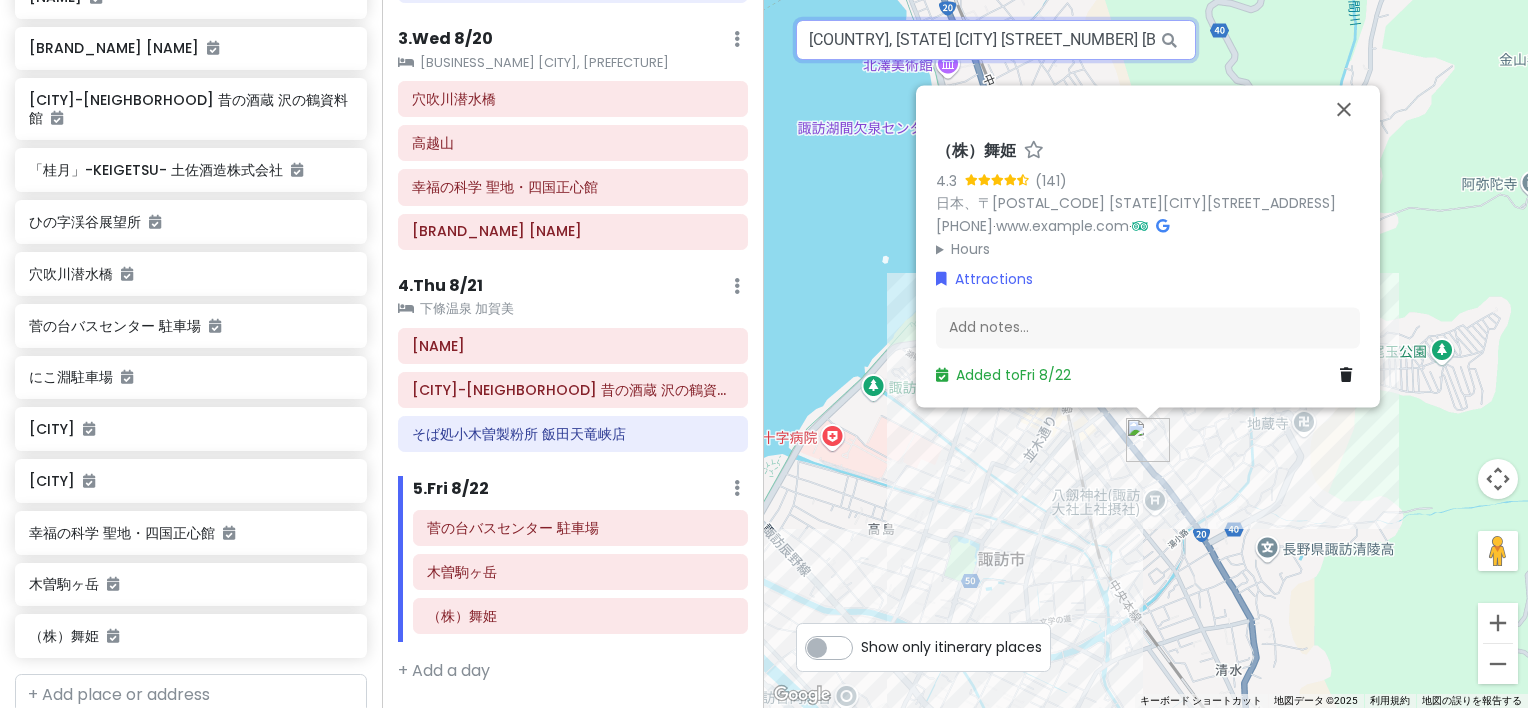 click on "[COUNTRY], [STATE] [CITY] [STREET_NUMBER] [BUILDING_NAME]" at bounding box center [996, 40] 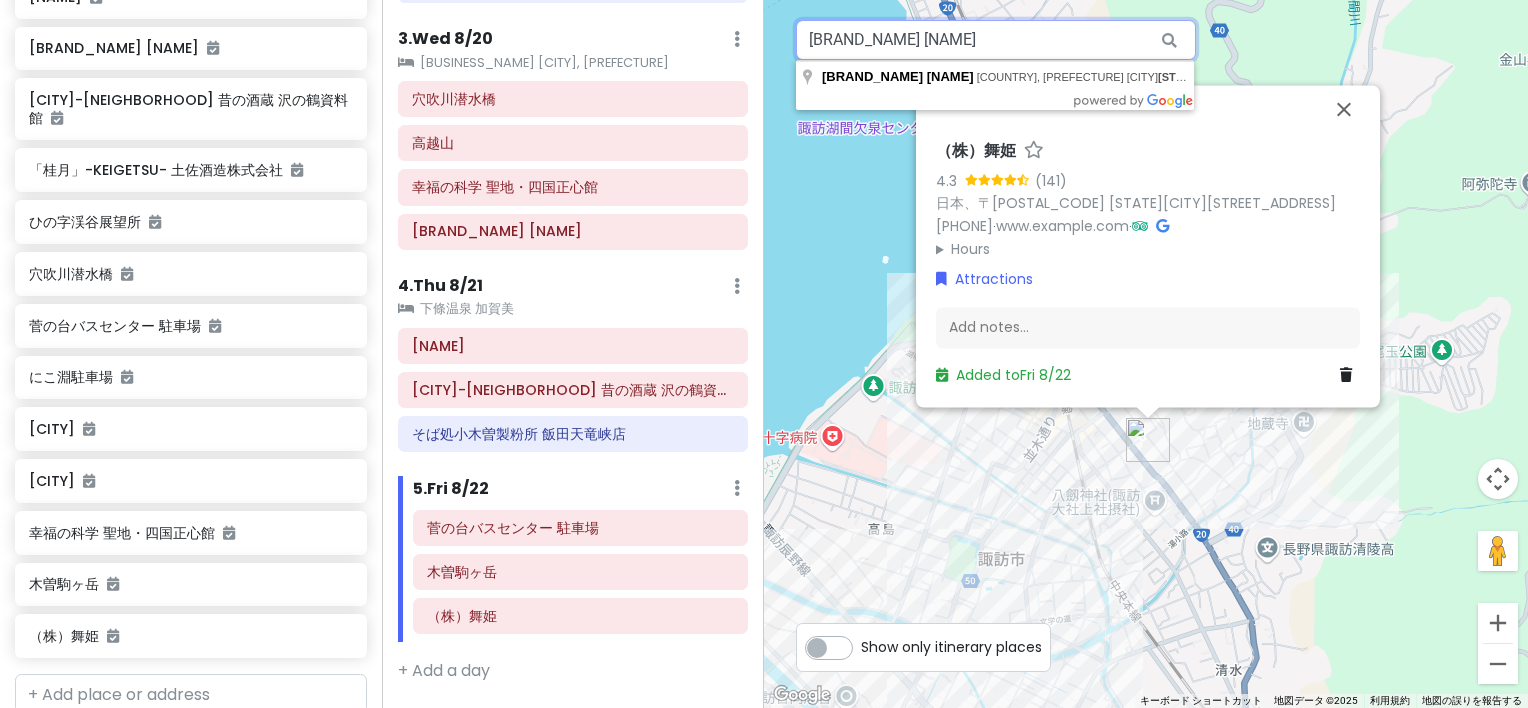 type on "[BRAND_NAME] [NAME]" 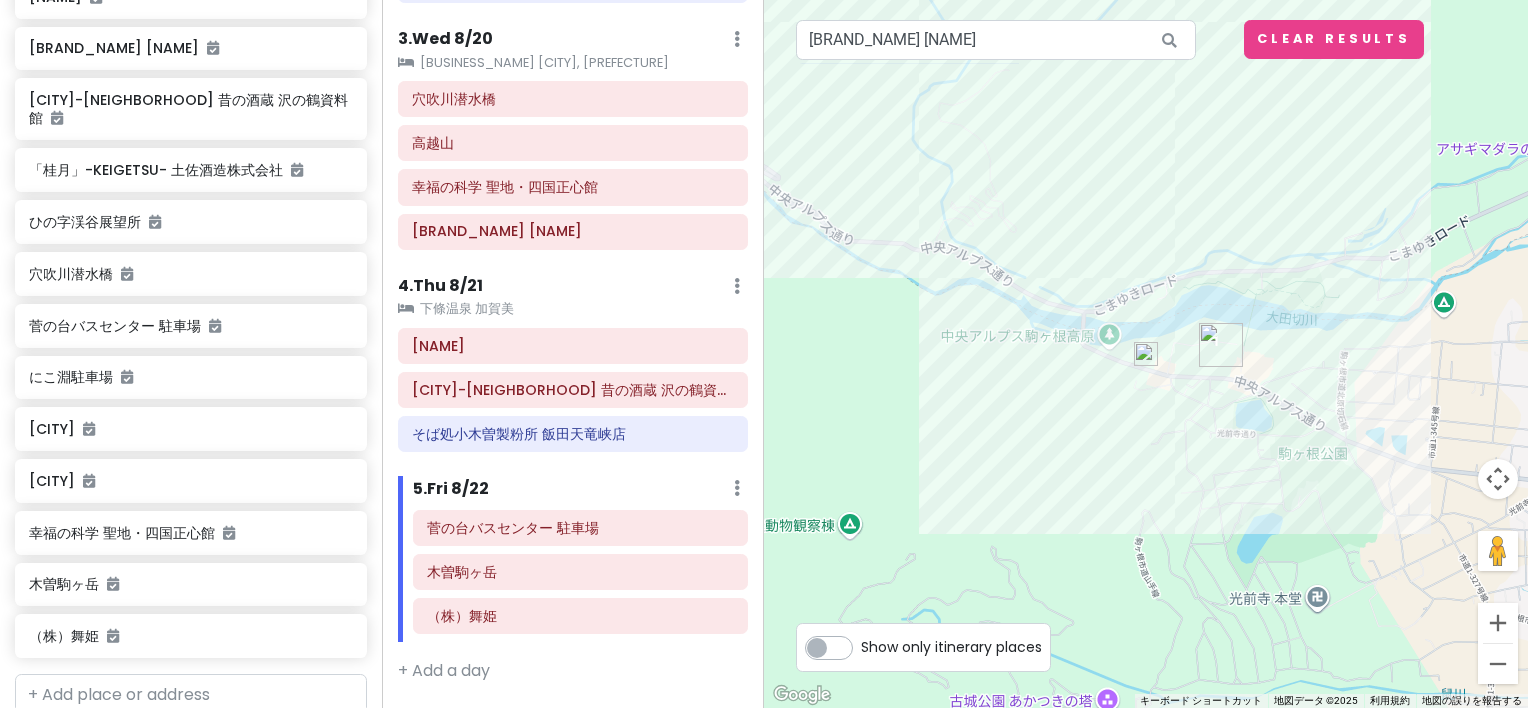 click at bounding box center [1146, 354] 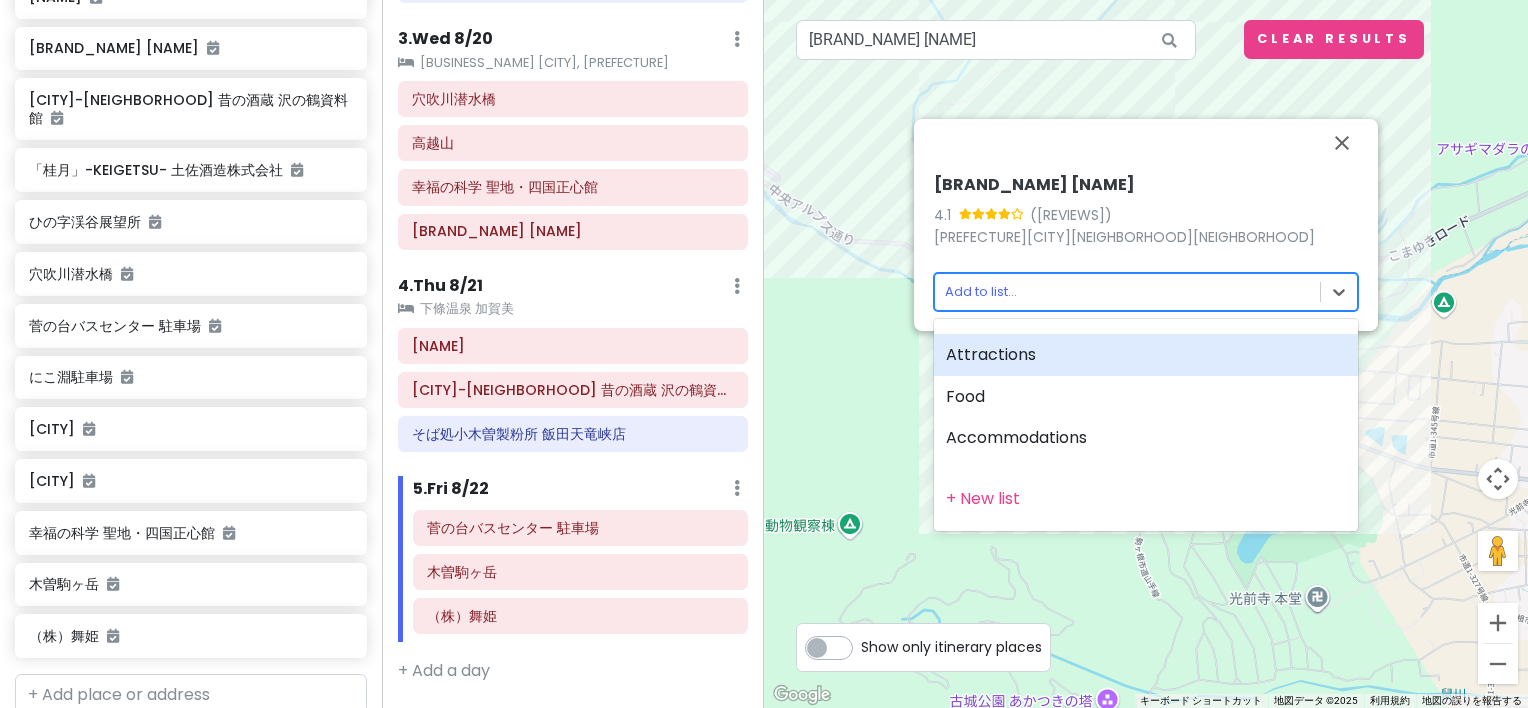 click on "四国旅行 Private Change Dates Make a Copy Delete Trip Go Pro ⚡️ Give Feedback 💡 Support Scout ☕️ Itinerary Share Publish Notes Add notes... Attractions   Edit Reorder Delete List 御在所ロープウエイ 駐車場 丸亀城 ヤドン公園 銭形展望台 三芳菊酒造株式会社 祖谷渓の小便小僧 早明浦ダム右岸展望台 道の駅 土佐さめうら 高越山 橋の科学館 ニジゲンノモリ ゴジラ迎撃作戦 神戸・灘 昔の酒蔵 沢の鶴資料館 「桂月」-KEIGETSU- 土佐酒造株式会社 ひの字渓谷展望所 穴吹川潜水橋 菅の台バスセンター 駐車場 にこ淵駐車場 高松シンボルタワー 丸山公園 幸福の科学 聖地・四国正心館 木曽駒ヶ岳 （株）舞姫 Food   Edit Reorder Delete List 道の駅 大杉 そば処小木曽製粉所 飯田天竜峡店 阿波ジビエと海鮮 heso salon Accommodations   Edit Reorder Delete List Find hotels on Booking.com スーパーホテル高松・田町 + Add a section × 1" at bounding box center (764, 354) 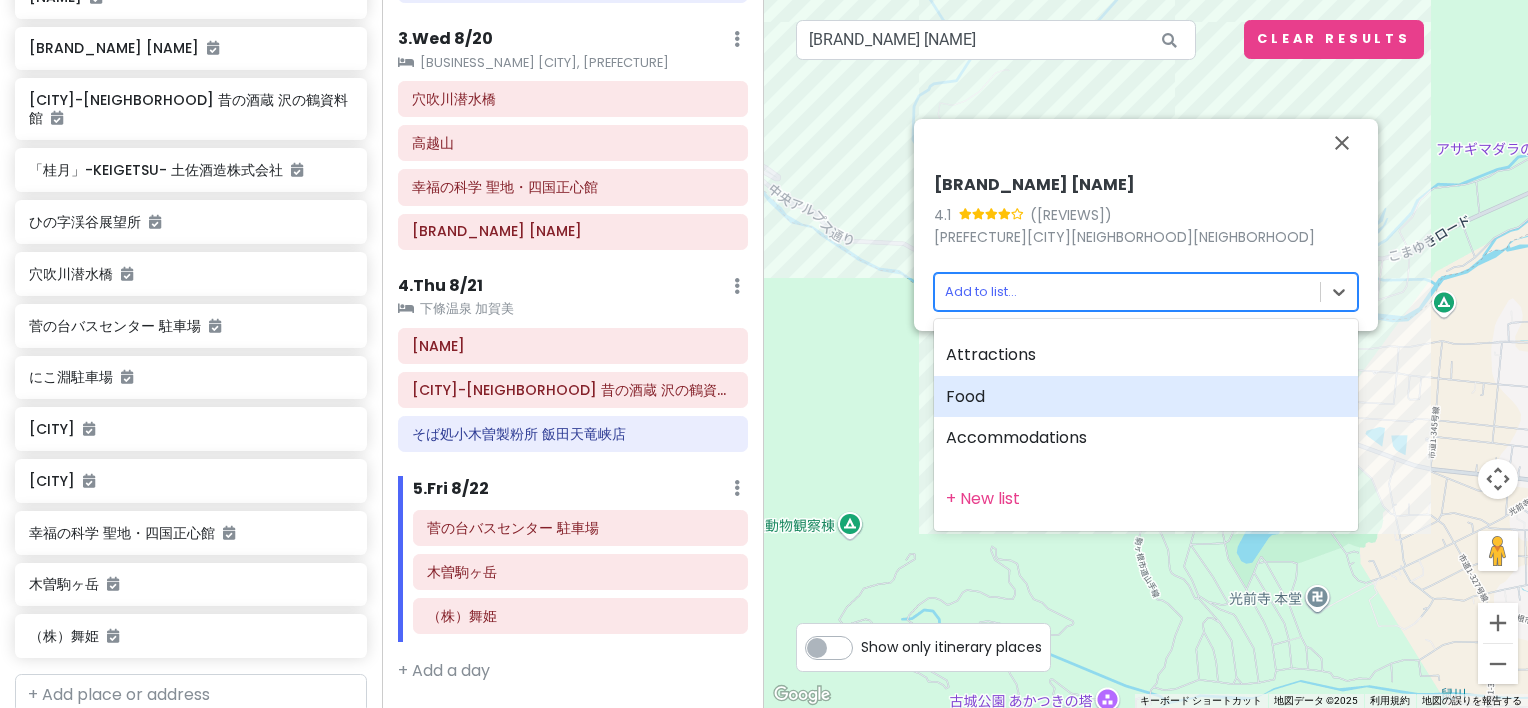 drag, startPoint x: 1037, startPoint y: 353, endPoint x: 1028, endPoint y: 392, distance: 40.024994 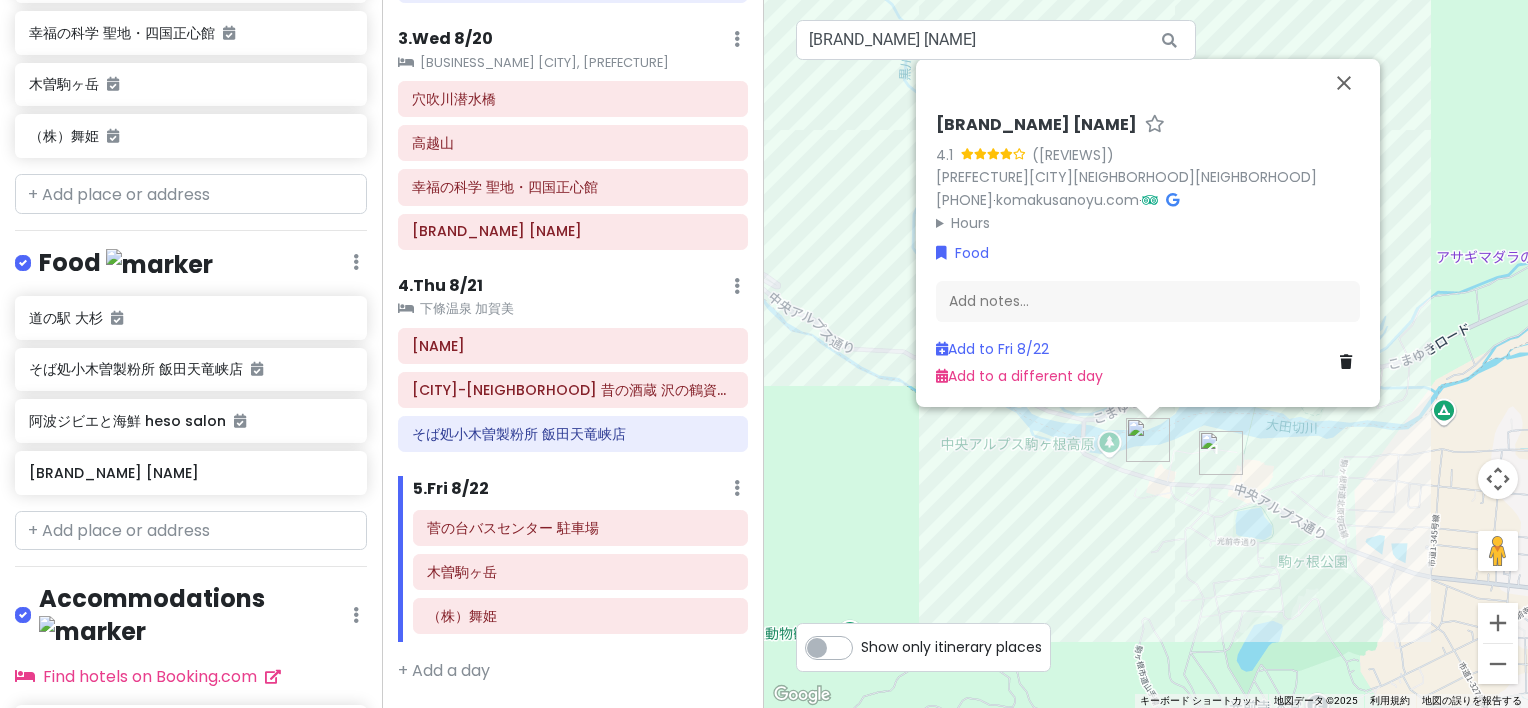 scroll, scrollTop: 1259, scrollLeft: 0, axis: vertical 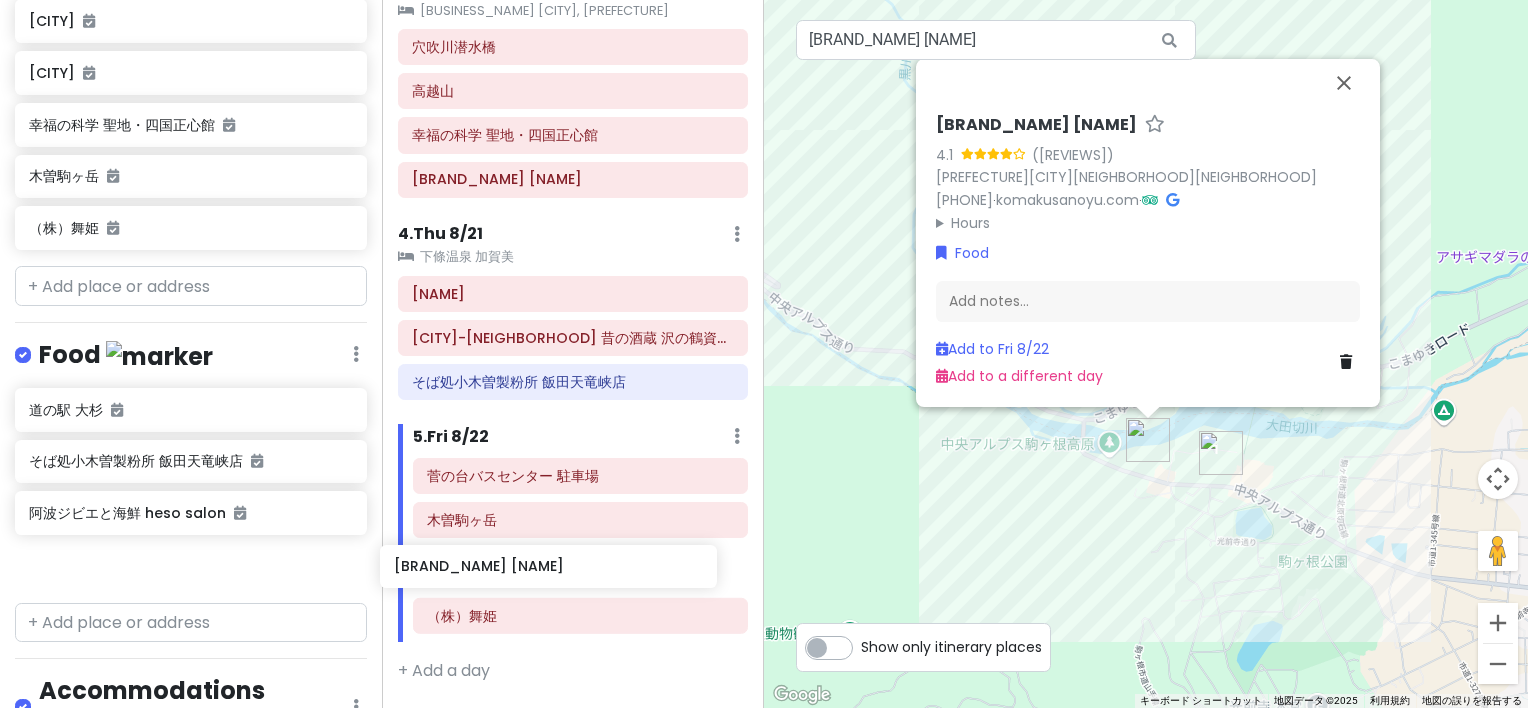 drag, startPoint x: 188, startPoint y: 564, endPoint x: 552, endPoint y: 580, distance: 364.35147 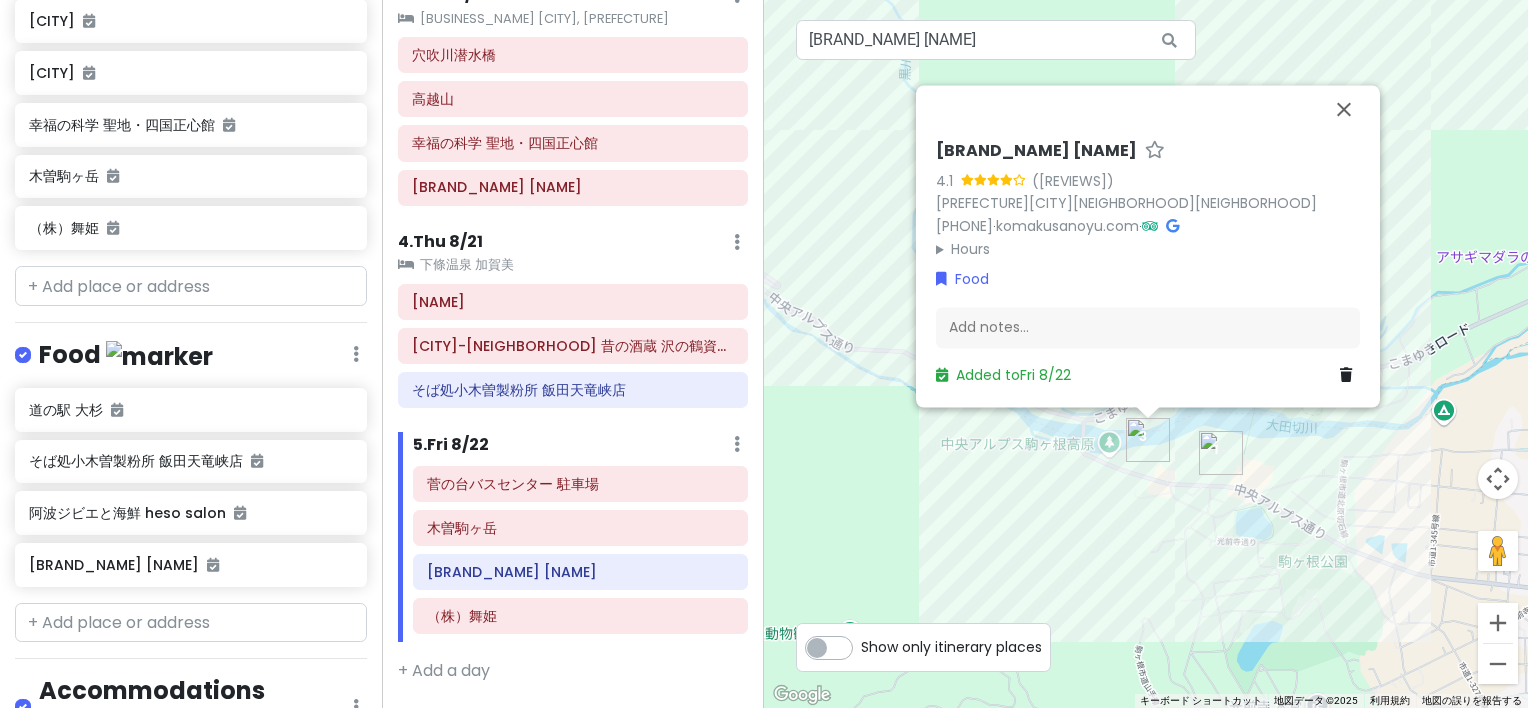 scroll, scrollTop: 886, scrollLeft: 0, axis: vertical 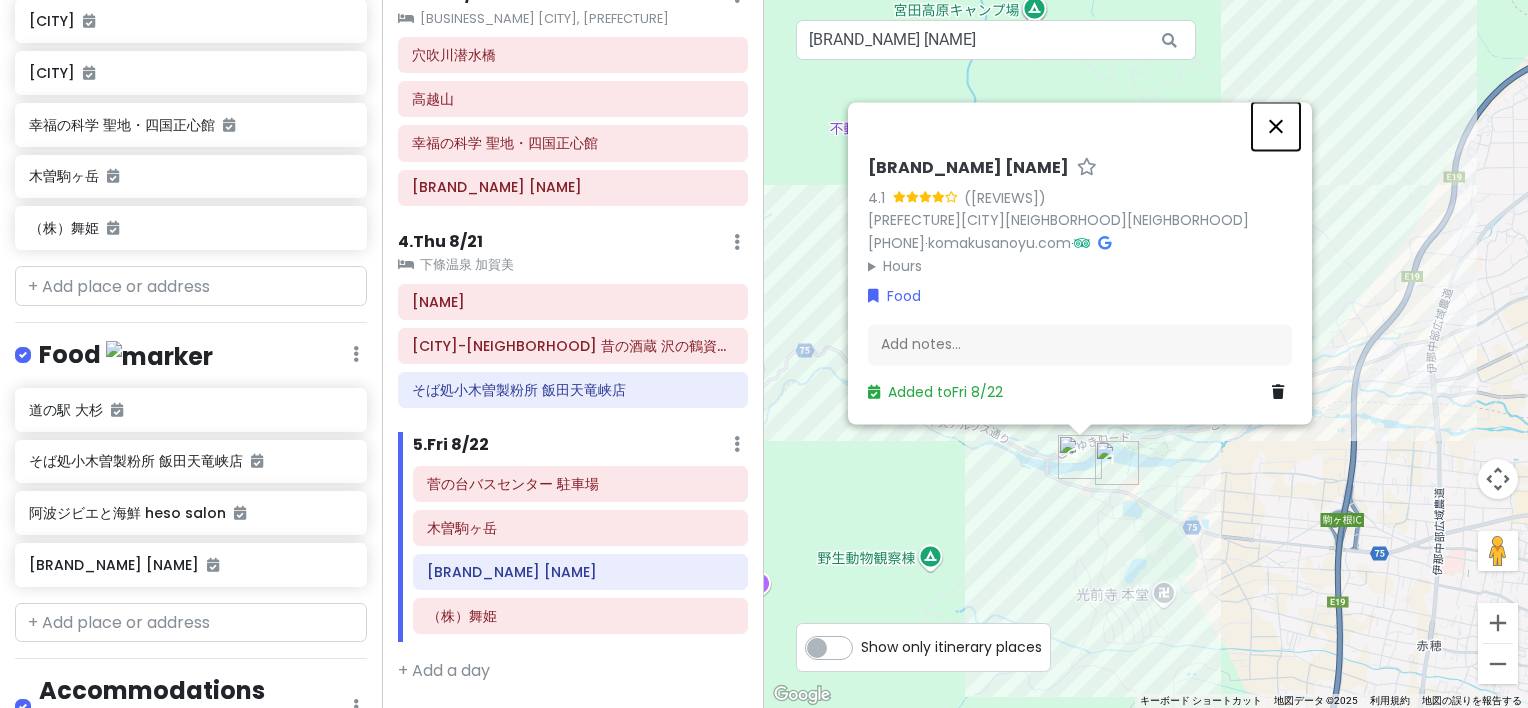click at bounding box center [1276, 126] 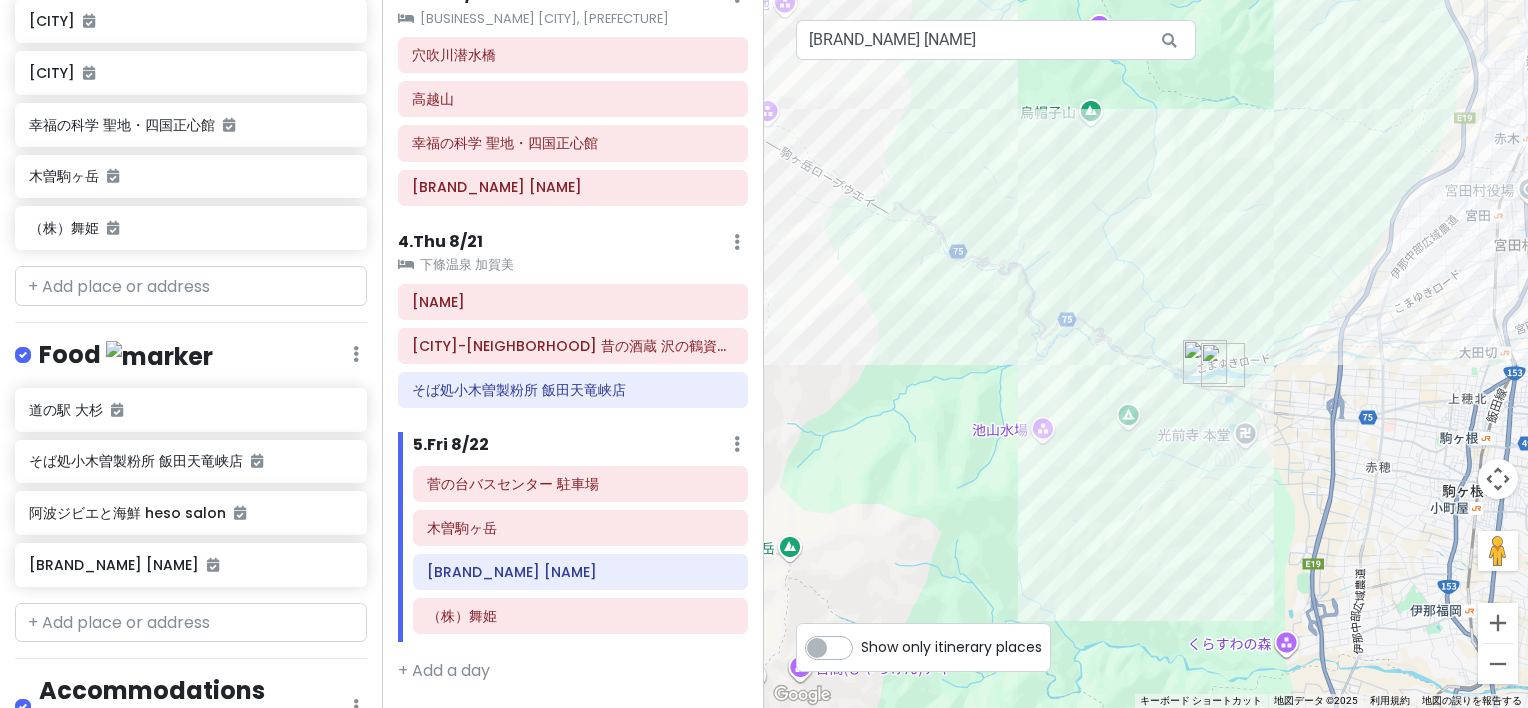 drag, startPoint x: 1345, startPoint y: 336, endPoint x: 1162, endPoint y: 324, distance: 183.39302 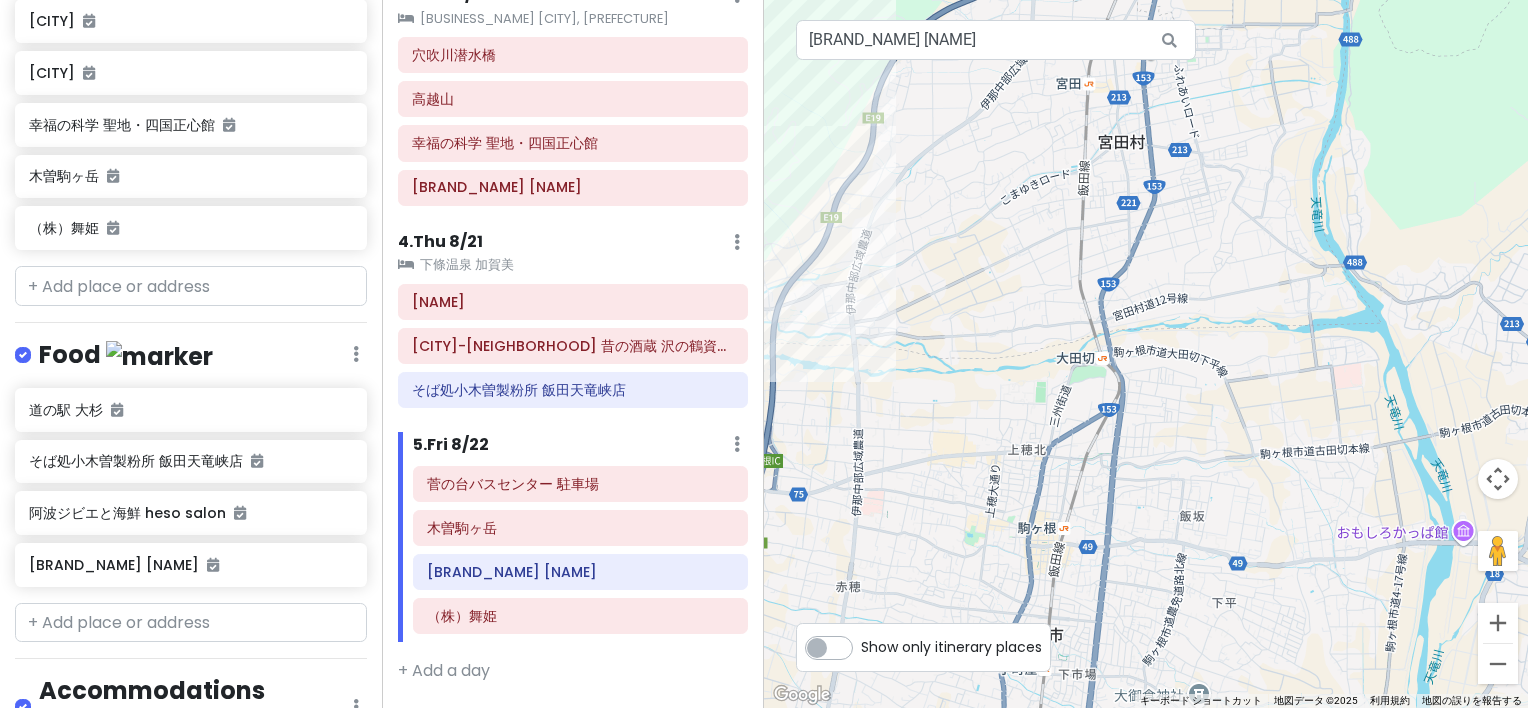 drag, startPoint x: 1132, startPoint y: 382, endPoint x: 1024, endPoint y: 414, distance: 112.64102 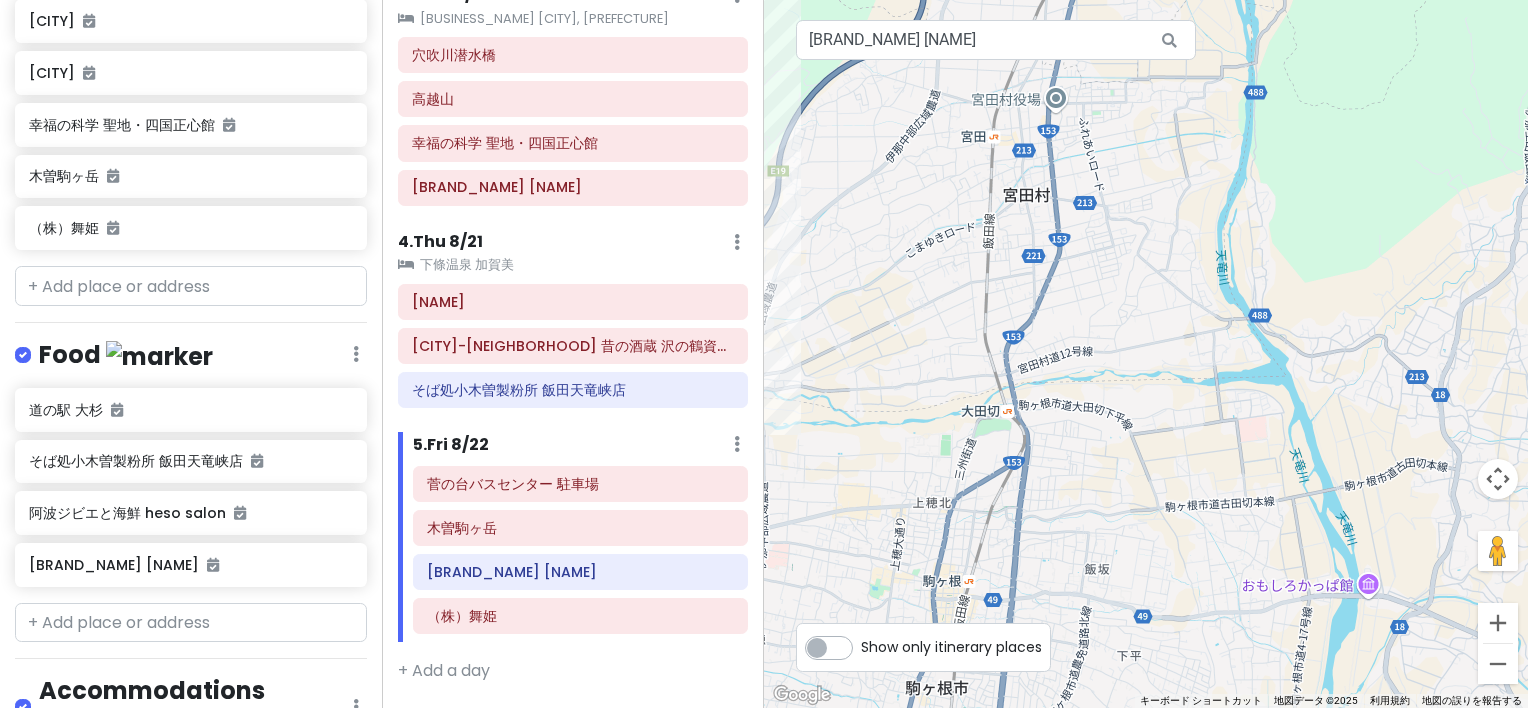 drag, startPoint x: 1196, startPoint y: 315, endPoint x: 1061, endPoint y: 308, distance: 135.18137 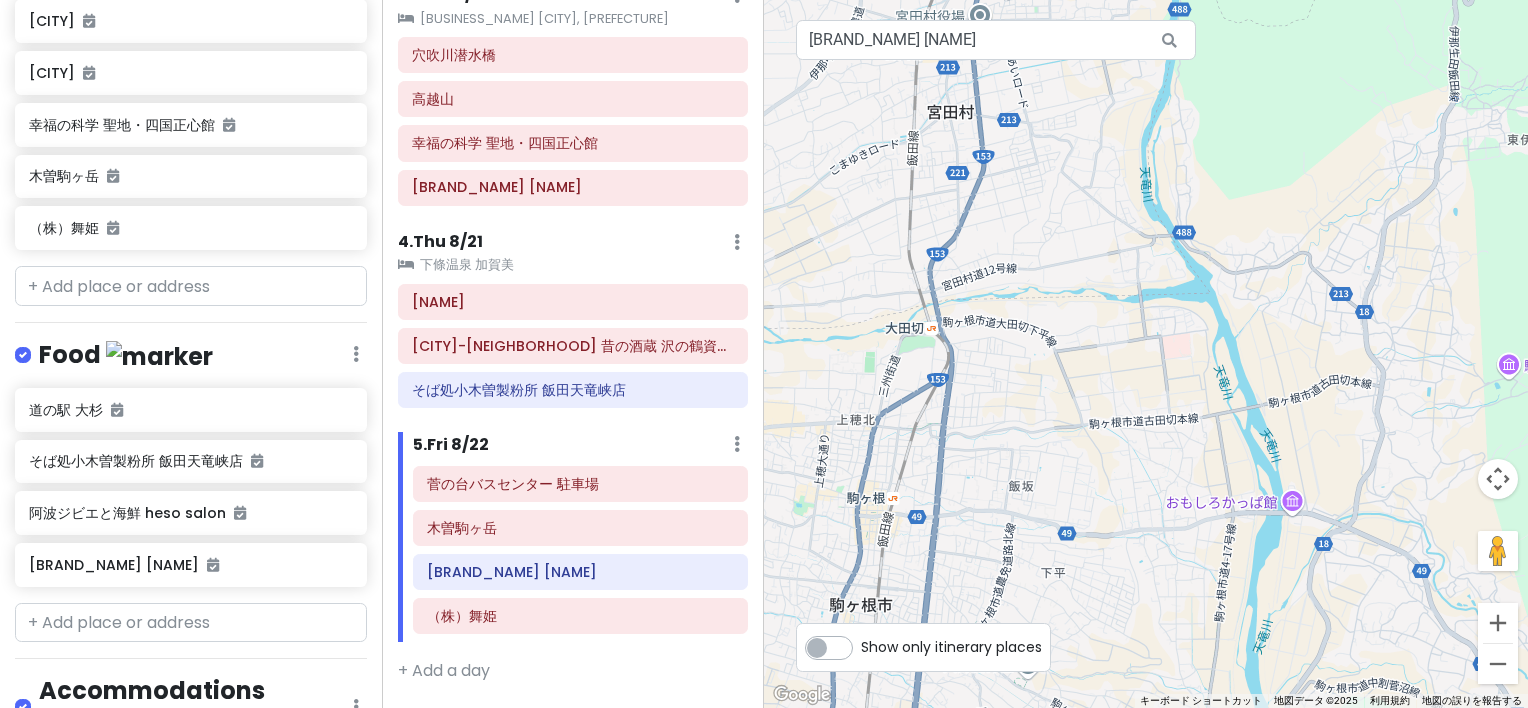 drag, startPoint x: 877, startPoint y: 360, endPoint x: 912, endPoint y: 351, distance: 36.138622 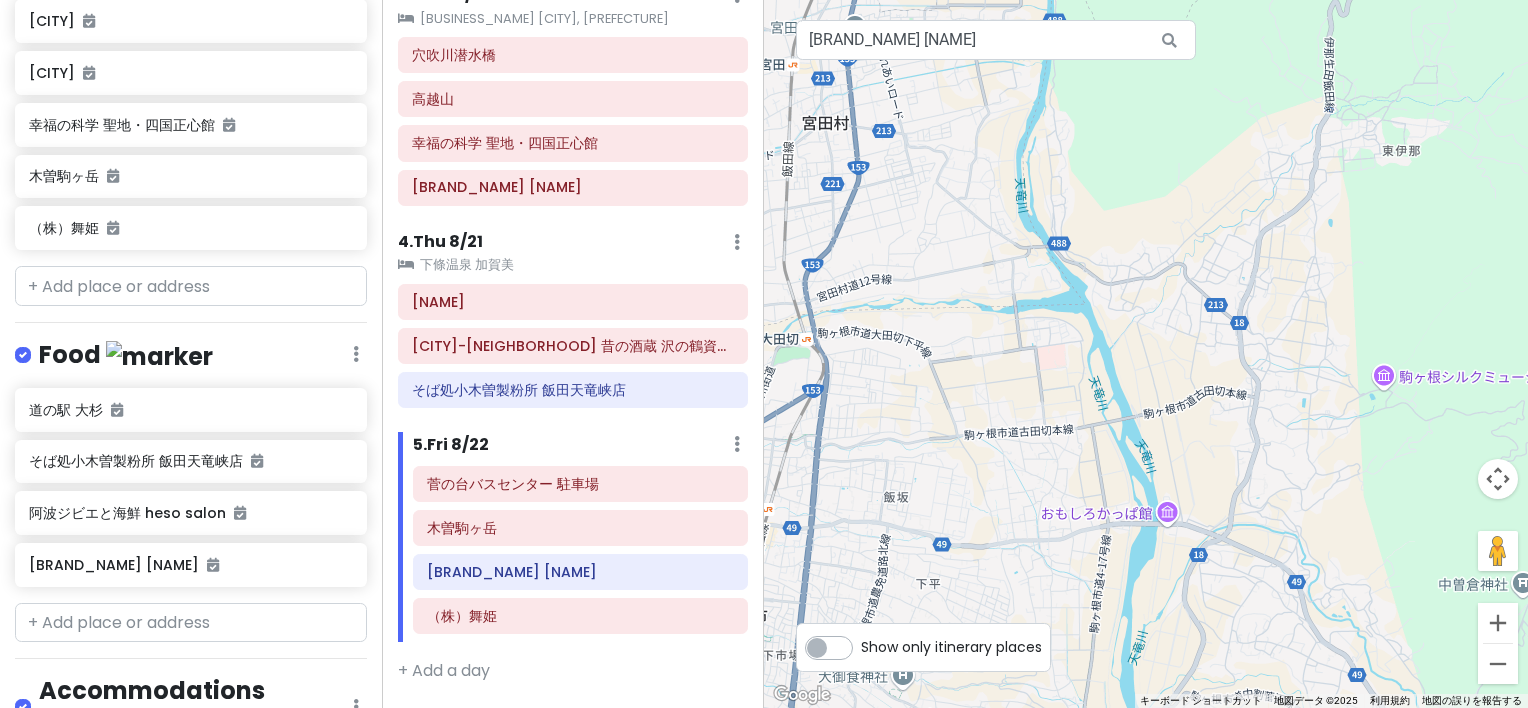 drag, startPoint x: 1162, startPoint y: 340, endPoint x: 904, endPoint y: 375, distance: 260.36322 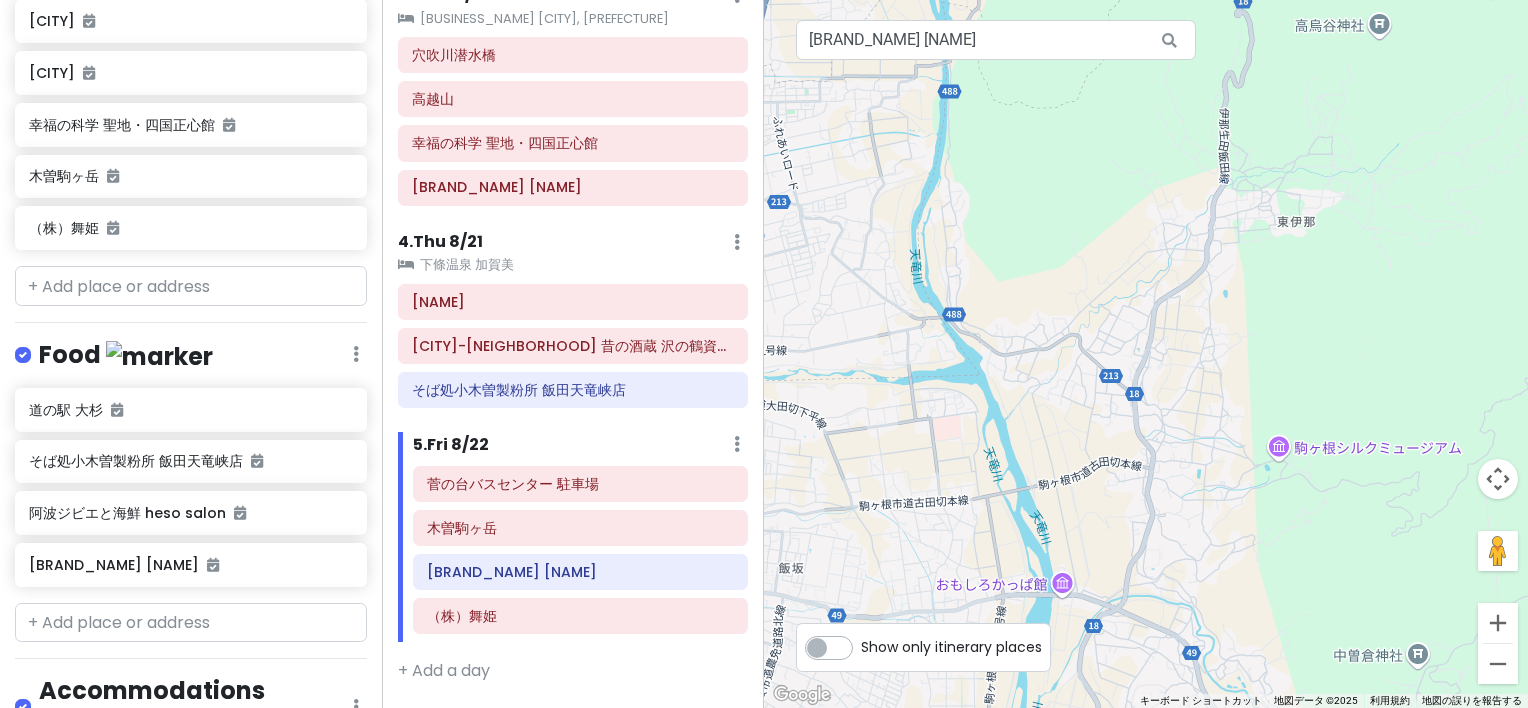 drag, startPoint x: 976, startPoint y: 320, endPoint x: 1128, endPoint y: 481, distance: 221.4159 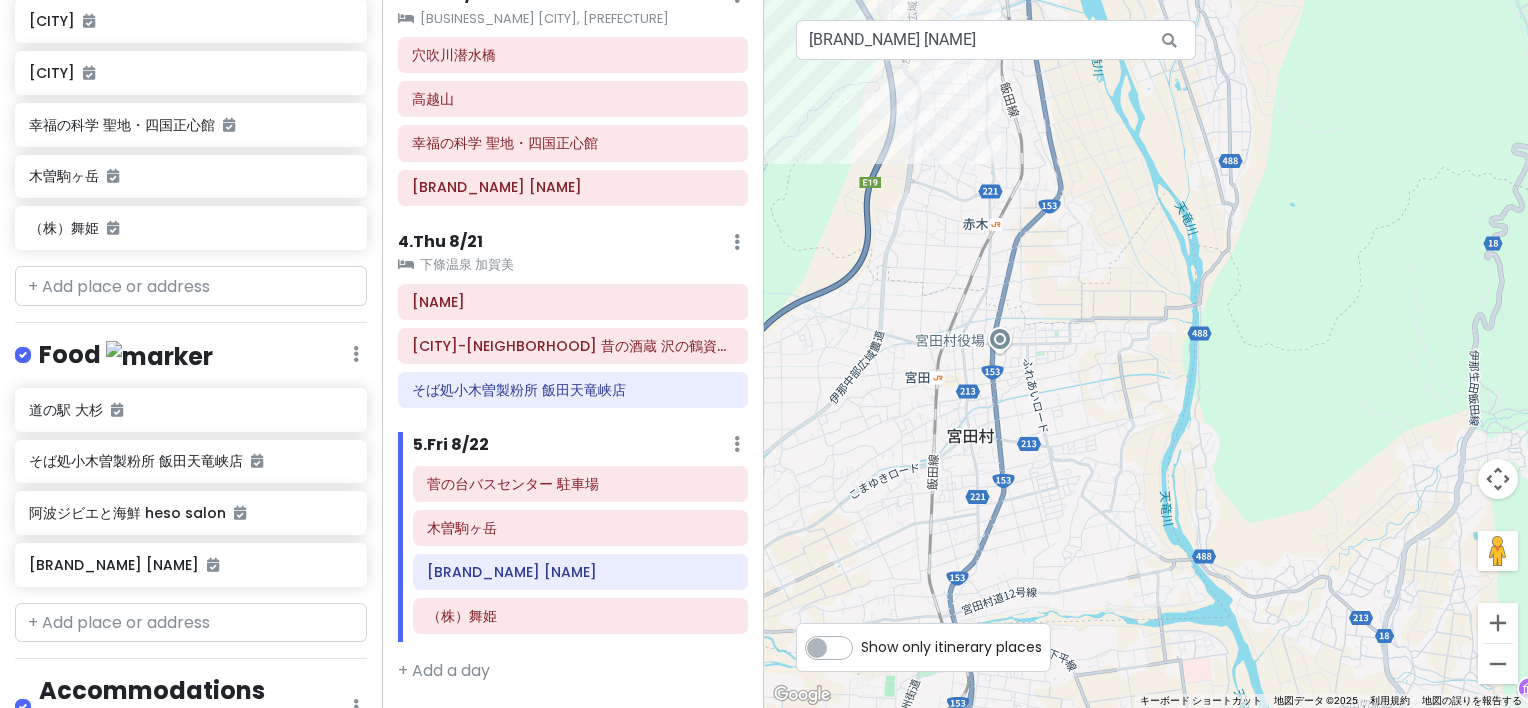 drag, startPoint x: 1072, startPoint y: 266, endPoint x: 1283, endPoint y: 345, distance: 225.30424 